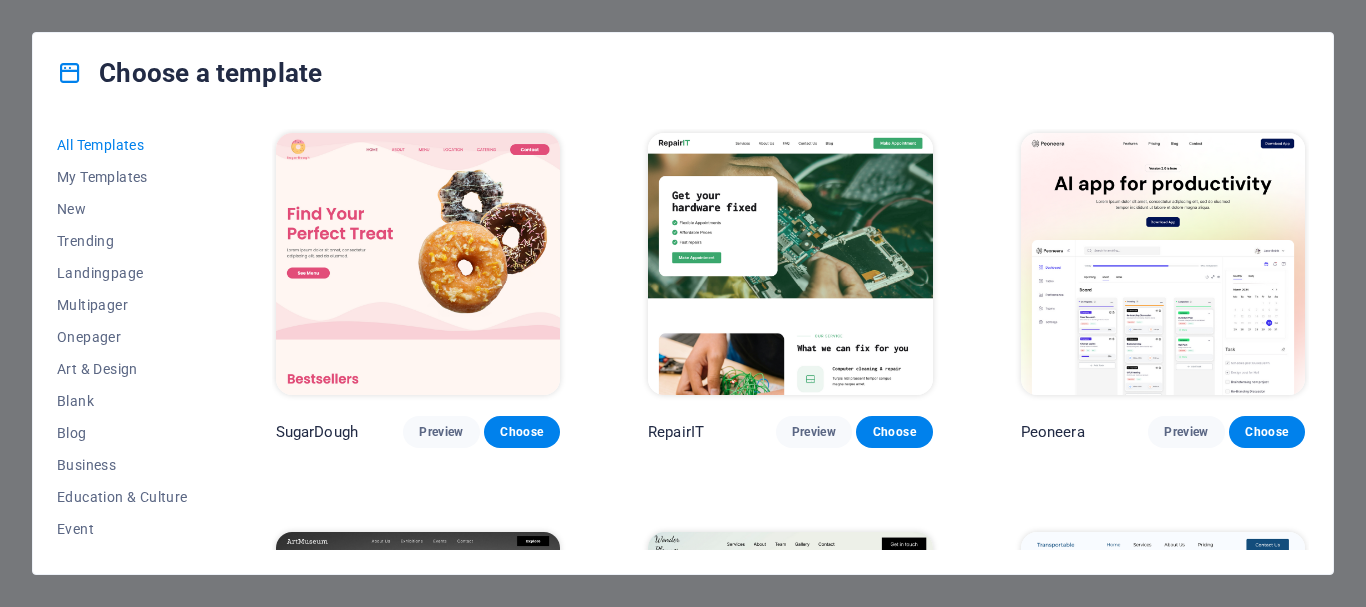 scroll, scrollTop: 0, scrollLeft: 0, axis: both 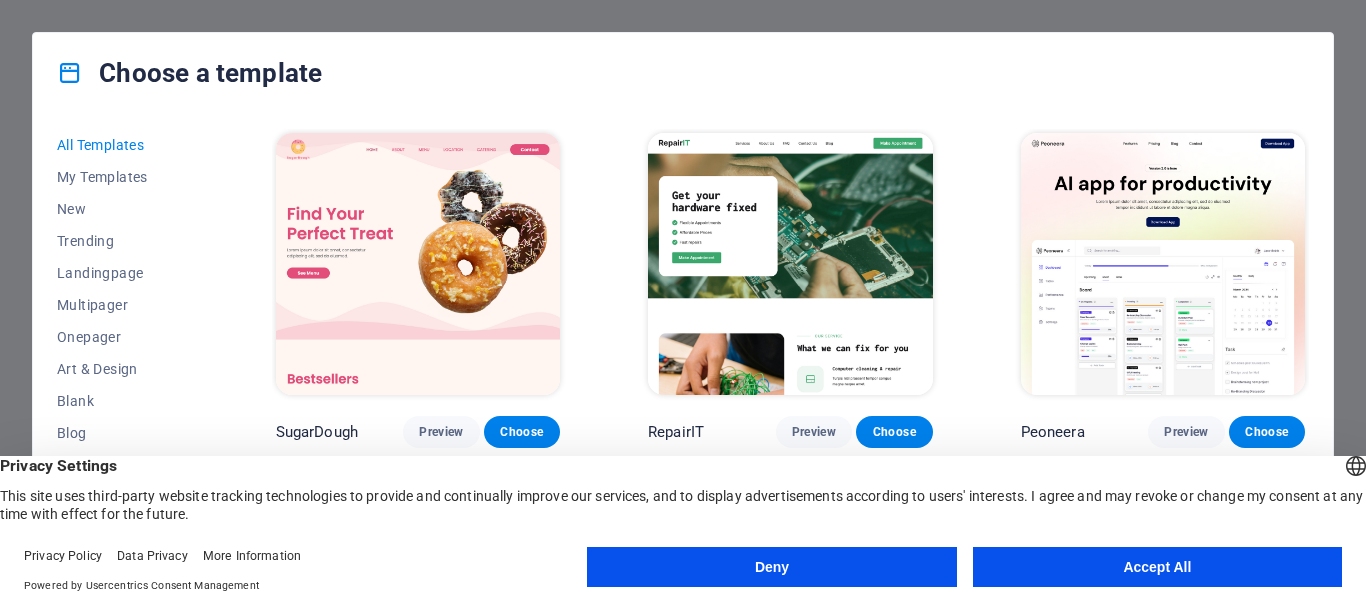 click on "Accept All" at bounding box center (1157, 567) 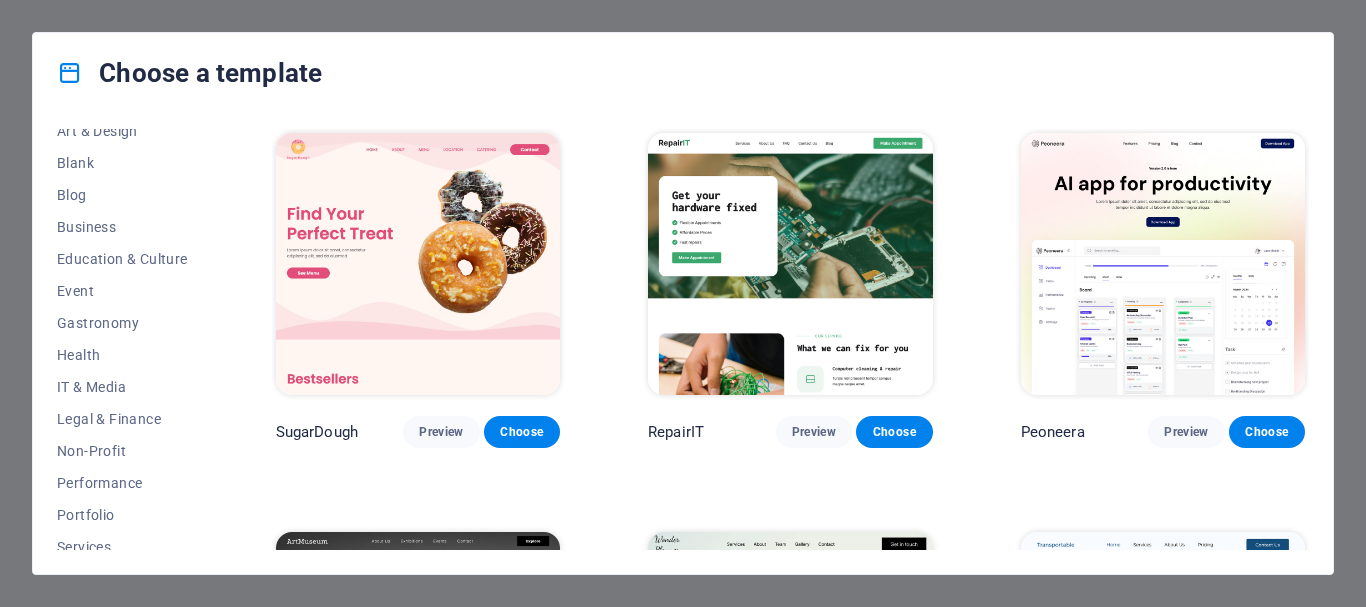 scroll, scrollTop: 256, scrollLeft: 0, axis: vertical 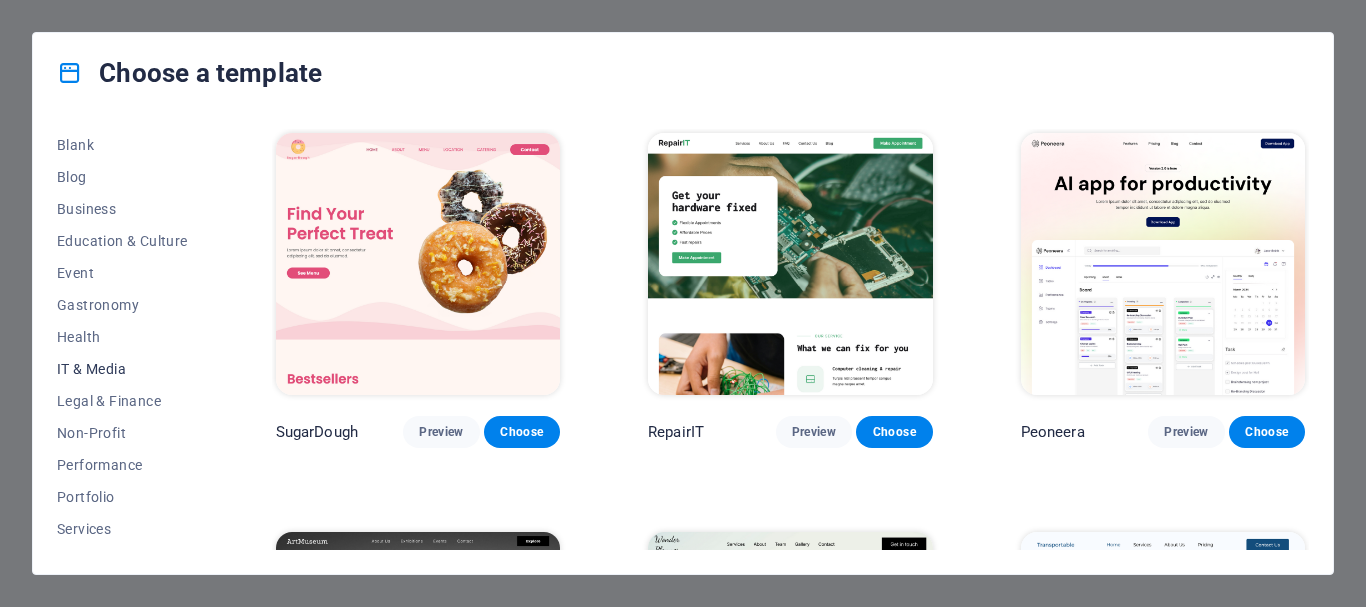 click on "IT & Media" at bounding box center [122, 369] 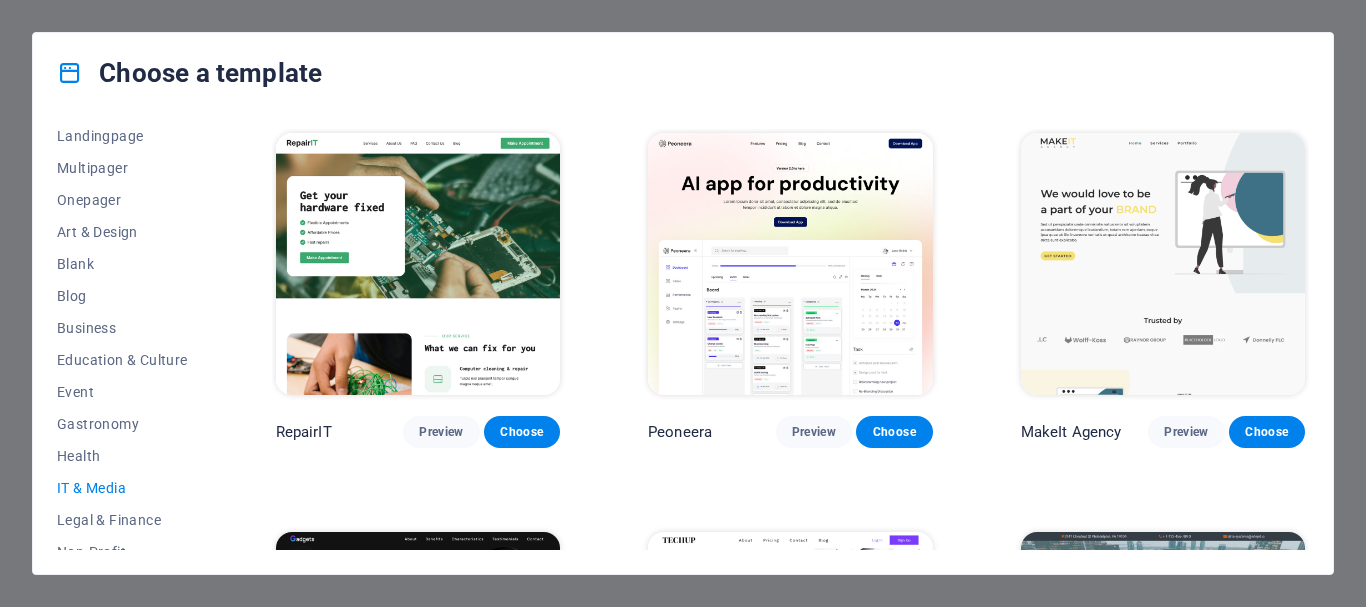 scroll, scrollTop: 129, scrollLeft: 0, axis: vertical 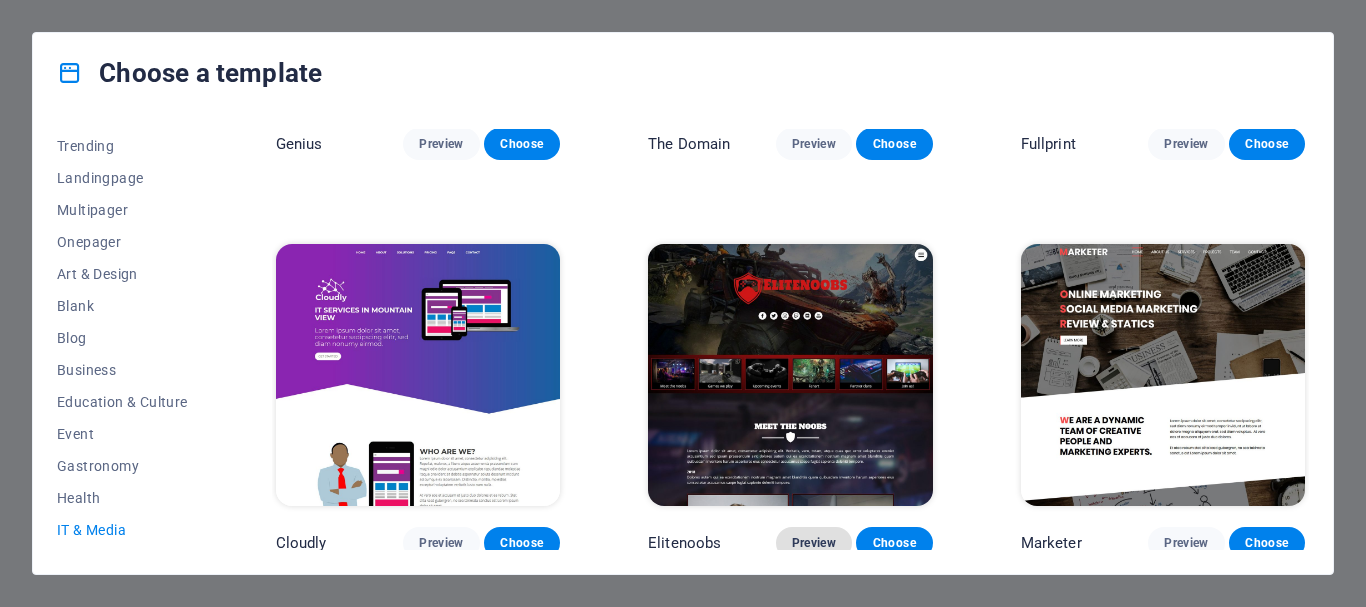 click on "Preview" at bounding box center [814, 543] 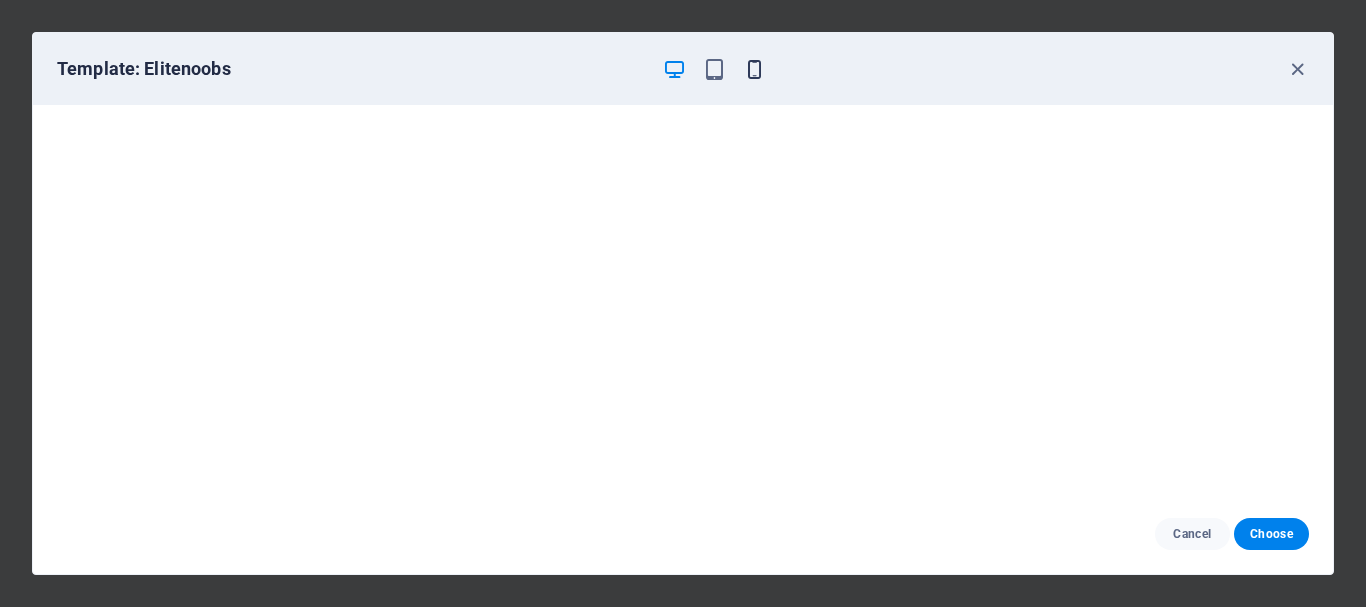 click at bounding box center (754, 69) 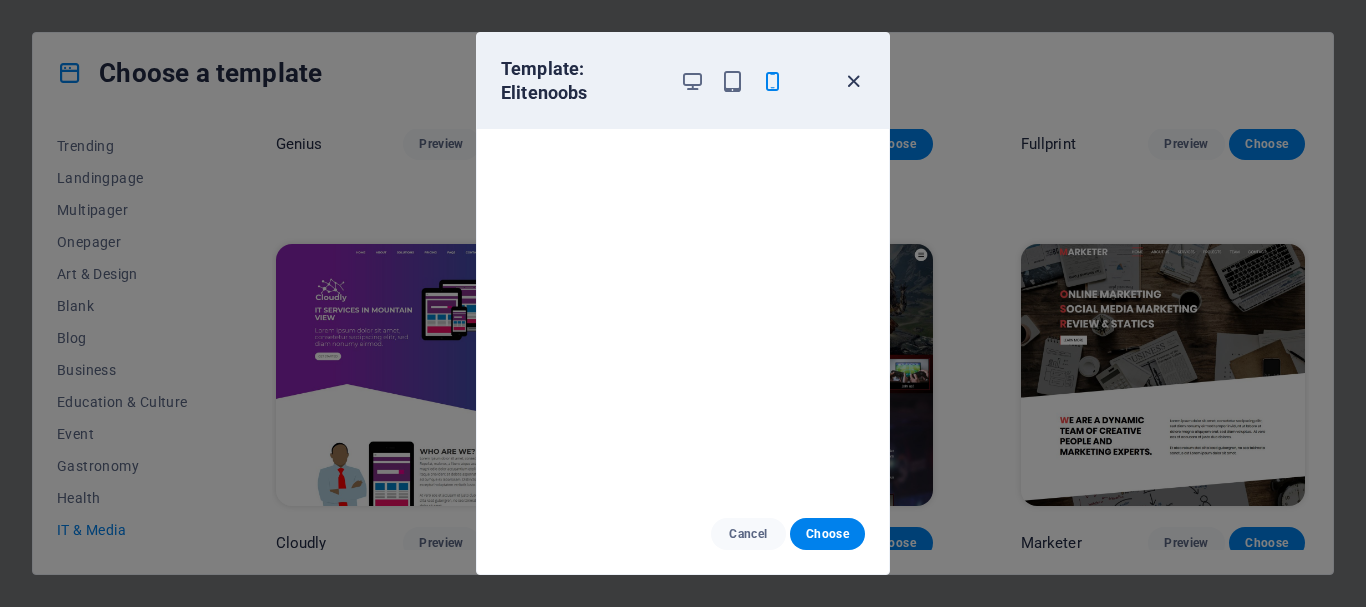 click at bounding box center [853, 81] 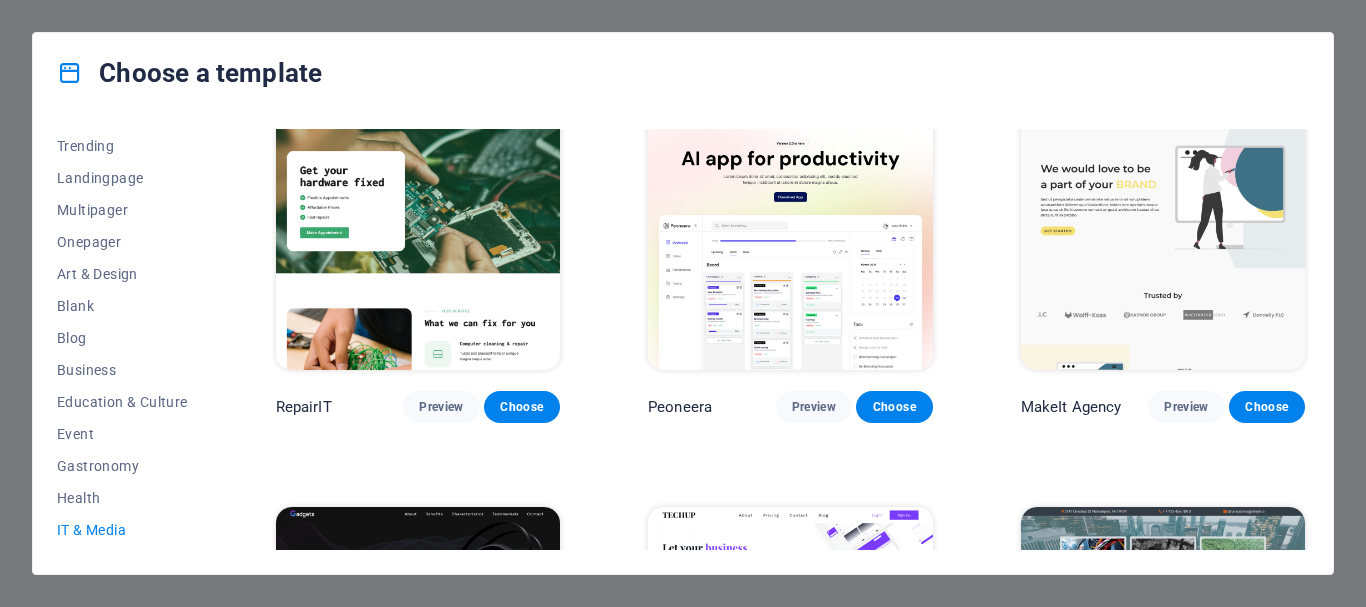 scroll, scrollTop: 0, scrollLeft: 0, axis: both 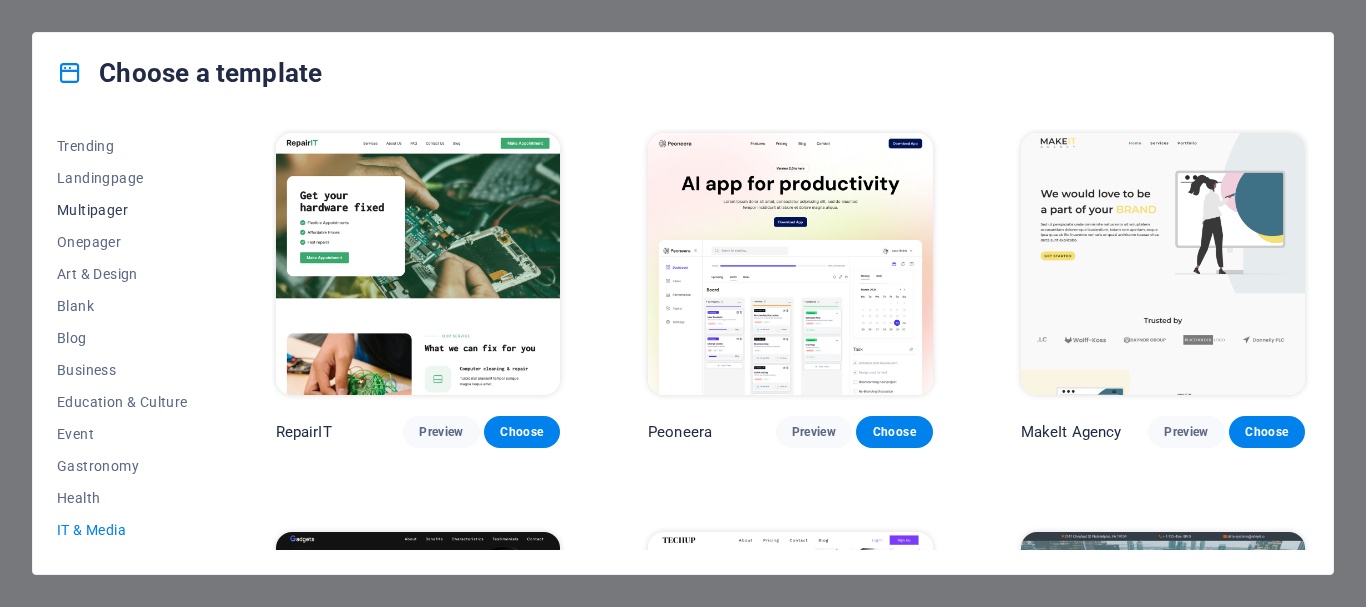 click on "Multipager" at bounding box center [122, 210] 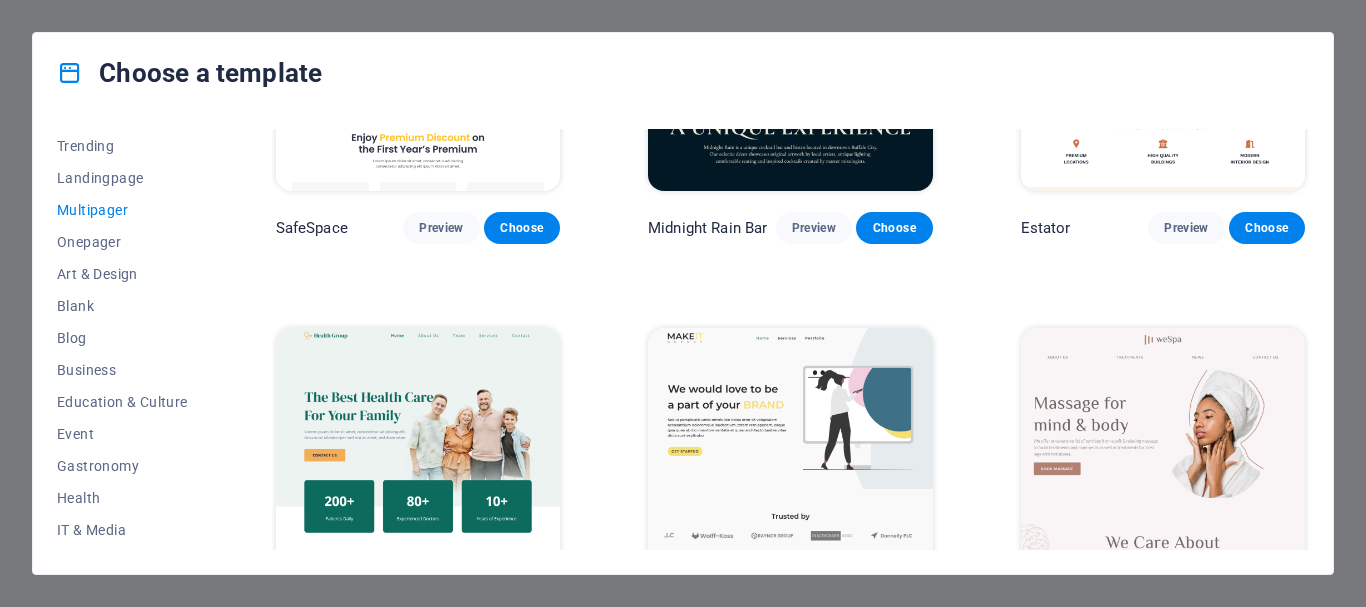 scroll, scrollTop: 2392, scrollLeft: 0, axis: vertical 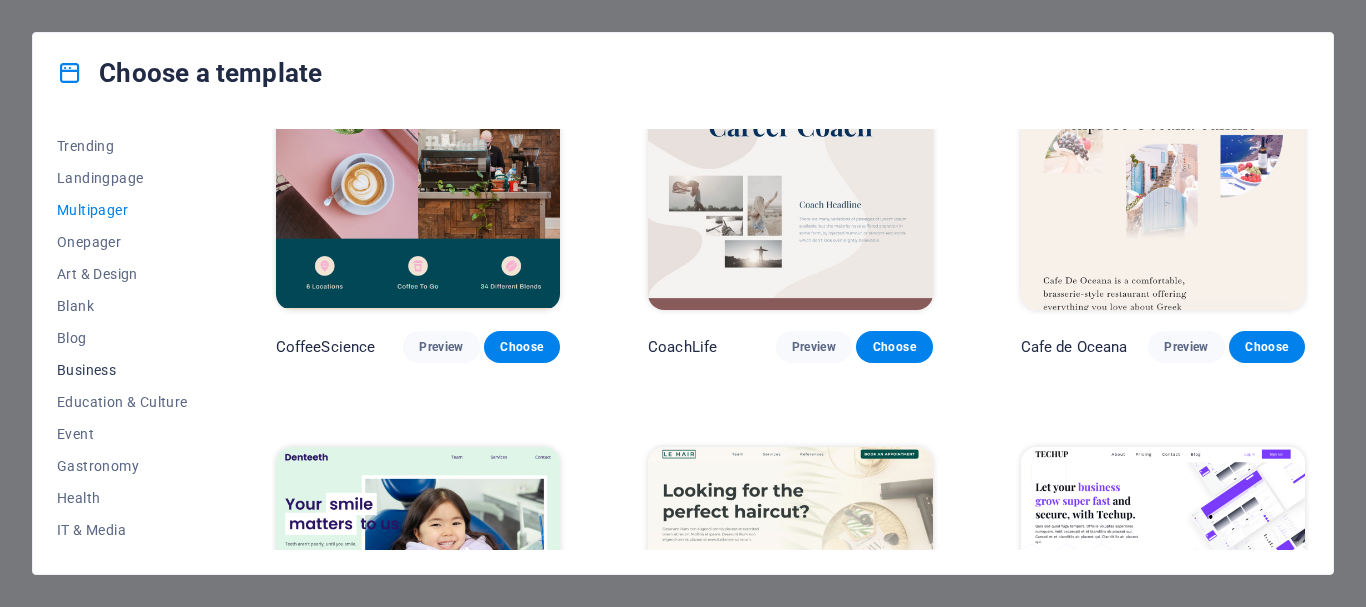 click on "Business" at bounding box center (122, 370) 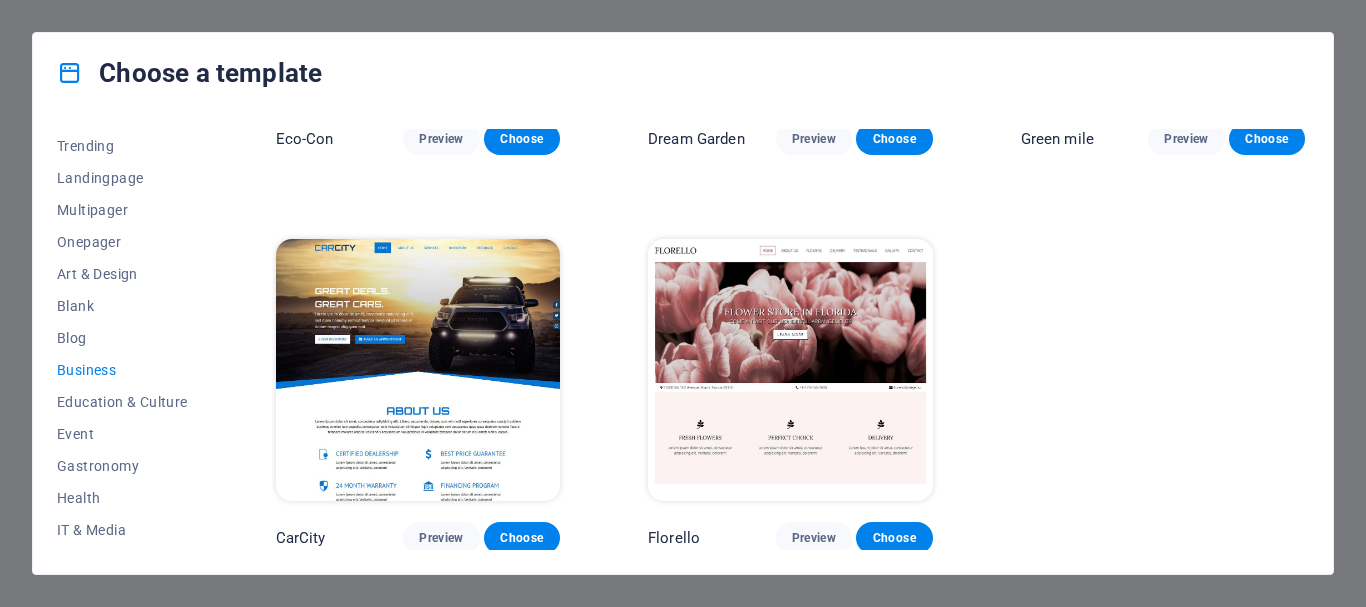 drag, startPoint x: 210, startPoint y: 271, endPoint x: 218, endPoint y: 348, distance: 77.41447 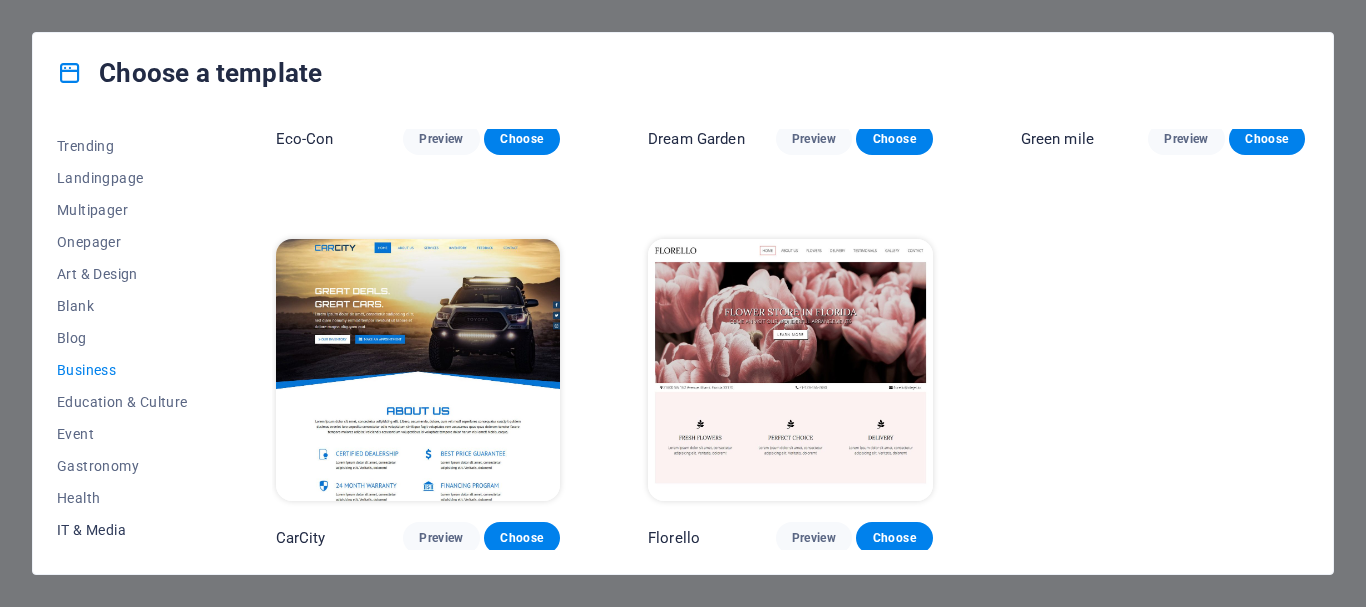 click on "IT & Media" at bounding box center (122, 530) 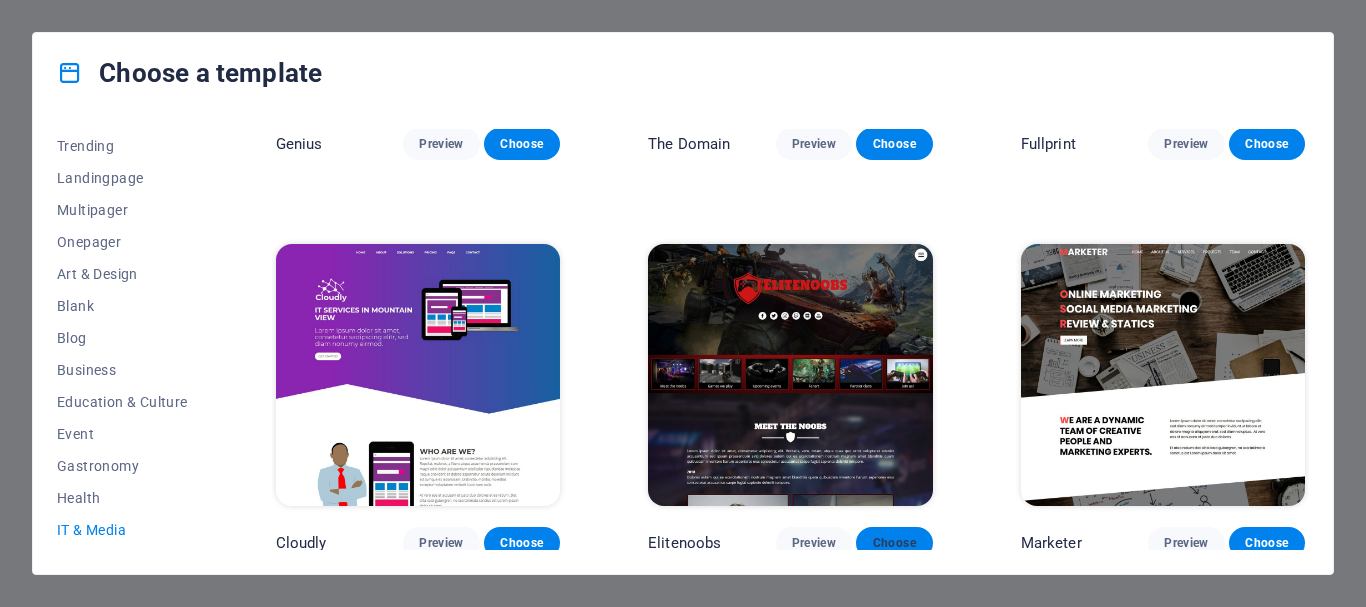 click on "Choose" at bounding box center [894, 543] 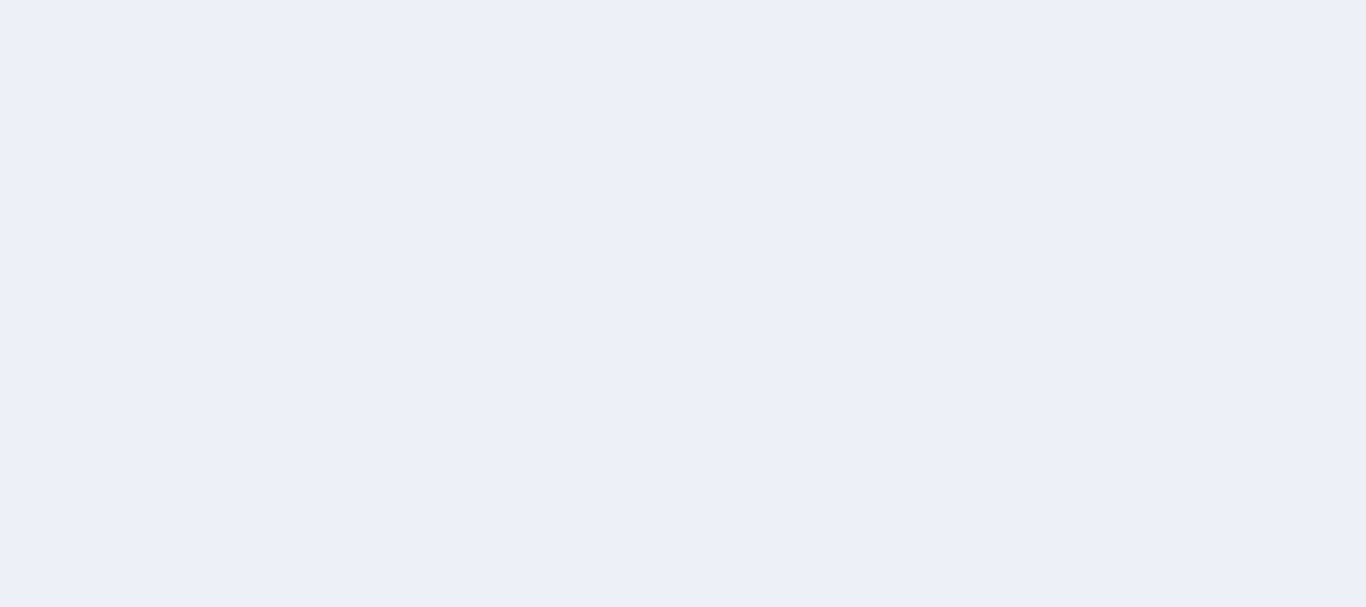 scroll, scrollTop: 0, scrollLeft: 0, axis: both 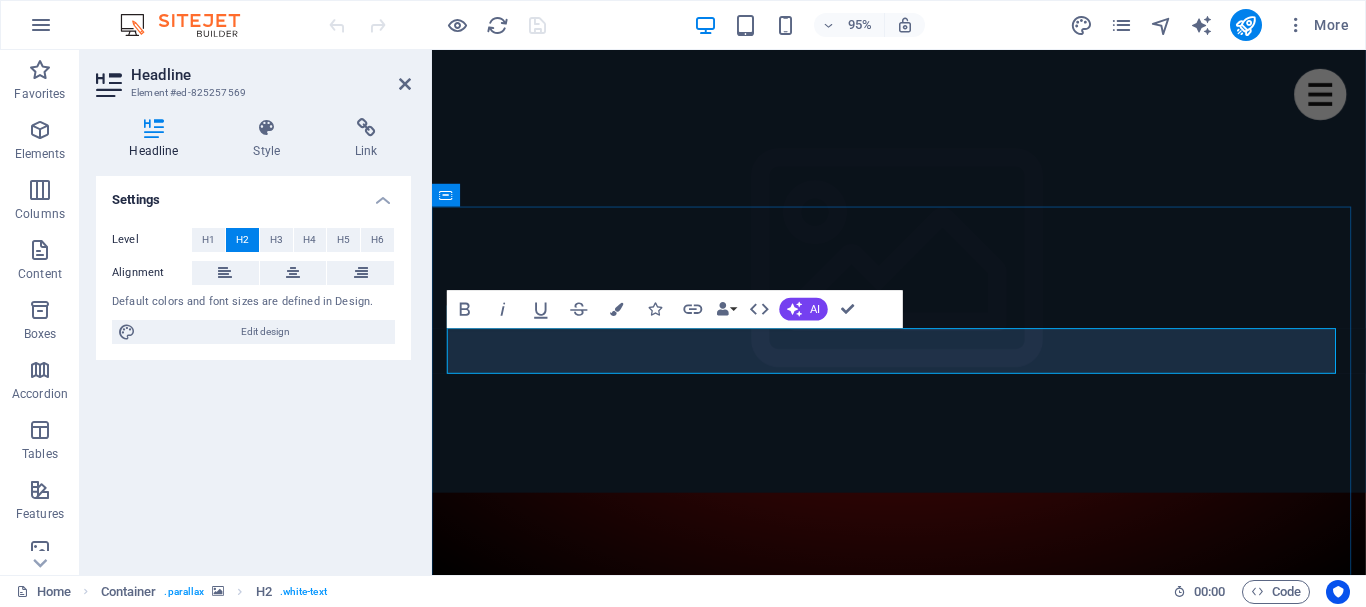 type 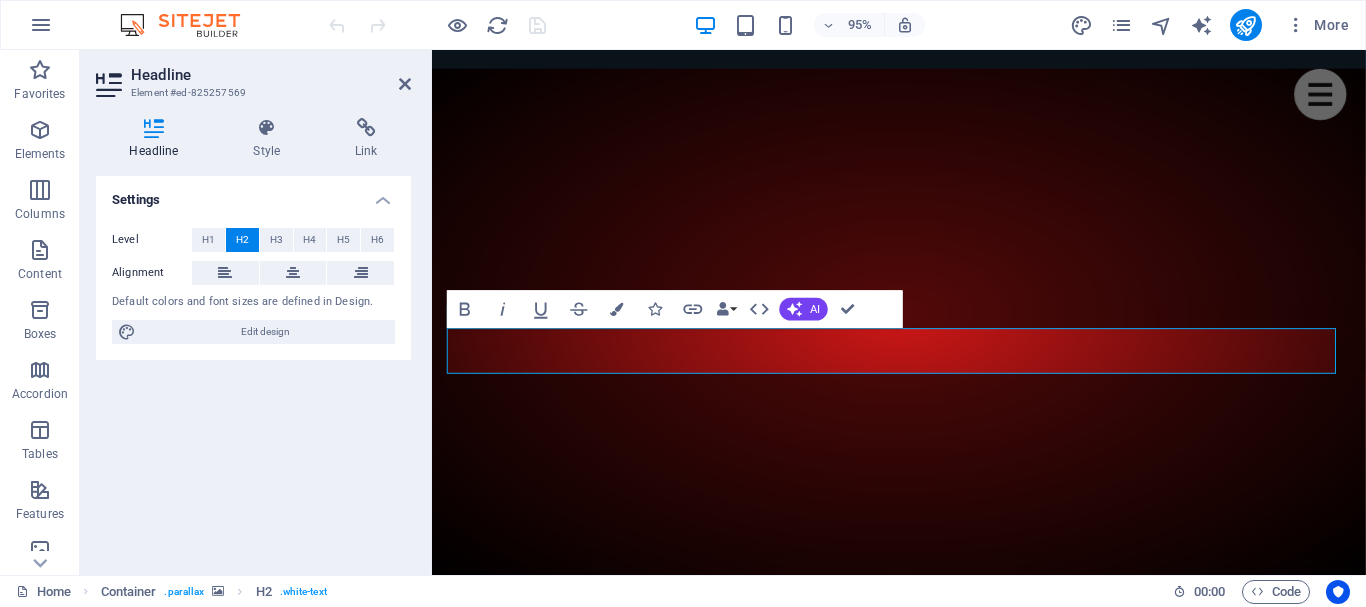 click at bounding box center (923, 5120) 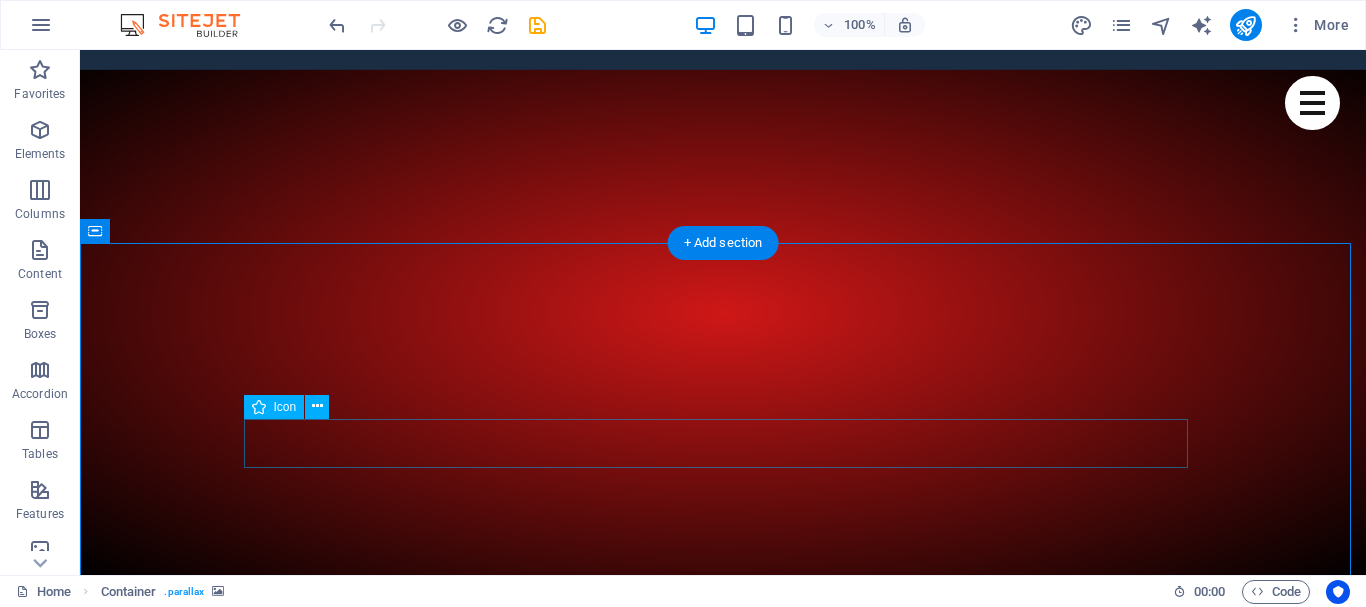 click at bounding box center [723, 6887] 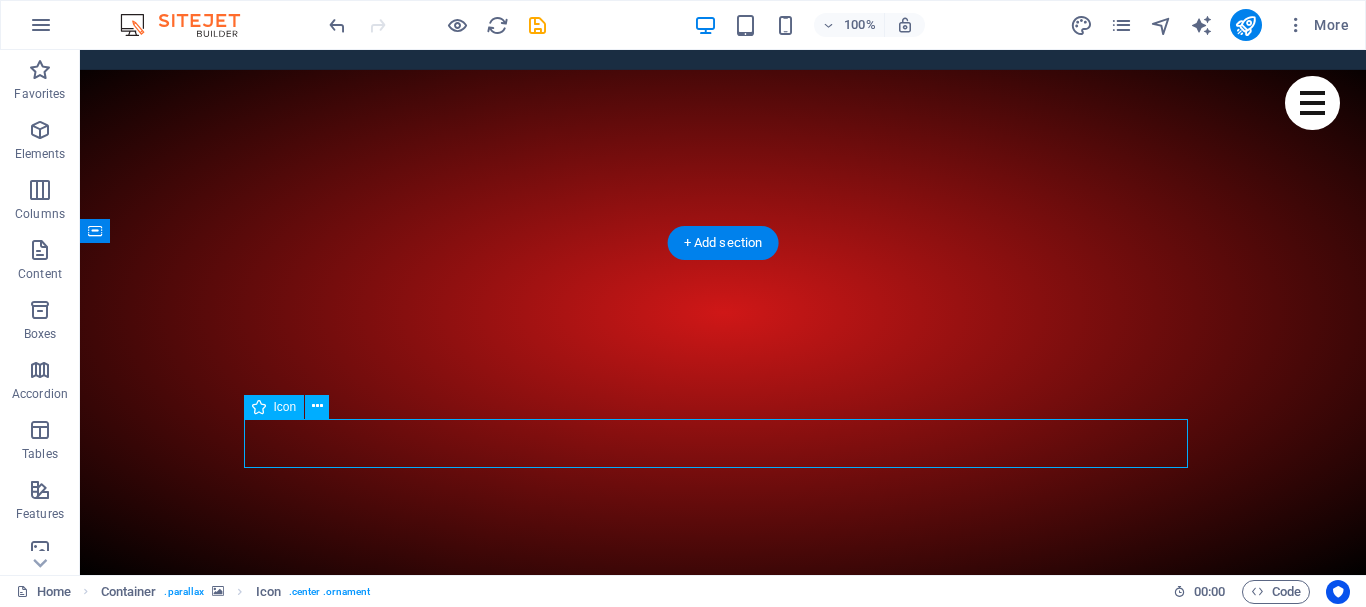click at bounding box center [723, 6887] 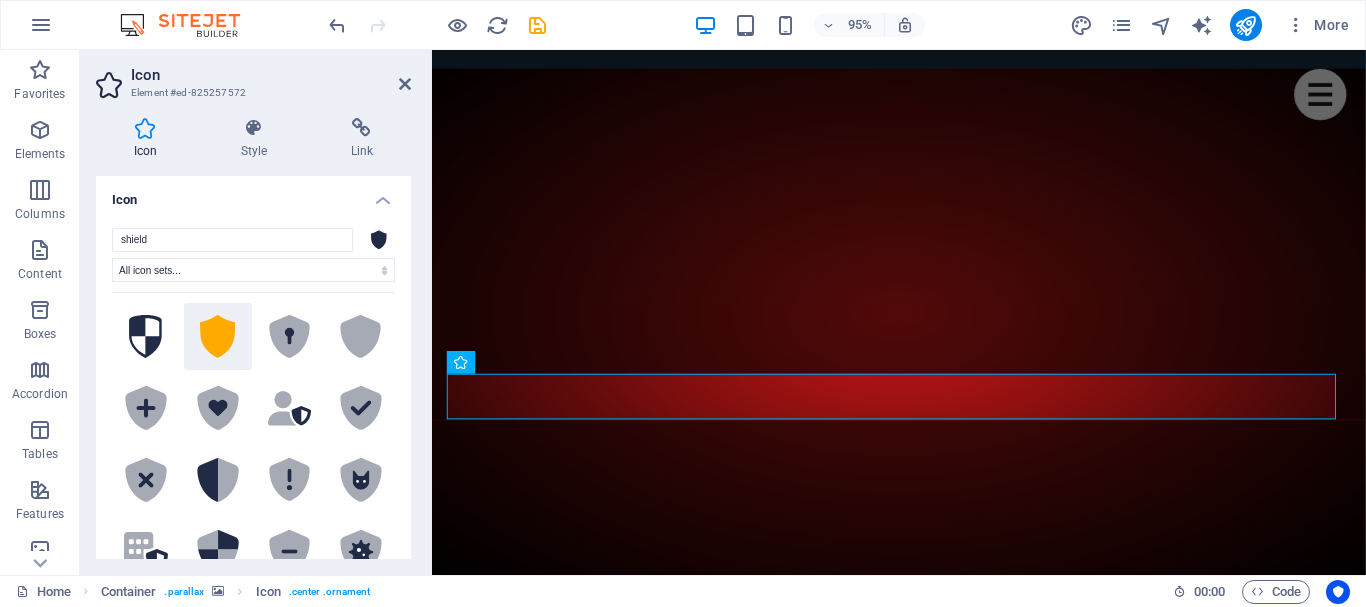 drag, startPoint x: 391, startPoint y: 308, endPoint x: 394, endPoint y: 346, distance: 38.118237 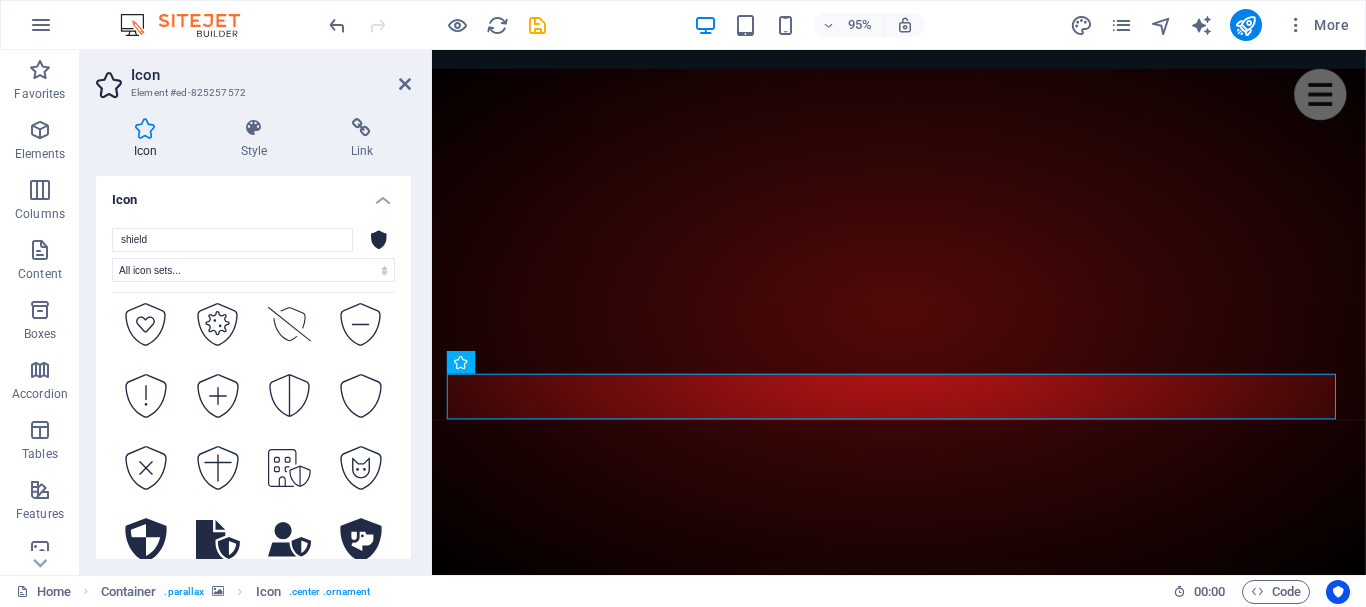 scroll, scrollTop: 0, scrollLeft: 0, axis: both 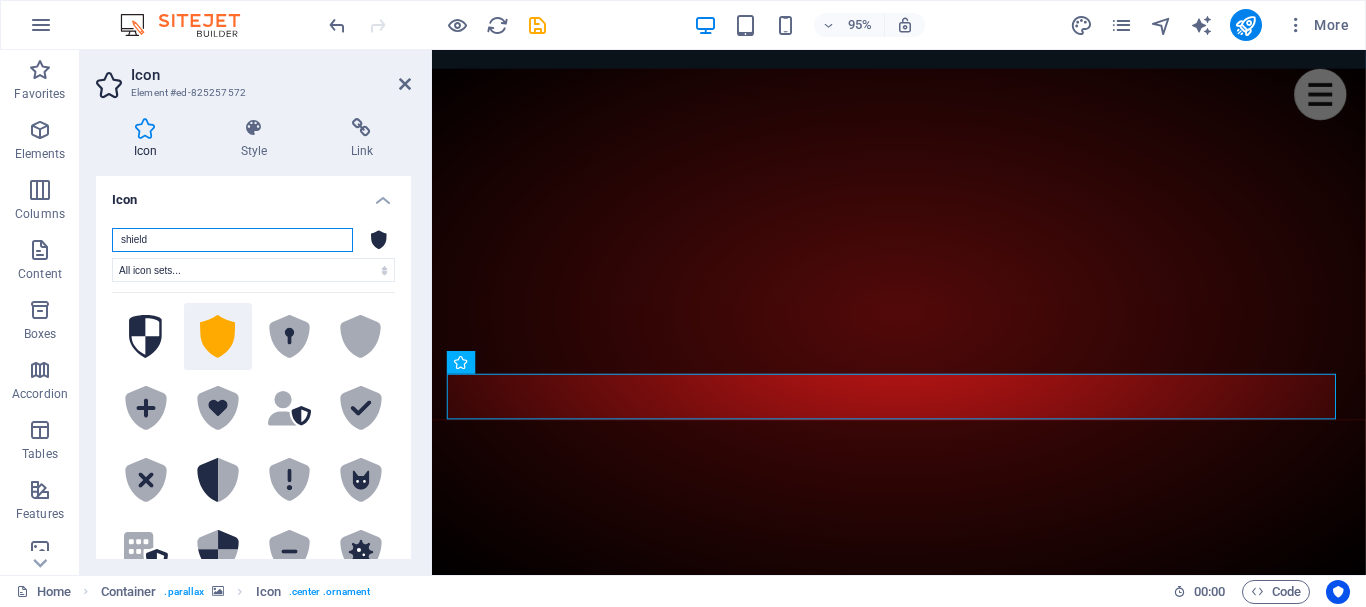 click on "shield" at bounding box center (232, 240) 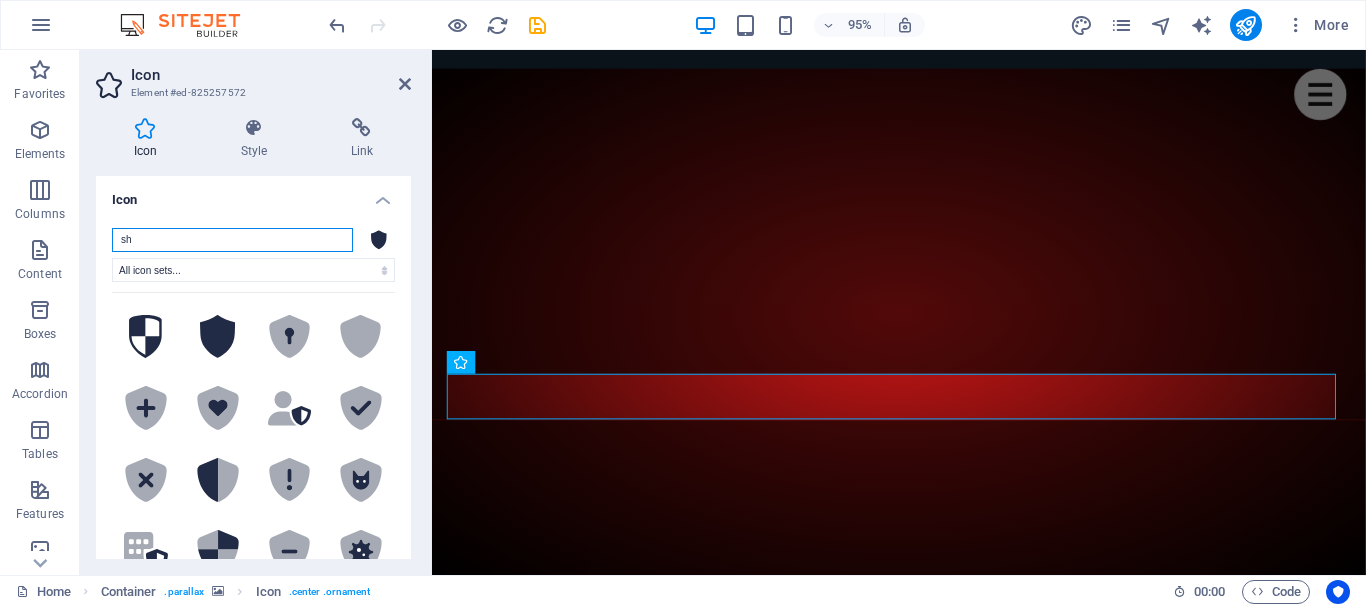 type on "s" 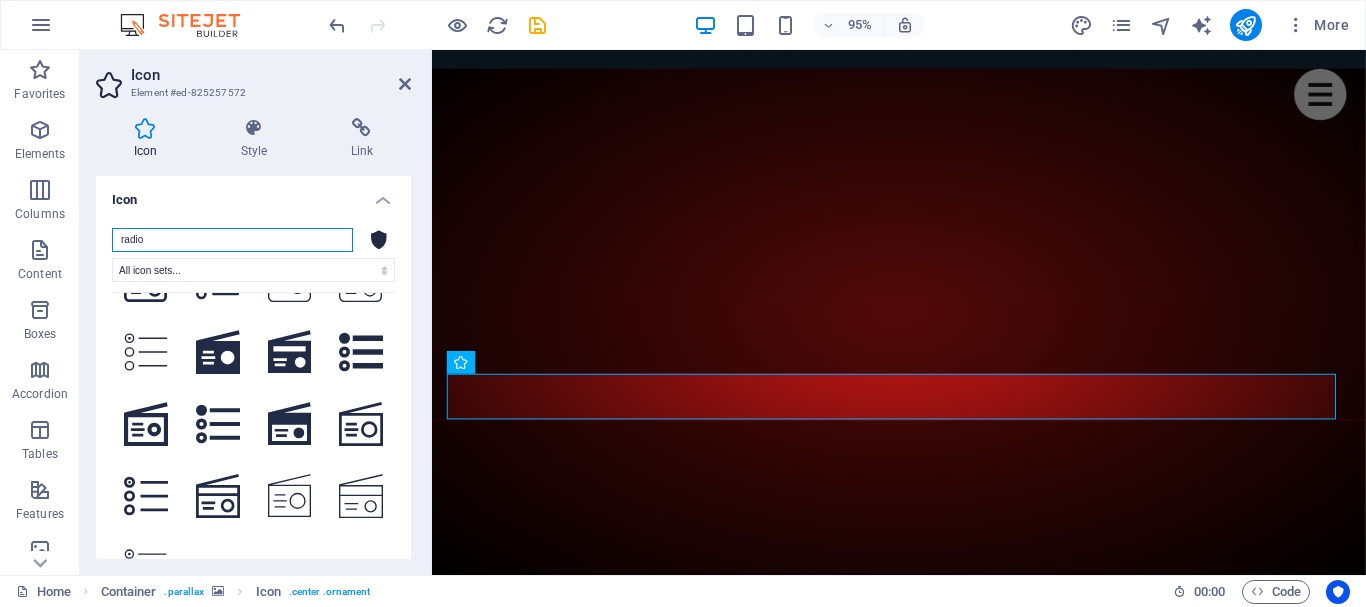 scroll, scrollTop: 344, scrollLeft: 0, axis: vertical 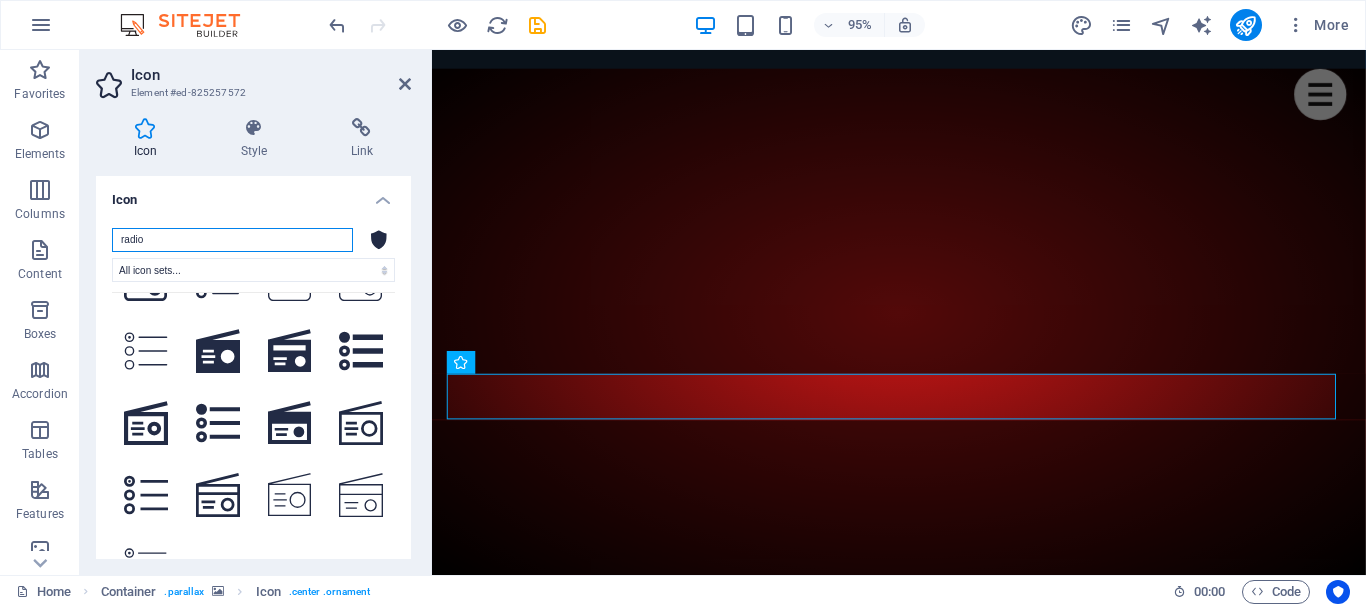 type on "radio" 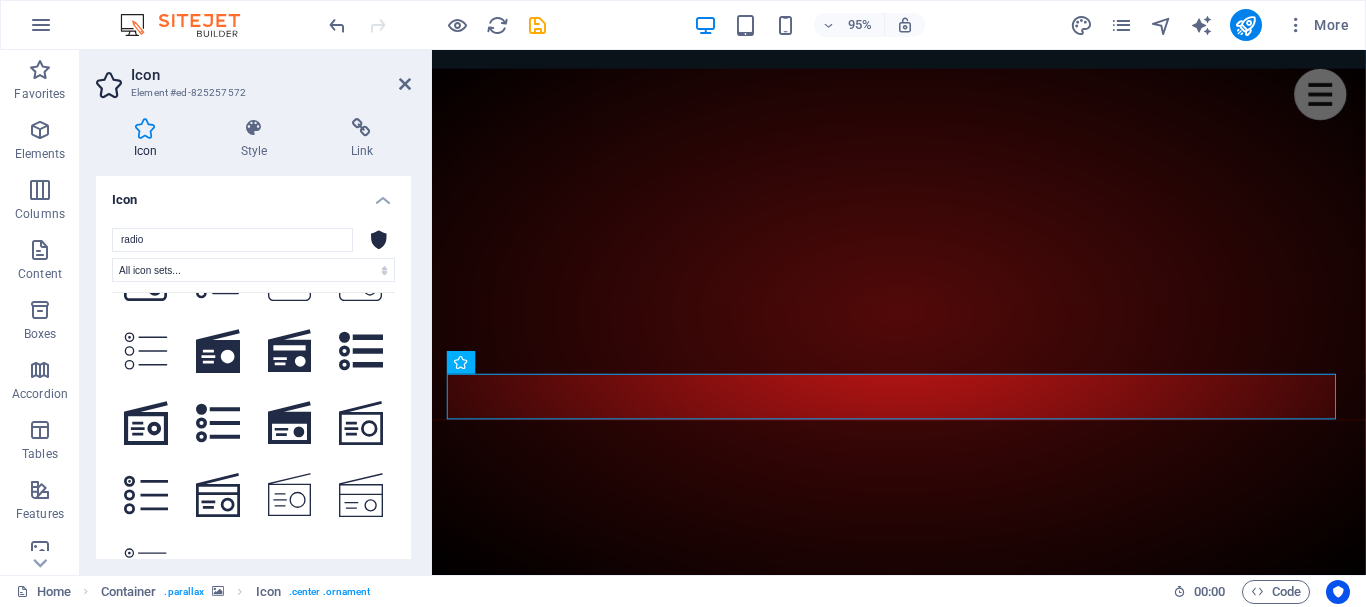 drag, startPoint x: 392, startPoint y: 527, endPoint x: 399, endPoint y: 485, distance: 42.579338 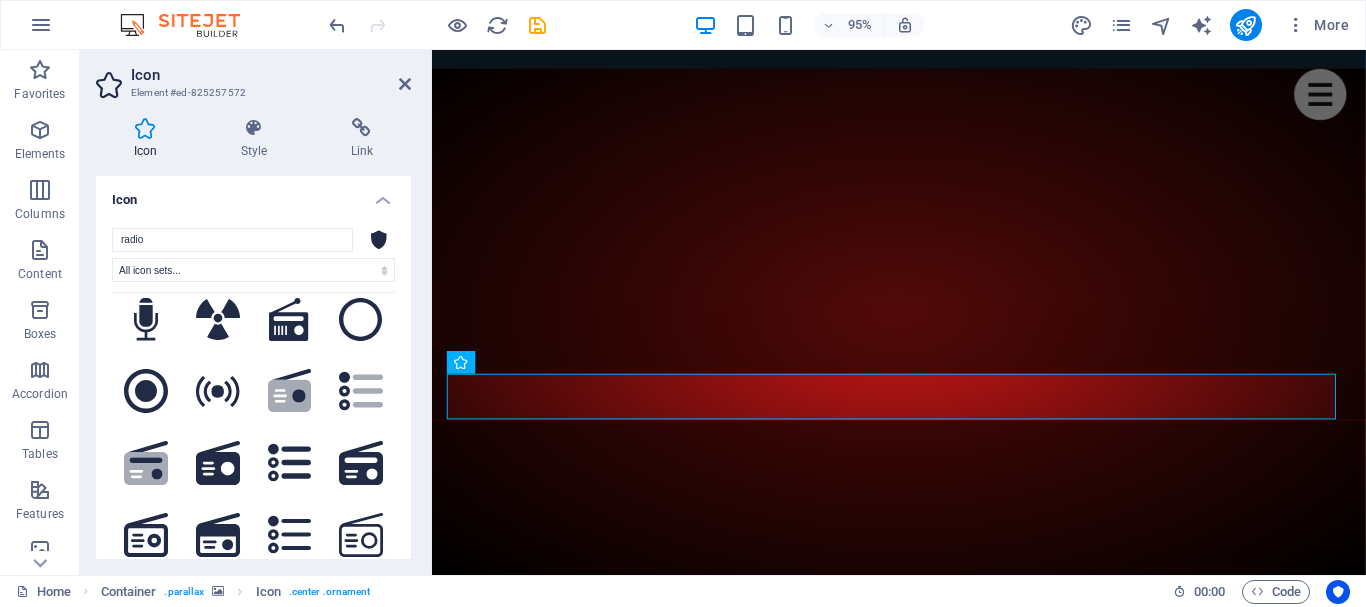 scroll, scrollTop: 0, scrollLeft: 0, axis: both 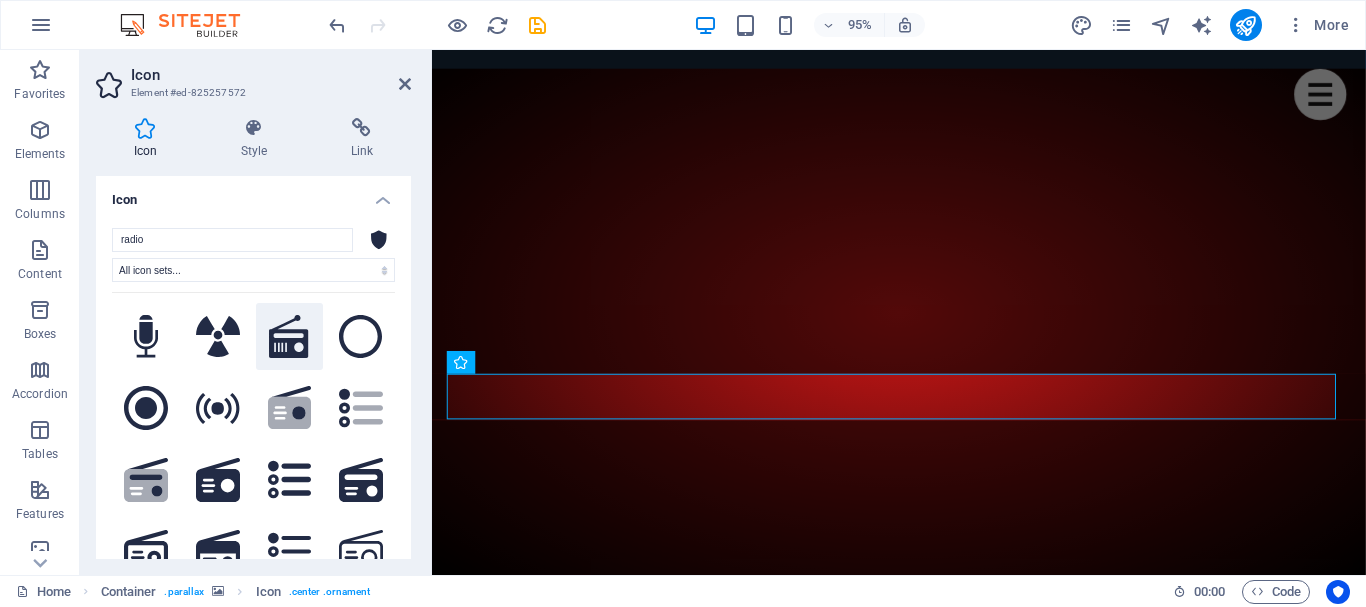 click 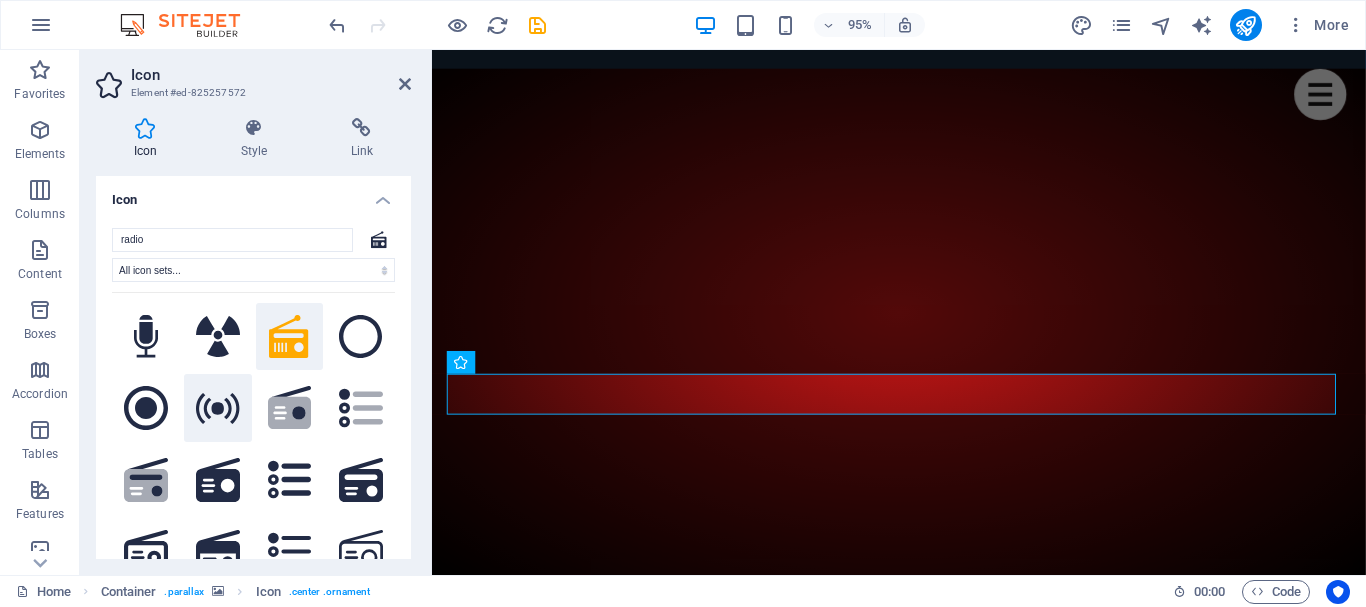 click 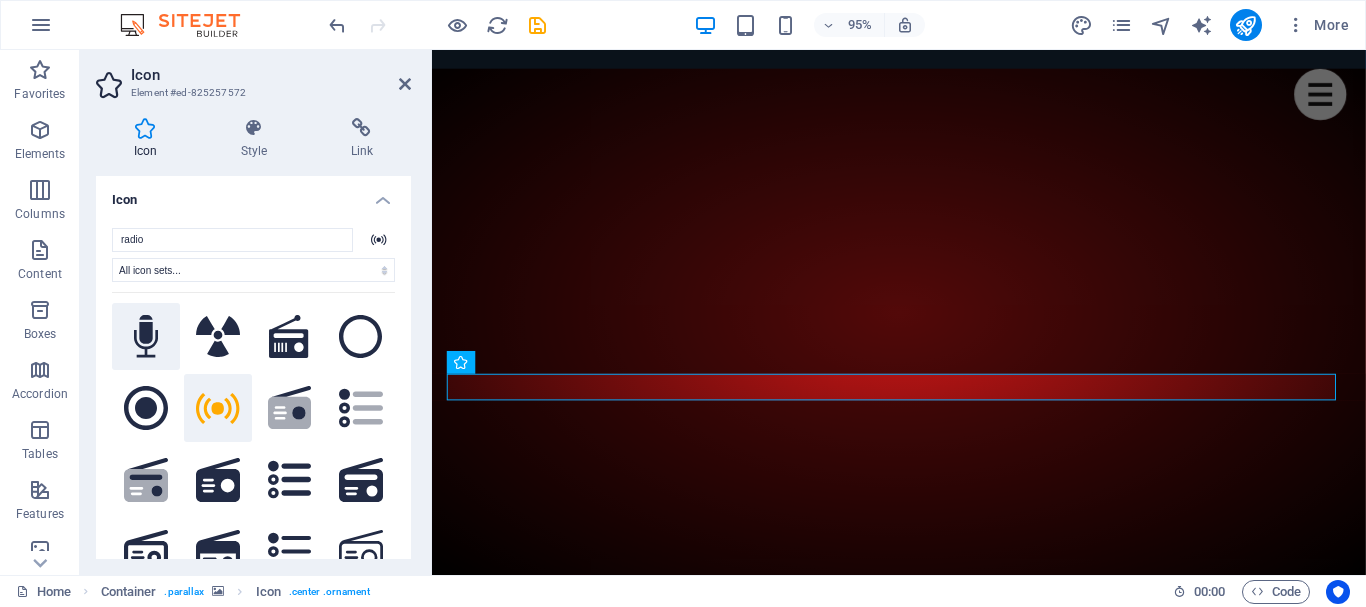 click 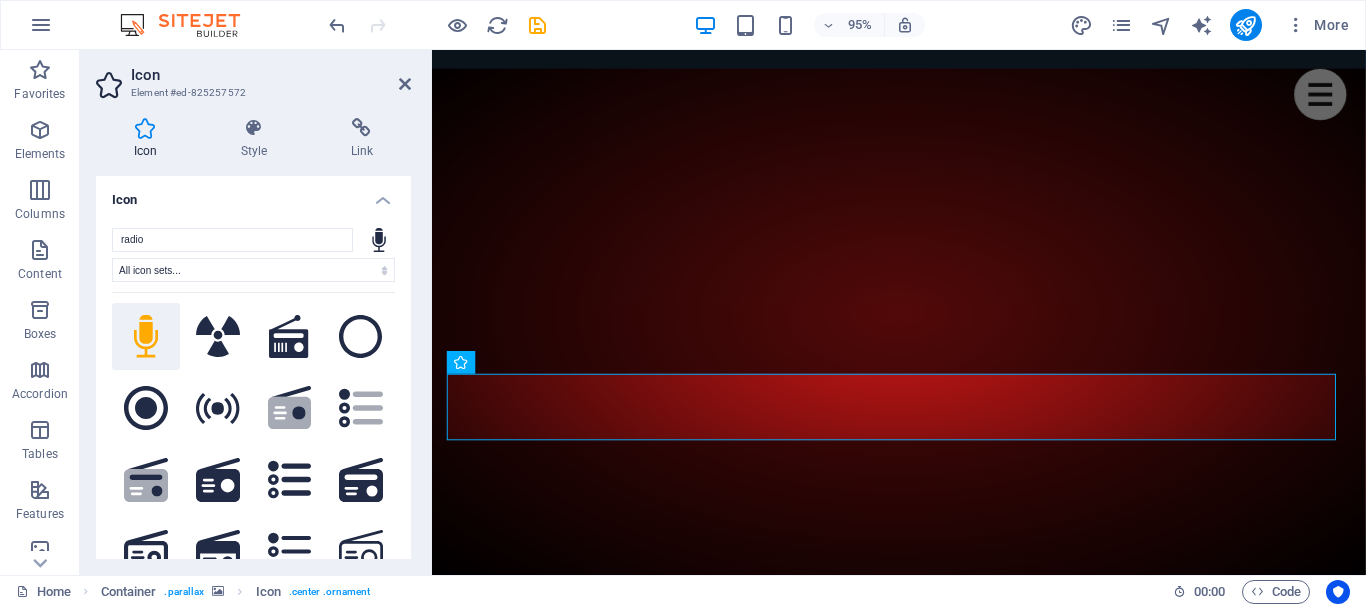click at bounding box center (923, 5125) 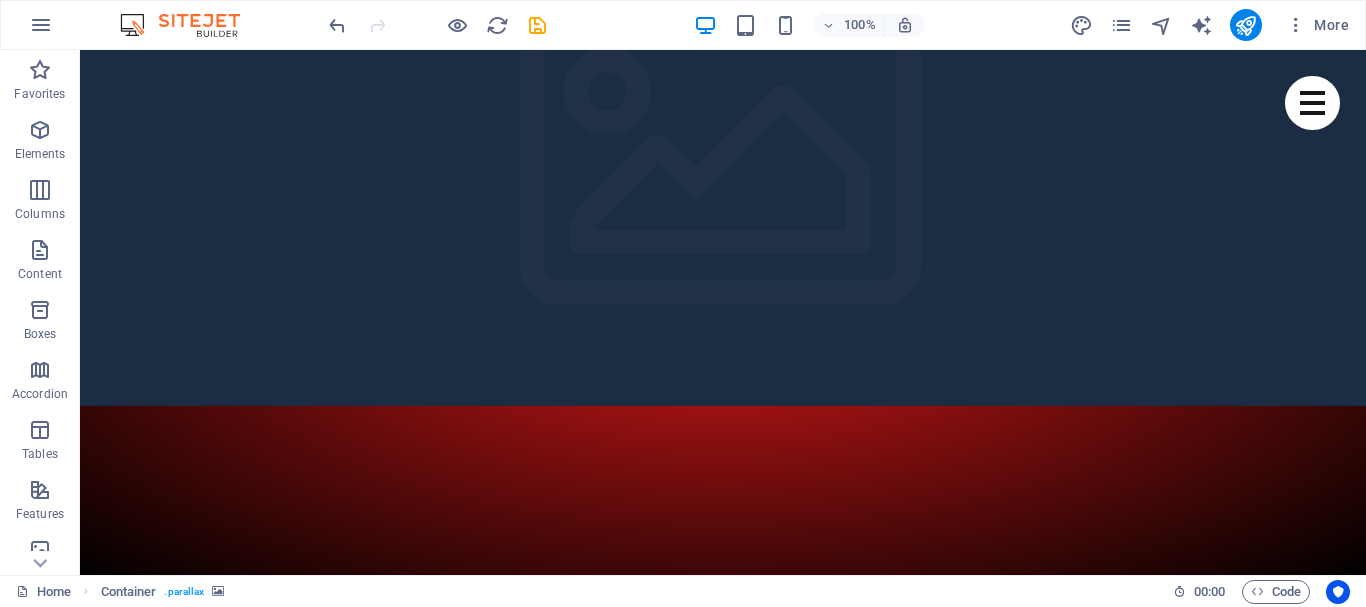 scroll, scrollTop: 0, scrollLeft: 0, axis: both 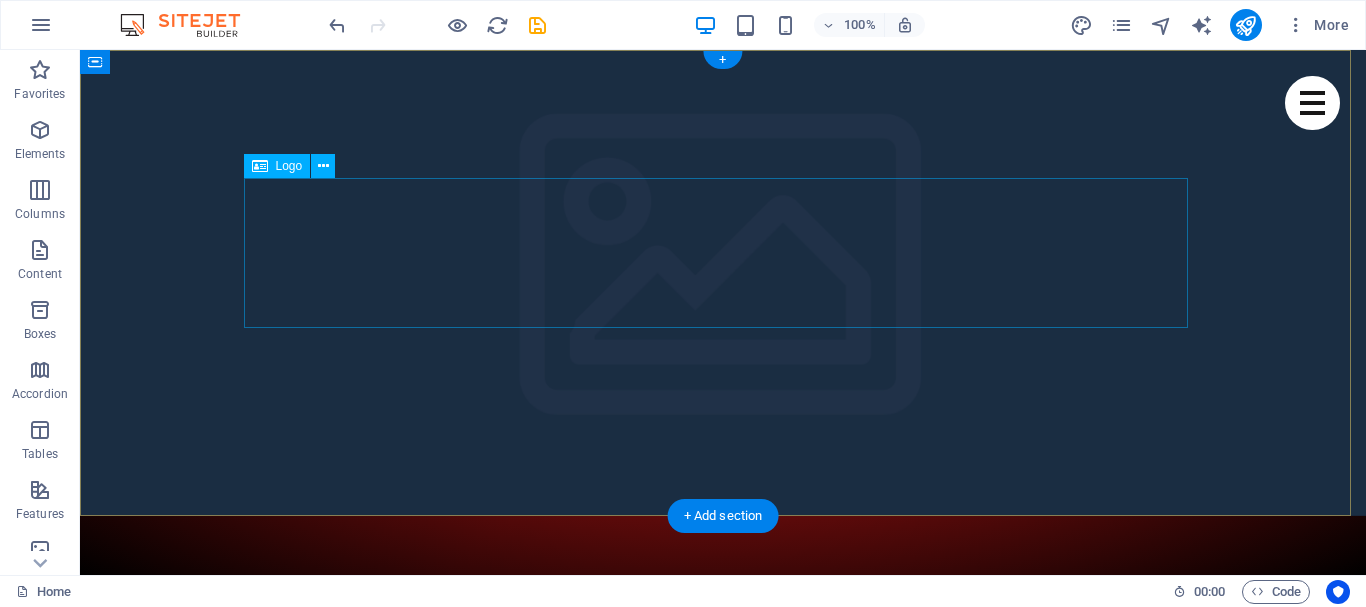 click at bounding box center [723, 1209] 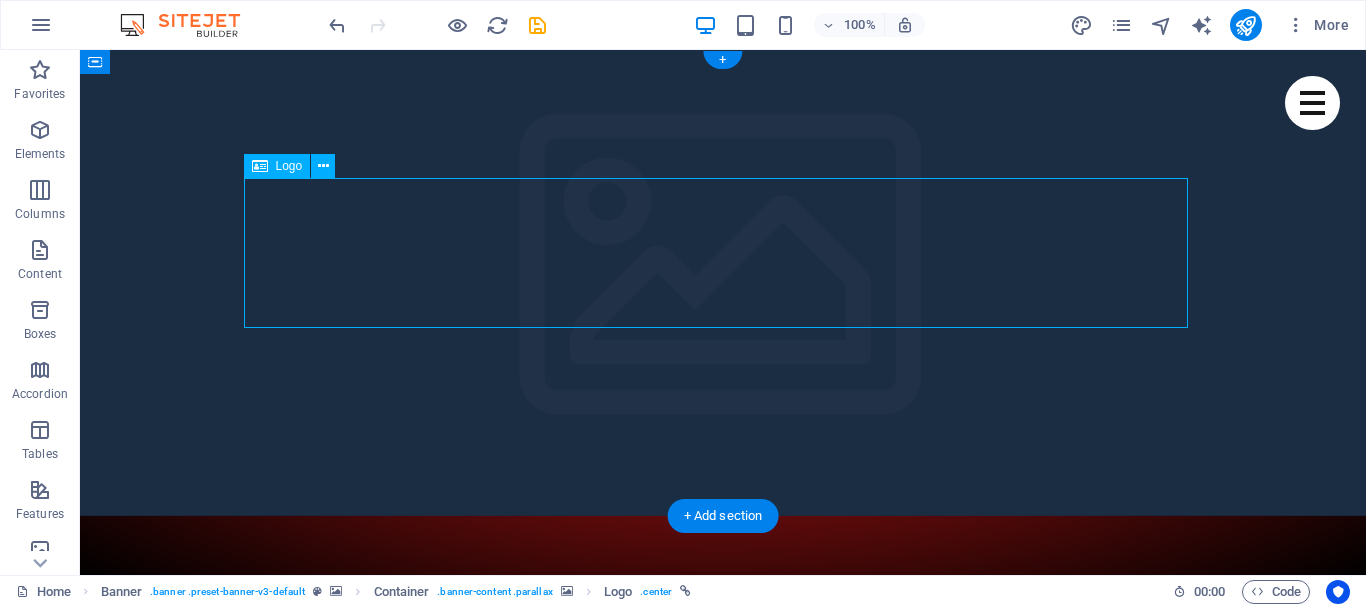 click at bounding box center [723, 1209] 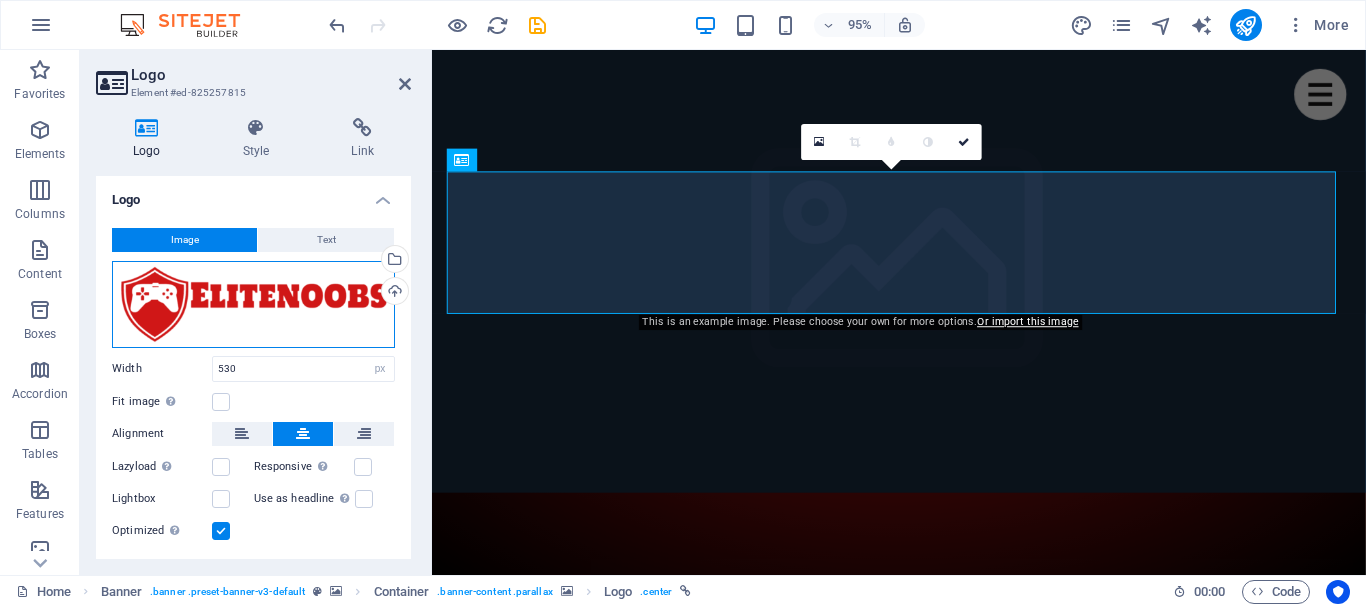 click on "Drag files here, click to choose files or select files from Files or our free stock photos & videos" at bounding box center [253, 304] 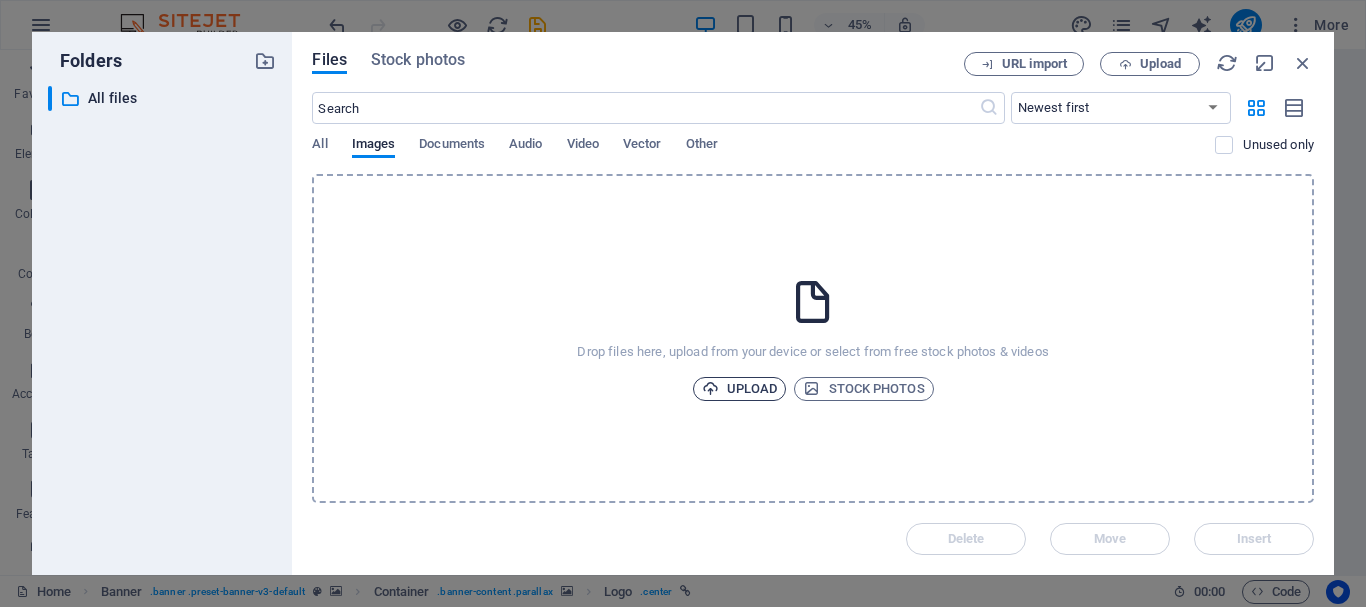 click on "Upload" at bounding box center (740, 389) 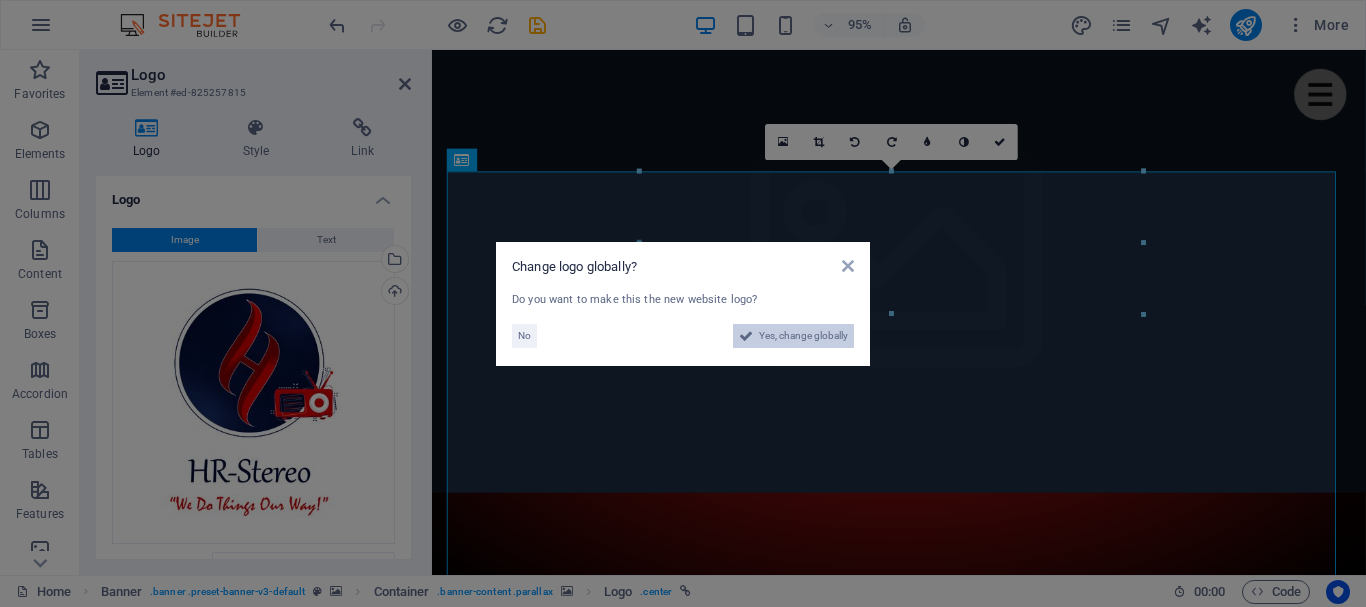 click on "Yes, change globally" at bounding box center [803, 336] 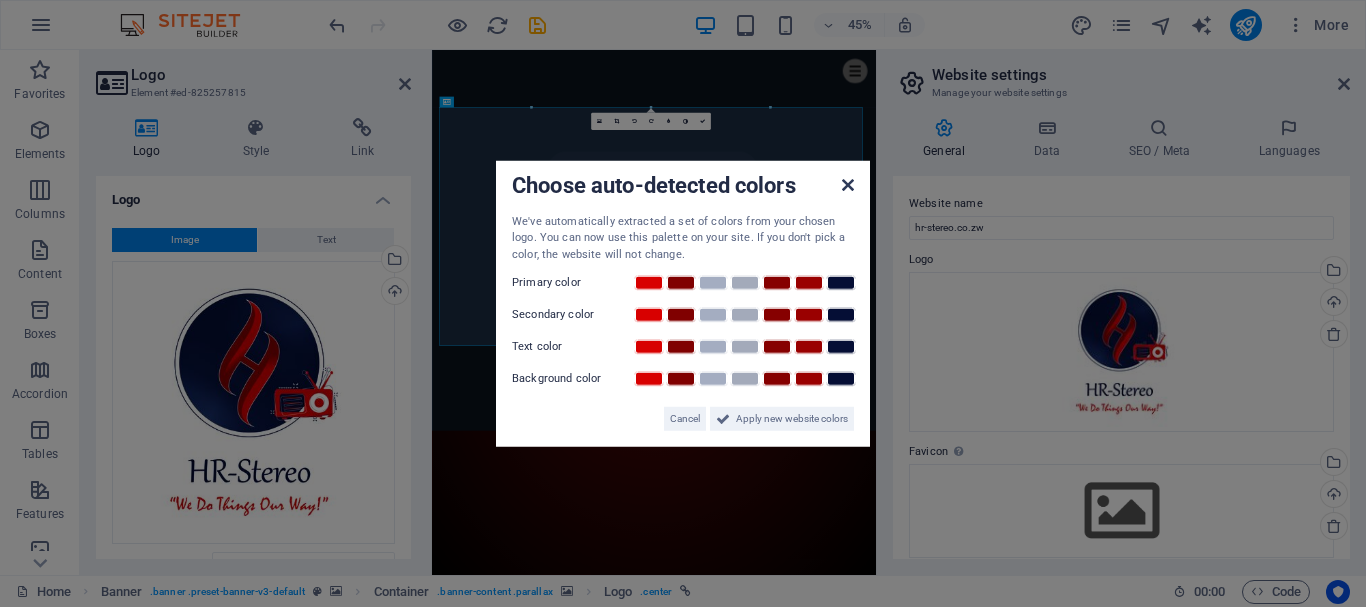 click at bounding box center (848, 184) 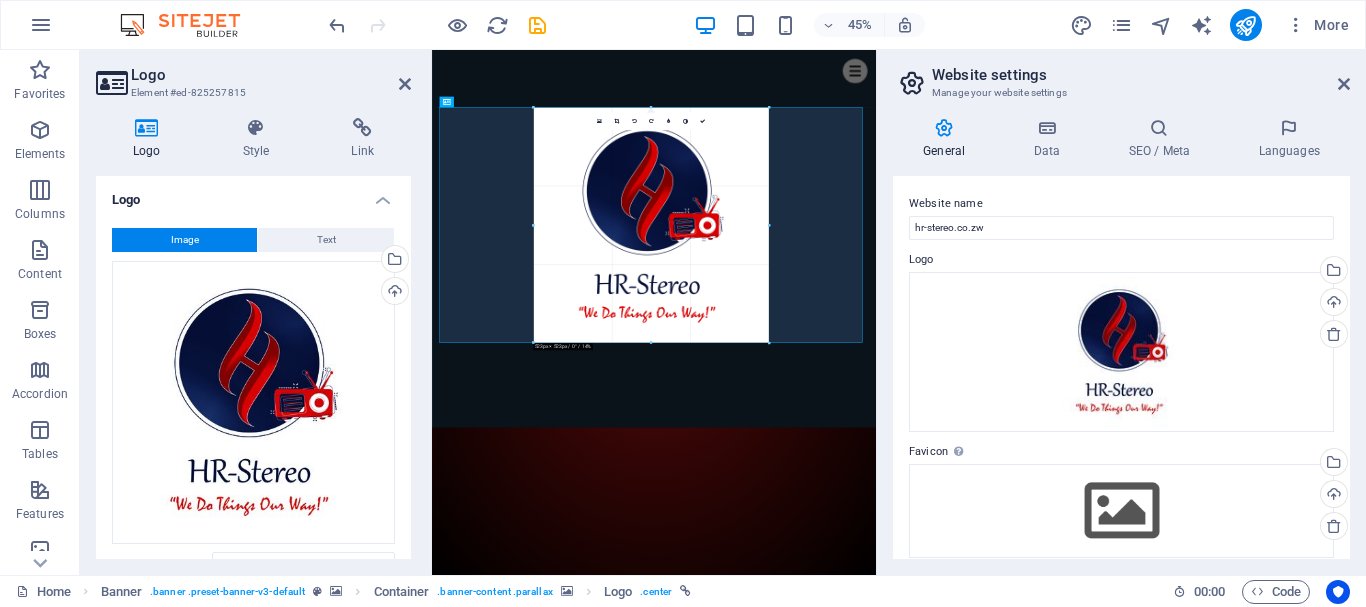 drag, startPoint x: 772, startPoint y: 107, endPoint x: 760, endPoint y: 126, distance: 22.472204 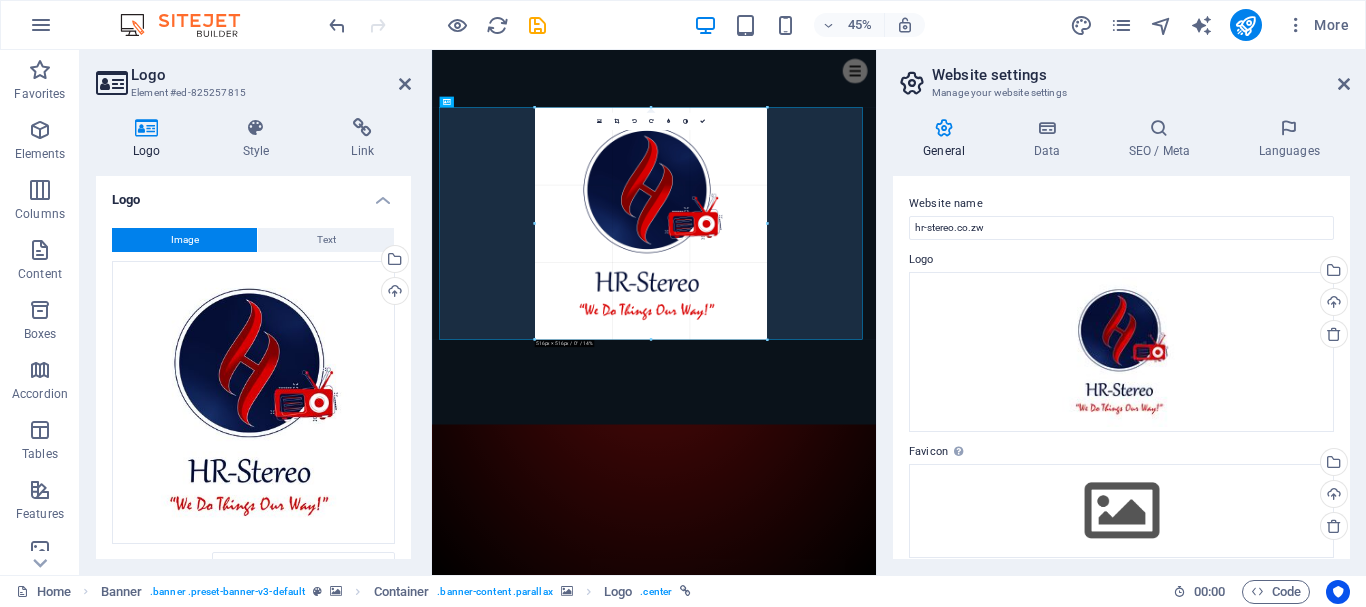 drag, startPoint x: 233, startPoint y: 644, endPoint x: 545, endPoint y: 318, distance: 451.24274 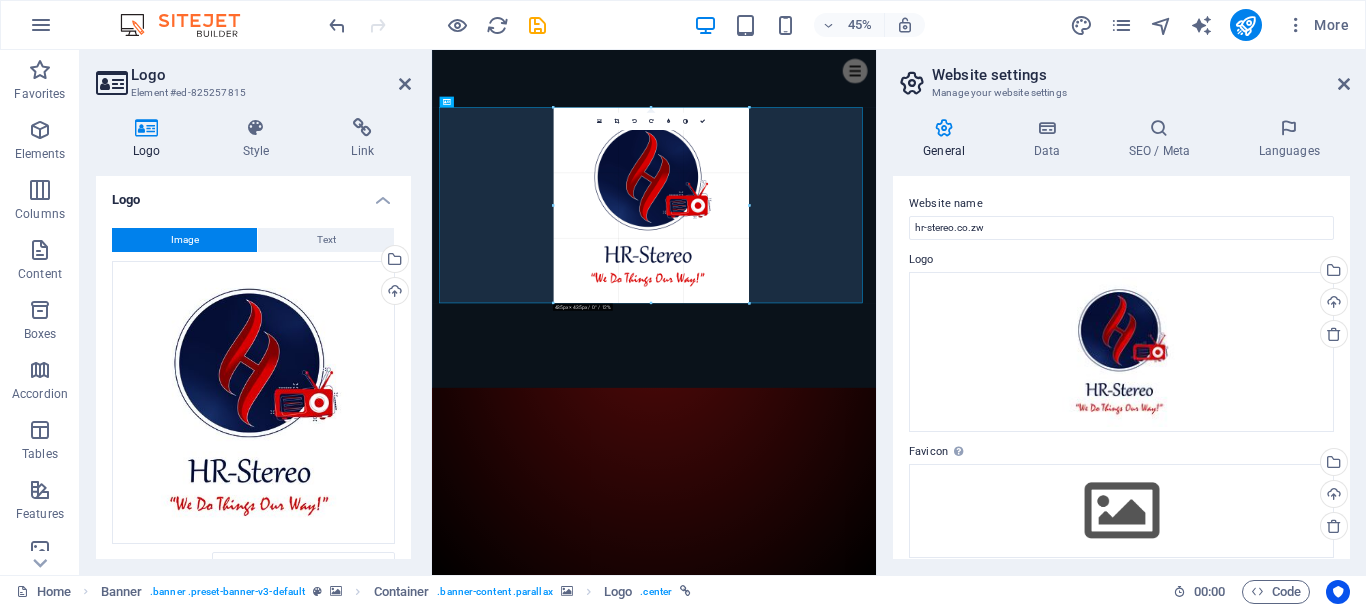 drag, startPoint x: 767, startPoint y: 340, endPoint x: 682, endPoint y: 243, distance: 128.97287 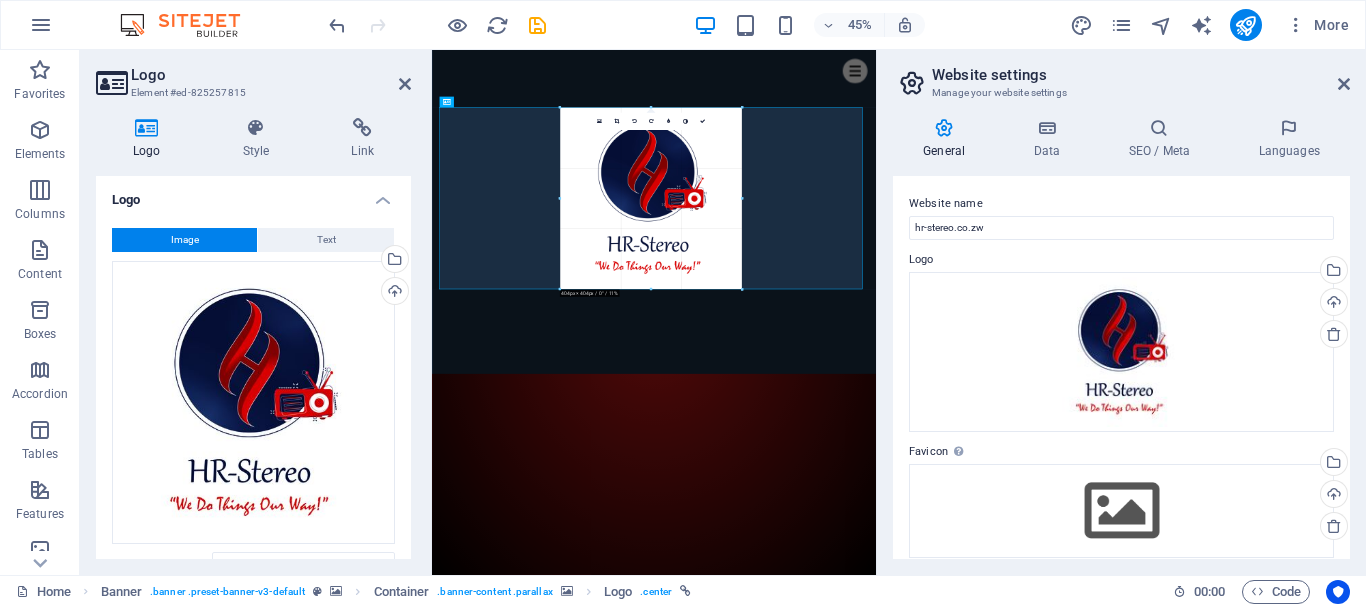 drag, startPoint x: 553, startPoint y: 300, endPoint x: 587, endPoint y: 222, distance: 85.08819 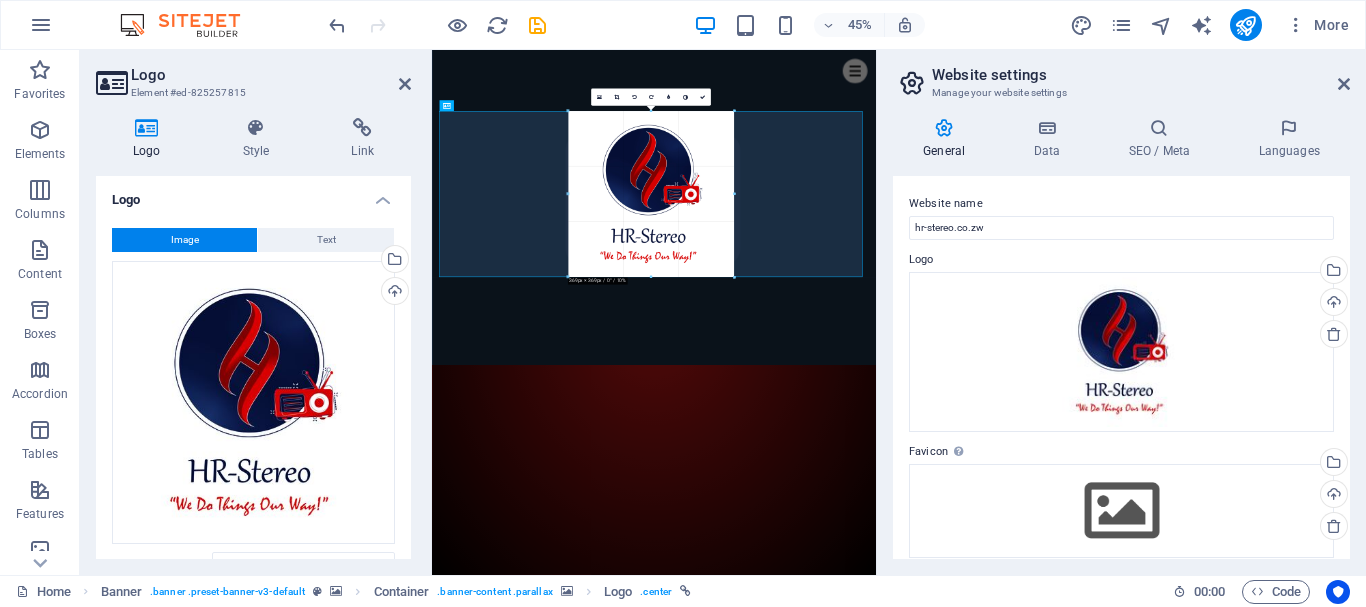 drag, startPoint x: 744, startPoint y: 290, endPoint x: 707, endPoint y: 209, distance: 89.050545 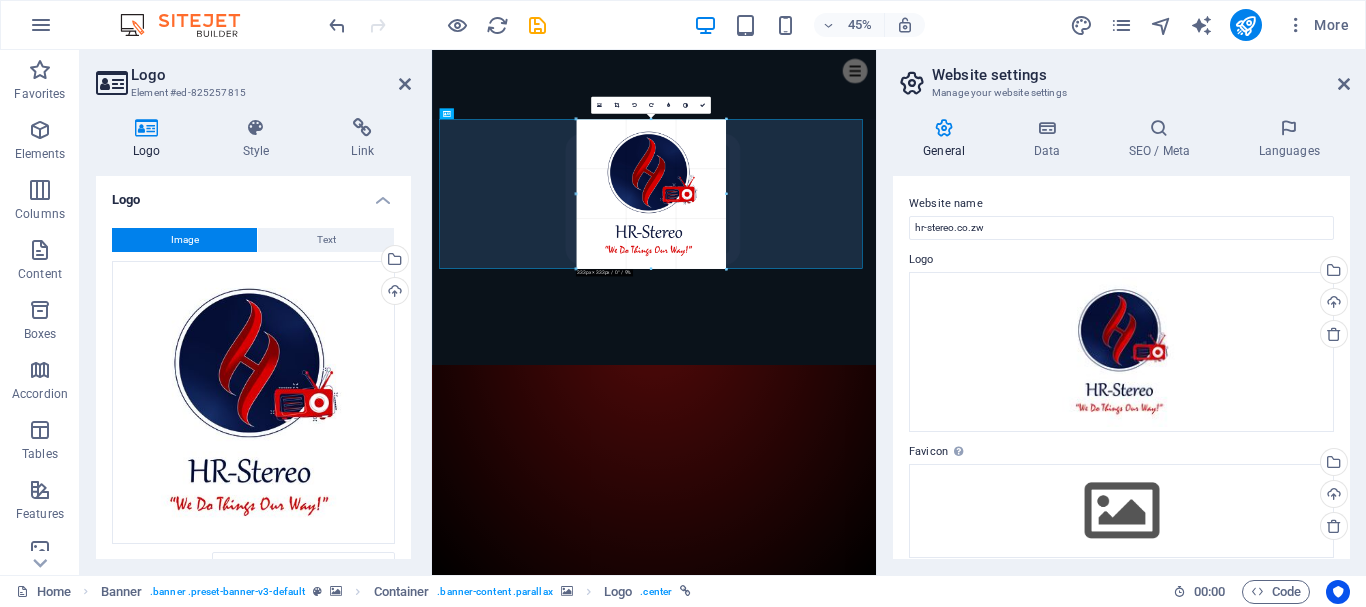 drag, startPoint x: 568, startPoint y: 278, endPoint x: 605, endPoint y: 214, distance: 73.92564 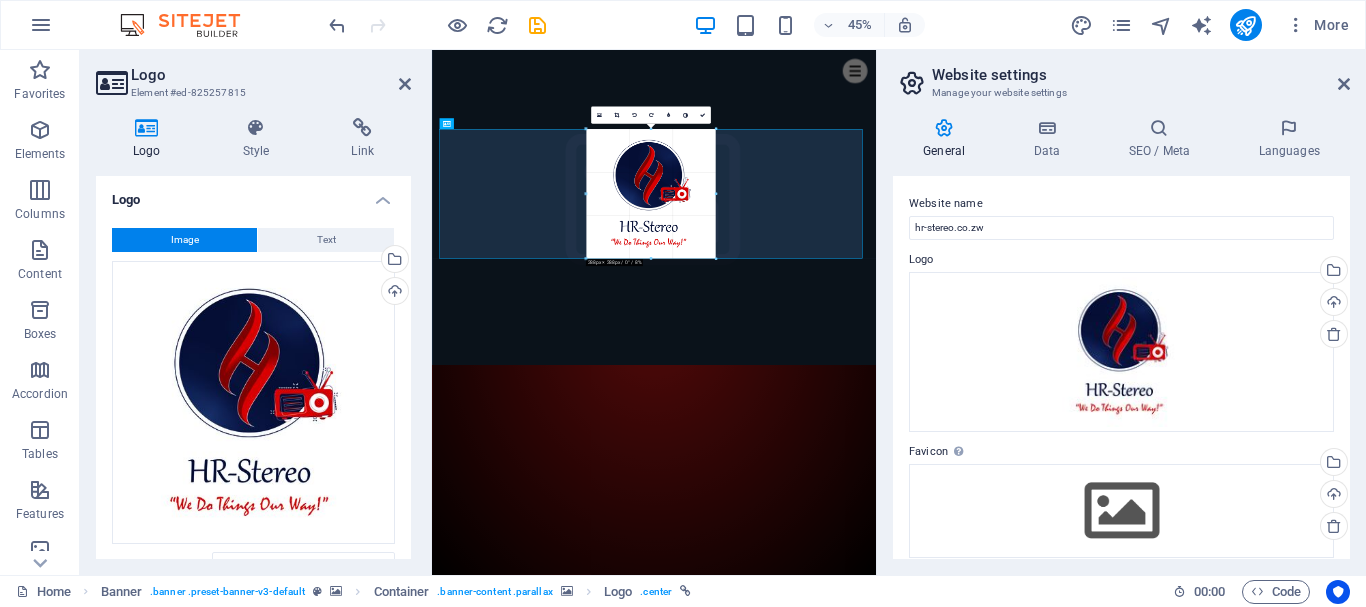 drag, startPoint x: 726, startPoint y: 268, endPoint x: 553, endPoint y: 373, distance: 202.37094 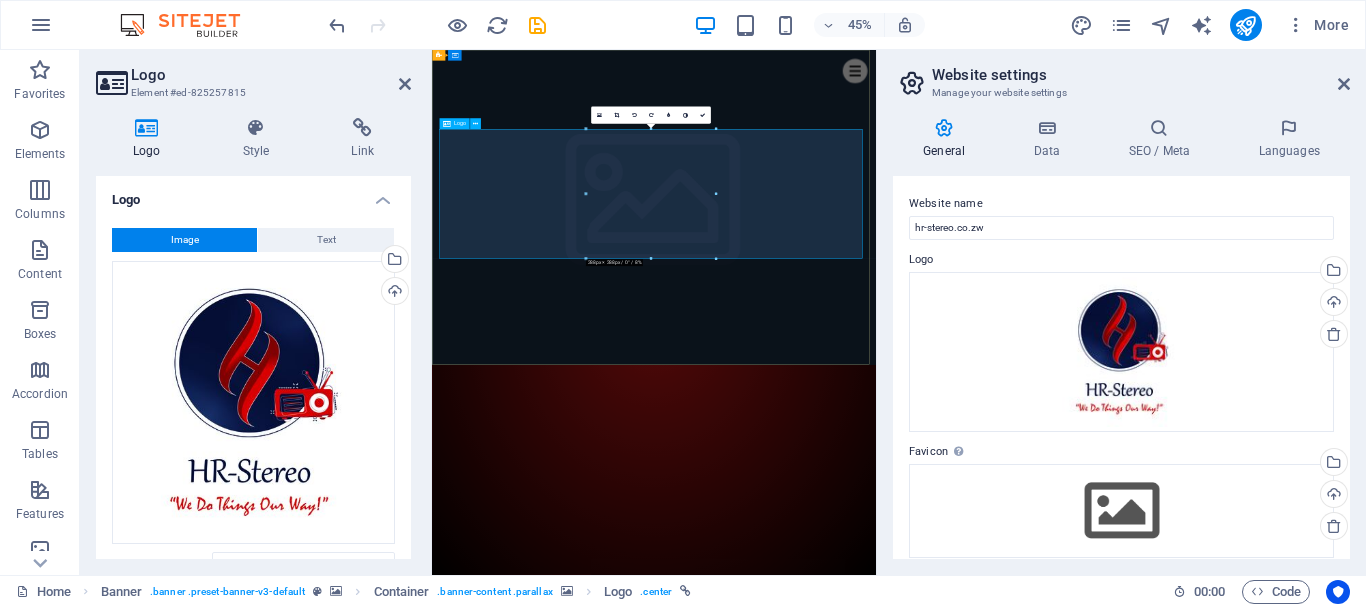 drag, startPoint x: 1019, startPoint y: 306, endPoint x: 840, endPoint y: 403, distance: 203.59273 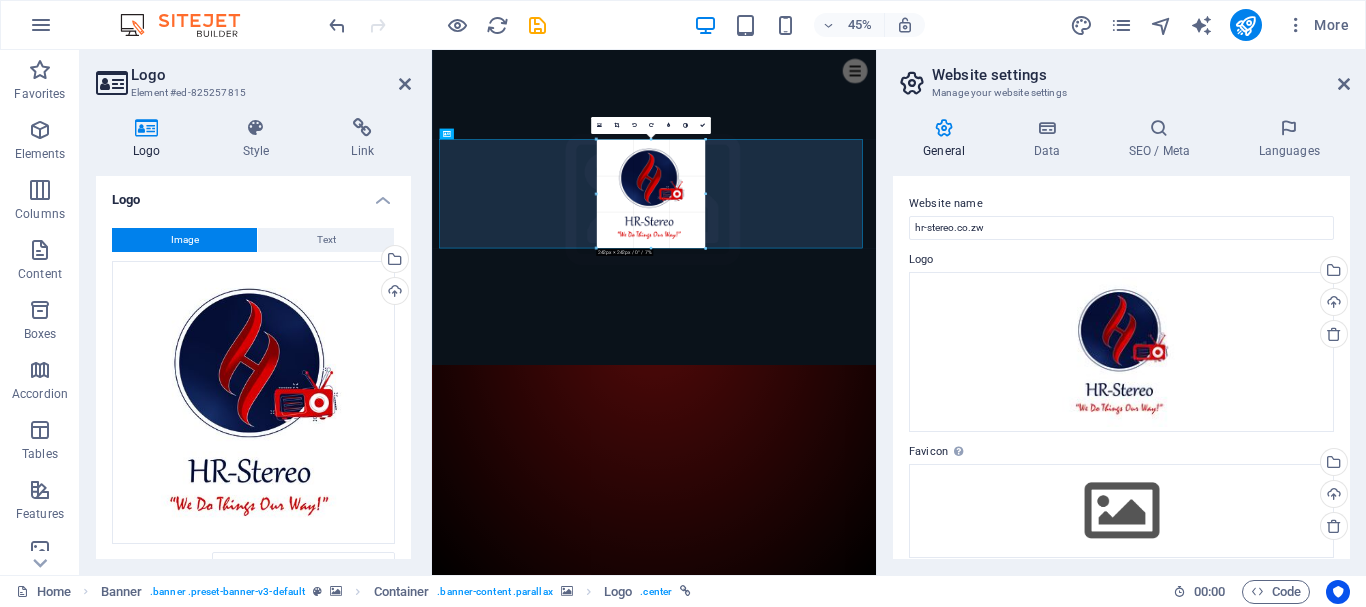 drag, startPoint x: 587, startPoint y: 260, endPoint x: 453, endPoint y: 266, distance: 134.13426 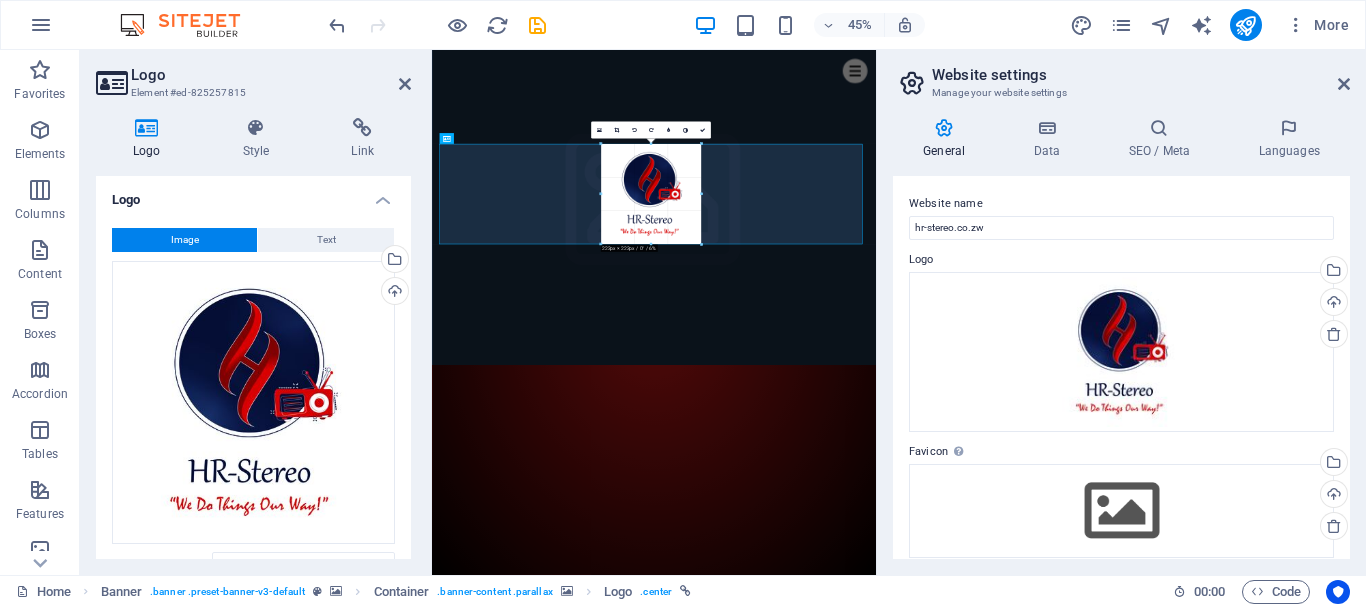 drag, startPoint x: 706, startPoint y: 246, endPoint x: 682, endPoint y: 211, distance: 42.43819 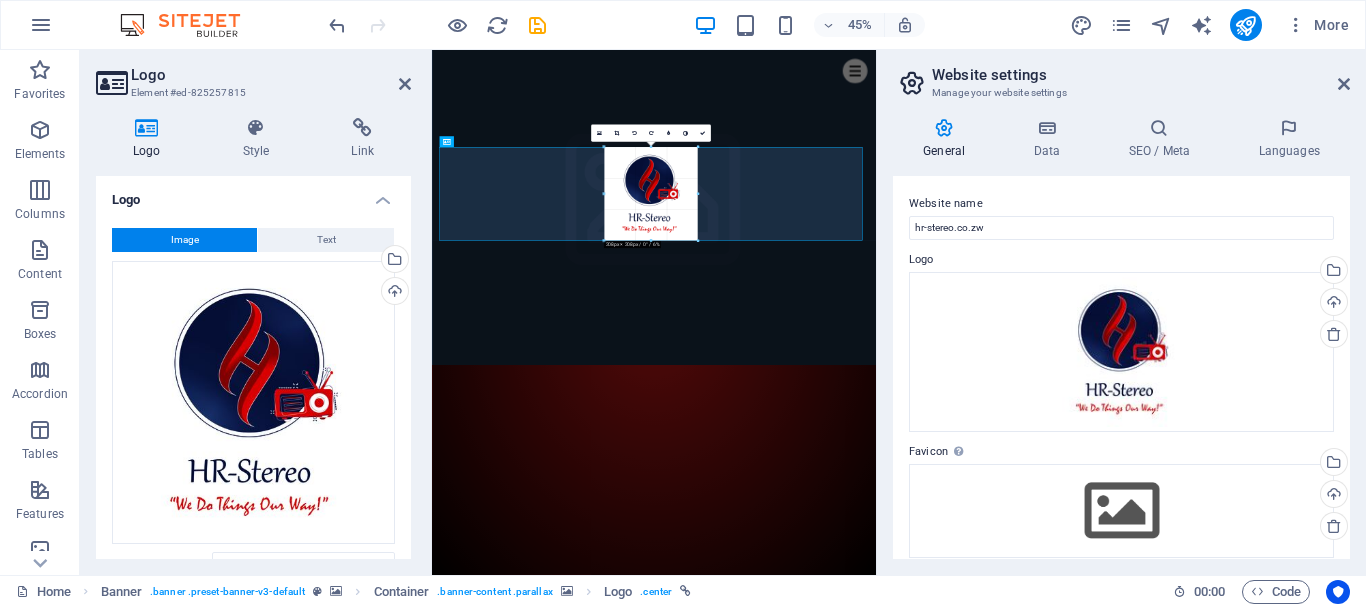 drag, startPoint x: 703, startPoint y: 247, endPoint x: 555, endPoint y: 382, distance: 200.32224 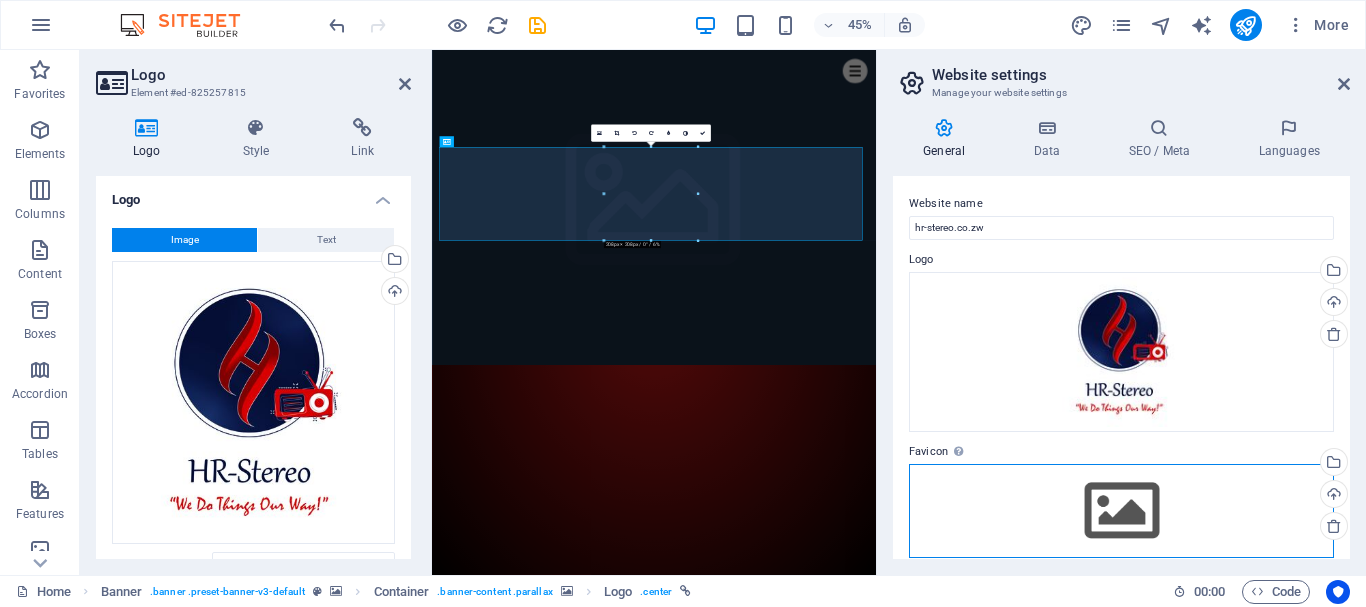 click on "Drag files here, click to choose files or select files from Files or our free stock photos & videos" at bounding box center [1121, 511] 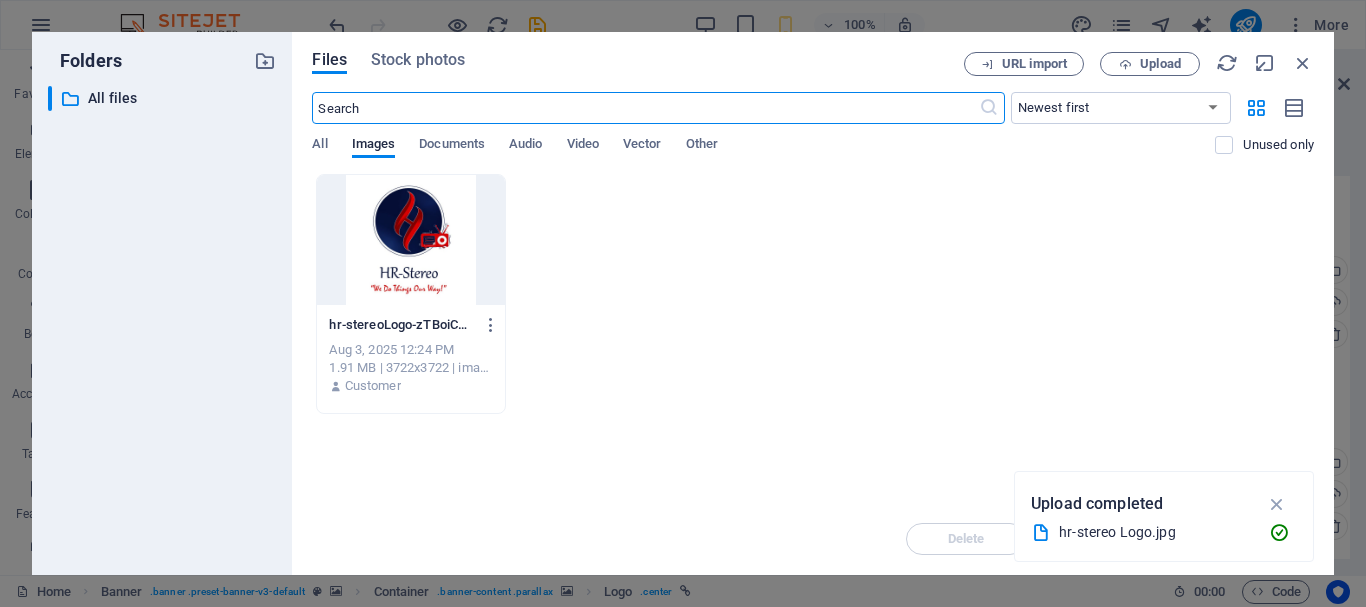 click at bounding box center [410, 240] 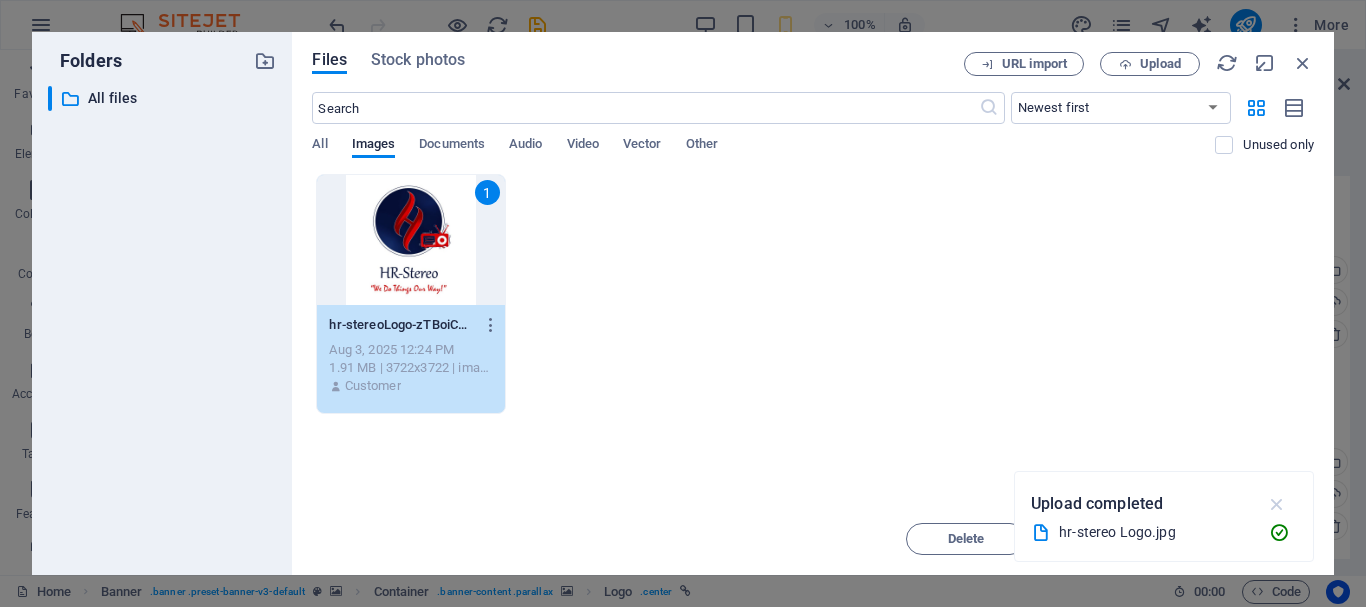 click at bounding box center (1277, 504) 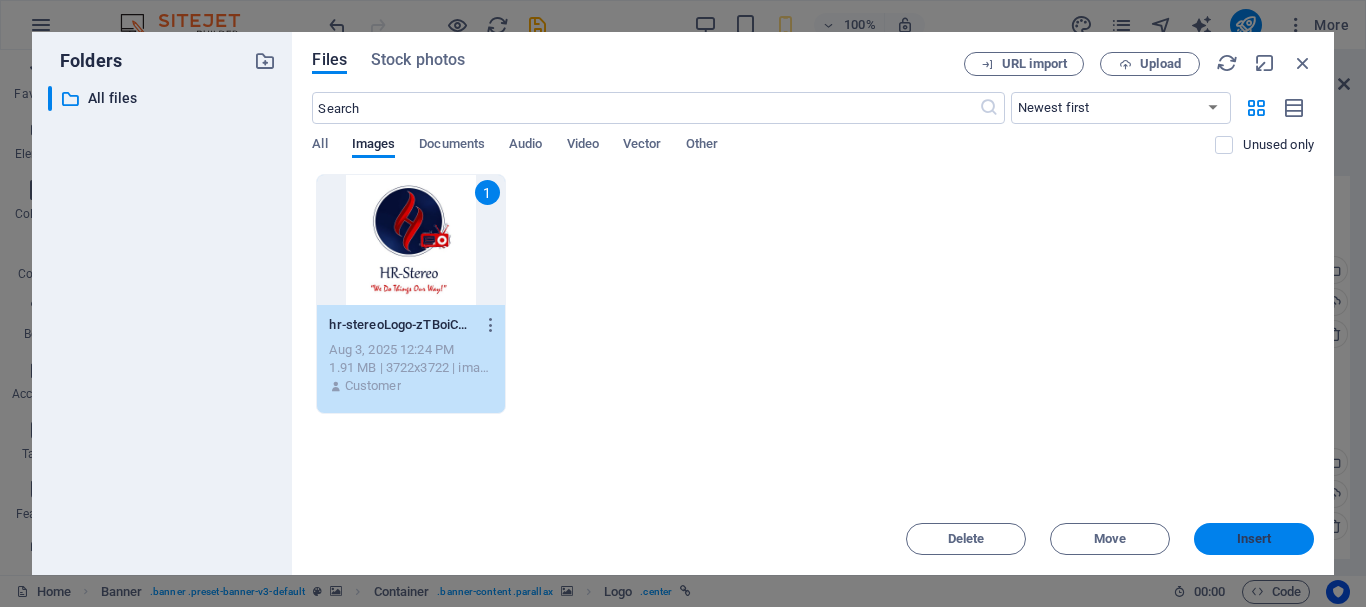 click on "Insert" at bounding box center [1254, 539] 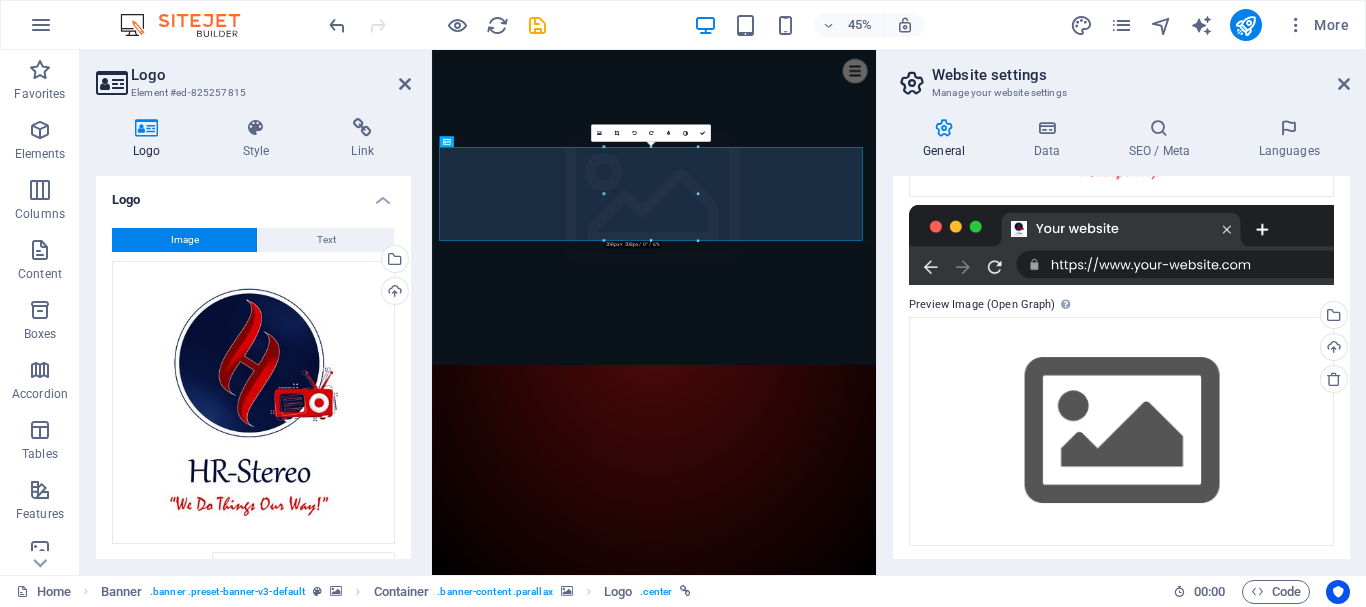 scroll, scrollTop: 430, scrollLeft: 0, axis: vertical 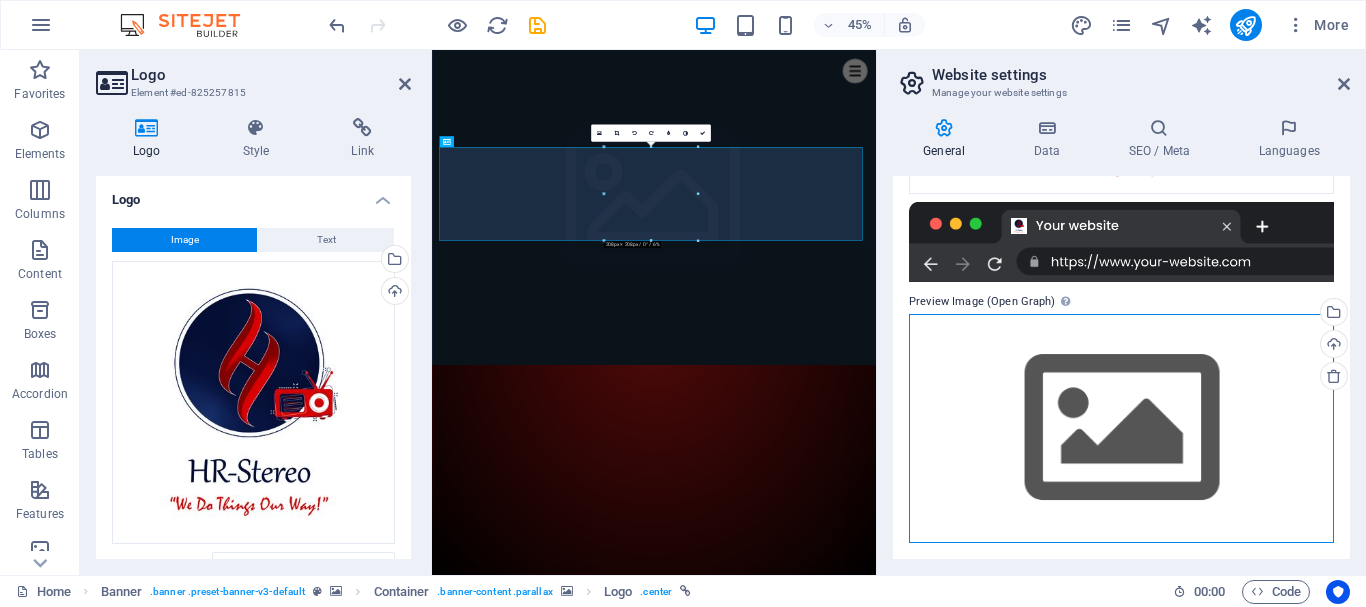 click on "Drag files here, click to choose files or select files from Files or our free stock photos & videos" at bounding box center (1121, 428) 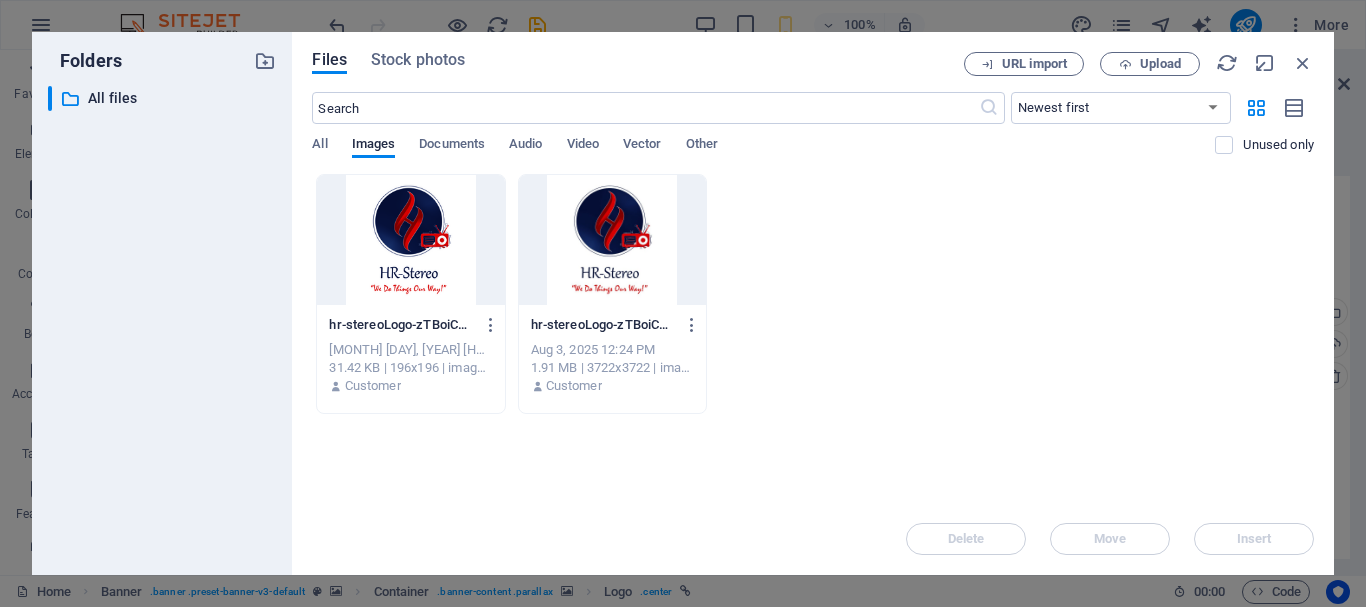 click at bounding box center (612, 240) 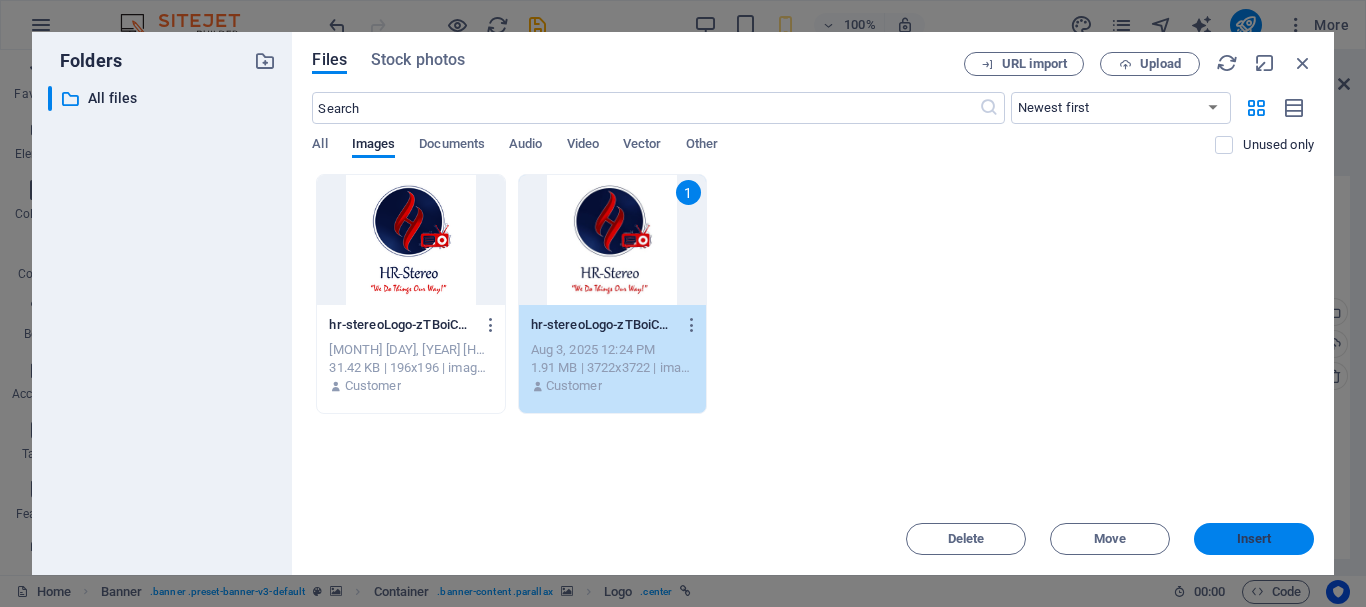 click on "Insert" at bounding box center [1254, 539] 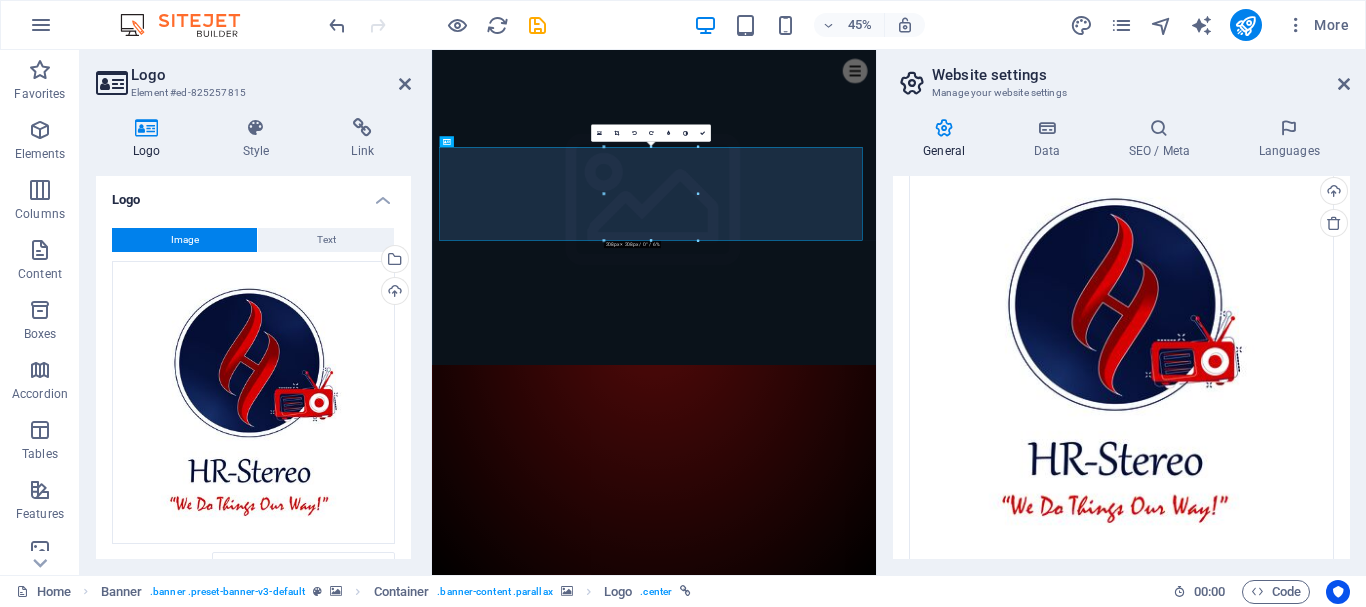 scroll, scrollTop: 601, scrollLeft: 0, axis: vertical 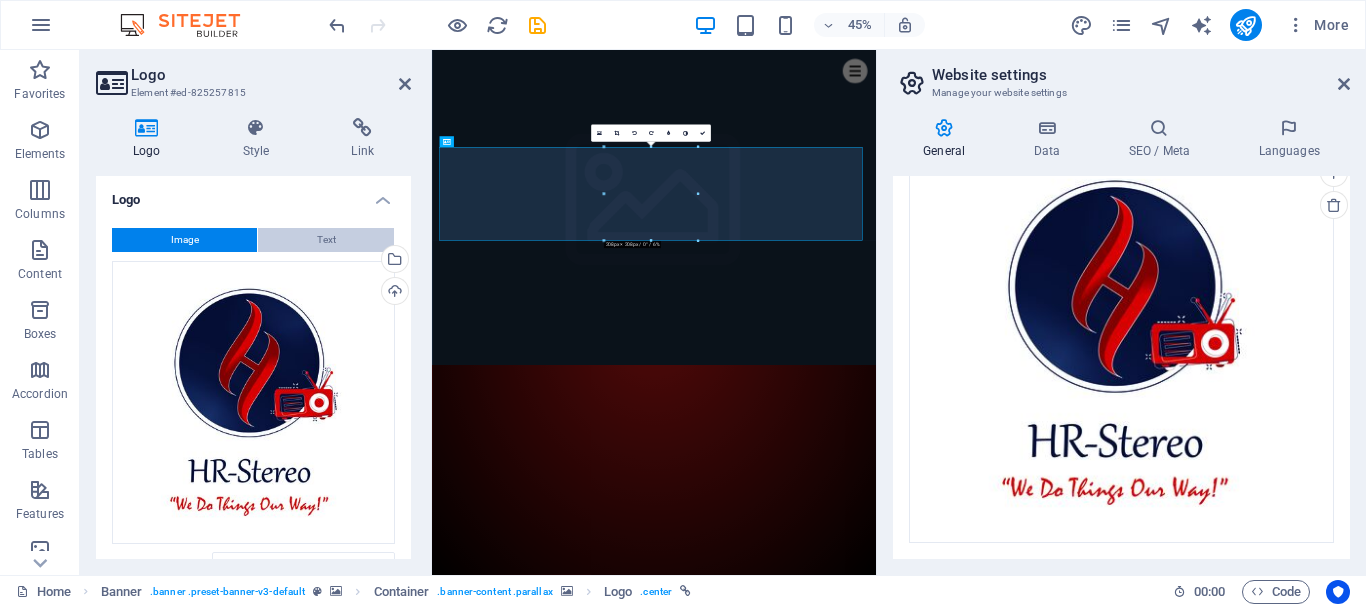 click on "Text" at bounding box center (326, 240) 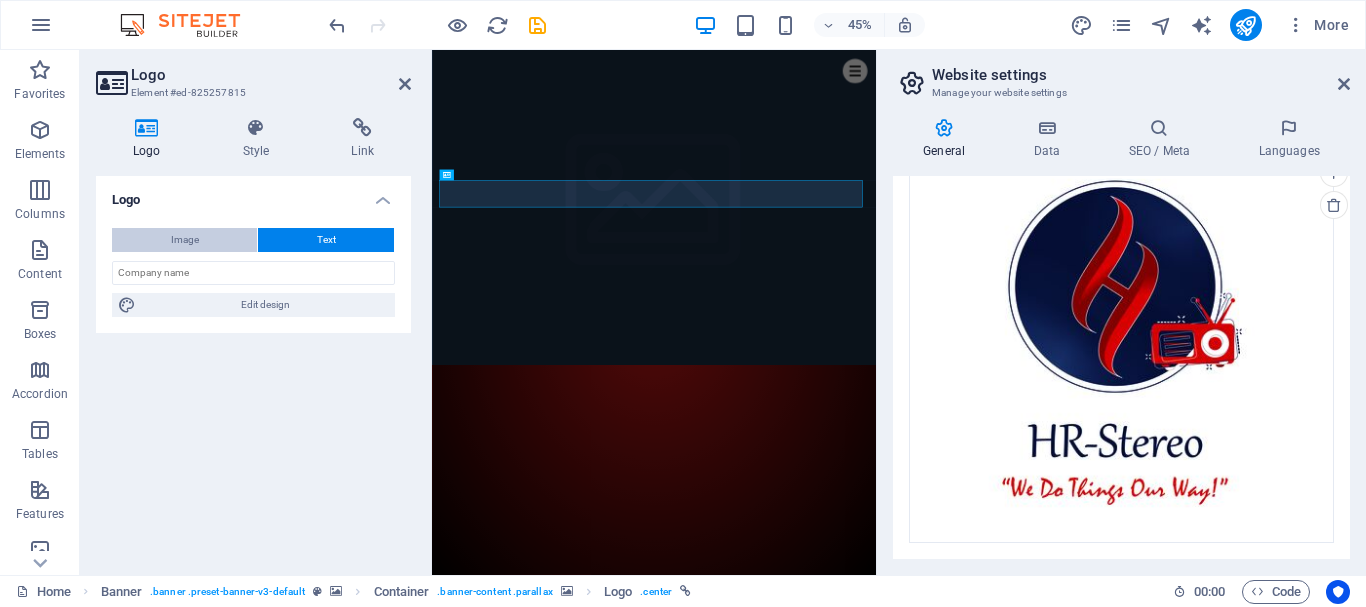 click on "Image" at bounding box center (184, 240) 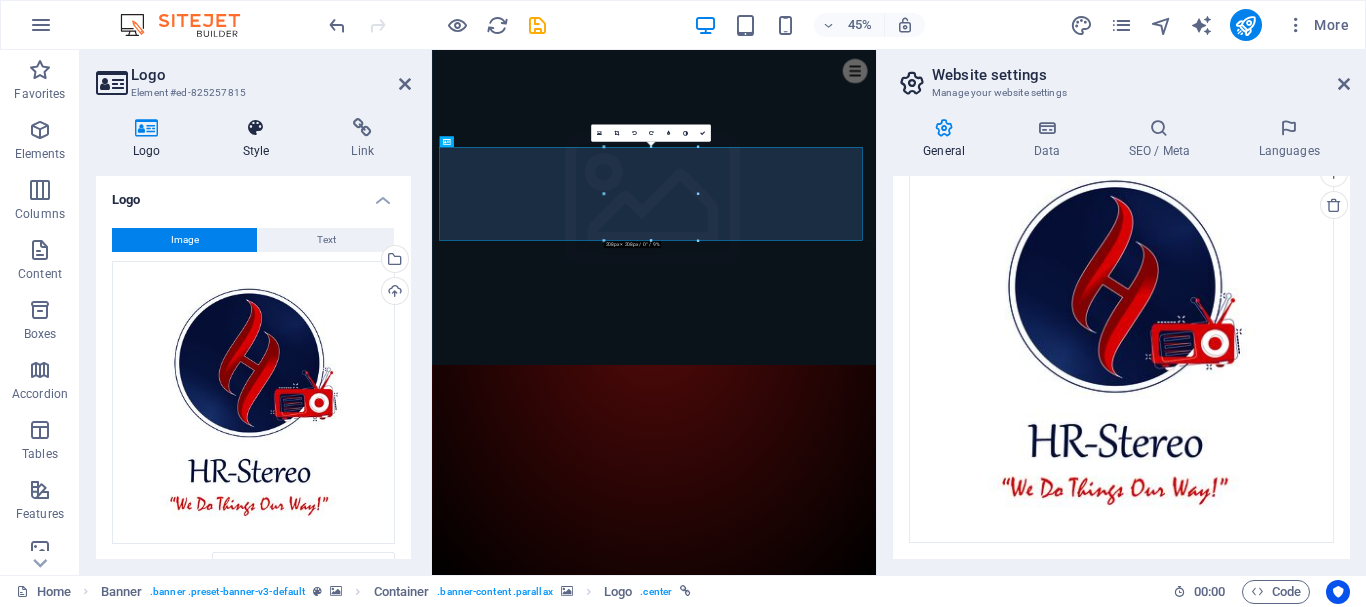 click at bounding box center (256, 128) 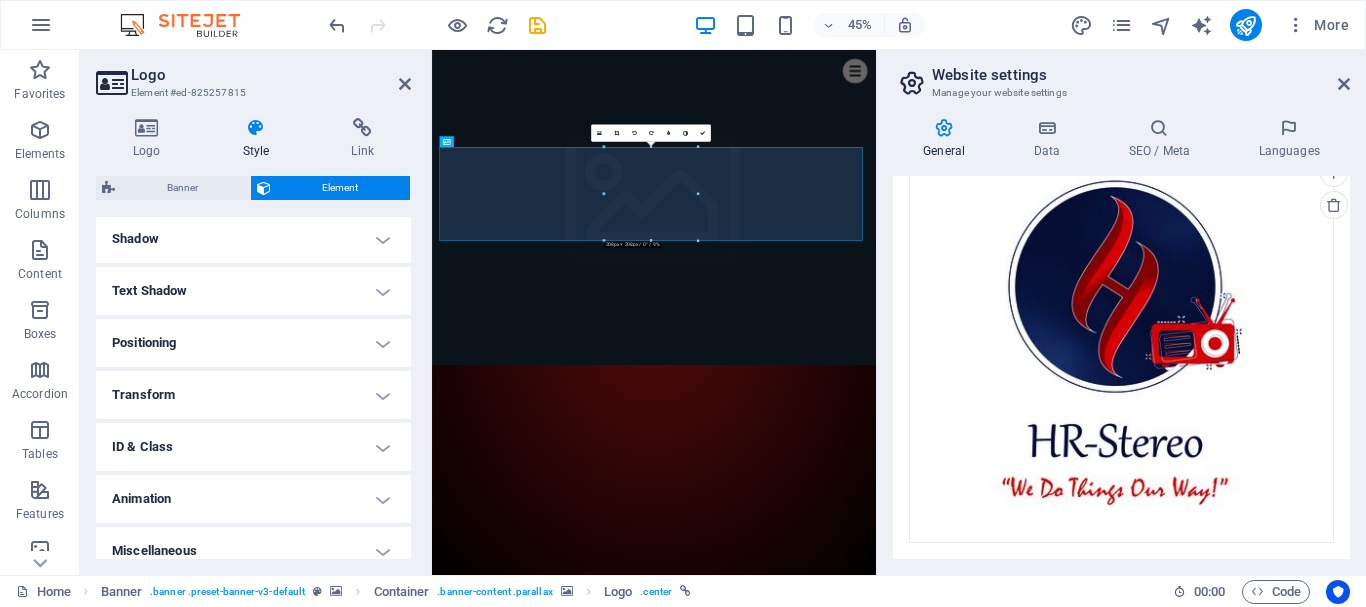 scroll, scrollTop: 503, scrollLeft: 0, axis: vertical 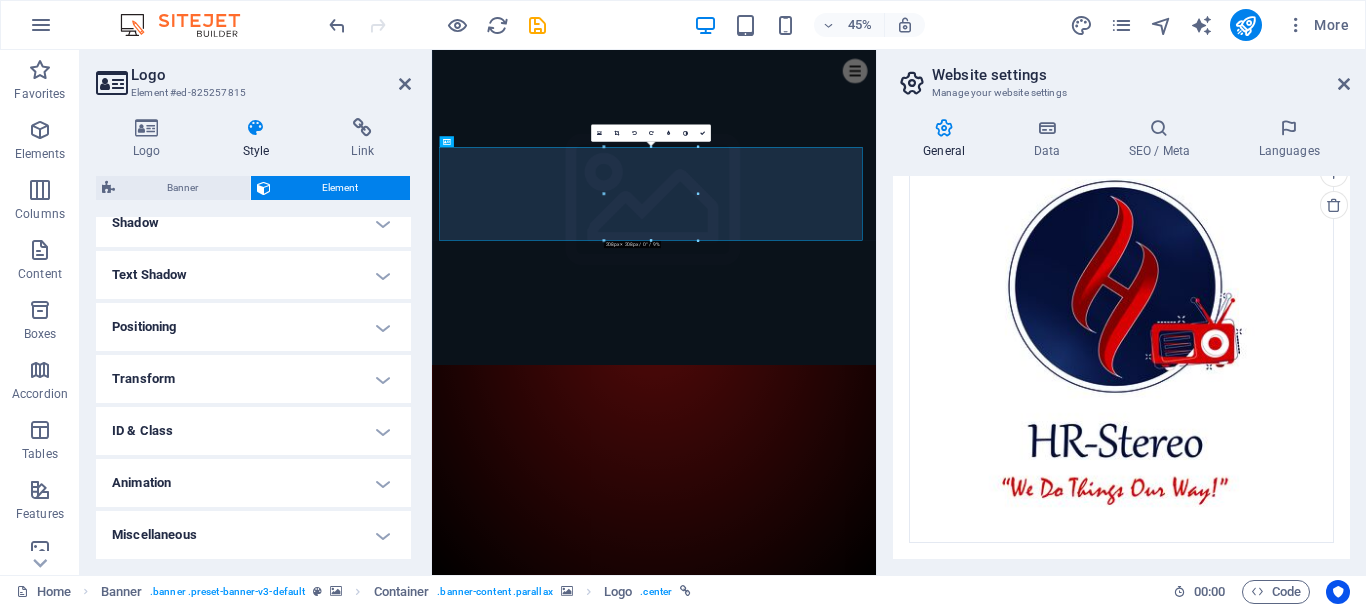 click on "Animation" at bounding box center (253, 483) 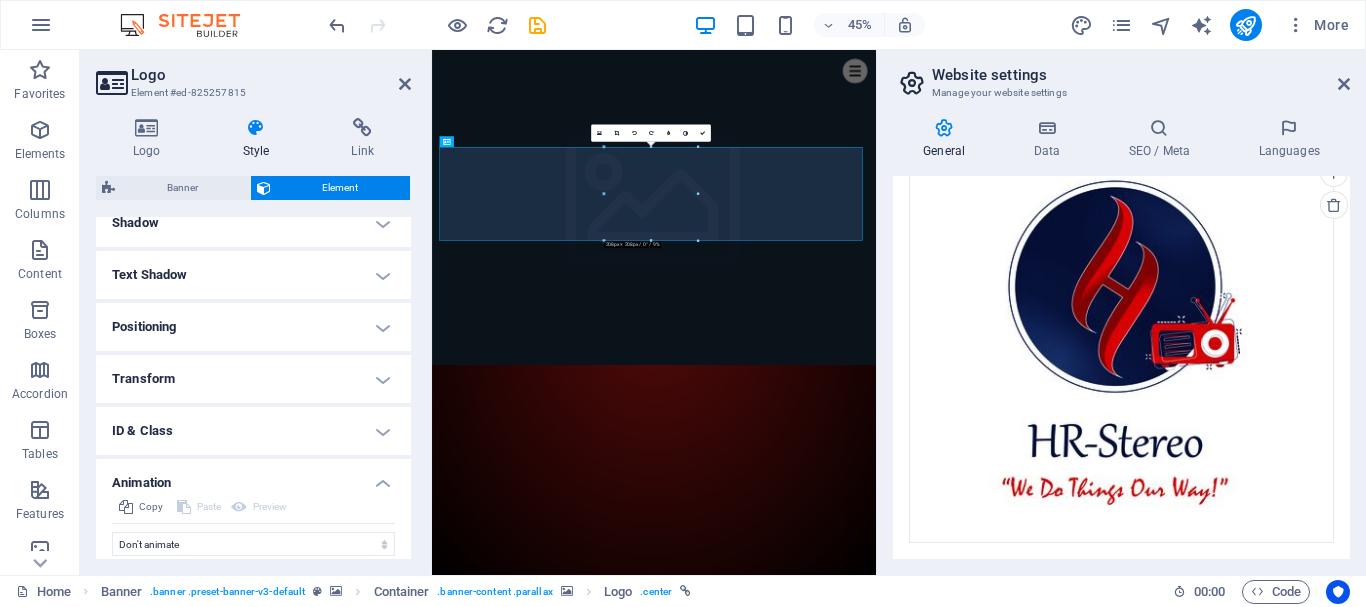 scroll, scrollTop: 568, scrollLeft: 0, axis: vertical 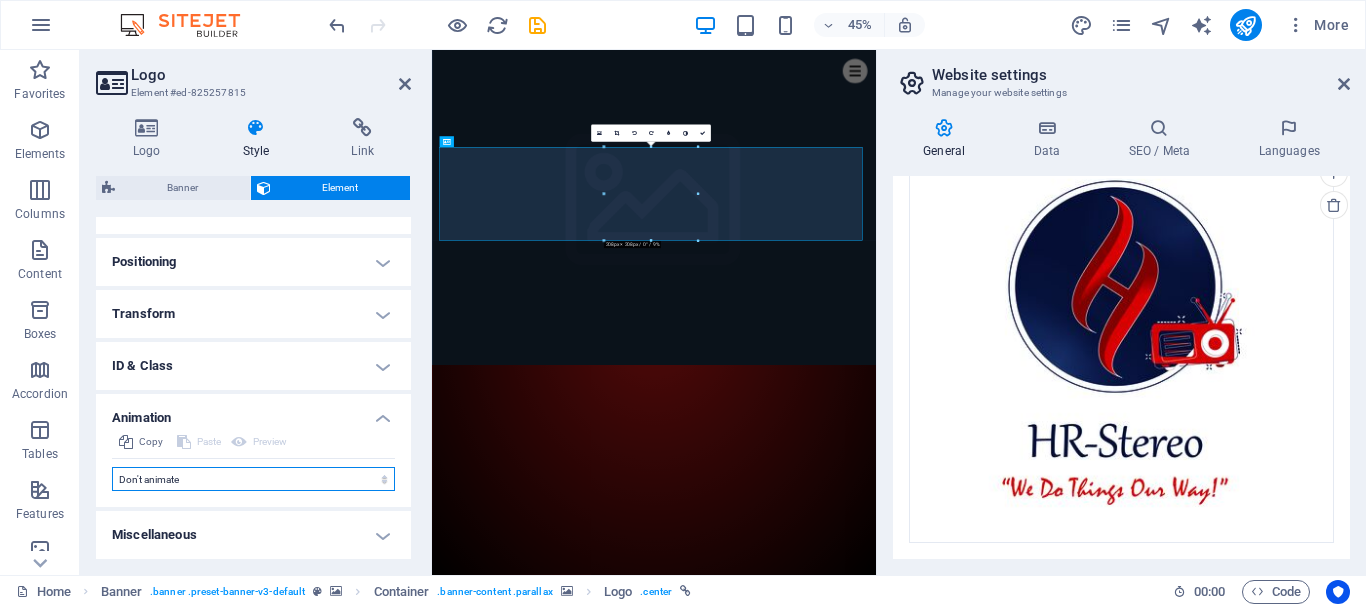 click on "Don't animate Show / Hide Slide up/down Zoom in/out Slide left to right Slide right to left Slide top to bottom Slide bottom to top Pulse Blink Open as overlay" at bounding box center [253, 479] 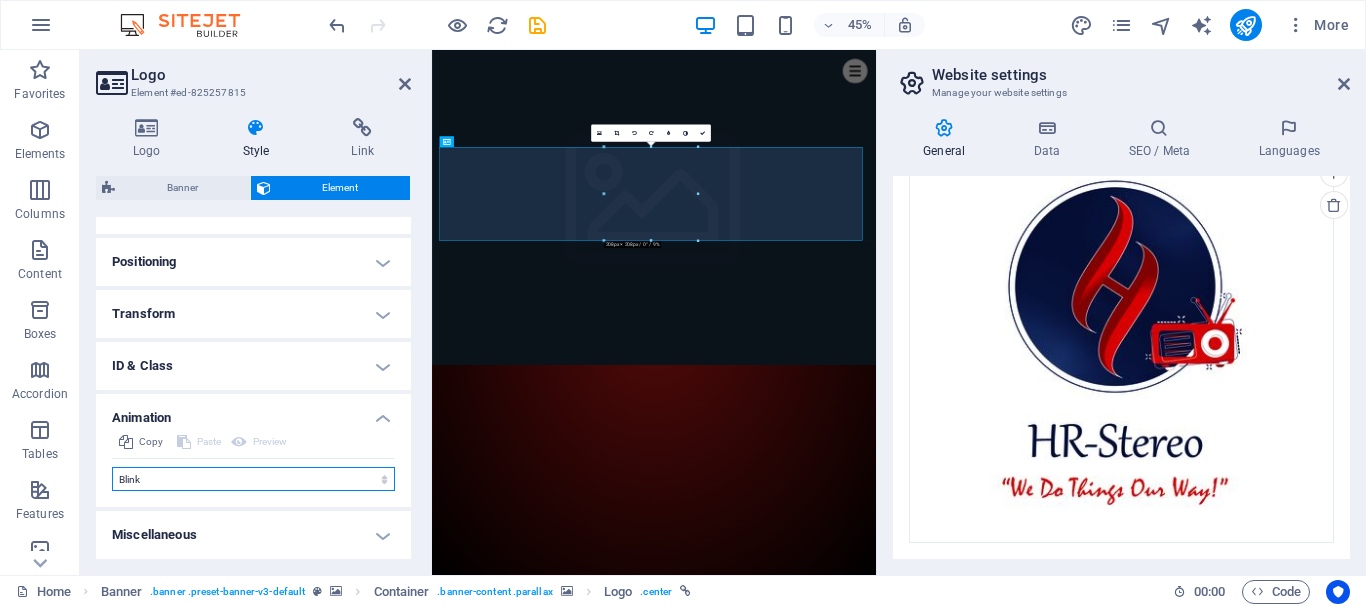 click on "Don't animate Show / Hide Slide up/down Zoom in/out Slide left to right Slide right to left Slide top to bottom Slide bottom to top Pulse Blink Open as overlay" at bounding box center (253, 479) 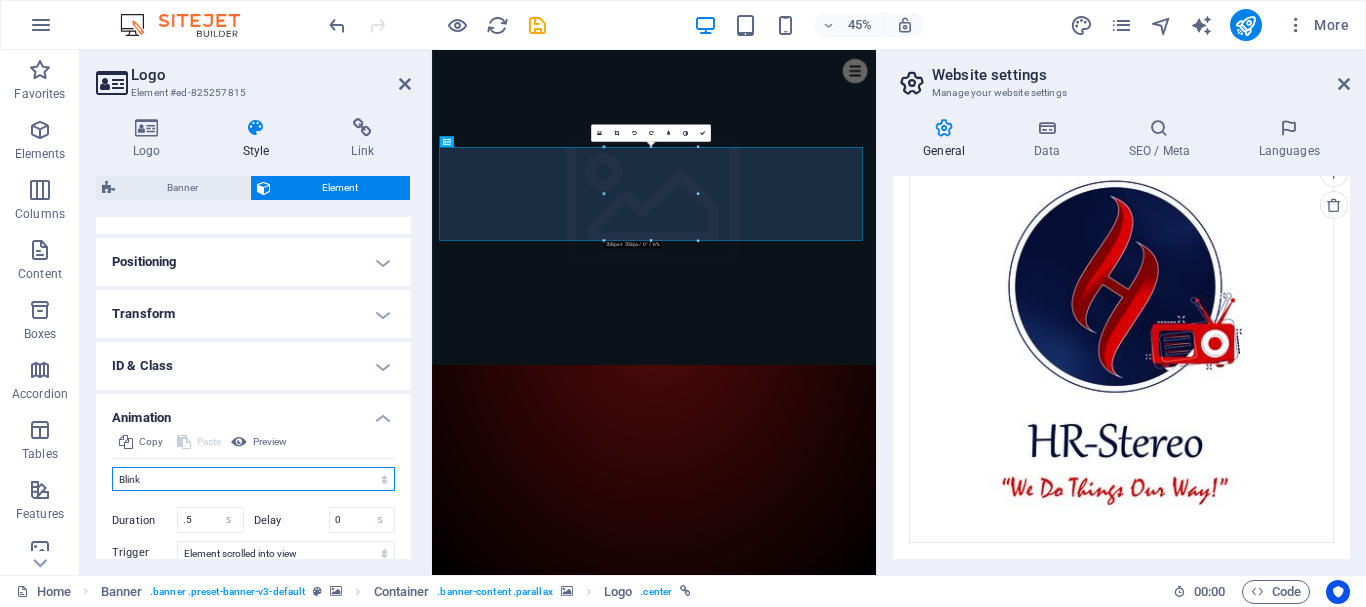 click on "Don't animate Show / Hide Slide up/down Zoom in/out Slide left to right Slide right to left Slide top to bottom Slide bottom to top Pulse Blink Open as overlay" at bounding box center (253, 479) 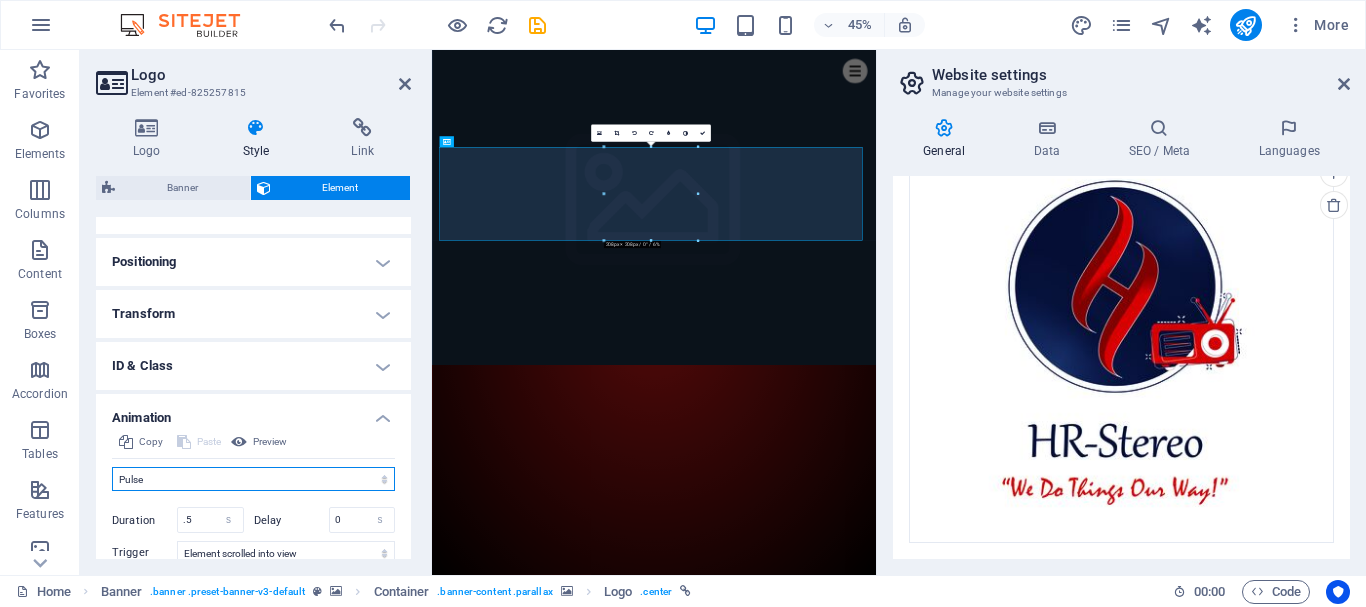 click on "Don't animate Show / Hide Slide up/down Zoom in/out Slide left to right Slide right to left Slide top to bottom Slide bottom to top Pulse Blink Open as overlay" at bounding box center (253, 479) 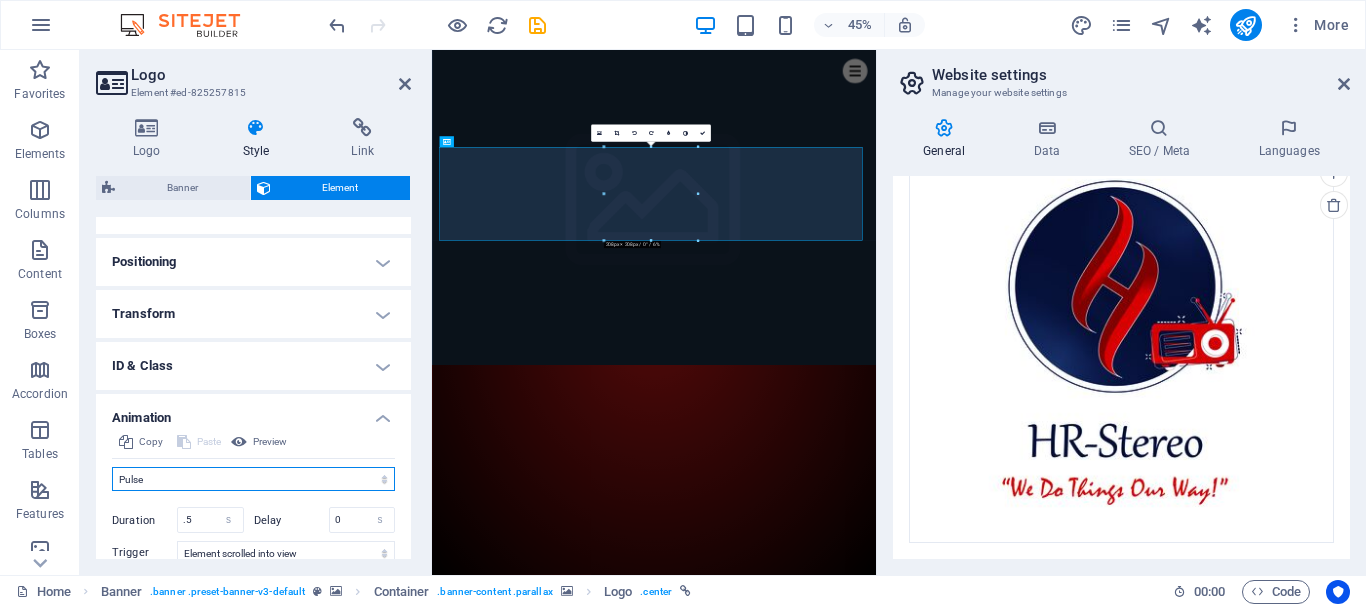 click on "Don't animate Show / Hide Slide up/down Zoom in/out Slide left to right Slide right to left Slide top to bottom Slide bottom to top Pulse Blink Open as overlay" at bounding box center [253, 479] 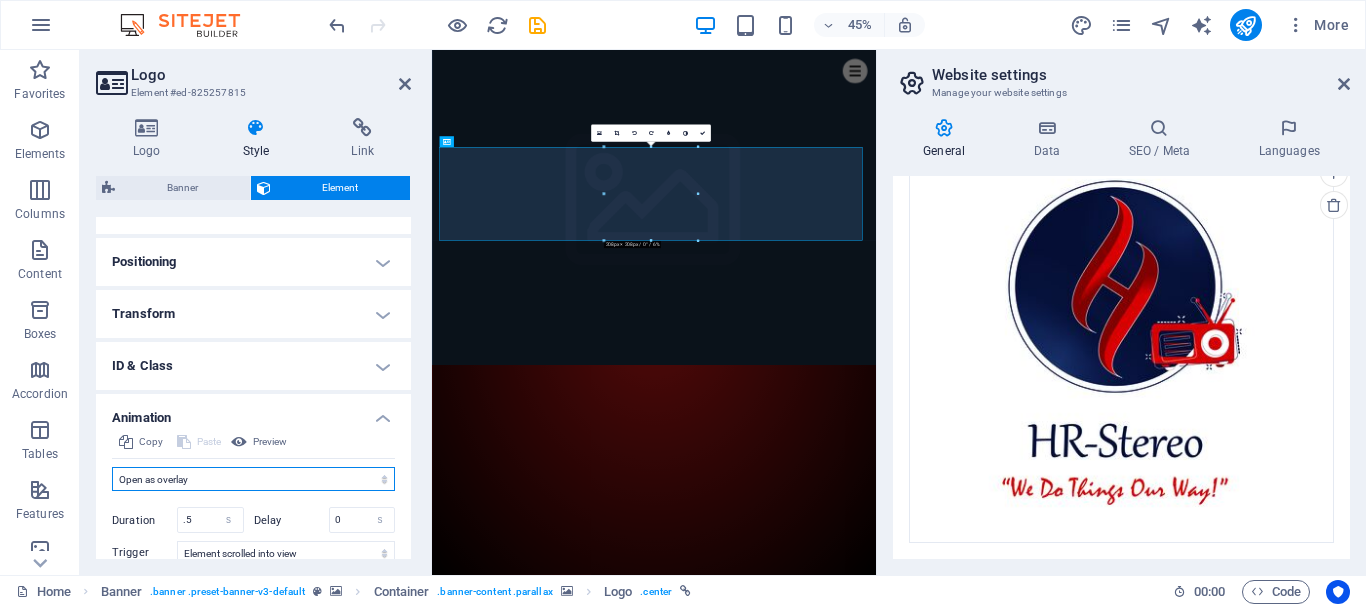 click on "Don't animate Show / Hide Slide up/down Zoom in/out Slide left to right Slide right to left Slide top to bottom Slide bottom to top Pulse Blink Open as overlay" at bounding box center (253, 479) 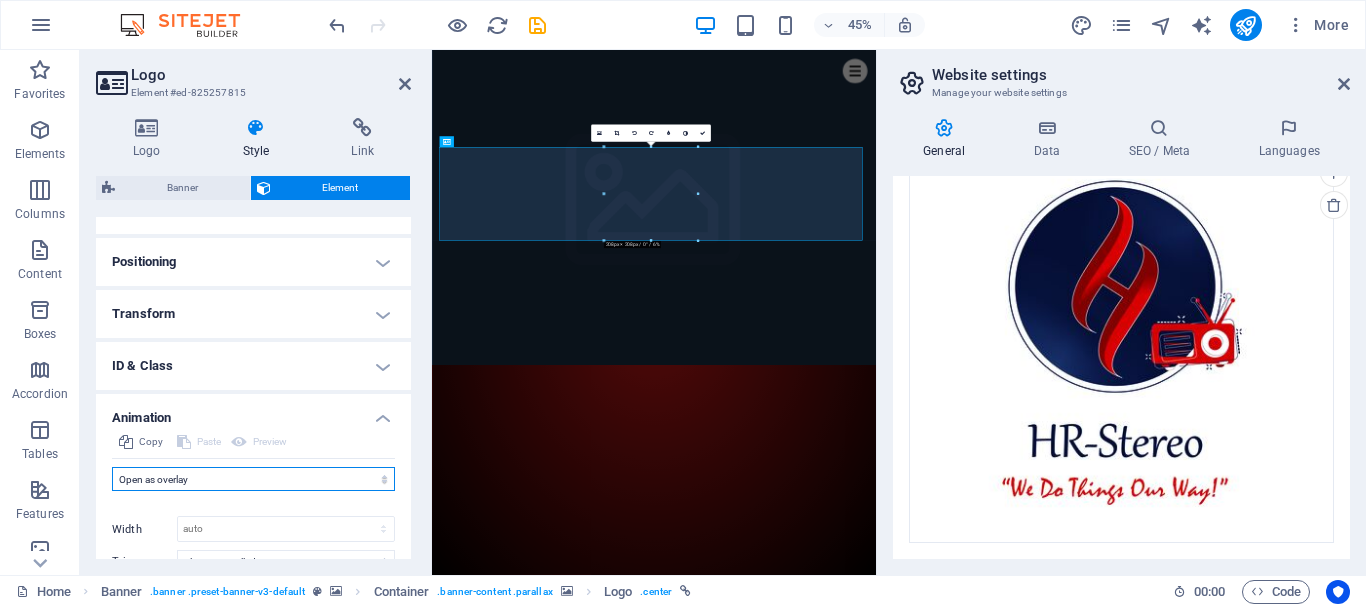 click on "Don't animate Show / Hide Slide up/down Zoom in/out Slide left to right Slide right to left Slide top to bottom Slide bottom to top Pulse Blink Open as overlay" at bounding box center (253, 479) 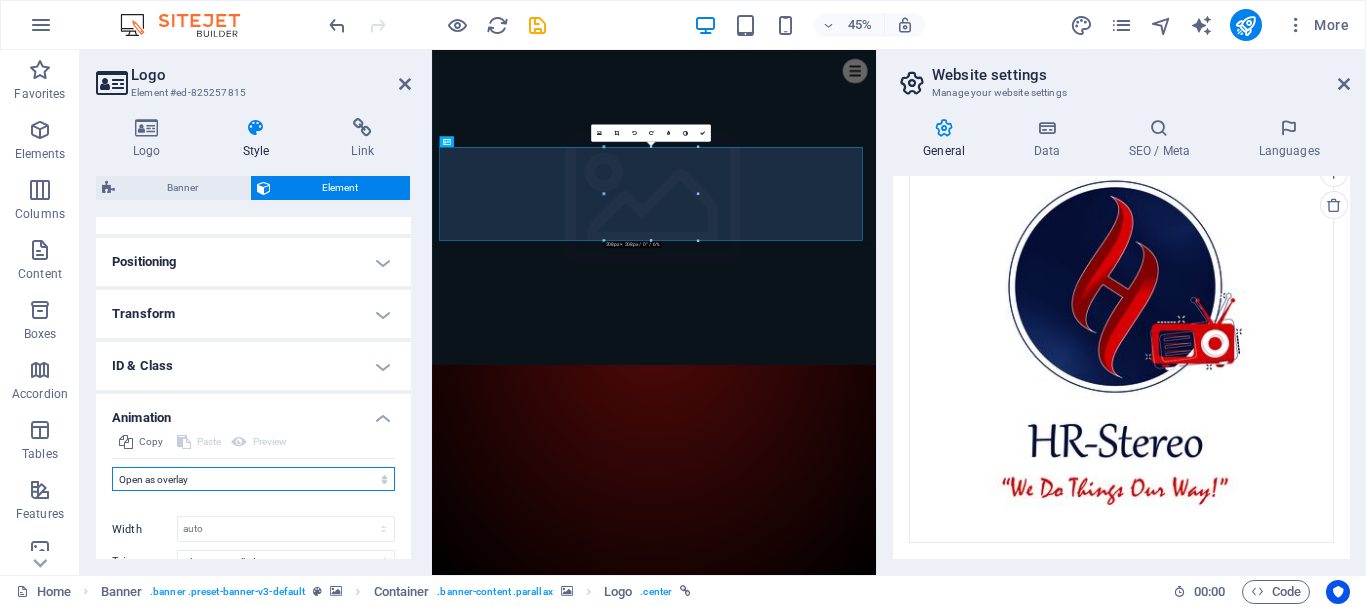 select on "shrink" 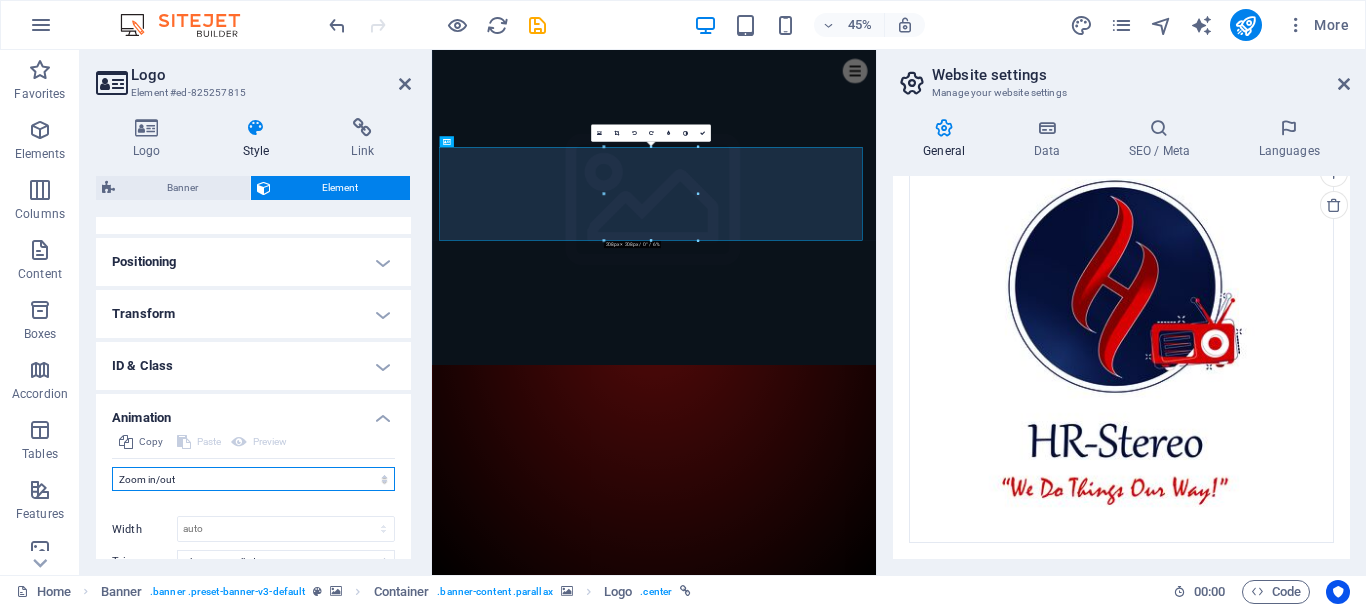 click on "Don't animate Show / Hide Slide up/down Zoom in/out Slide left to right Slide right to left Slide top to bottom Slide bottom to top Pulse Blink Open as overlay" at bounding box center (253, 479) 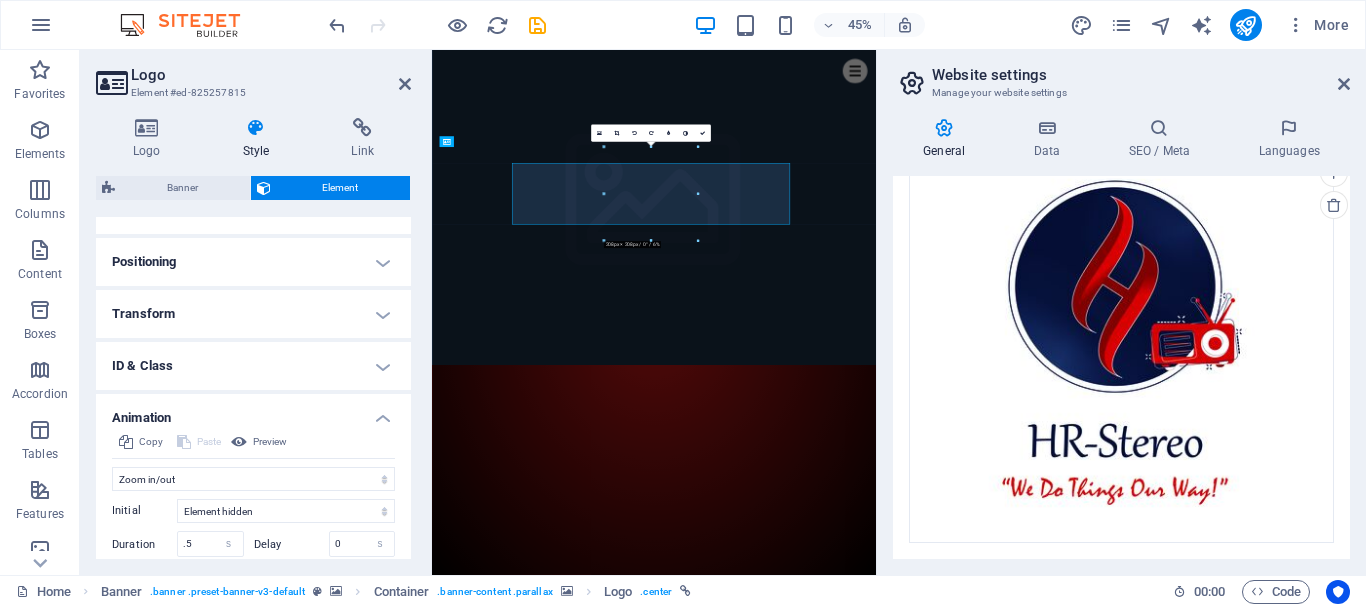 click at bounding box center [-54, 750] 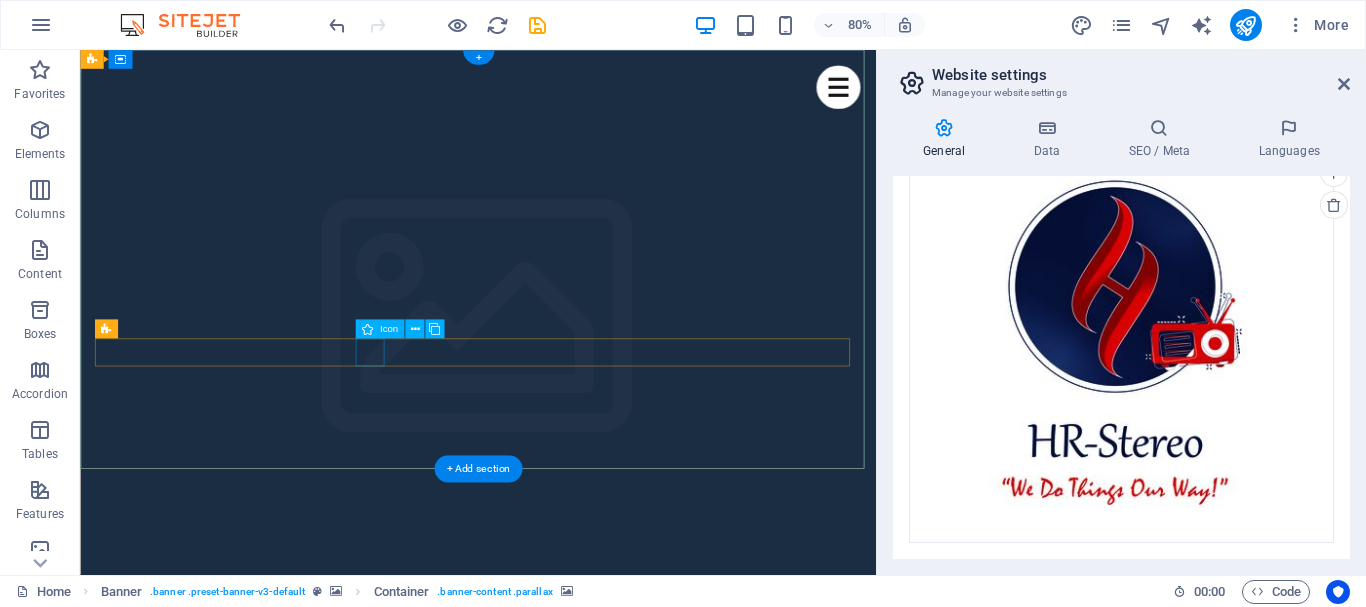 click at bounding box center (578, 2015) 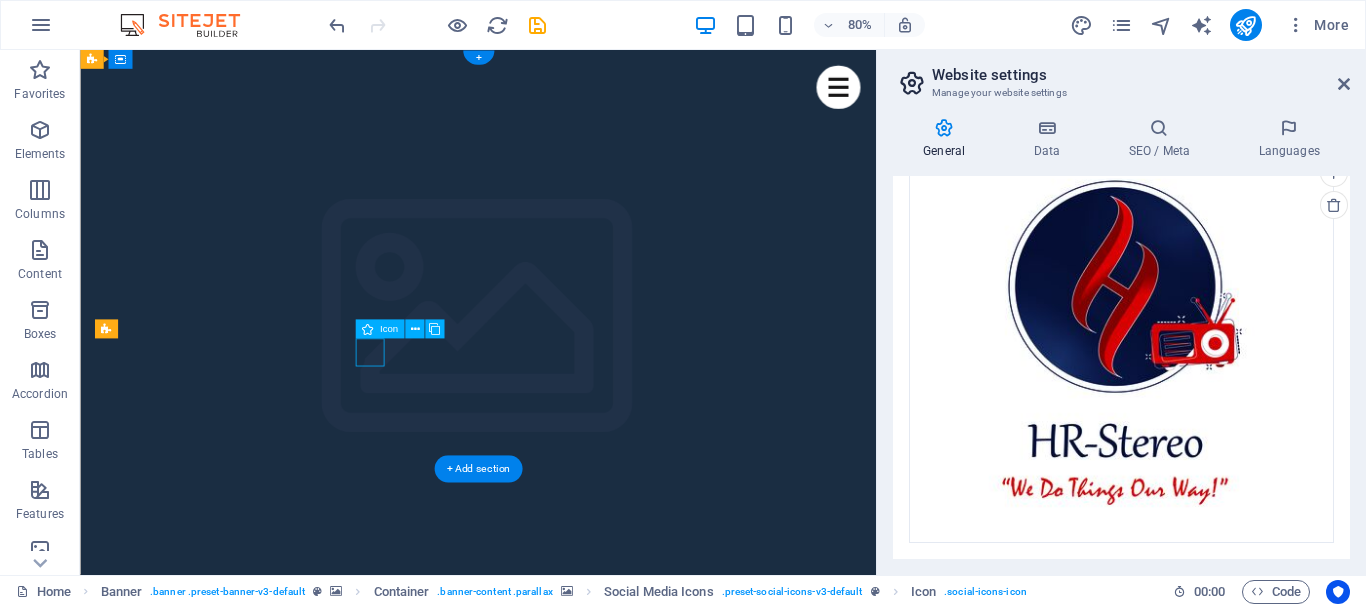 click at bounding box center [578, 2015] 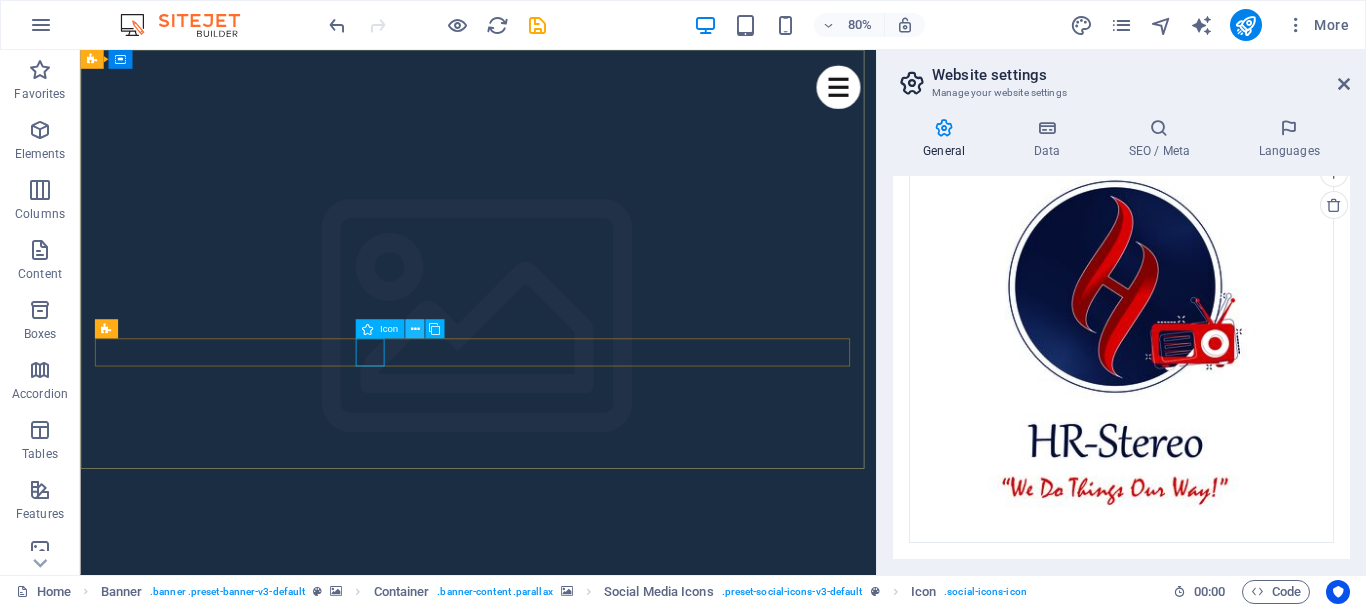 click at bounding box center (414, 329) 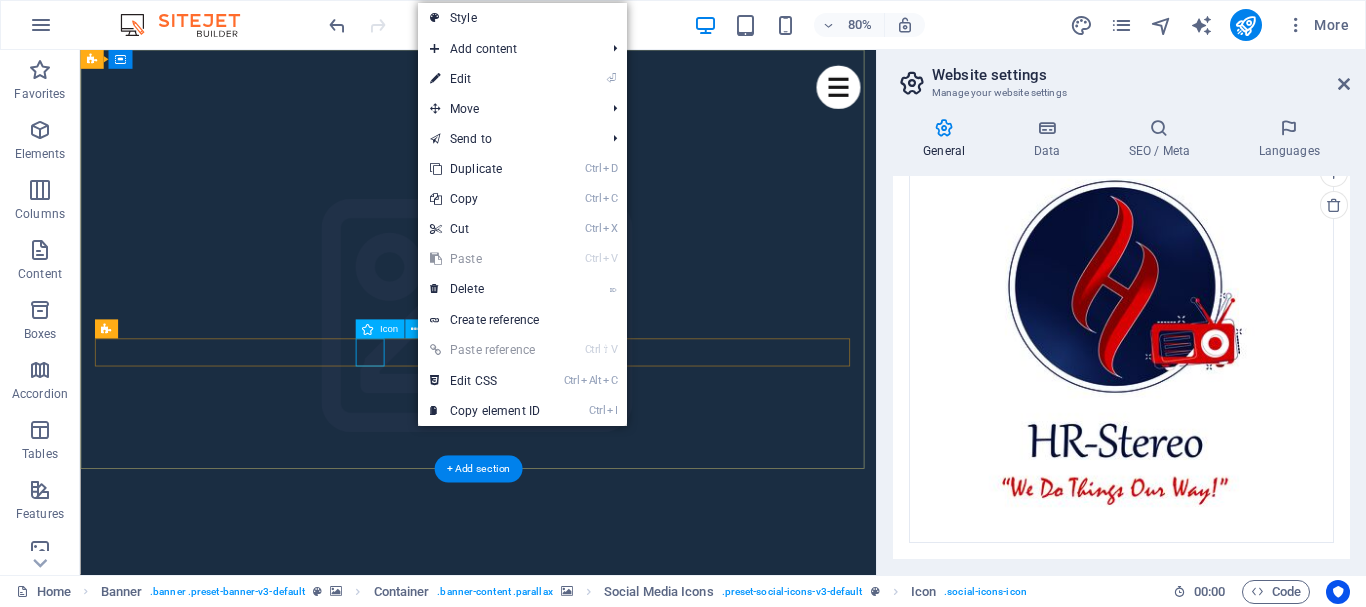 click at bounding box center (578, 2015) 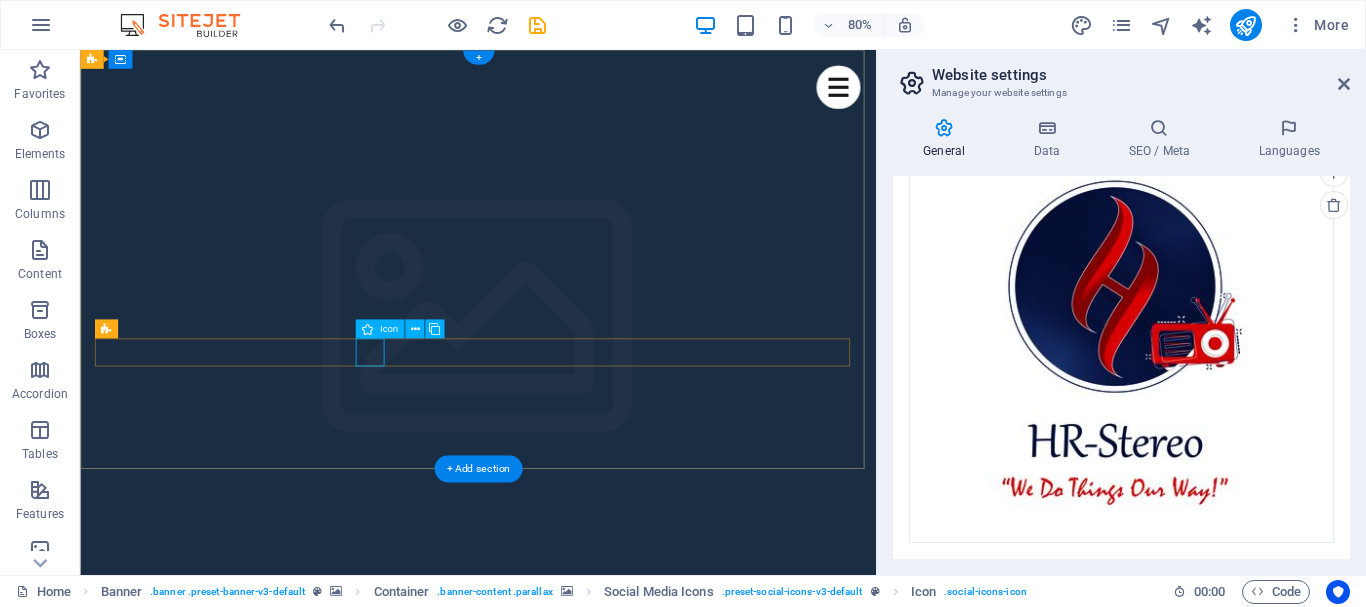 click at bounding box center [578, 2015] 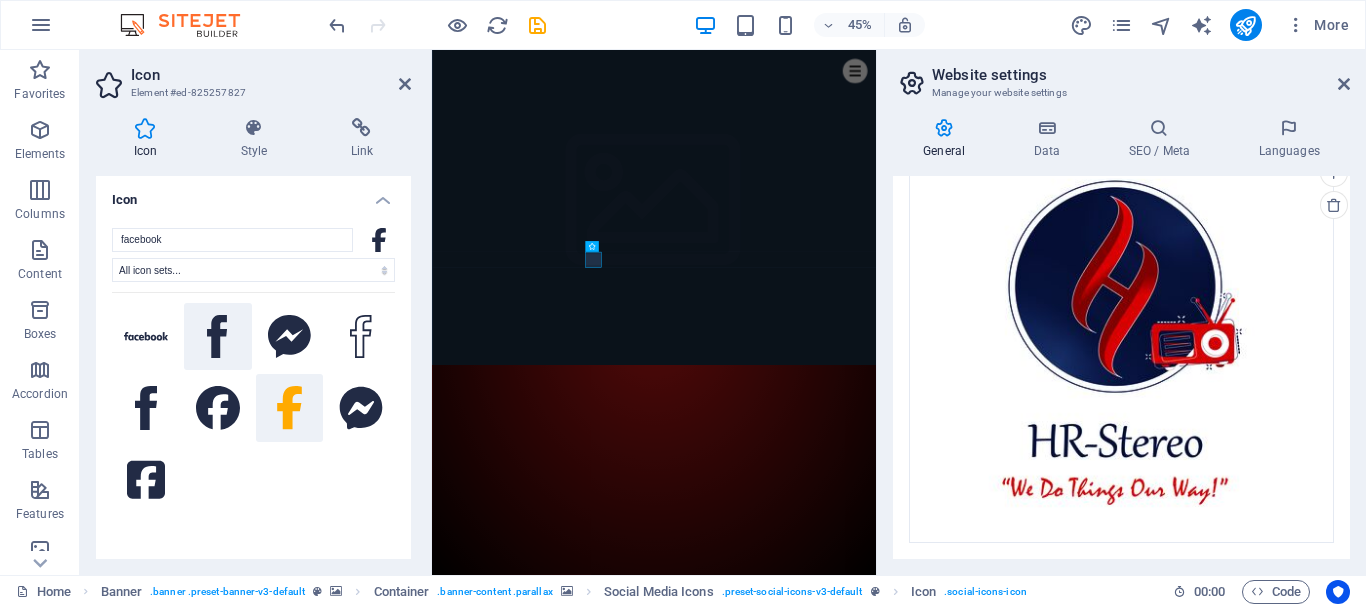 click 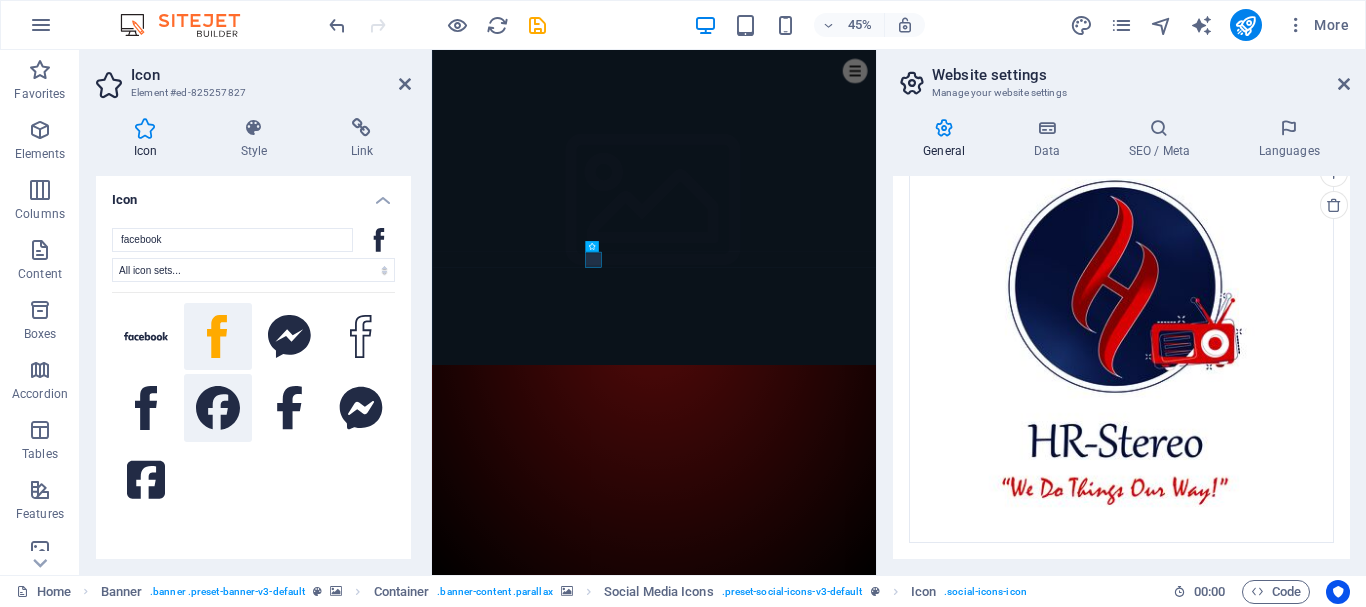 click 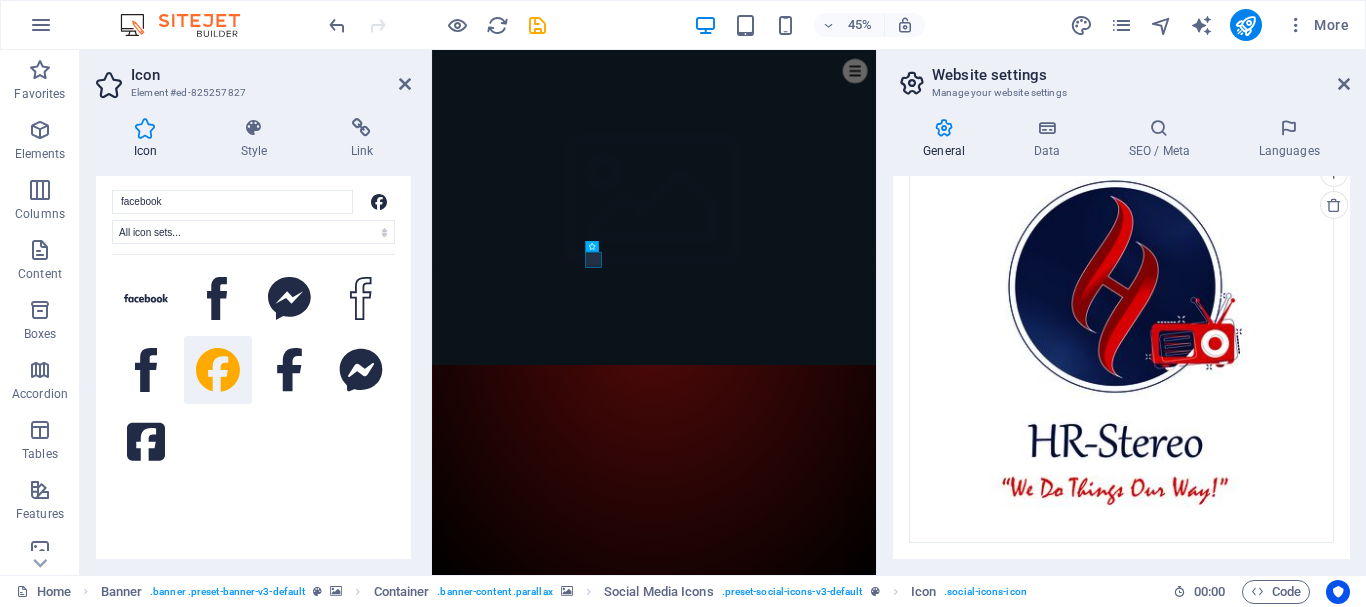 scroll, scrollTop: 0, scrollLeft: 0, axis: both 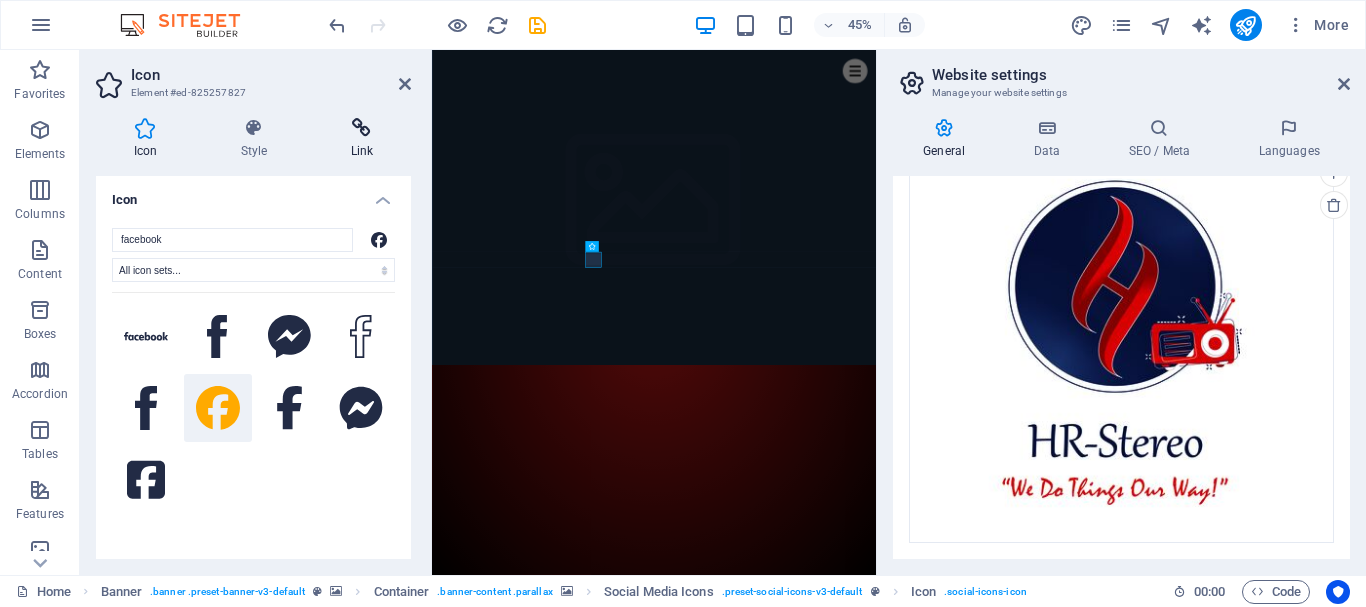 click at bounding box center (362, 128) 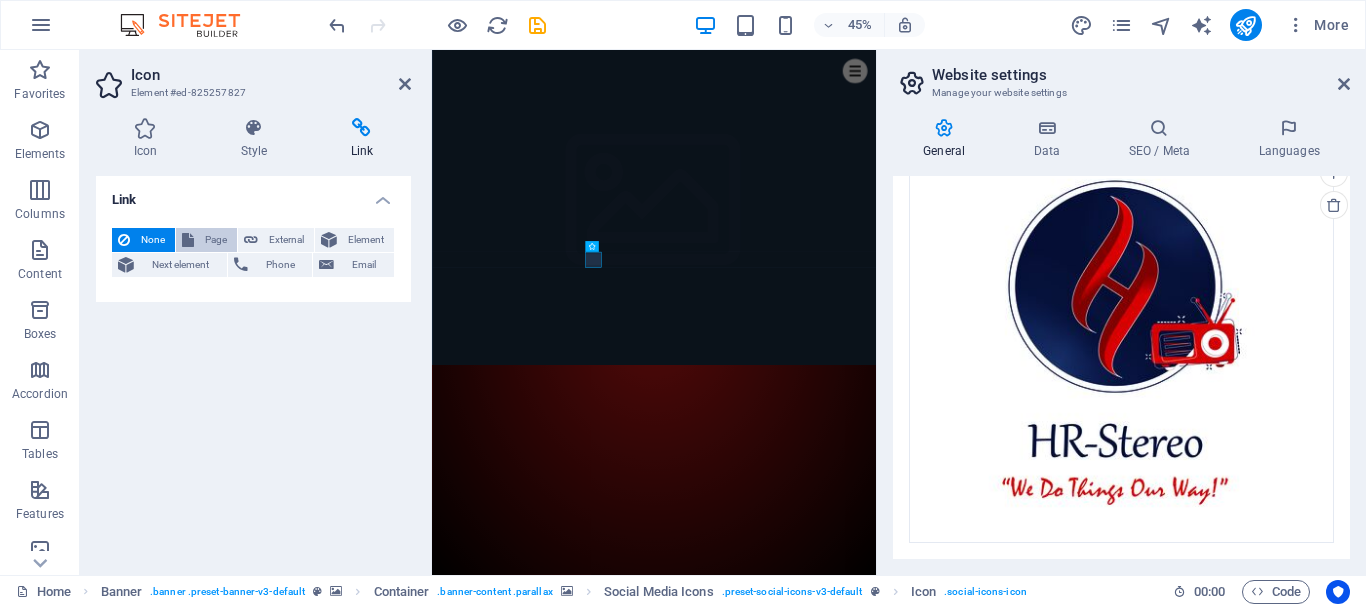 click on "Page" at bounding box center [215, 240] 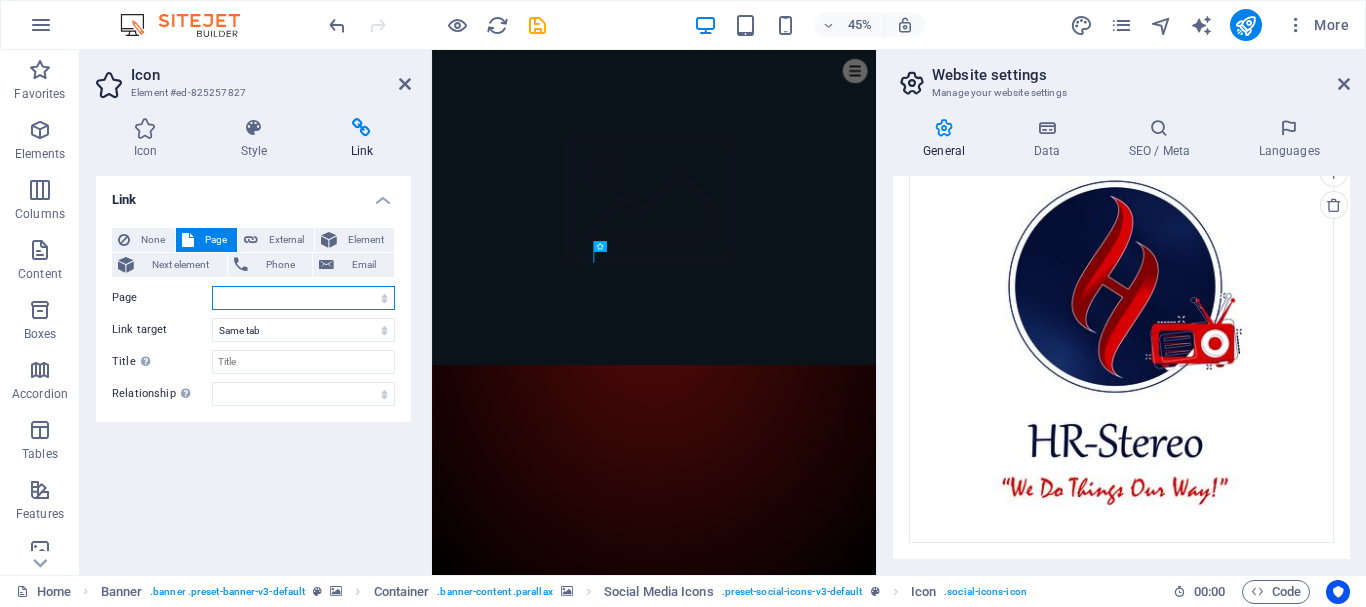 click on "Home Subpage Legal Notice Privacy" at bounding box center (303, 298) 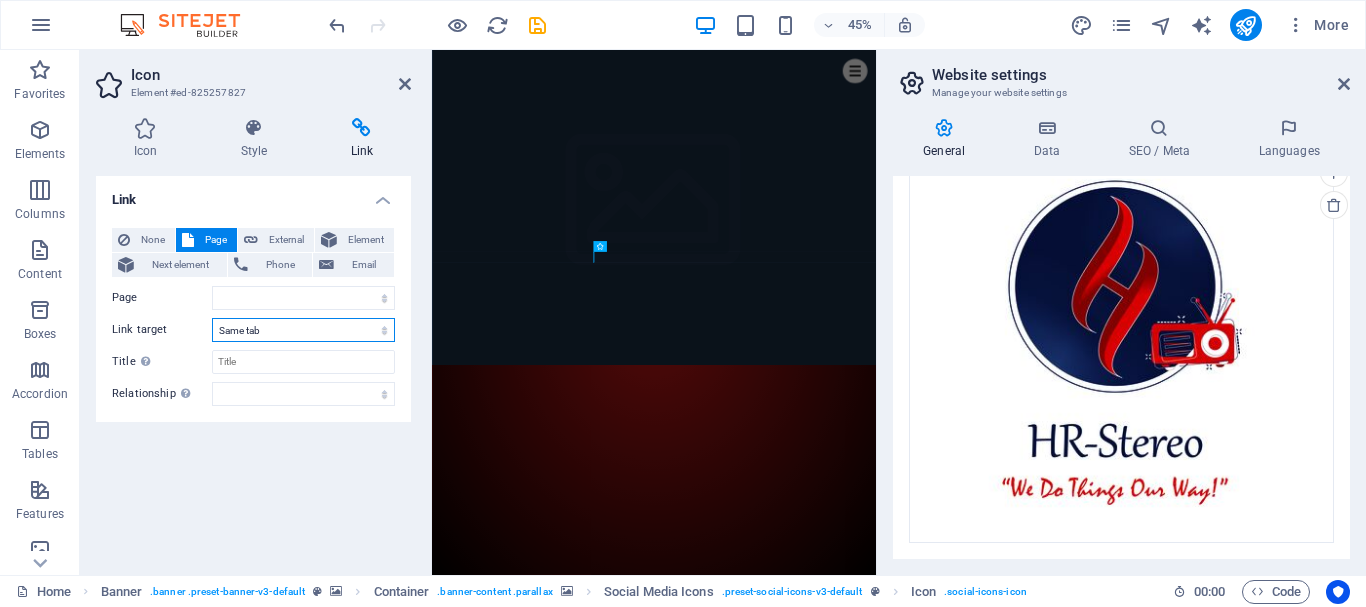 click on "New tab Same tab Overlay" at bounding box center [303, 330] 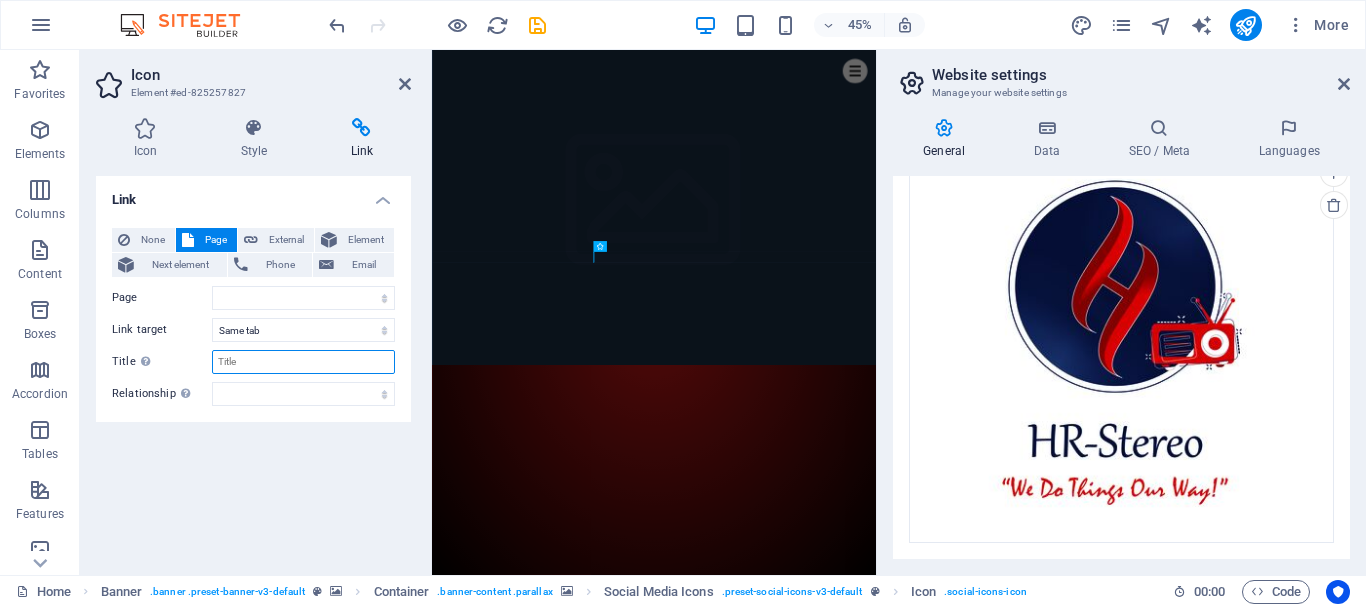 click on "Title Additional link description, should not be the same as the link text. The title is most often shown as a tooltip text when the mouse moves over the element. Leave empty if uncertain." at bounding box center [303, 362] 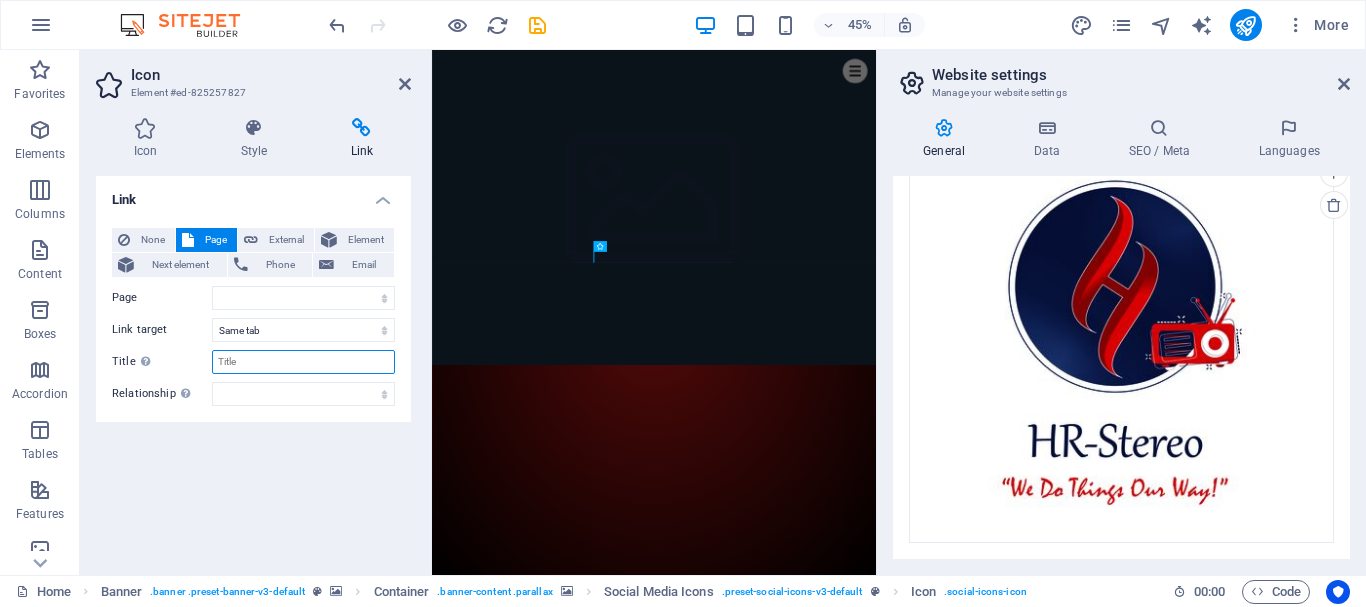 click on "Title Additional link description, should not be the same as the link text. The title is most often shown as a tooltip text when the mouse moves over the element. Leave empty if uncertain." at bounding box center (303, 362) 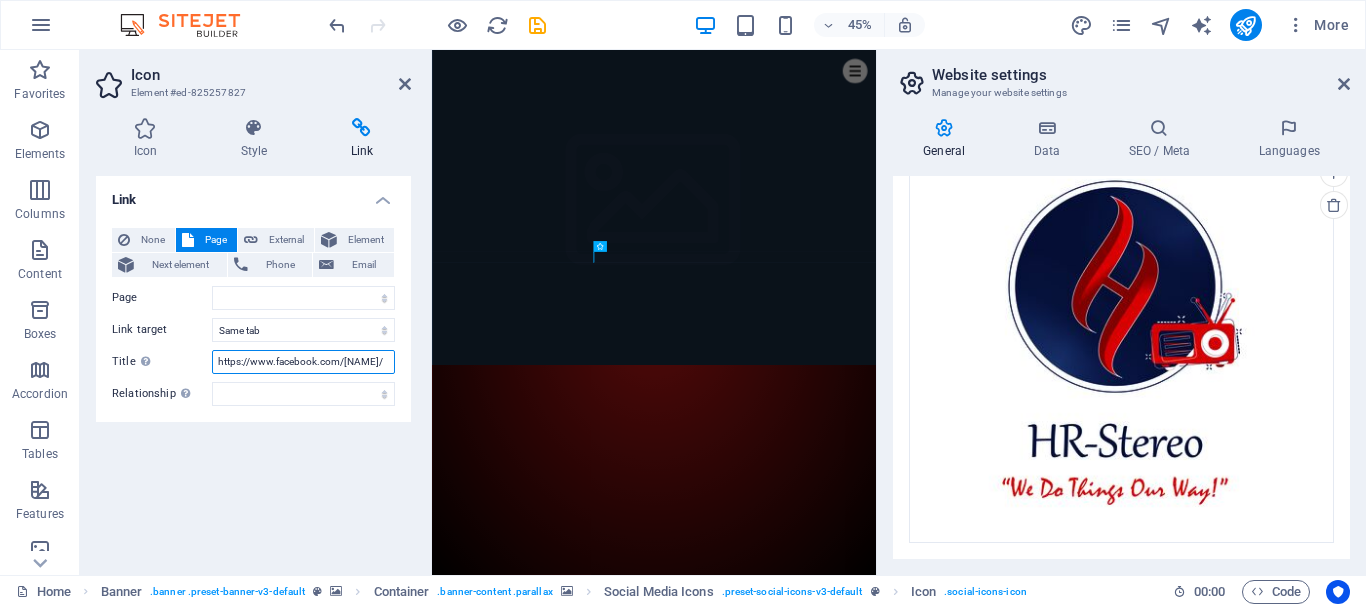 scroll, scrollTop: 0, scrollLeft: 2, axis: horizontal 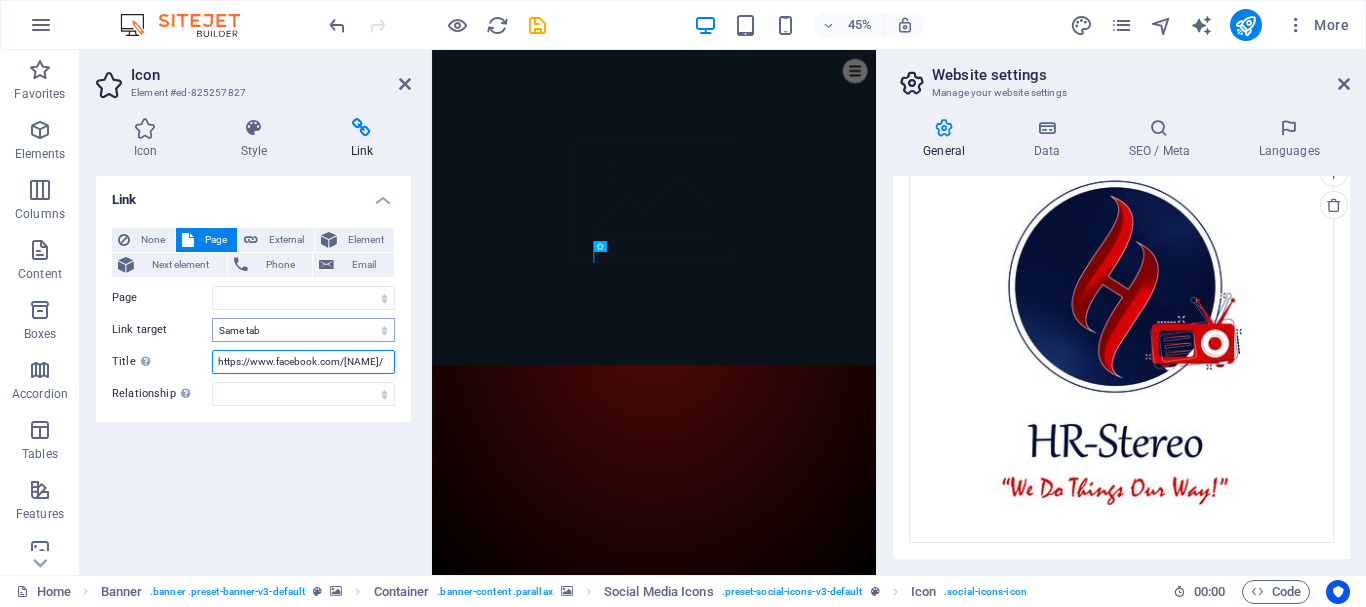 type on "https://www.facebook.com/[NAME]/" 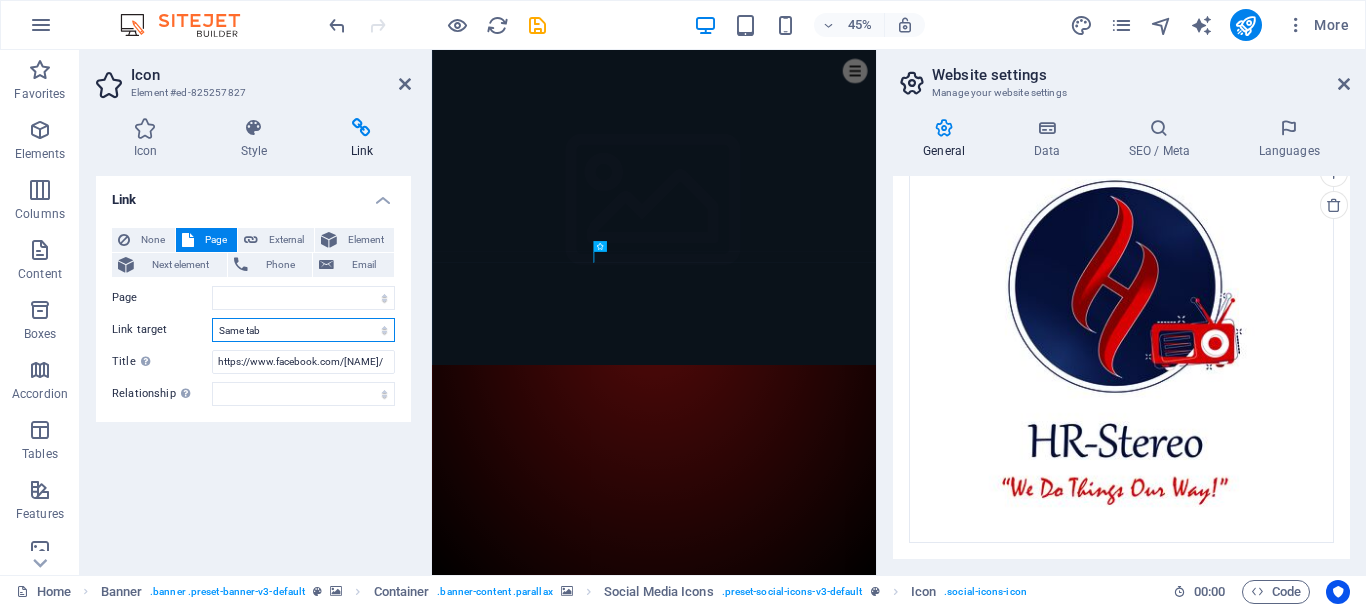 scroll, scrollTop: 0, scrollLeft: 0, axis: both 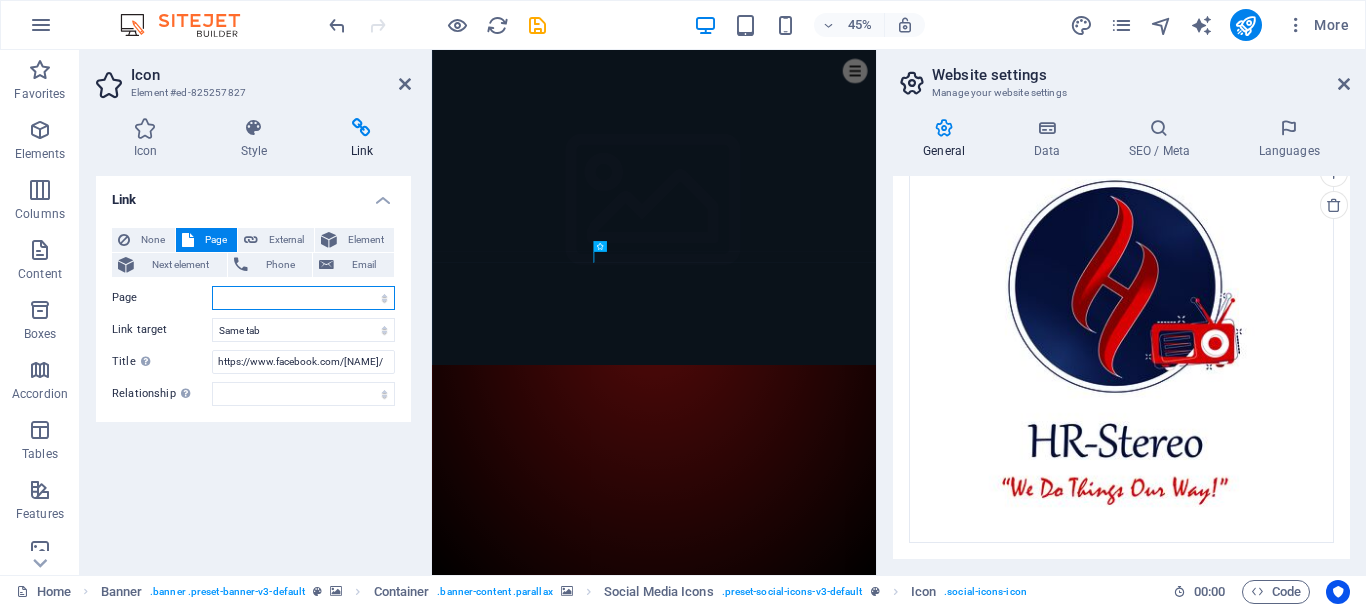 click on "Home Subpage Legal Notice Privacy" at bounding box center (303, 298) 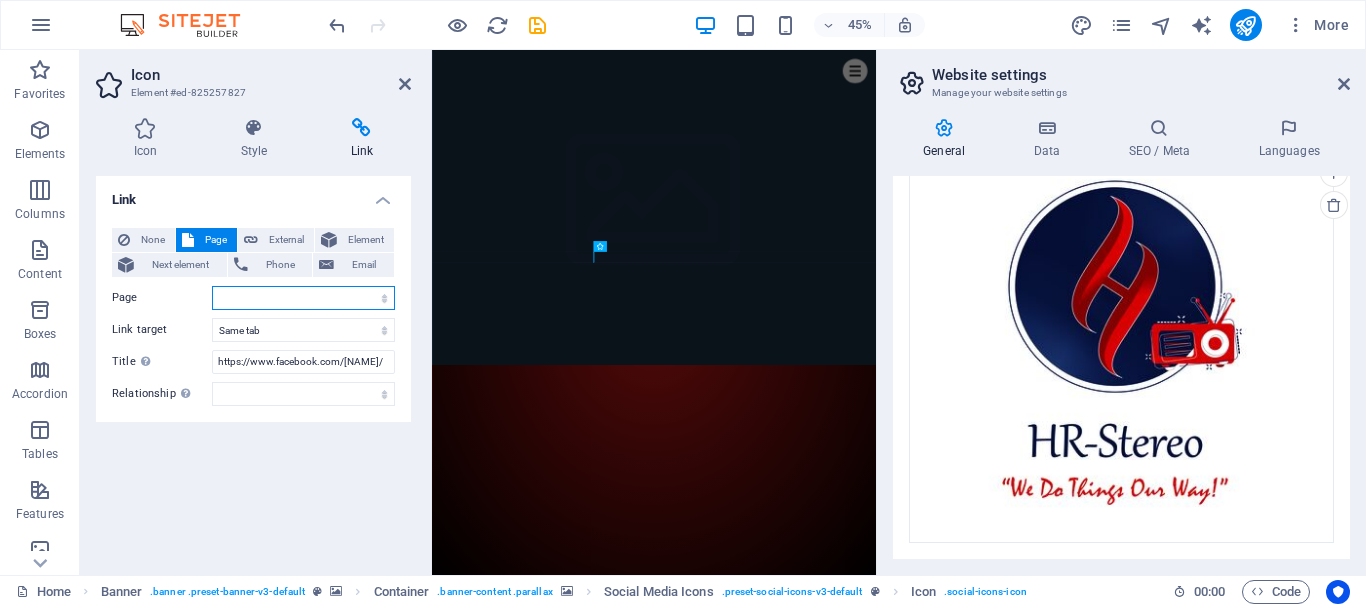 select on "0" 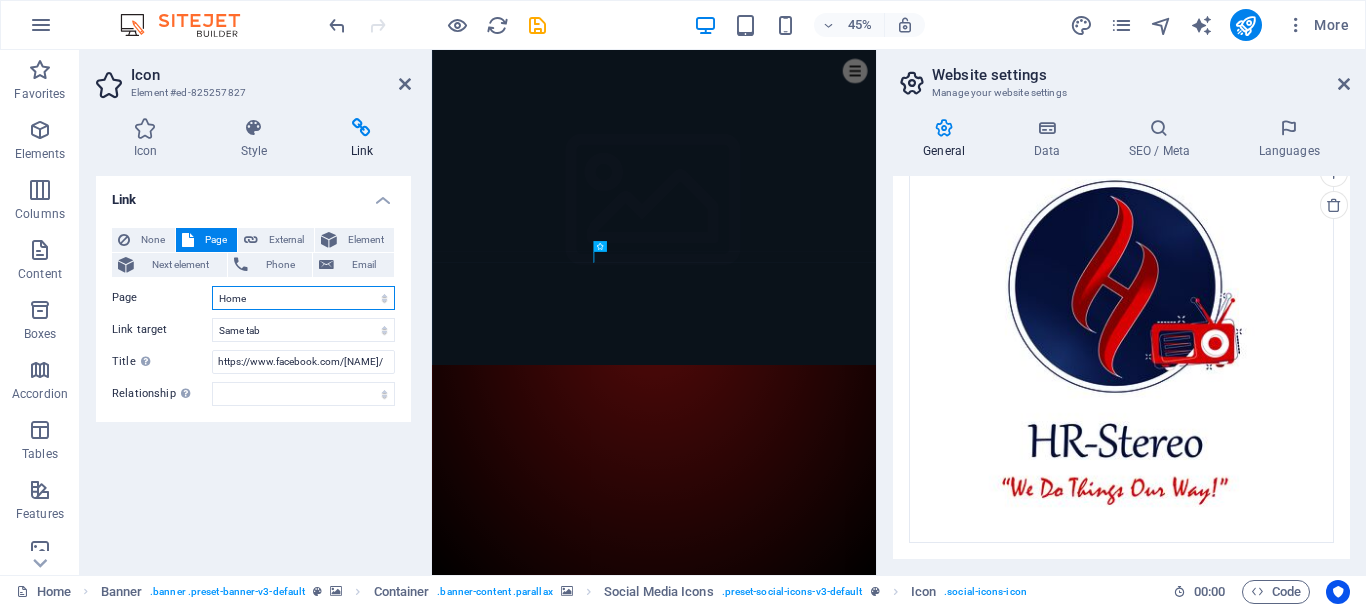 click on "Home Subpage Legal Notice Privacy" at bounding box center (303, 298) 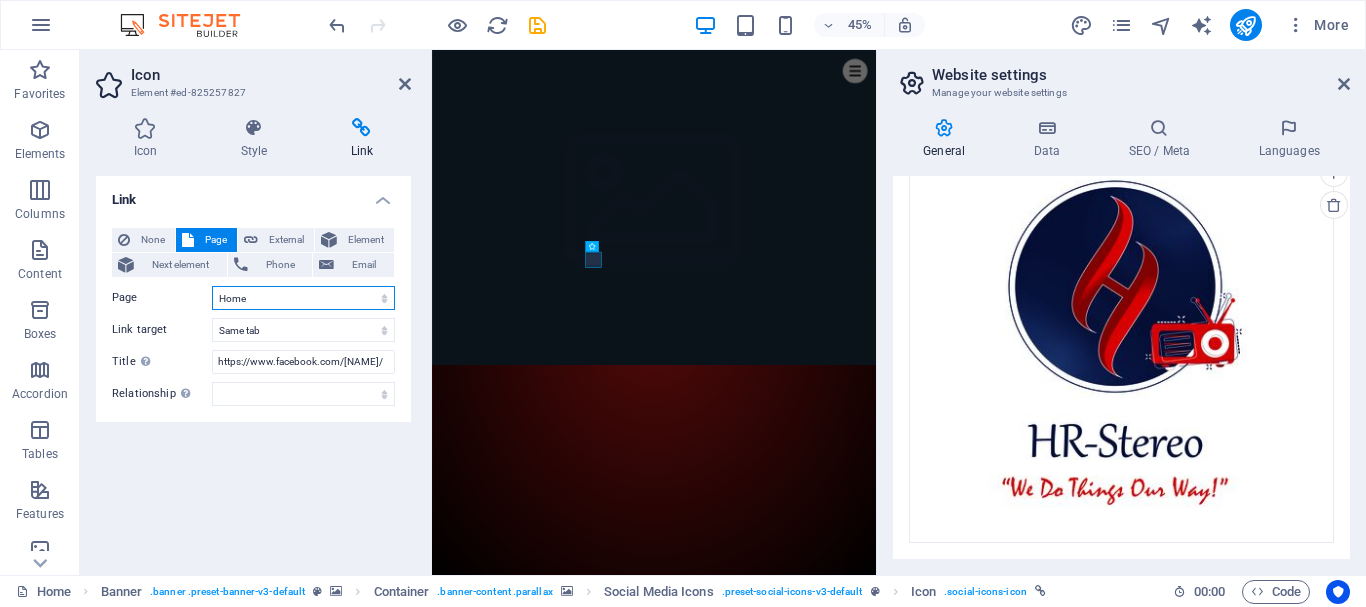 click on "Home Subpage Legal Notice Privacy" at bounding box center [303, 298] 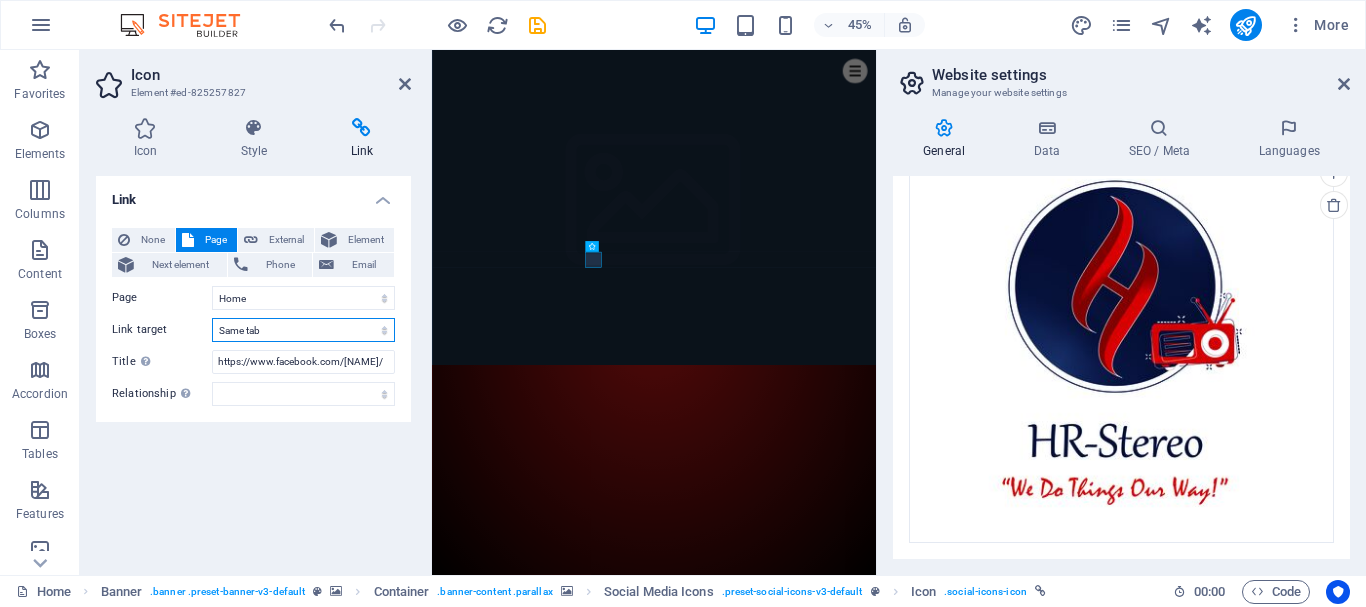 click on "New tab Same tab Overlay" at bounding box center [303, 330] 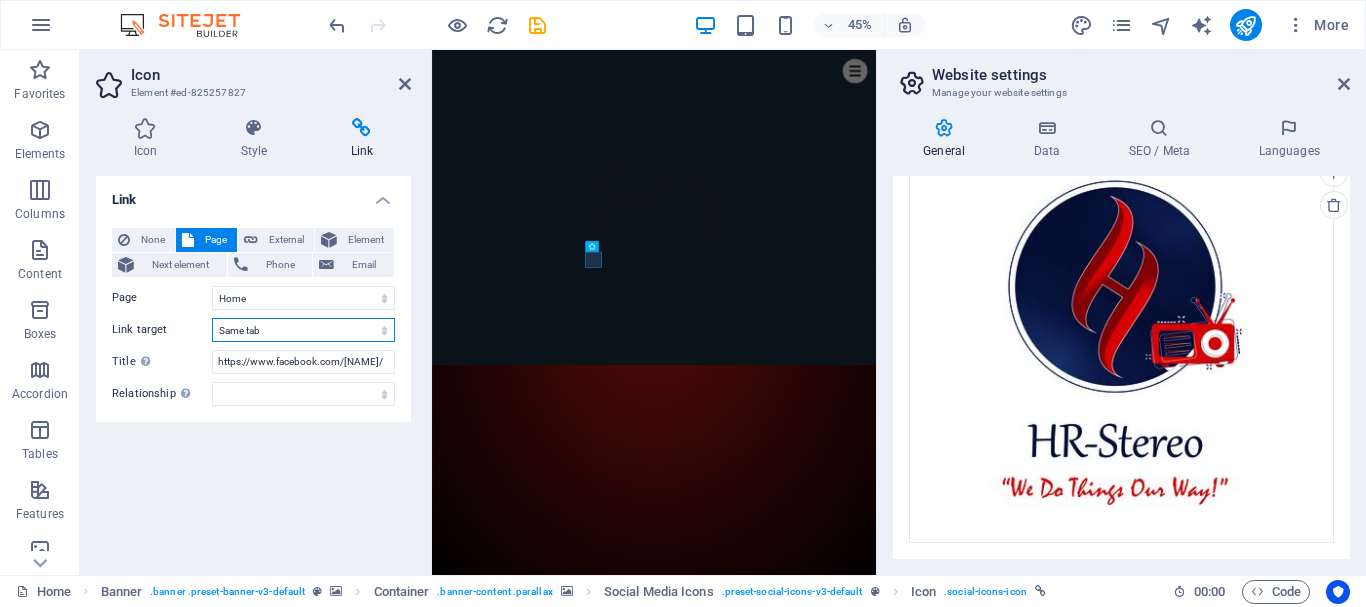 click on "New tab Same tab Overlay" at bounding box center (303, 330) 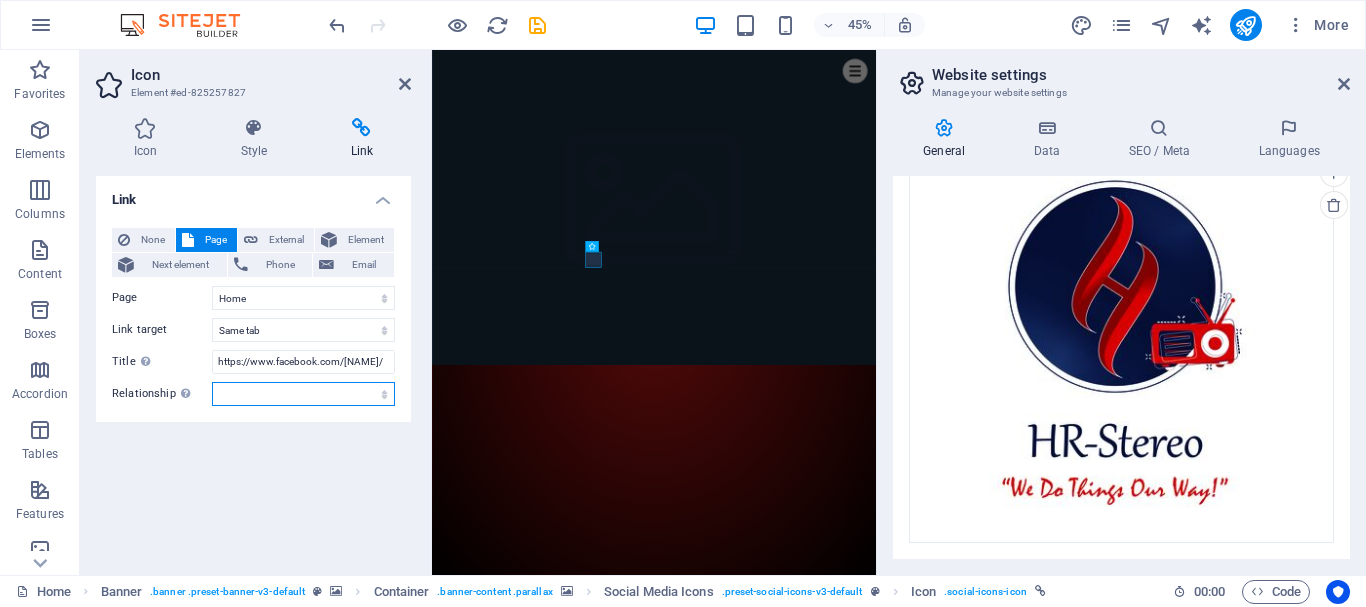 click on "alternate author bookmark external help license next nofollow noreferrer noopener prev search tag" at bounding box center (303, 394) 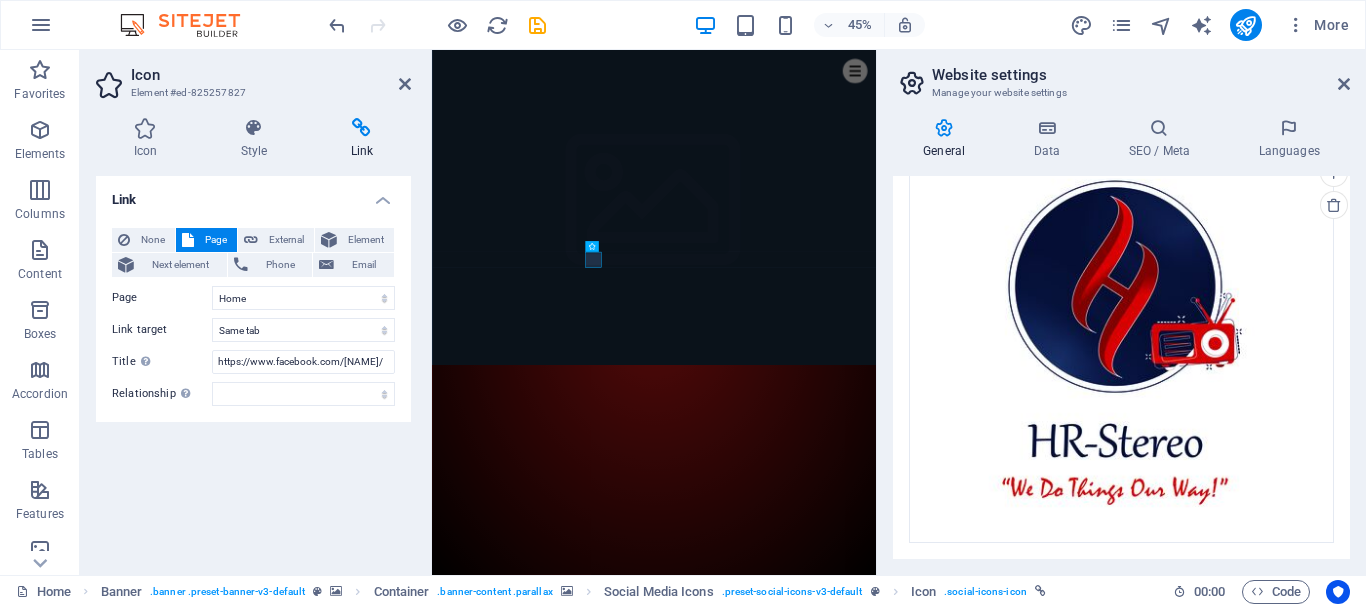 click on "Link None Page External Element Next element Phone Email Page Home Subpage Legal Notice Privacy Element
URL Phone Email Link target New tab Same tab Overlay Title Additional link description, should not be the same as the link text. The title is most often shown as a tooltip text when the mouse moves over the element. Leave empty if uncertain. https://www.facebook.com/hr.stereo1/ Relationship Sets the  relationship of this link to the link target . For example, the value "nofollow" instructs search engines not to follow the link. Can be left empty. alternate author bookmark external help license next nofollow noreferrer noopener prev search tag" at bounding box center [253, 367] 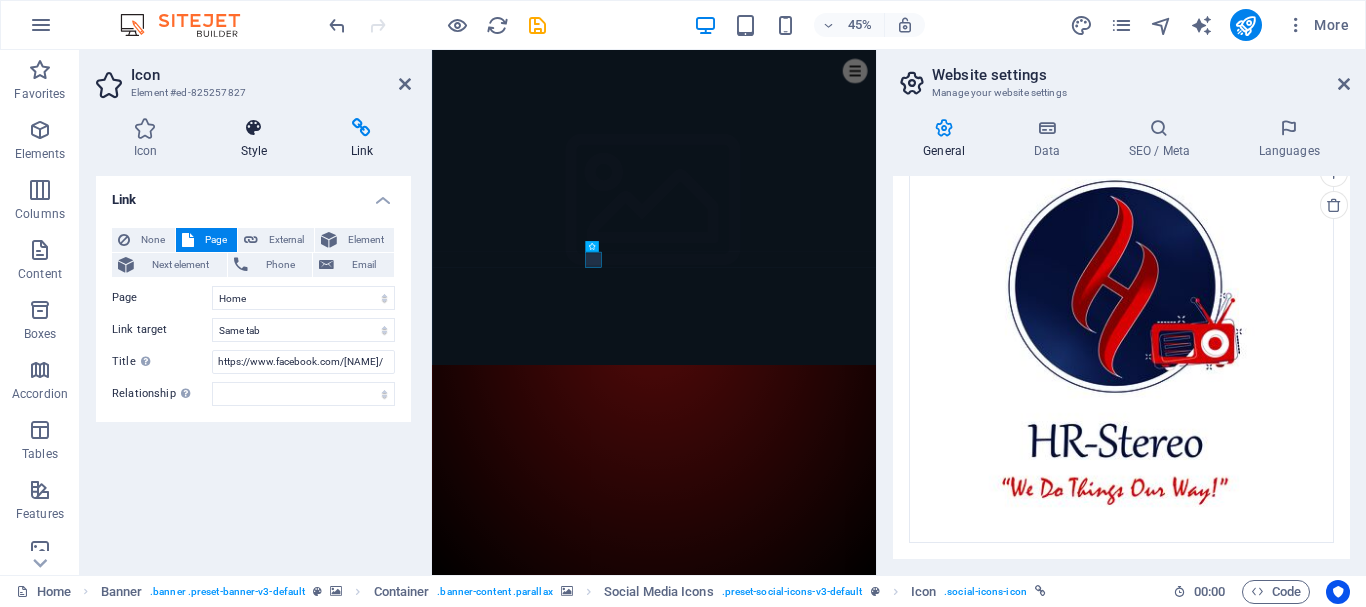 click on "Style" at bounding box center (258, 139) 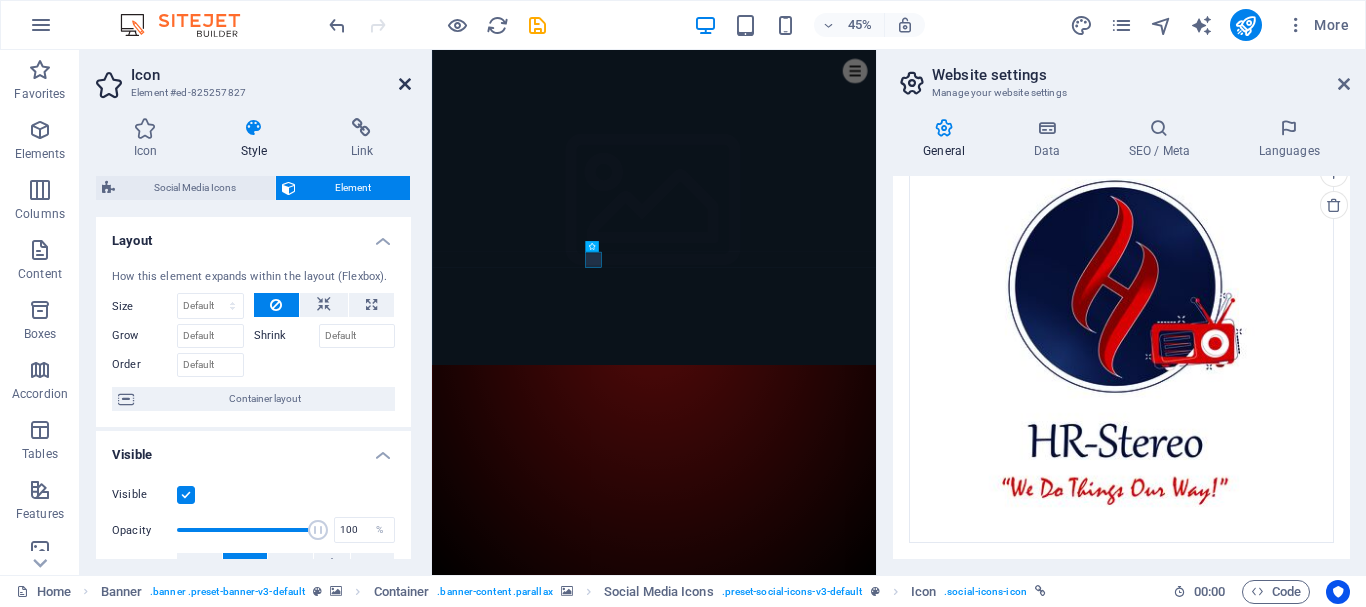 click at bounding box center [405, 84] 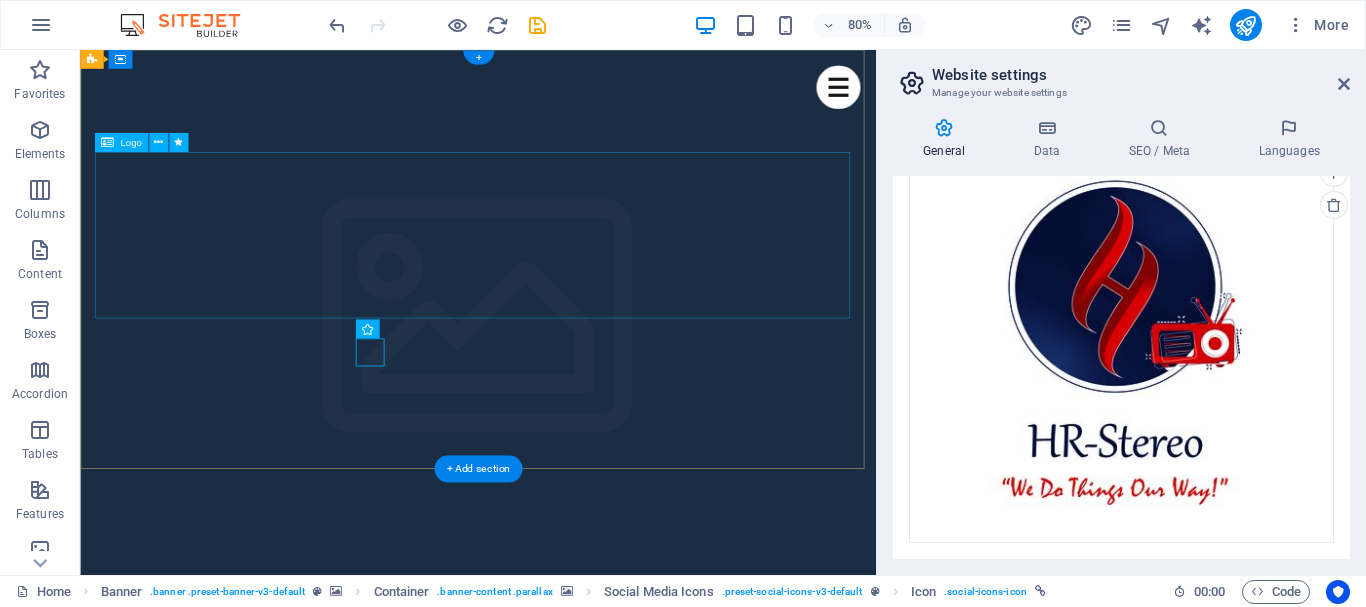 click at bounding box center (578, 1869) 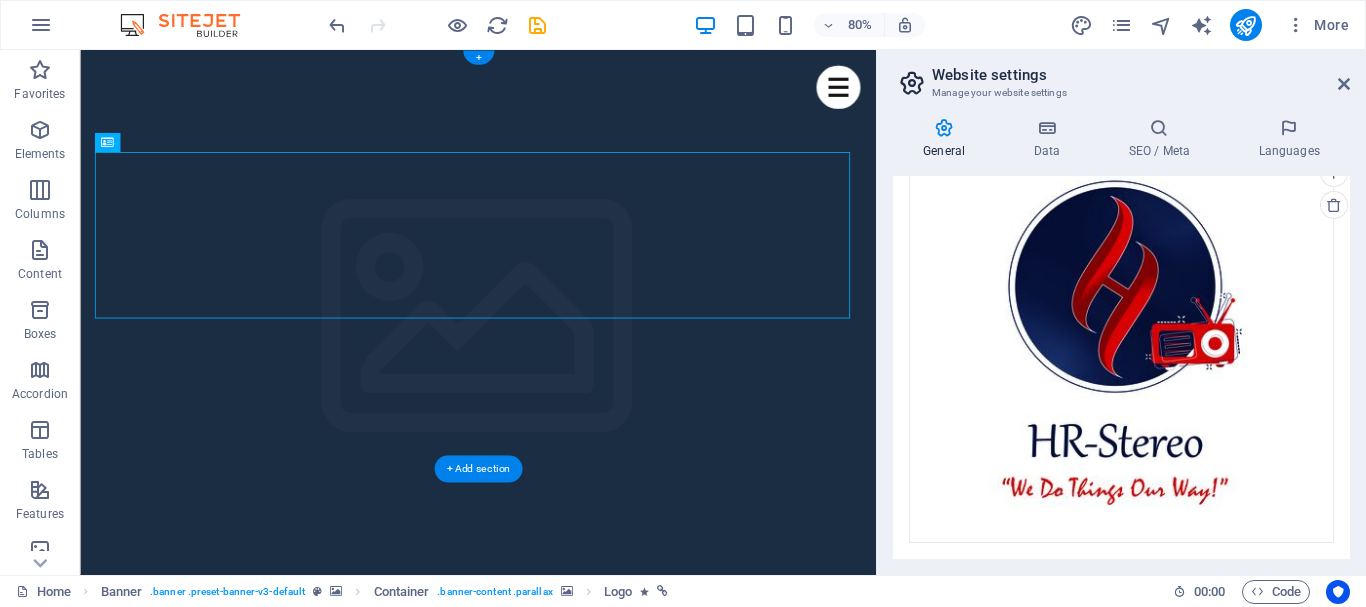 click at bounding box center [-410, 750] 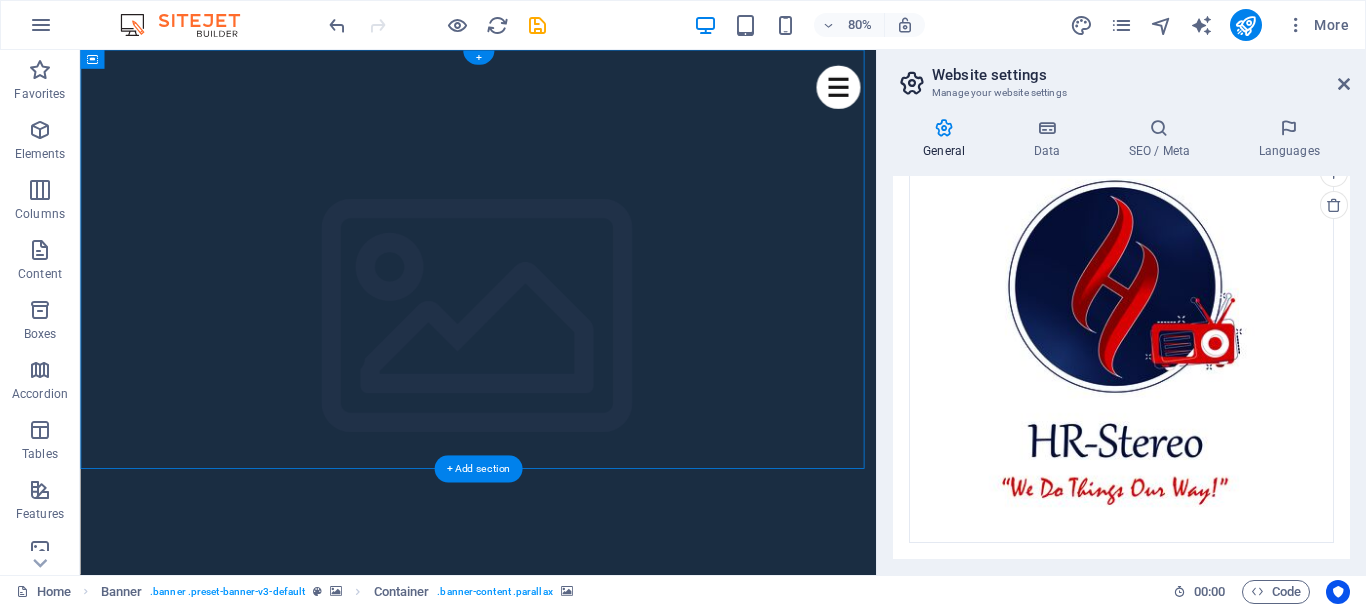 click at bounding box center (-410, 750) 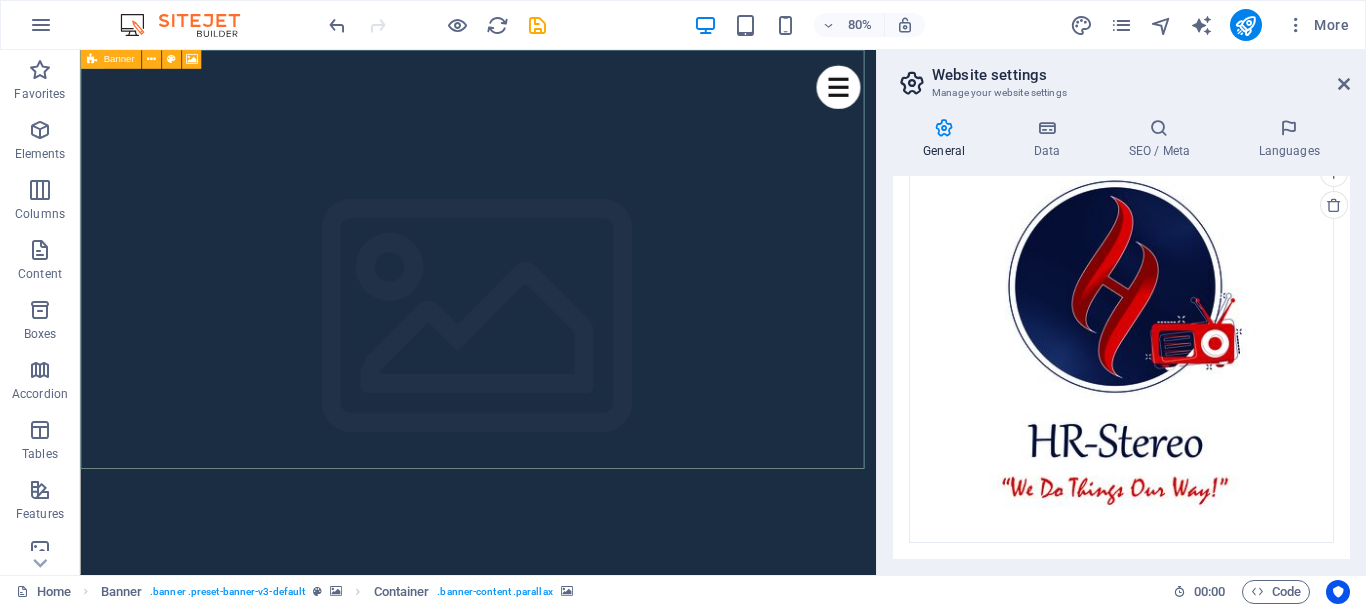 click on "Banner" at bounding box center [118, 60] 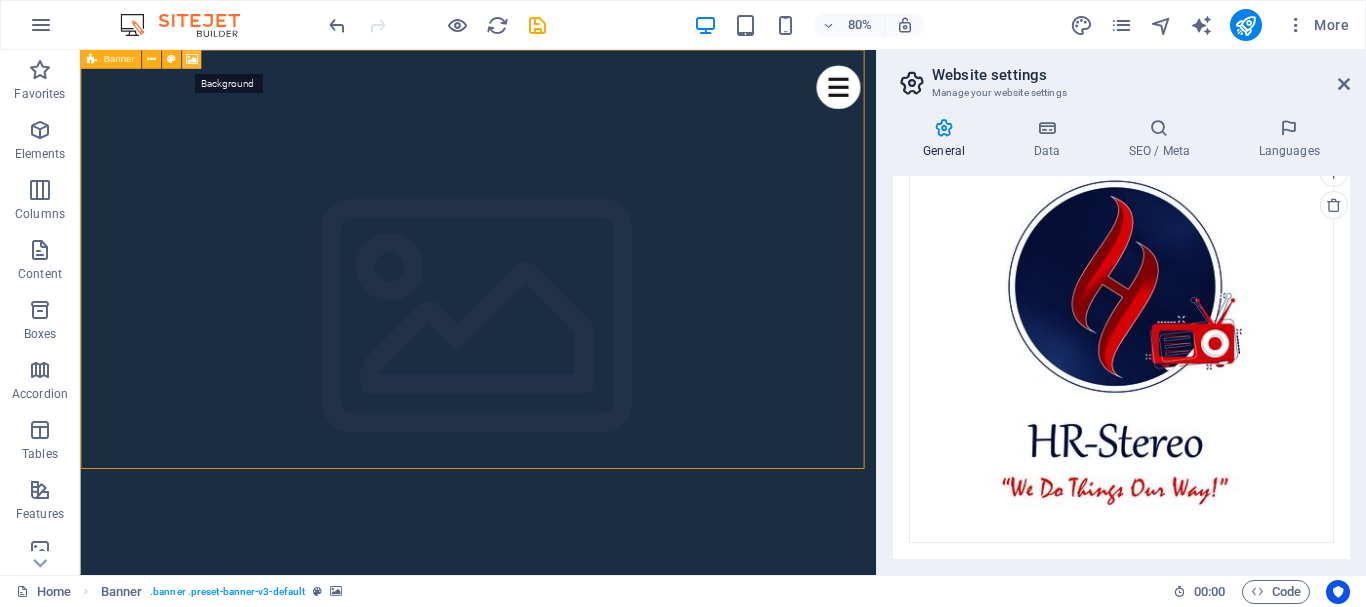 click at bounding box center [191, 59] 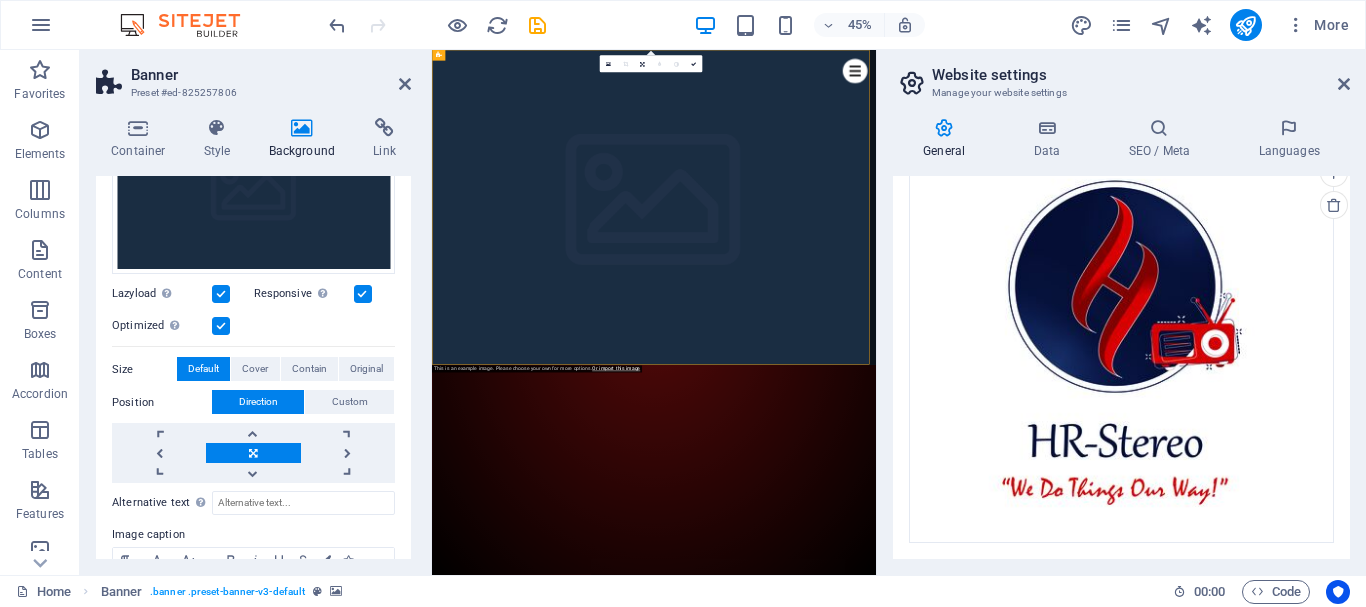 scroll, scrollTop: 279, scrollLeft: 0, axis: vertical 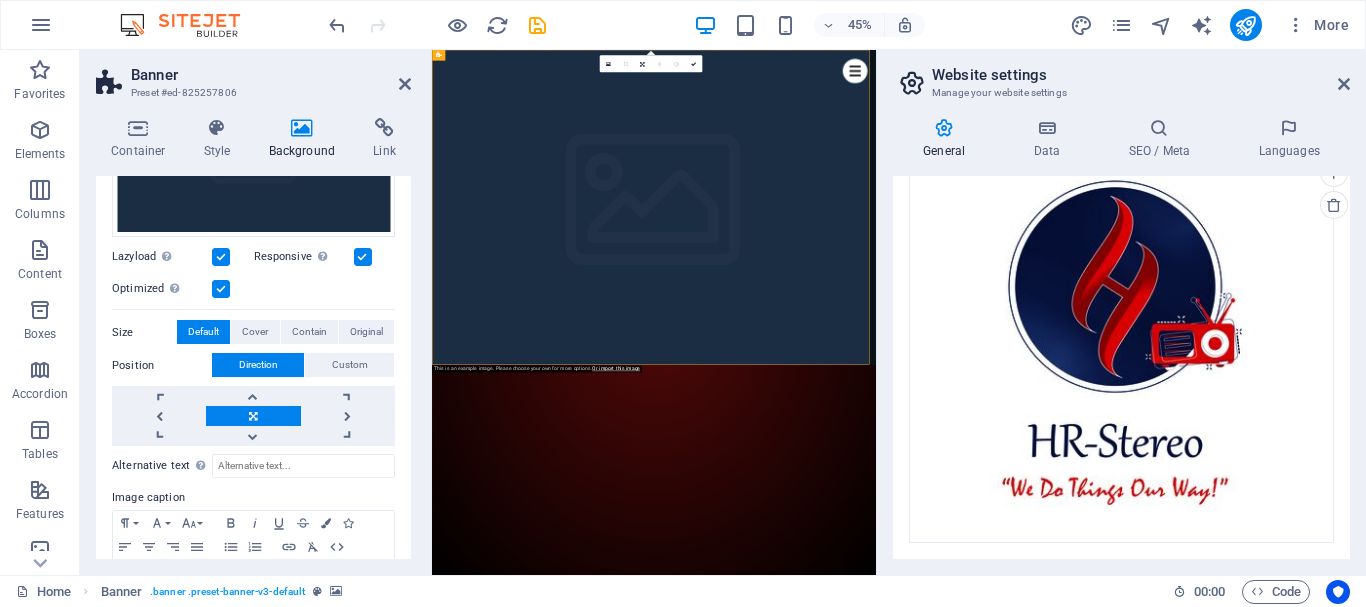 click at bounding box center (-1998, 750) 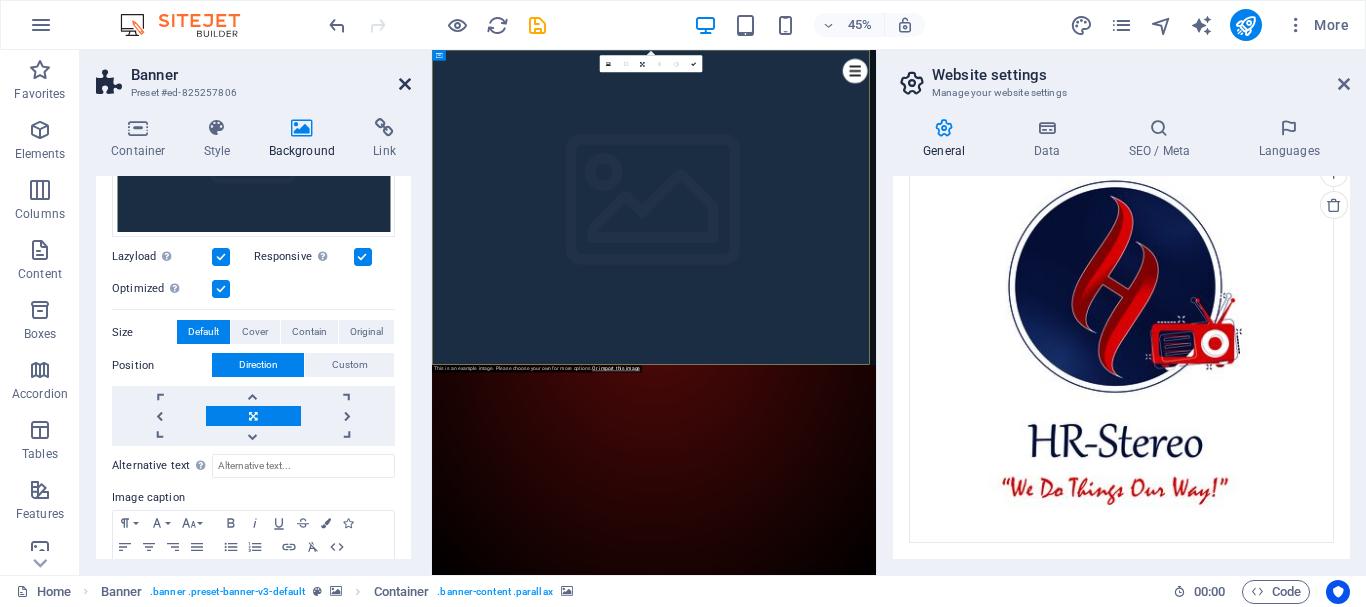 click at bounding box center (405, 84) 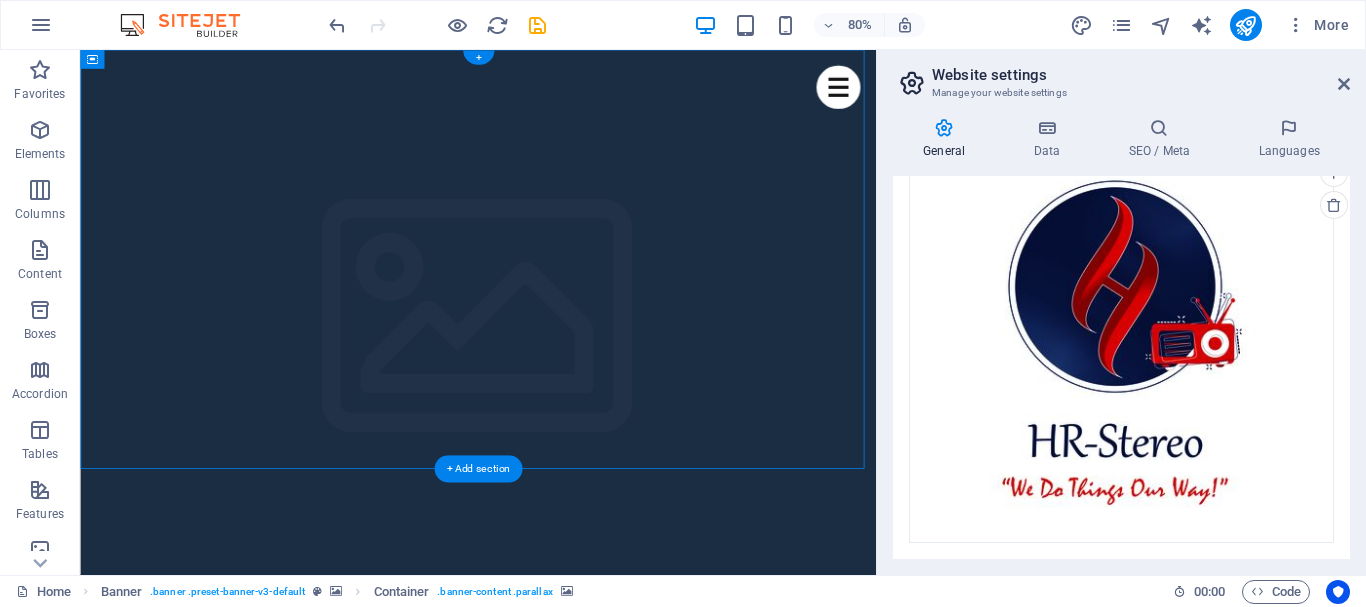 click at bounding box center [-2370, 750] 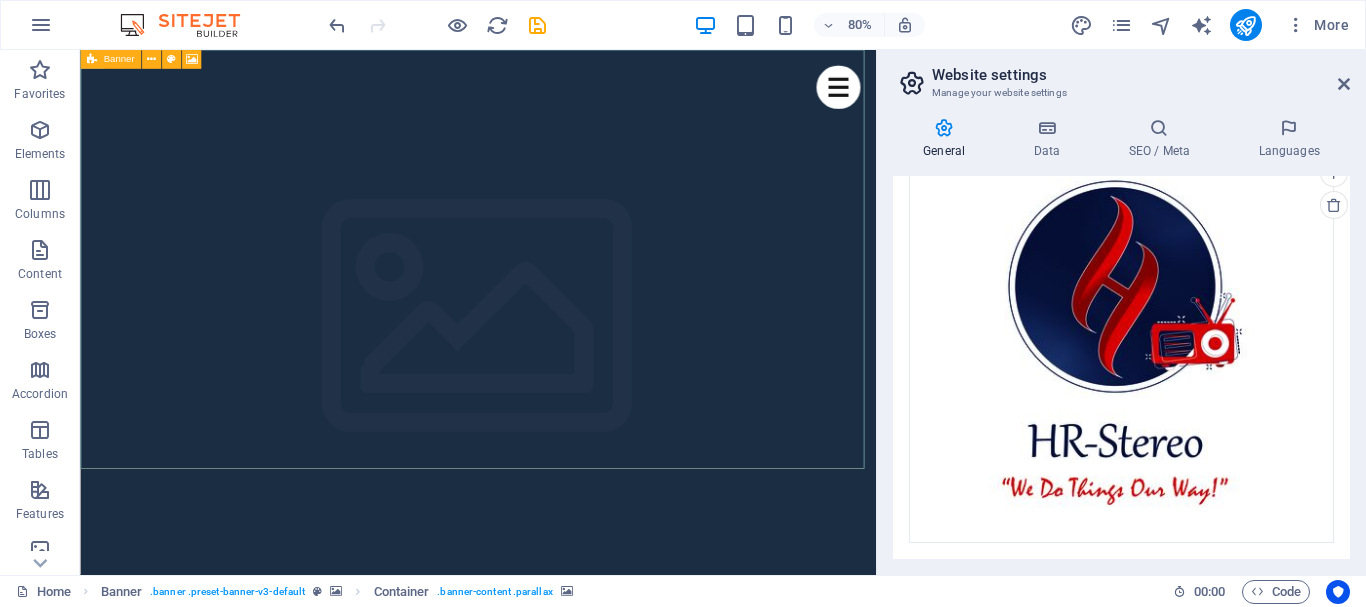 click on "Banner" at bounding box center (118, 60) 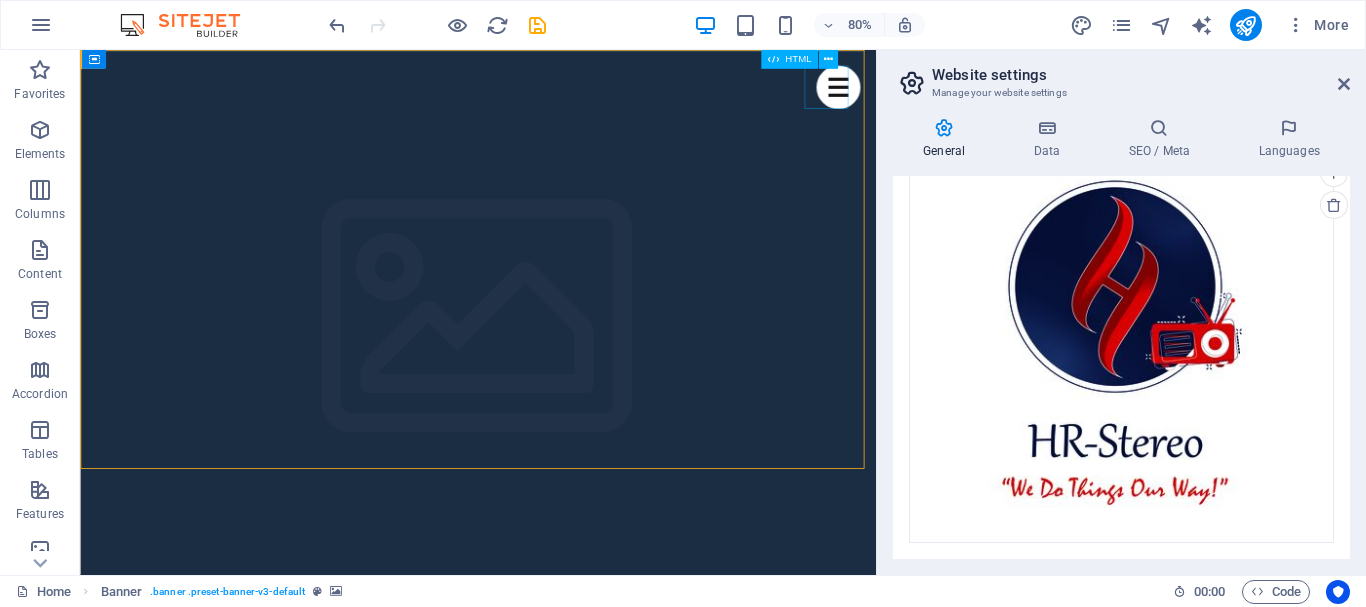 click at bounding box center [1027, 97] 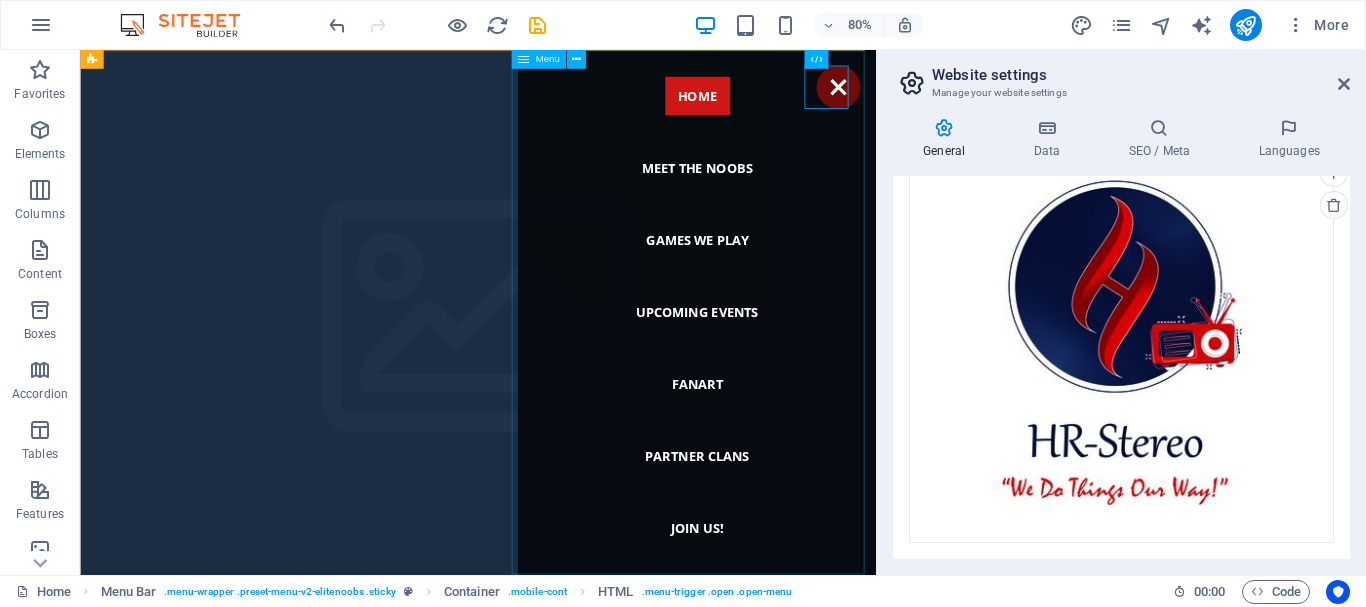 click on "Home Meet the noobs Games we play Upcoming Events Fanart Partner Clans Join us!" at bounding box center [851, 378] 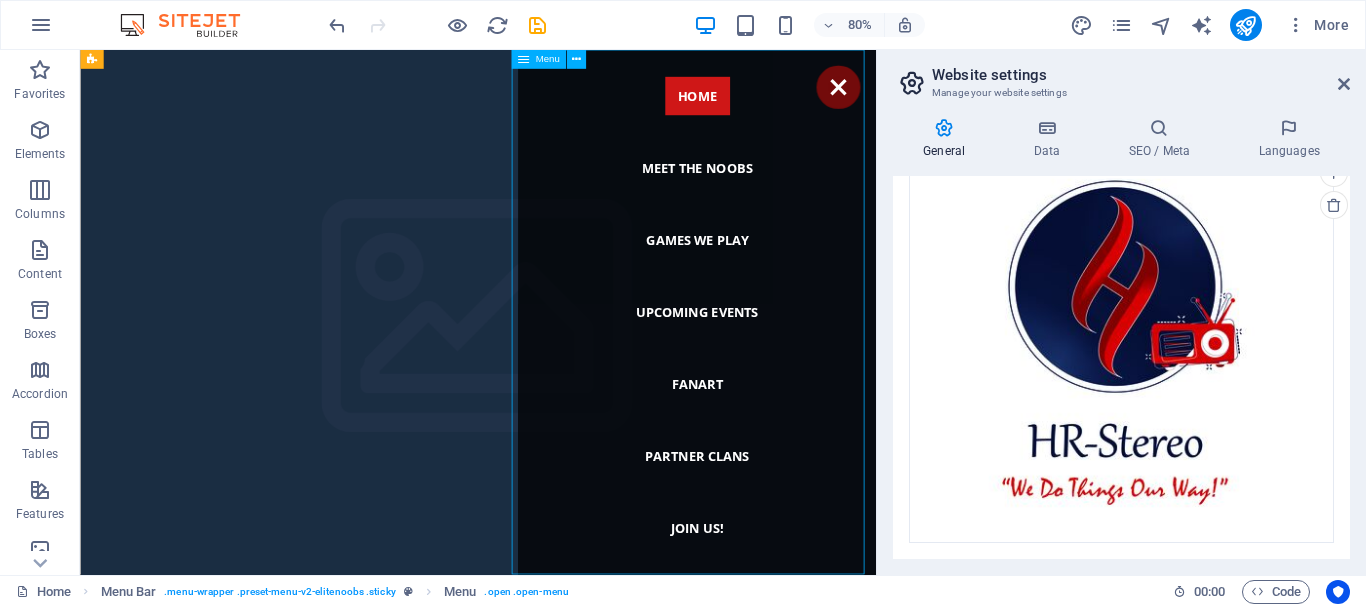 click on "Home Meet the noobs Games we play Upcoming Events Fanart Partner Clans Join us!" at bounding box center [851, 378] 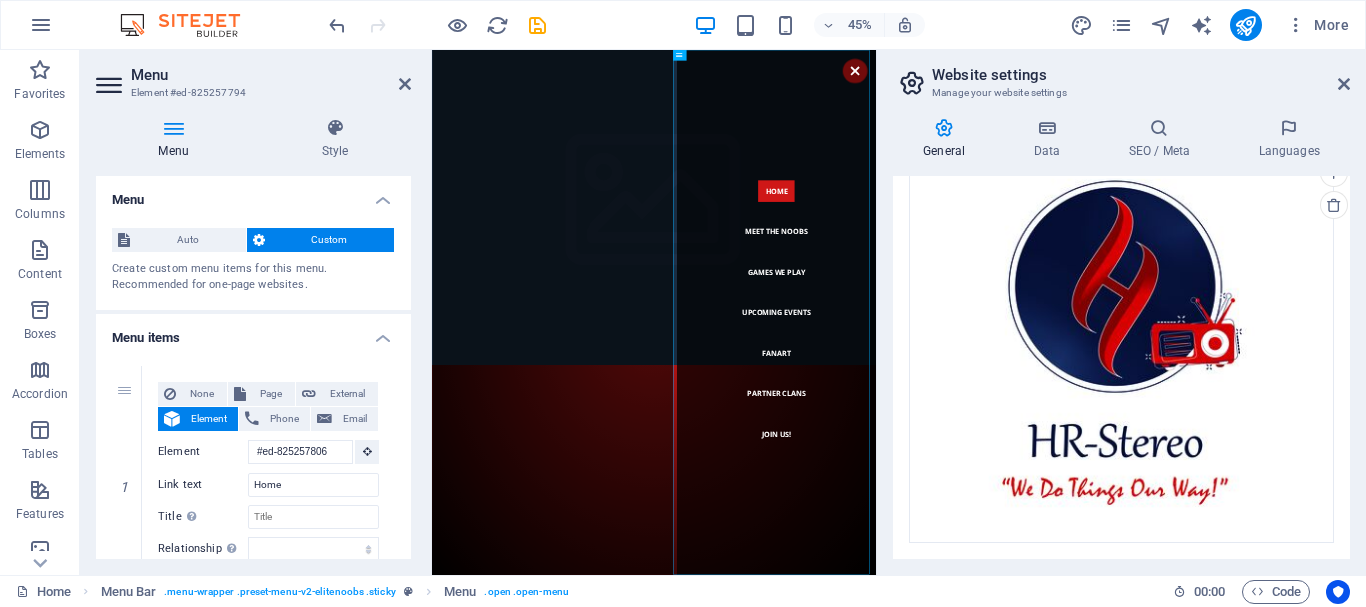 scroll, scrollTop: 20, scrollLeft: 0, axis: vertical 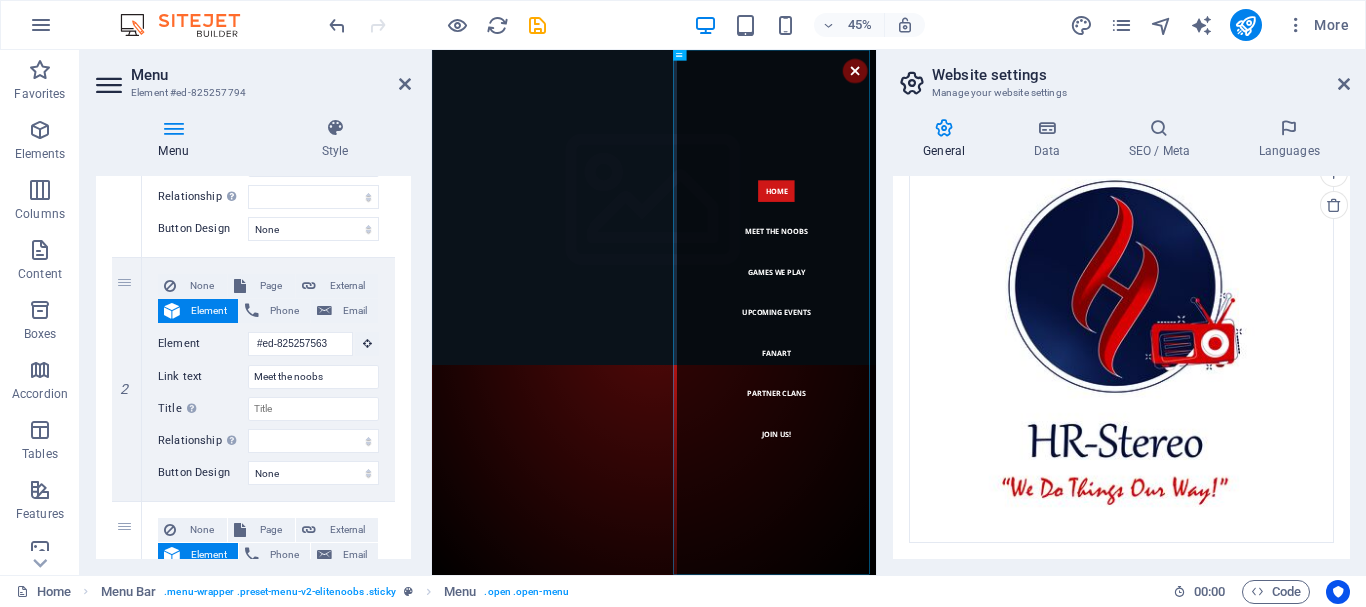 click at bounding box center (-1998, 750) 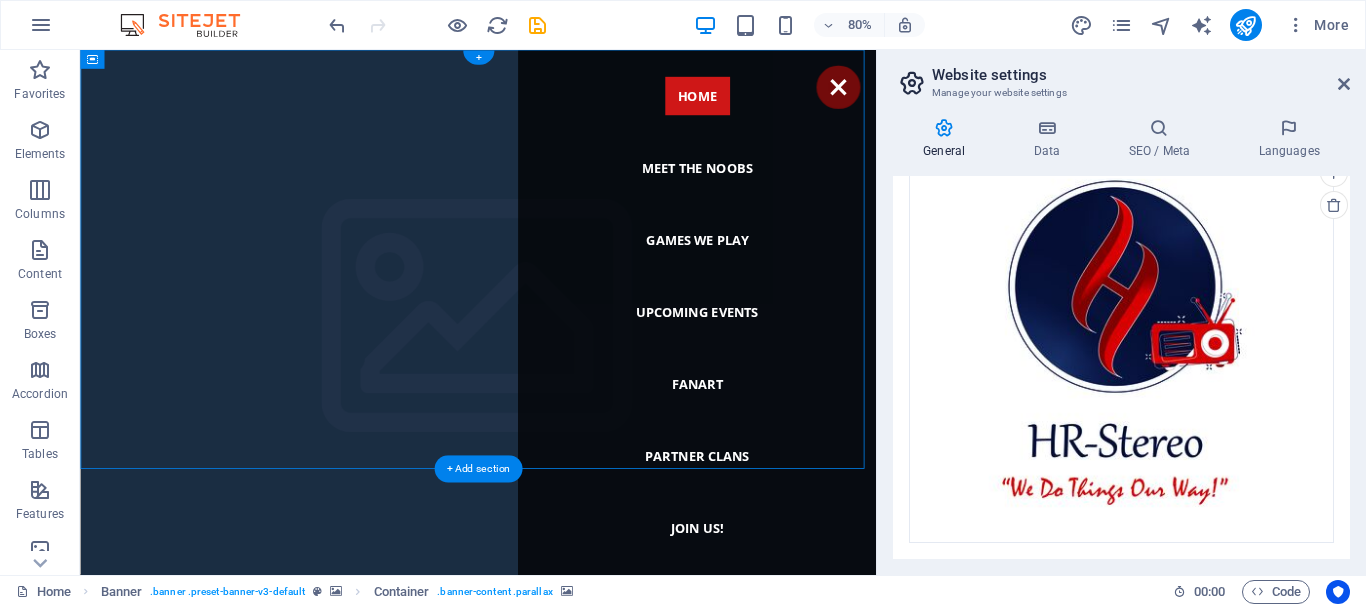 click at bounding box center [-2370, 750] 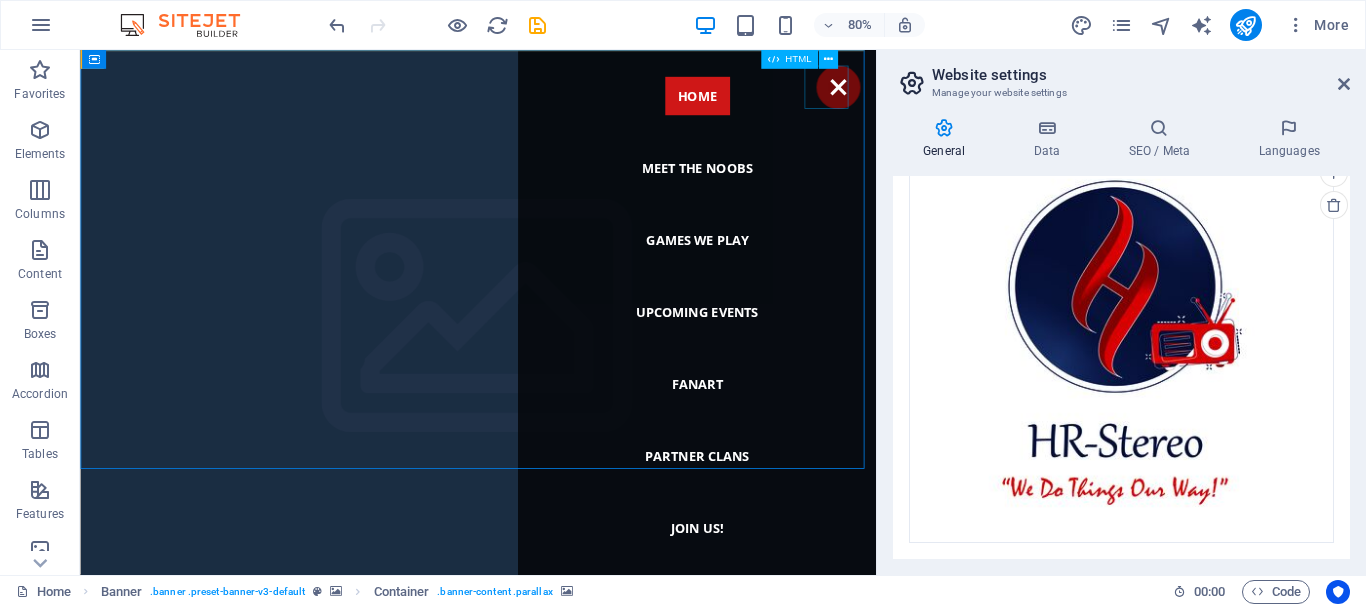 click at bounding box center (1027, 97) 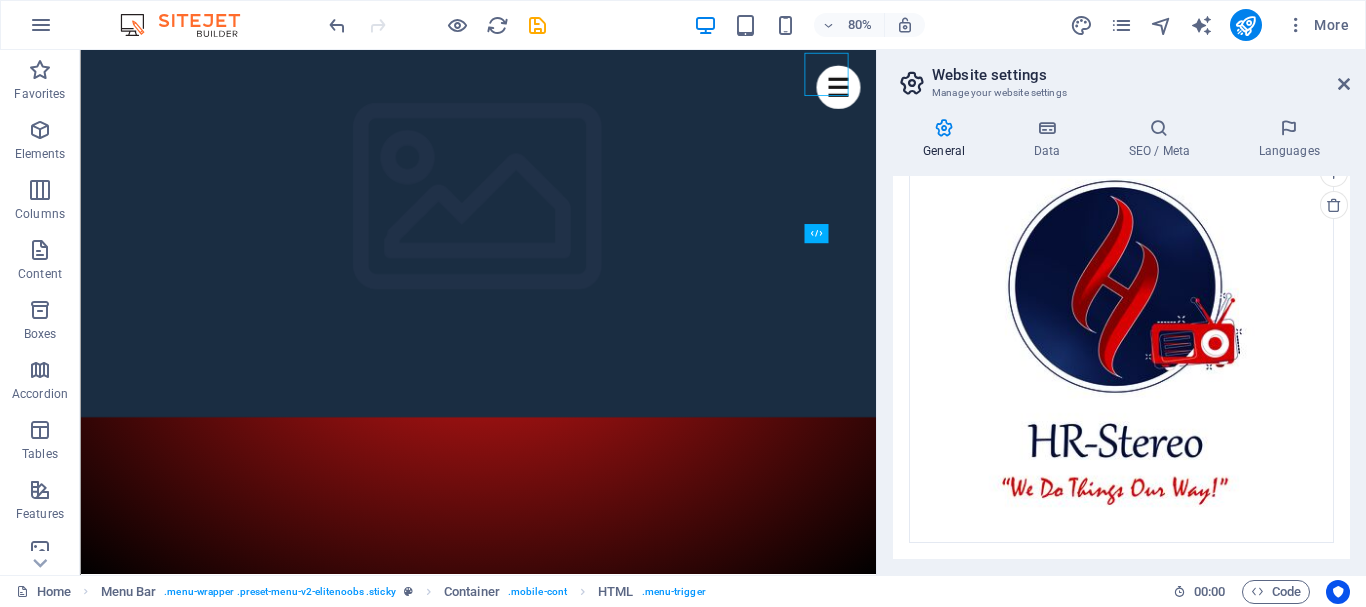 scroll, scrollTop: 0, scrollLeft: 0, axis: both 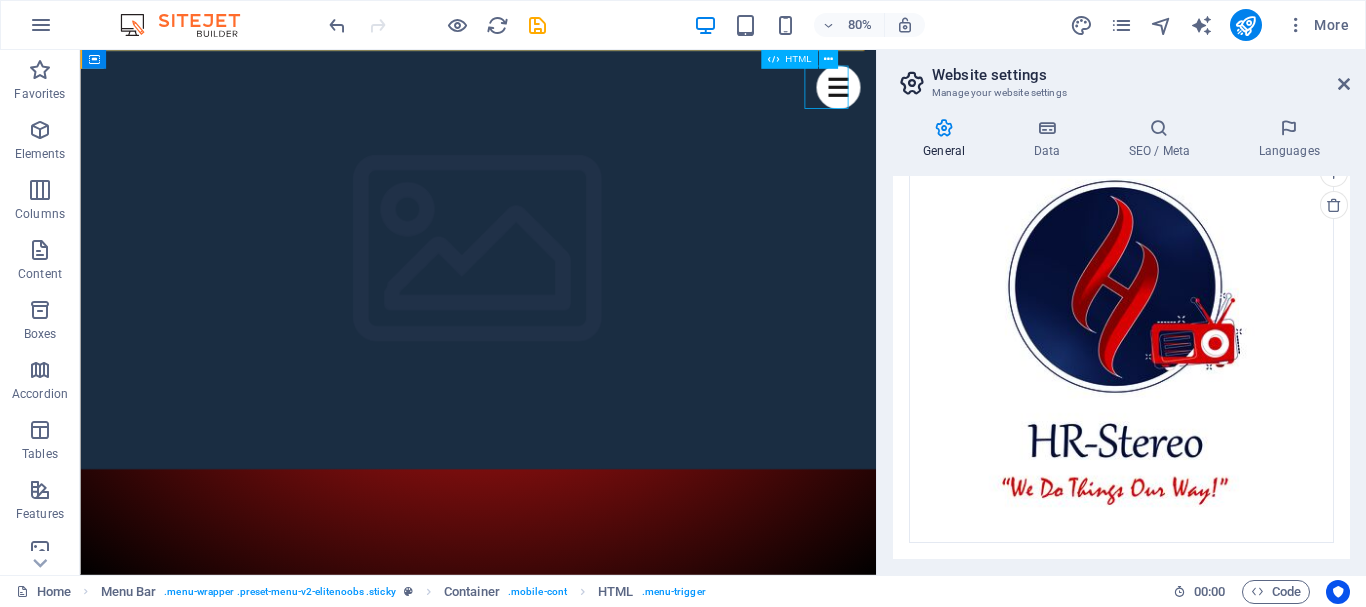 click at bounding box center [1027, 97] 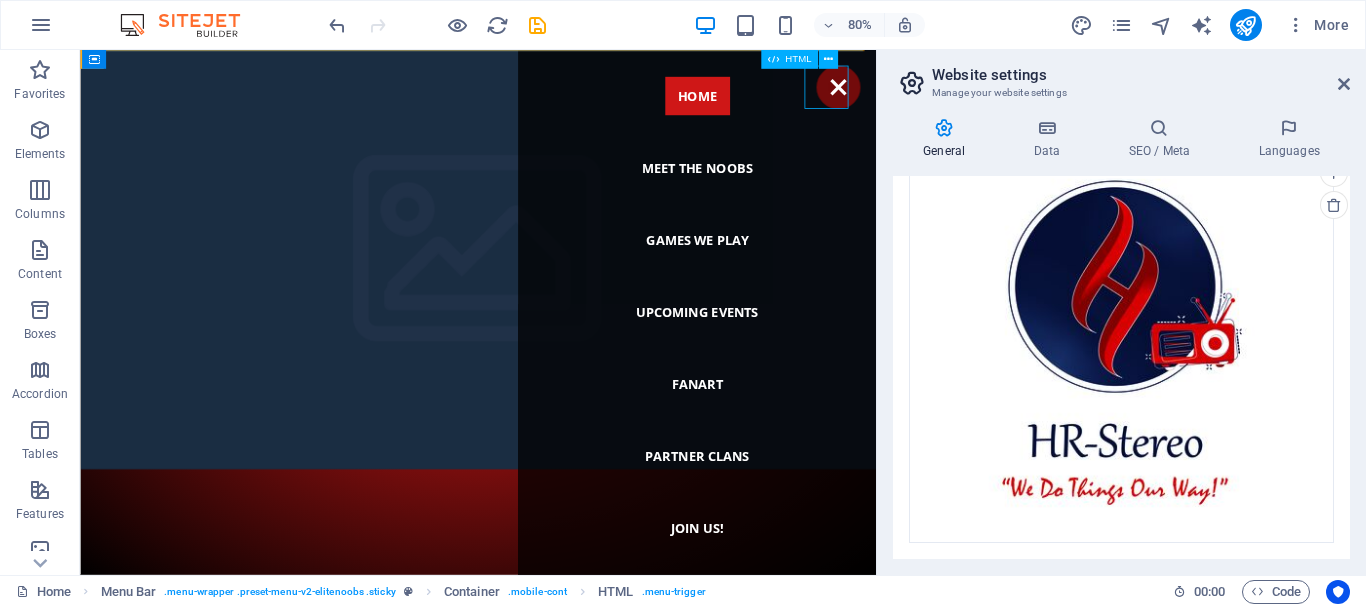 click at bounding box center [1027, 97] 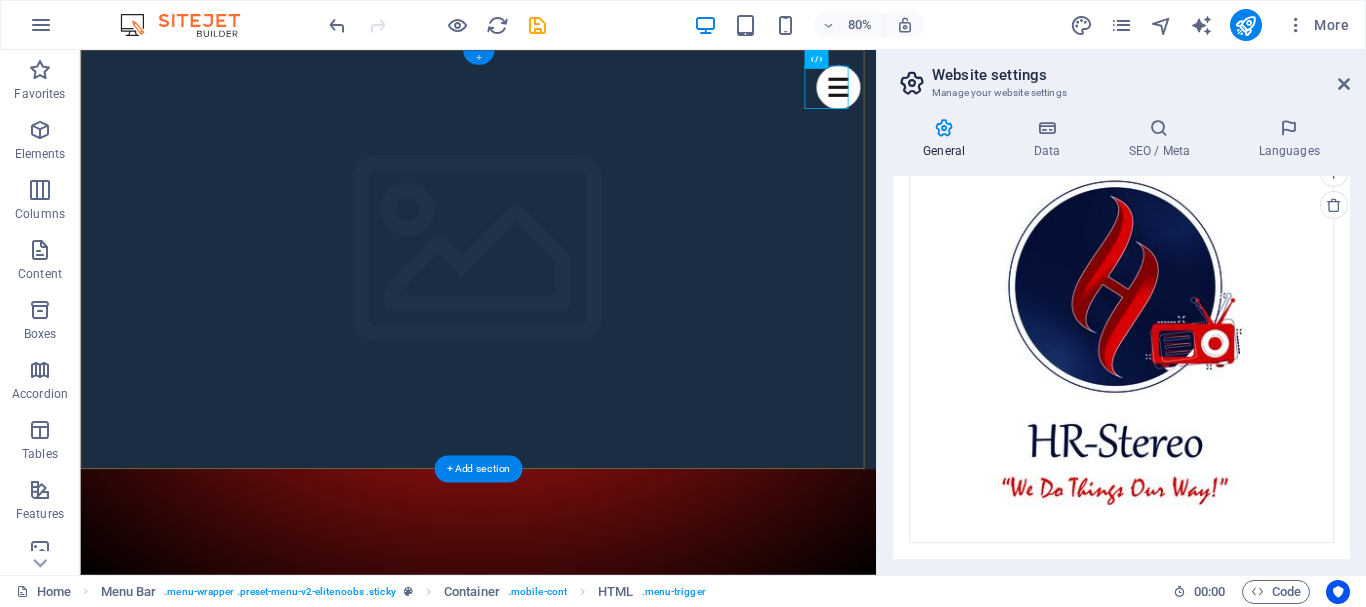 click on "+" at bounding box center [477, 58] 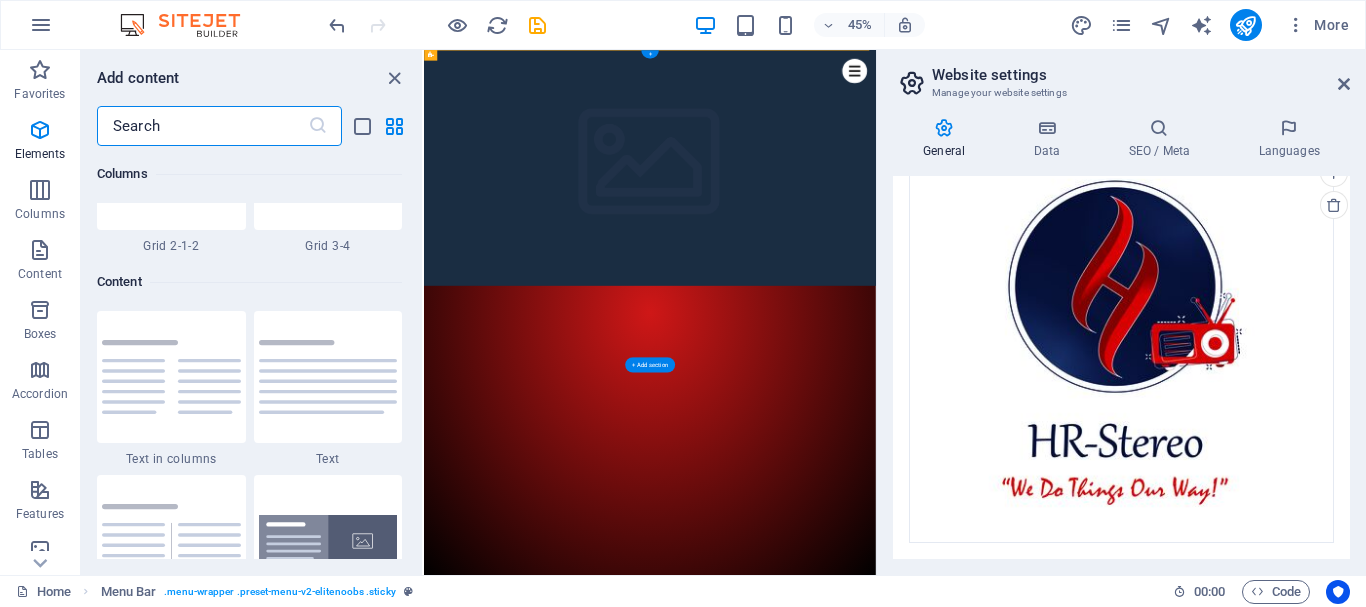scroll, scrollTop: 3499, scrollLeft: 0, axis: vertical 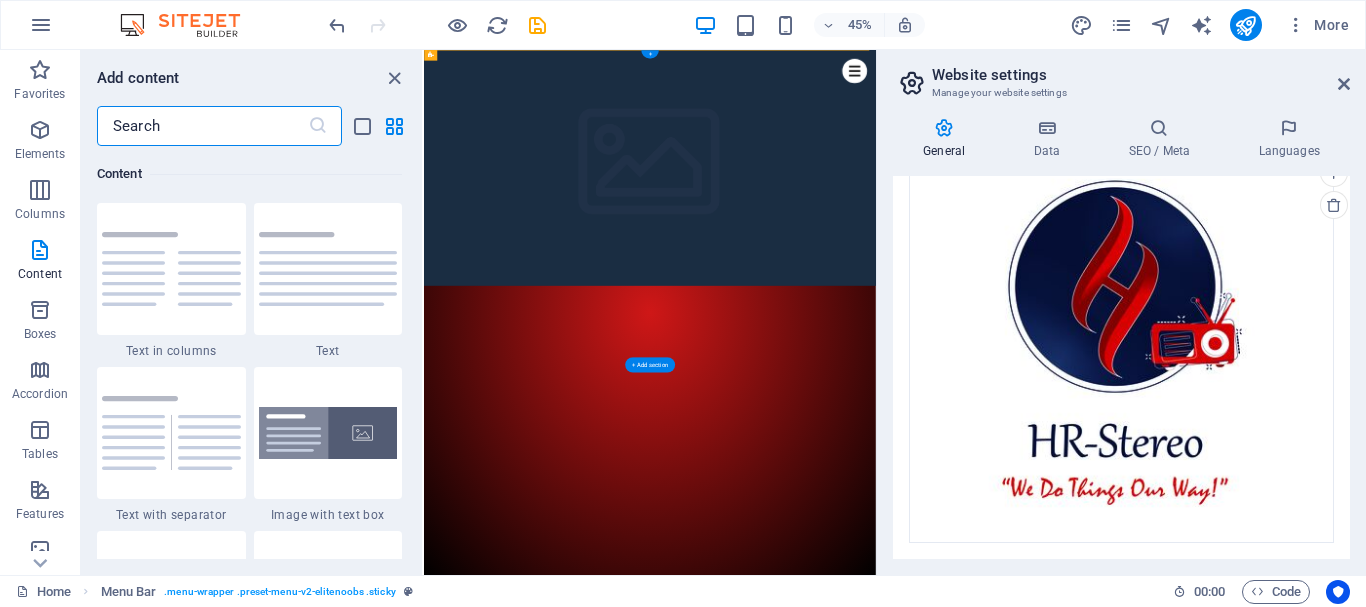 click at bounding box center (-71, 574) 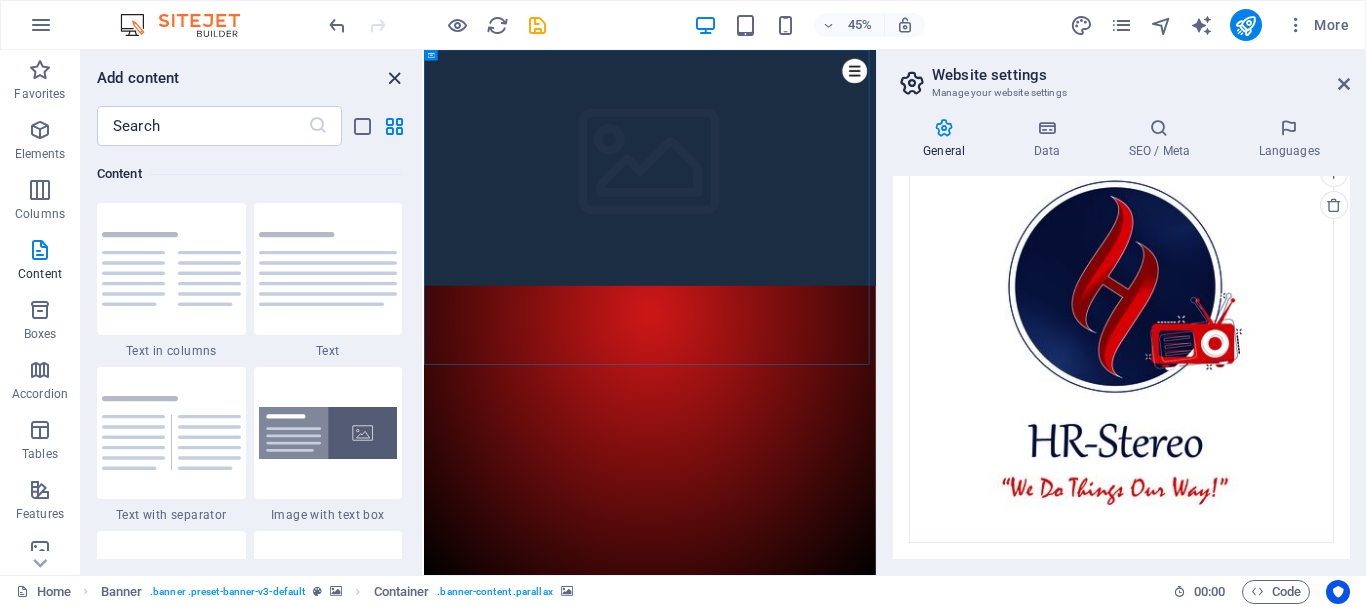 click at bounding box center [394, 78] 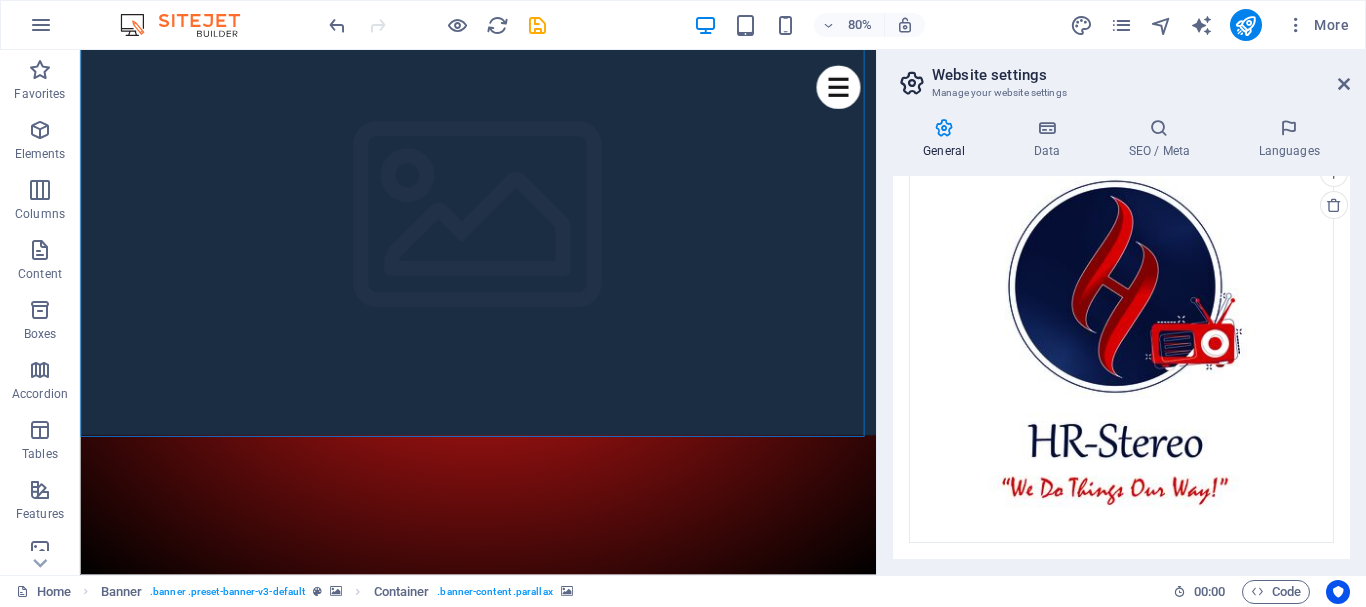 scroll, scrollTop: 80, scrollLeft: 0, axis: vertical 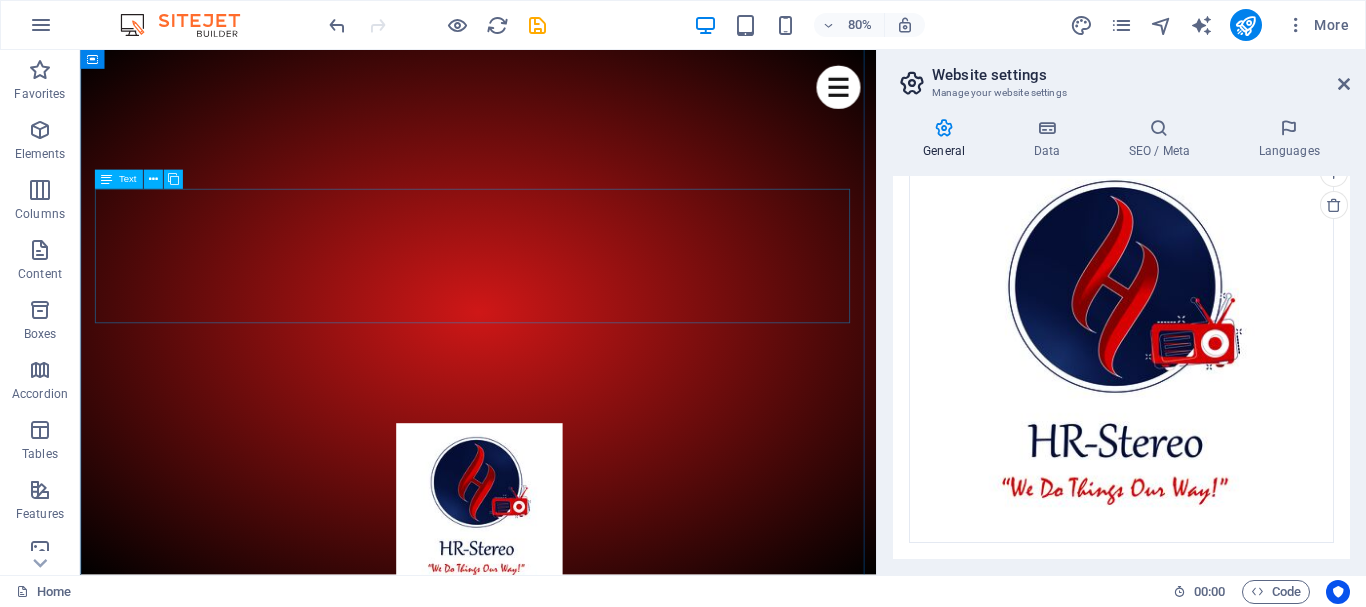 click on "Lorem ipsum dolor sit amet, consectetur adipisicing elit. Veritatis, vero, totam, atque quas quo error voluptates eveniet accusantium sed ipsum praesentium sint dolores autem qui ea exercitationem nostrum magnam amet blanditiis quam quibusdam inventore harum asperiores eius consectetur accusamus saepe fugiat sapiente deleniti tempore. [YEAR] [LAST_NAME] autem qui ea exercitationem nostrum magnam amet blanditiis quam quibusdam inventore harum asperiores eius consectetur accusamus saepe fugiat sapiente deleniti tempore." at bounding box center (578, 6026) 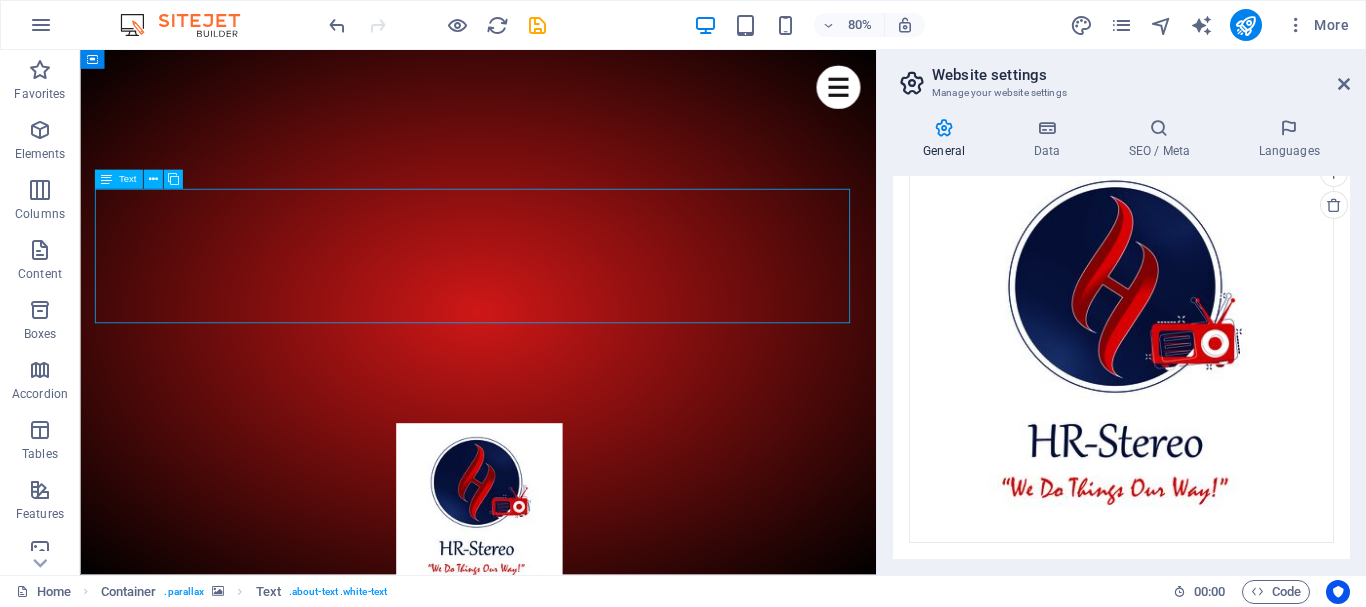 click on "Lorem ipsum dolor sit amet, consectetur adipisicing elit. Veritatis, vero, totam, atque quas quo error voluptates eveniet accusantium sed ipsum praesentium sint dolores autem qui ea exercitationem nostrum magnam amet blanditiis quam quibusdam inventore harum asperiores eius consectetur accusamus saepe fugiat sapiente deleniti tempore. [YEAR] [LAST_NAME] autem qui ea exercitationem nostrum magnam amet blanditiis quam quibusdam inventore harum asperiores eius consectetur accusamus saepe fugiat sapiente deleniti tempore." at bounding box center [578, 6026] 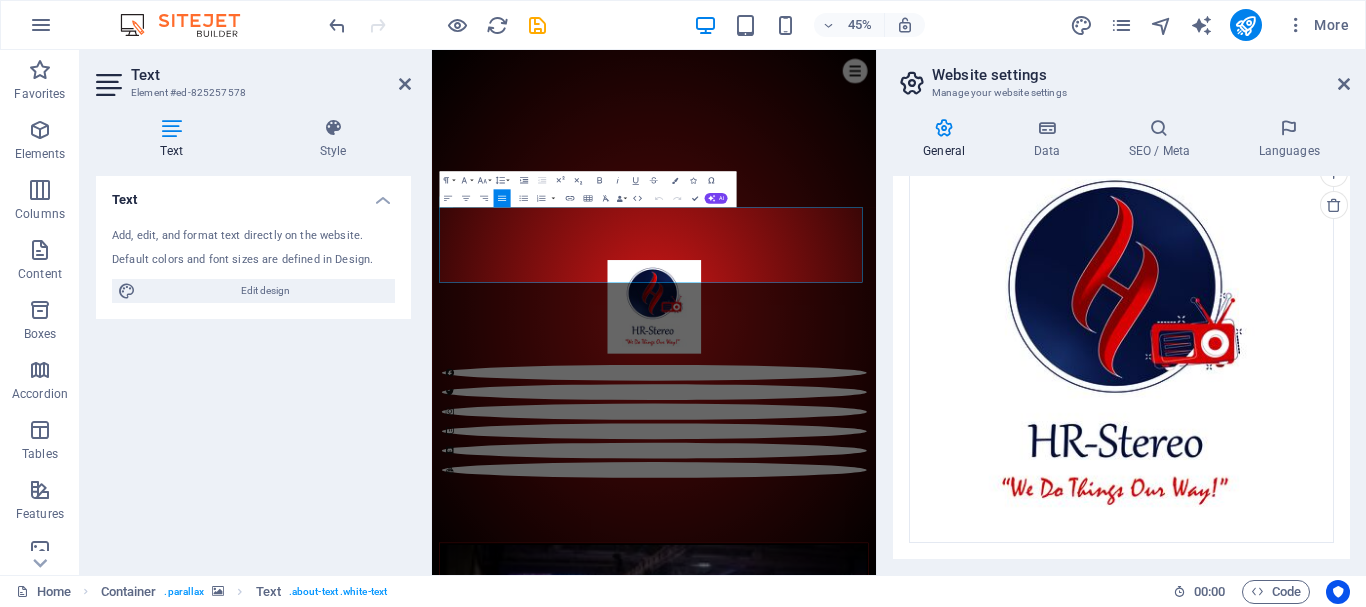 drag, startPoint x: 1249, startPoint y: 458, endPoint x: 863, endPoint y: 260, distance: 433.82025 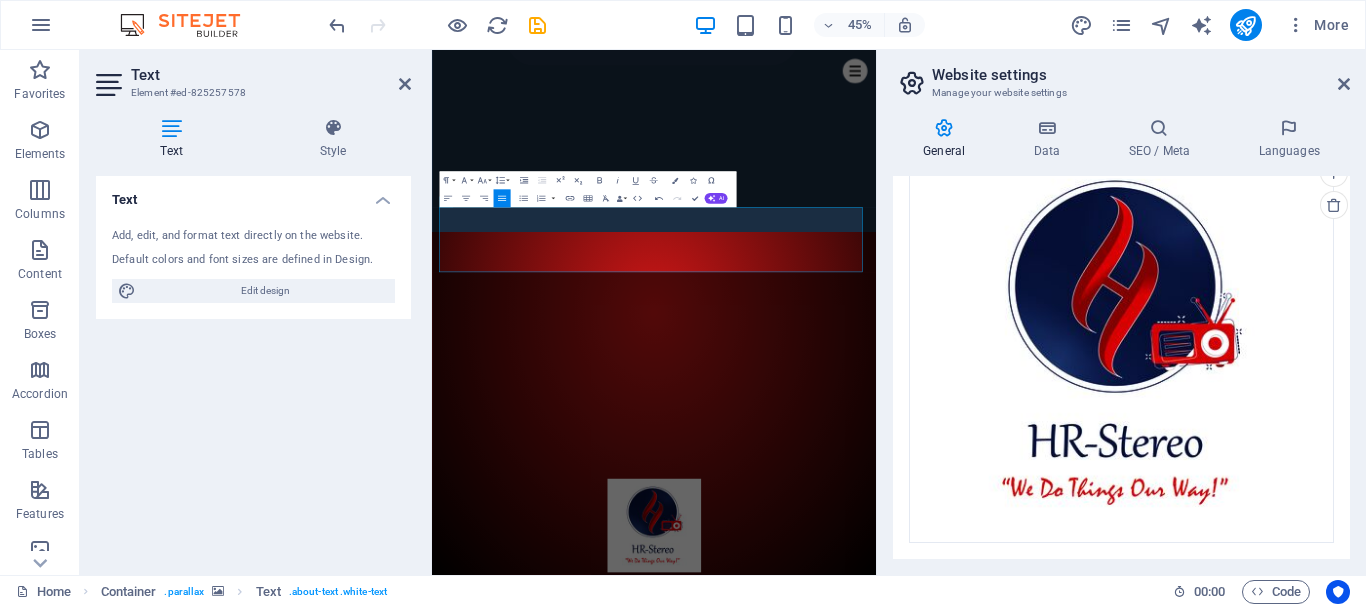 scroll, scrollTop: 2172, scrollLeft: 3, axis: both 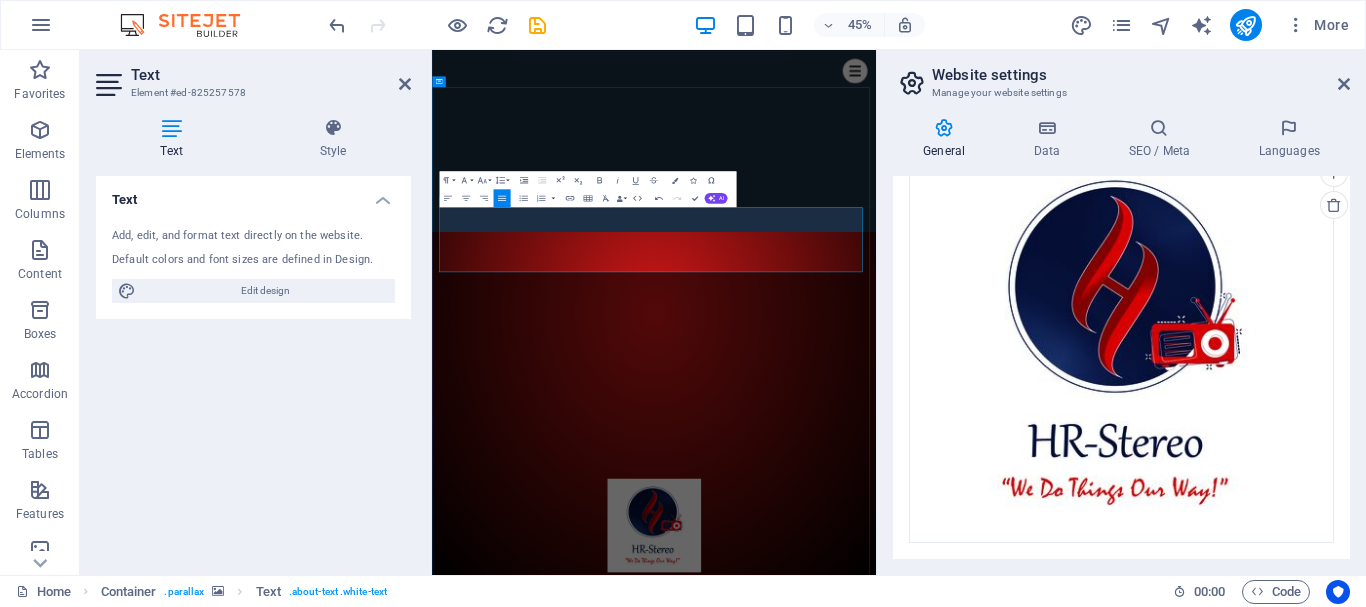 drag, startPoint x: 449, startPoint y: 483, endPoint x: 929, endPoint y: 538, distance: 483.14078 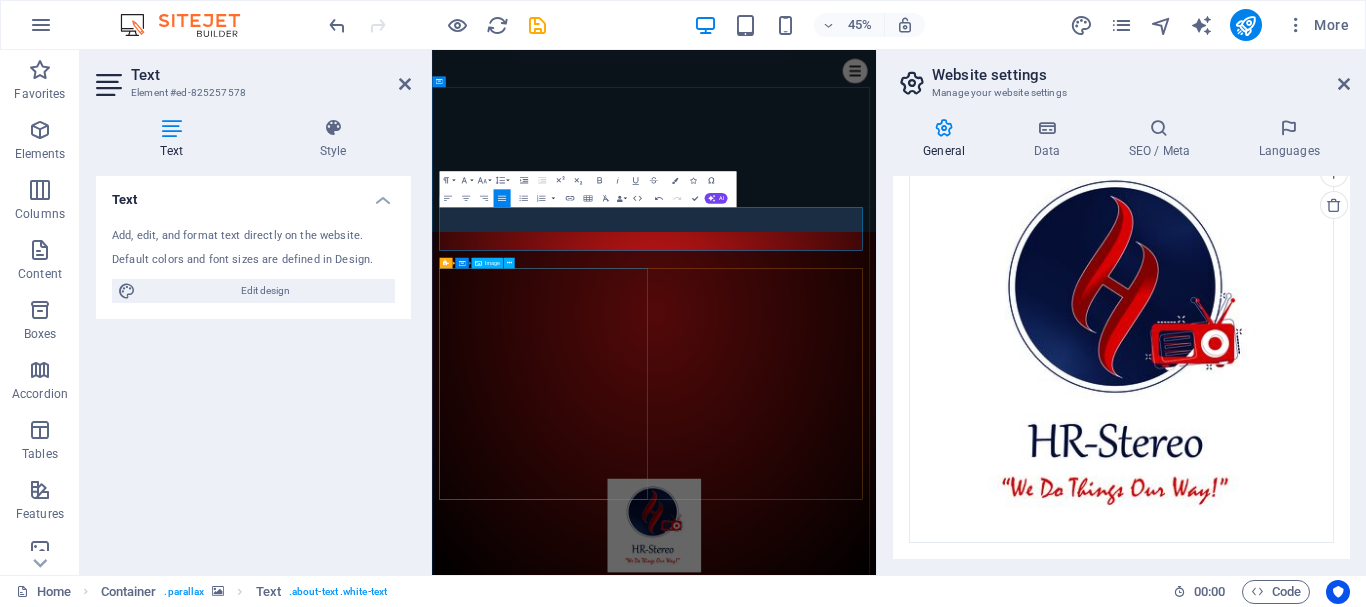 click on "[TITLE] [FIRST] [LAST]" at bounding box center [926, 7253] 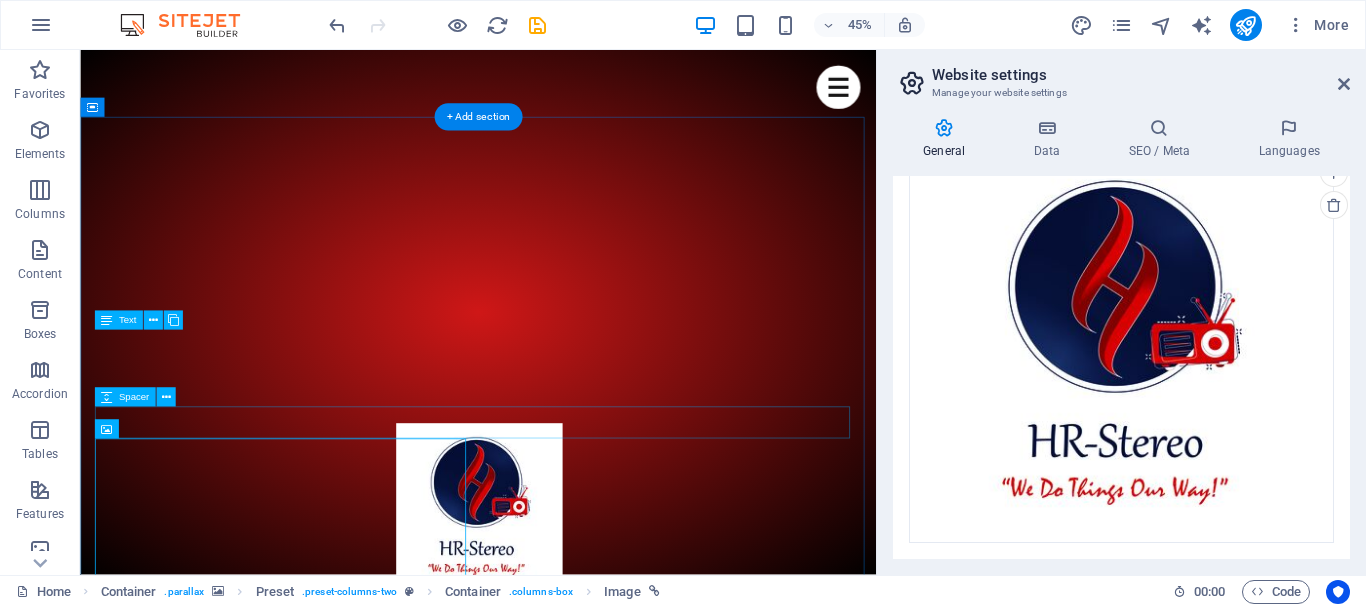 scroll, scrollTop: 586, scrollLeft: 0, axis: vertical 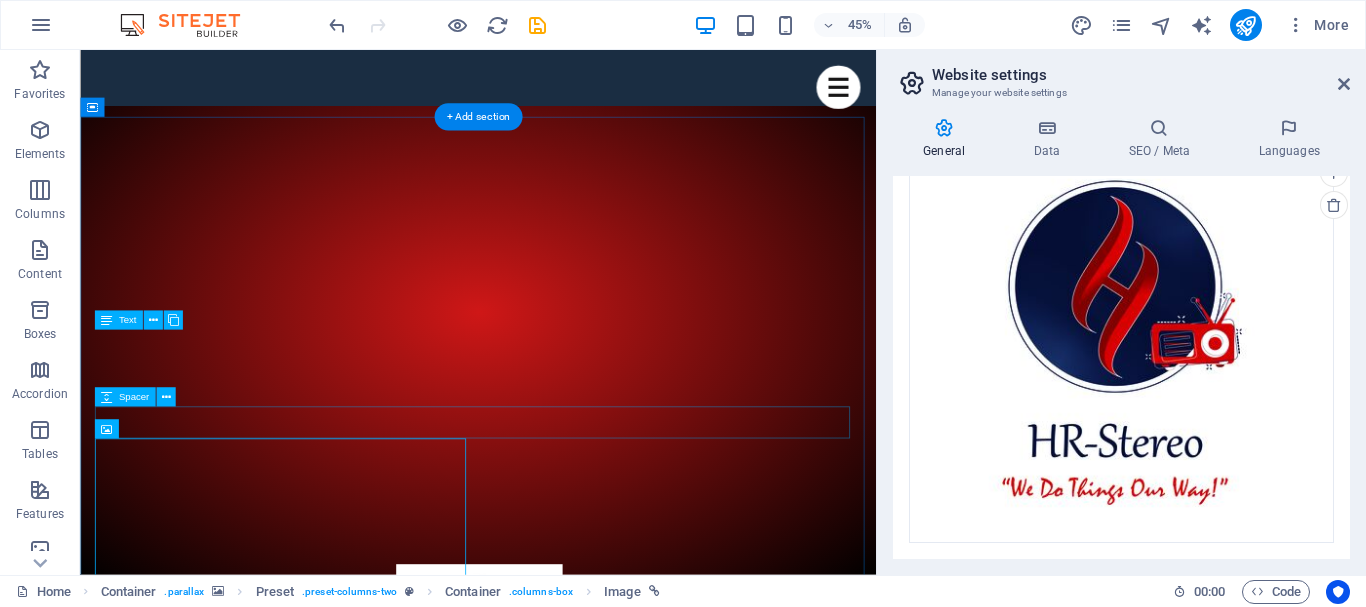 click at bounding box center (578, 6198) 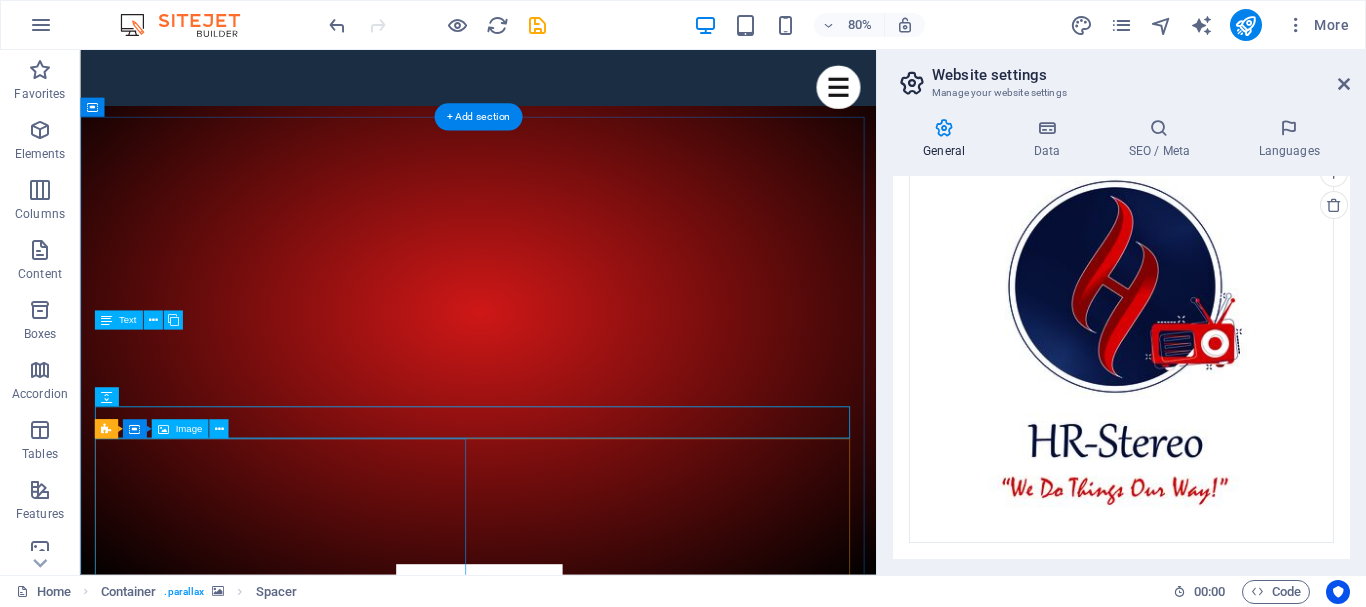 click on "[TITLE] [FIRST] [LAST]" at bounding box center [578, 6716] 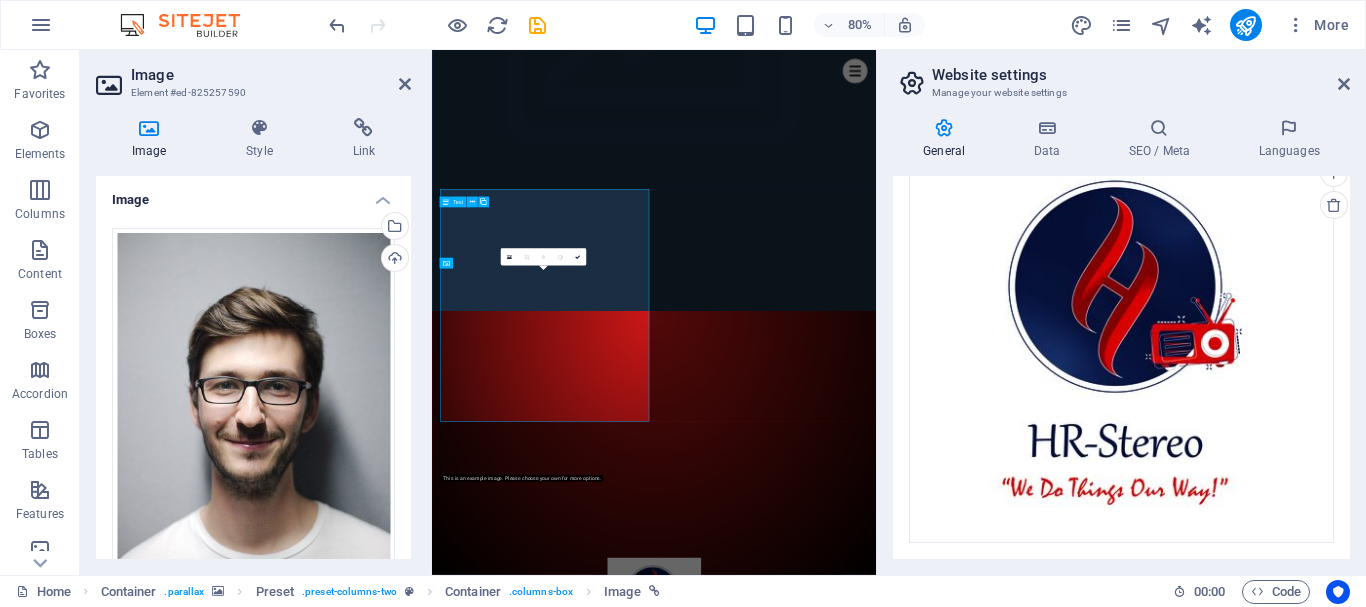 scroll, scrollTop: 762, scrollLeft: 0, axis: vertical 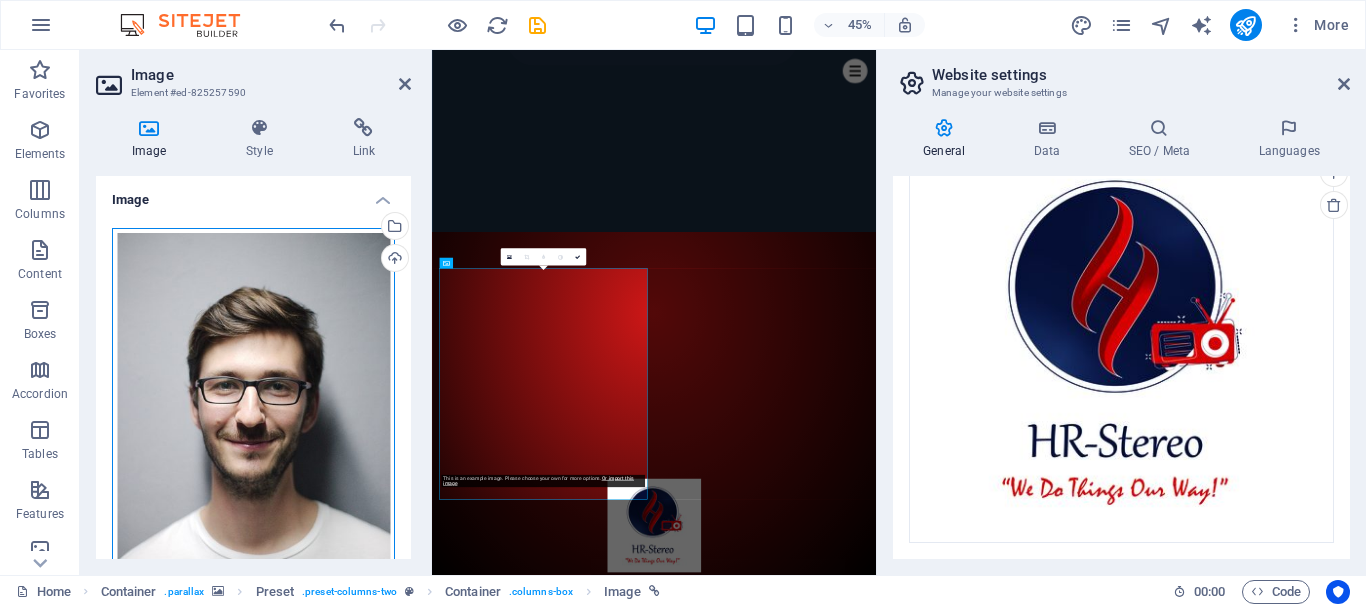 click on "Drag files here, click to choose files or select files from Files or our free stock photos & videos" at bounding box center [253, 438] 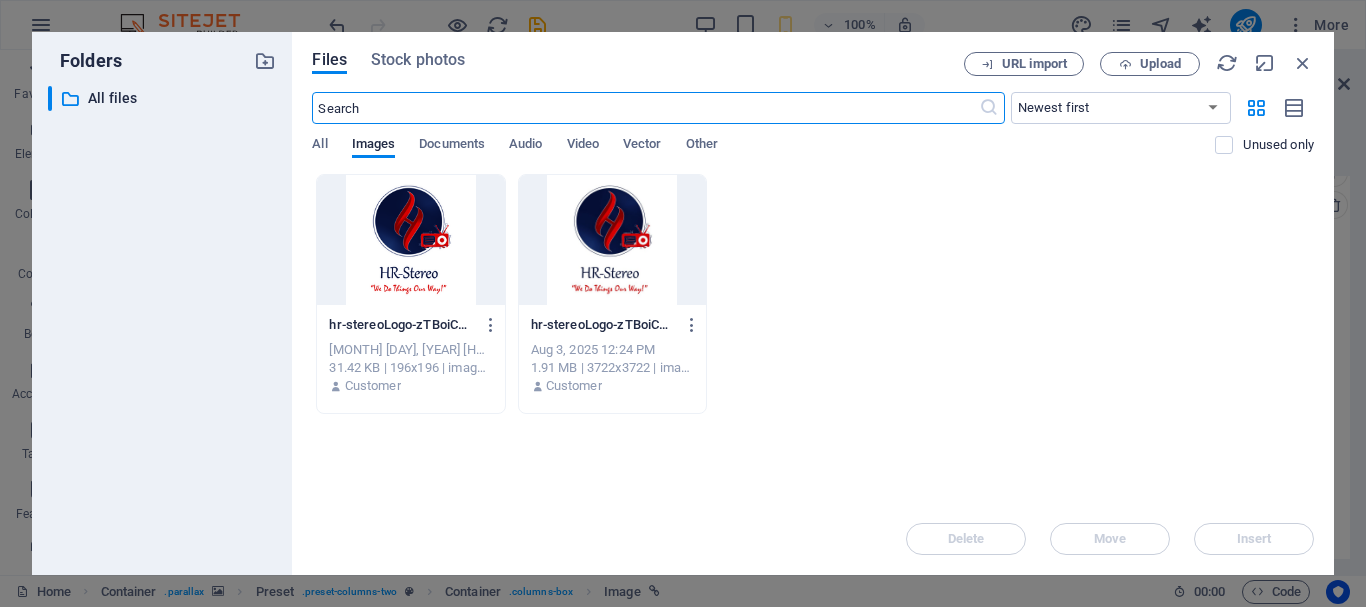 scroll, scrollTop: 1037, scrollLeft: 0, axis: vertical 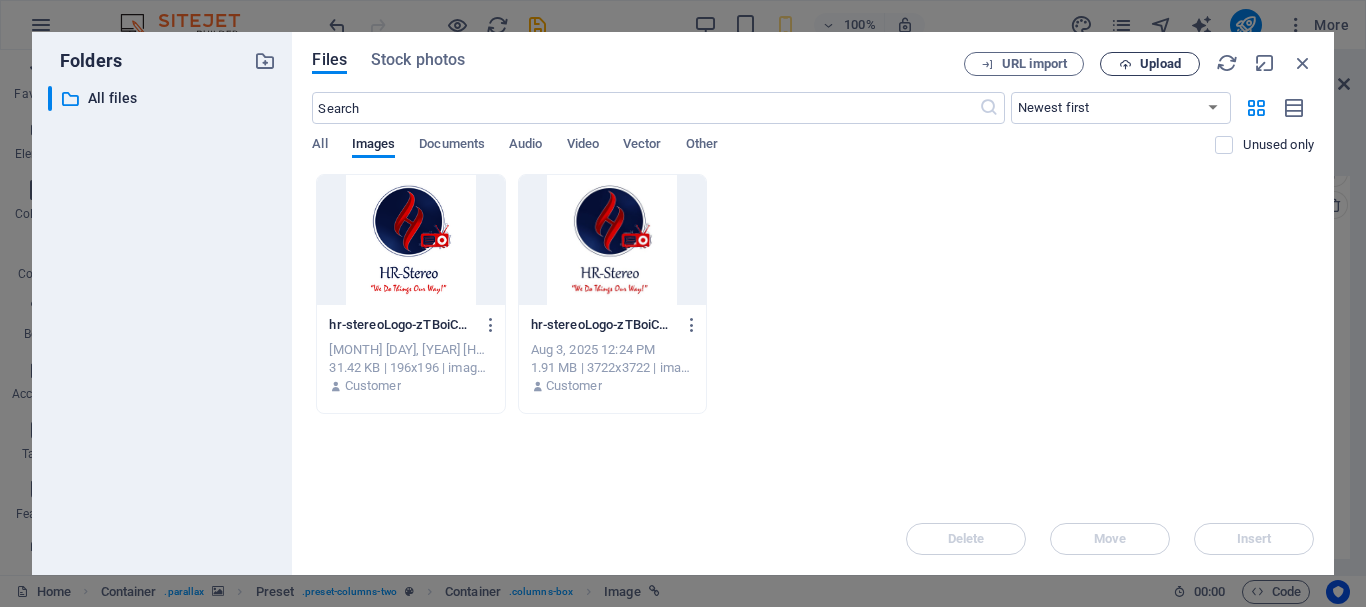click on "Upload" at bounding box center (1160, 64) 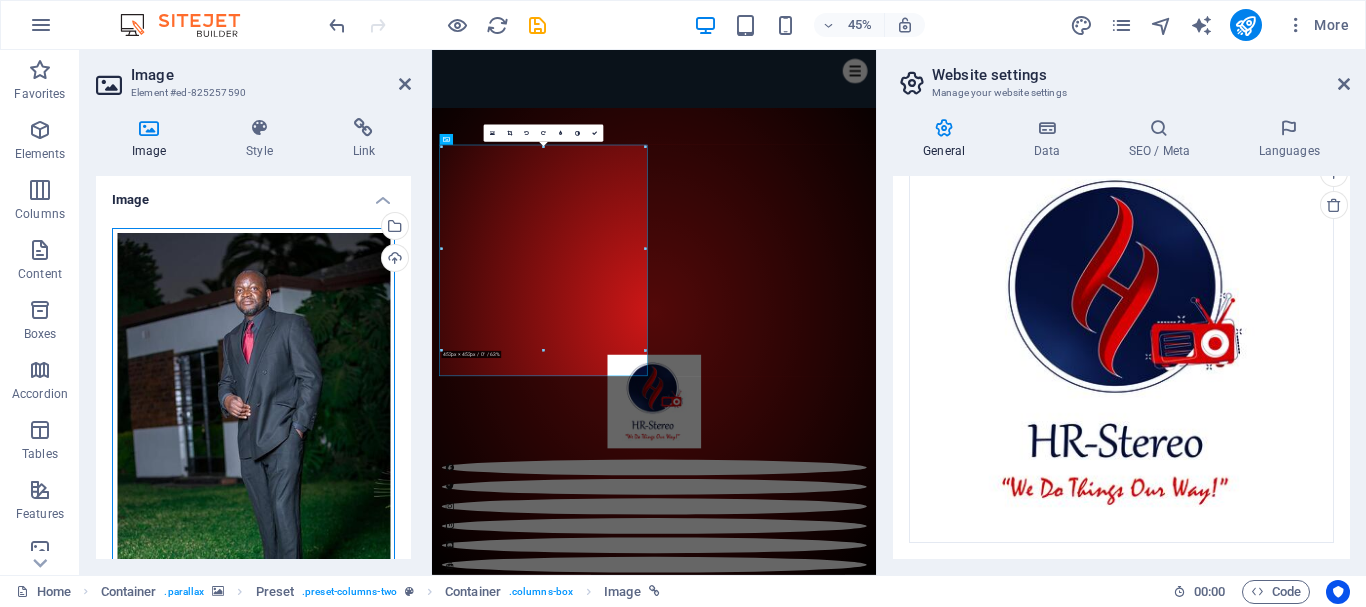 click on "Drag files here, click to choose files or select files from Files or our free stock photos & videos" at bounding box center (253, 438) 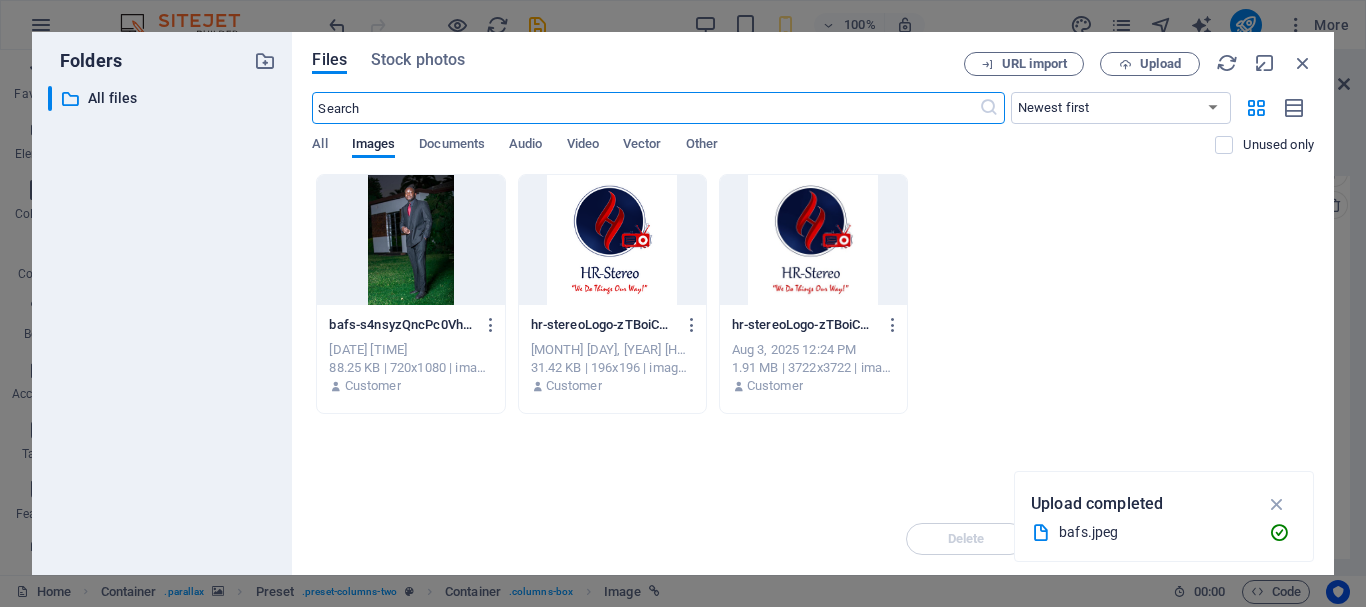click at bounding box center (410, 240) 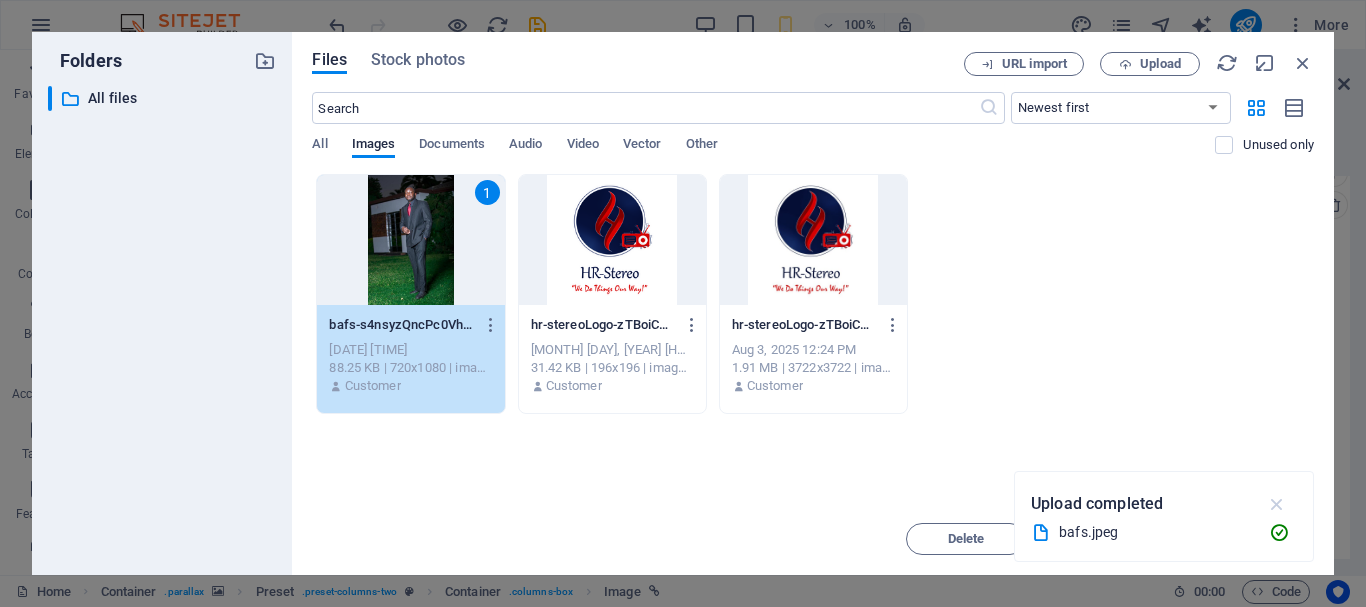 click at bounding box center (1277, 504) 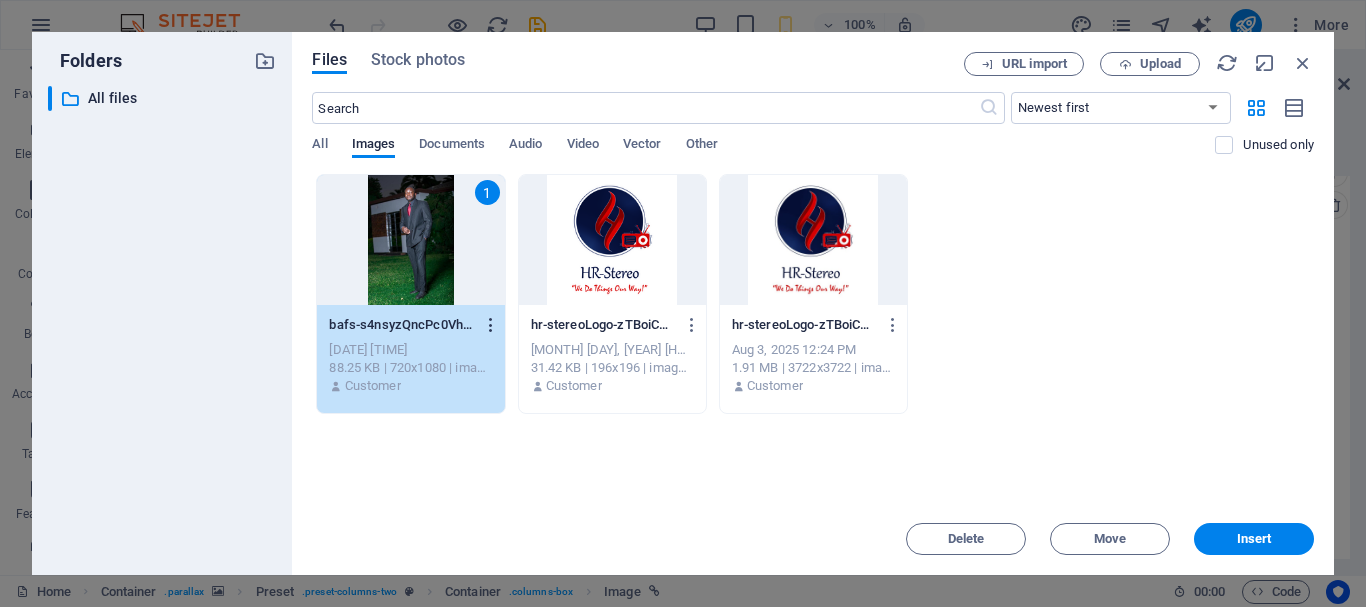 click at bounding box center (491, 325) 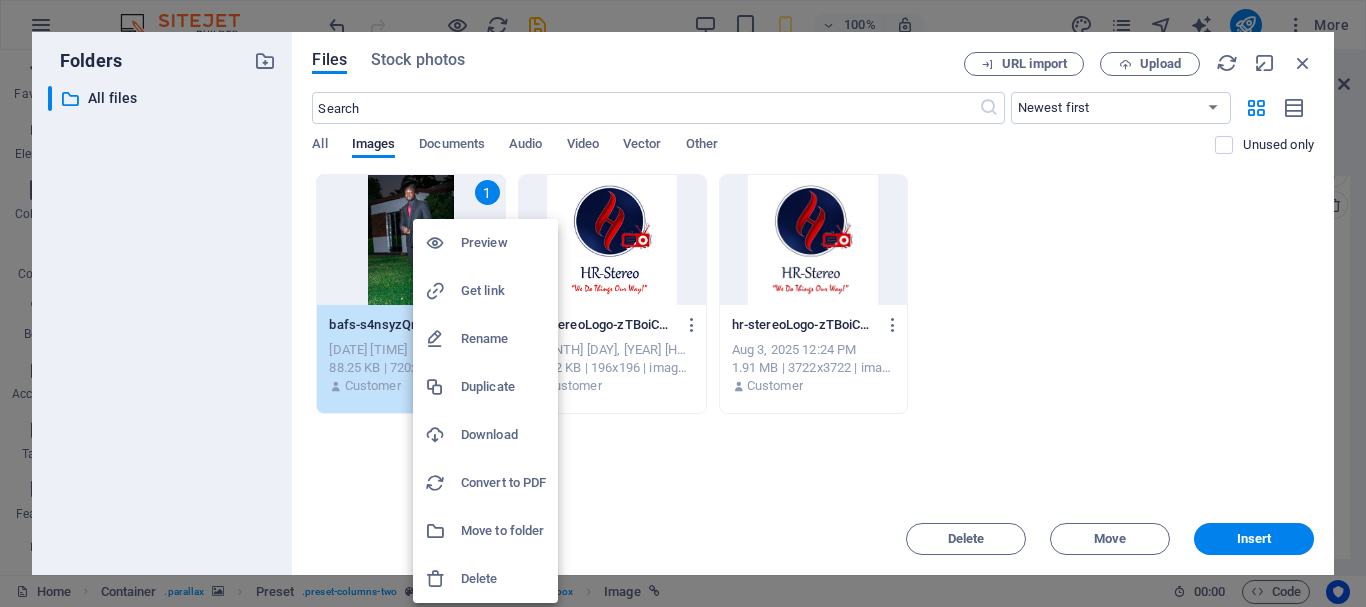 click at bounding box center (683, 303) 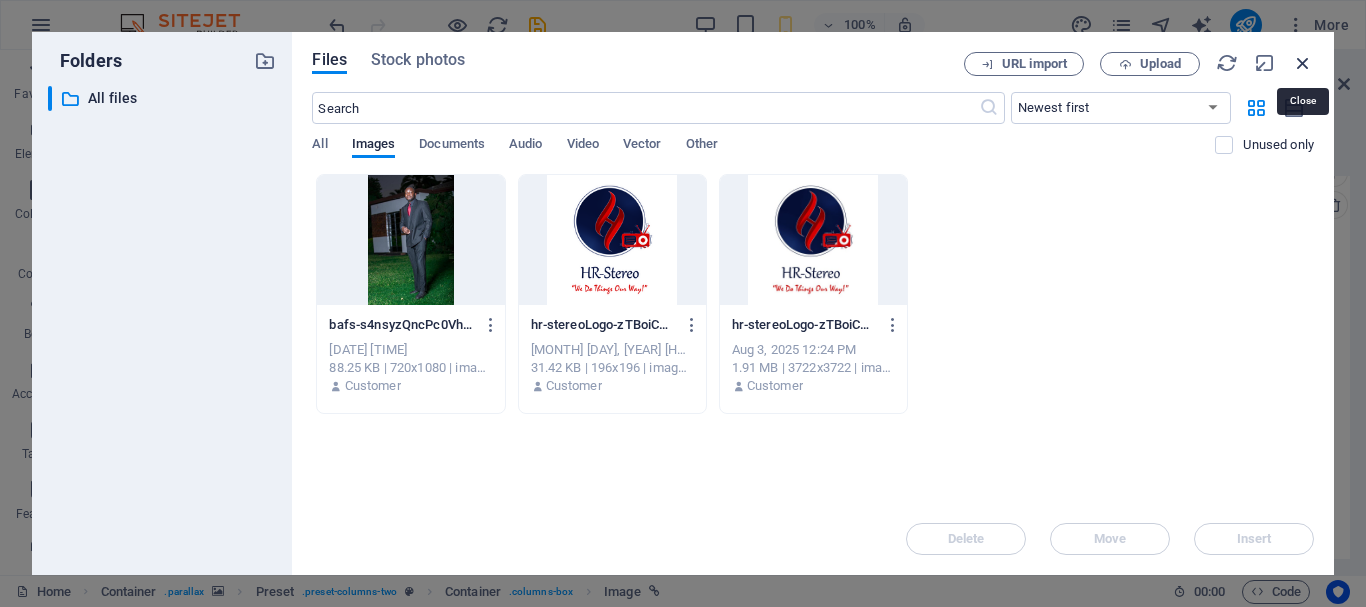 click at bounding box center [1303, 63] 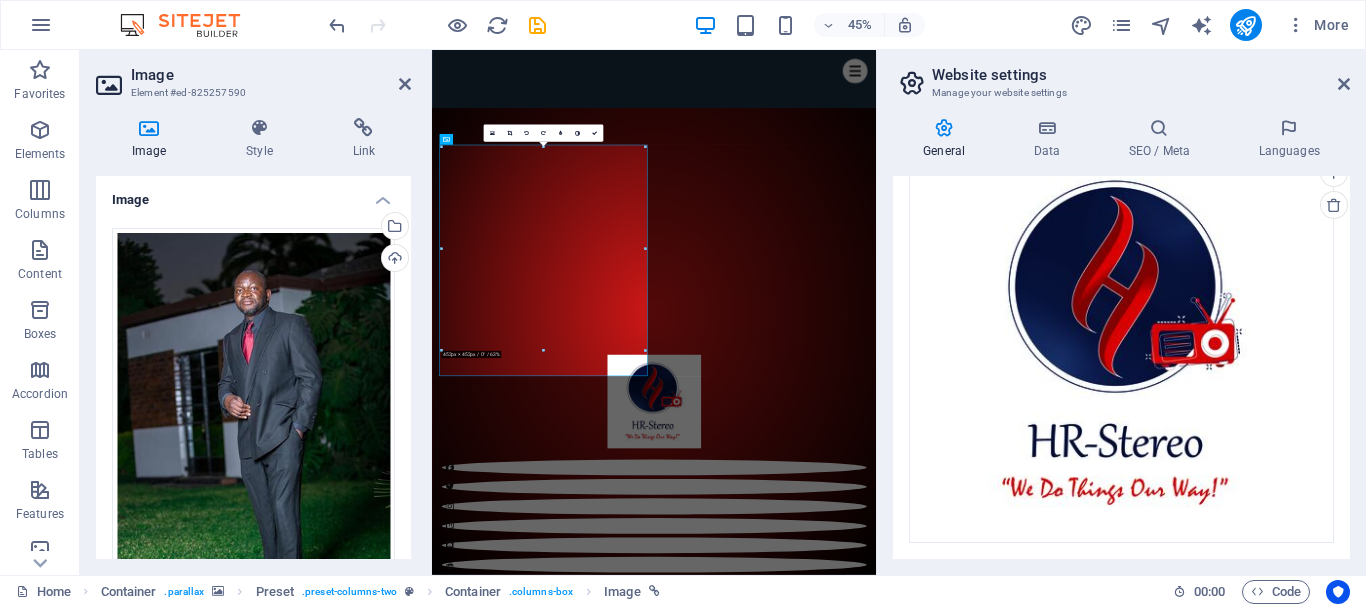 click at bounding box center (149, 128) 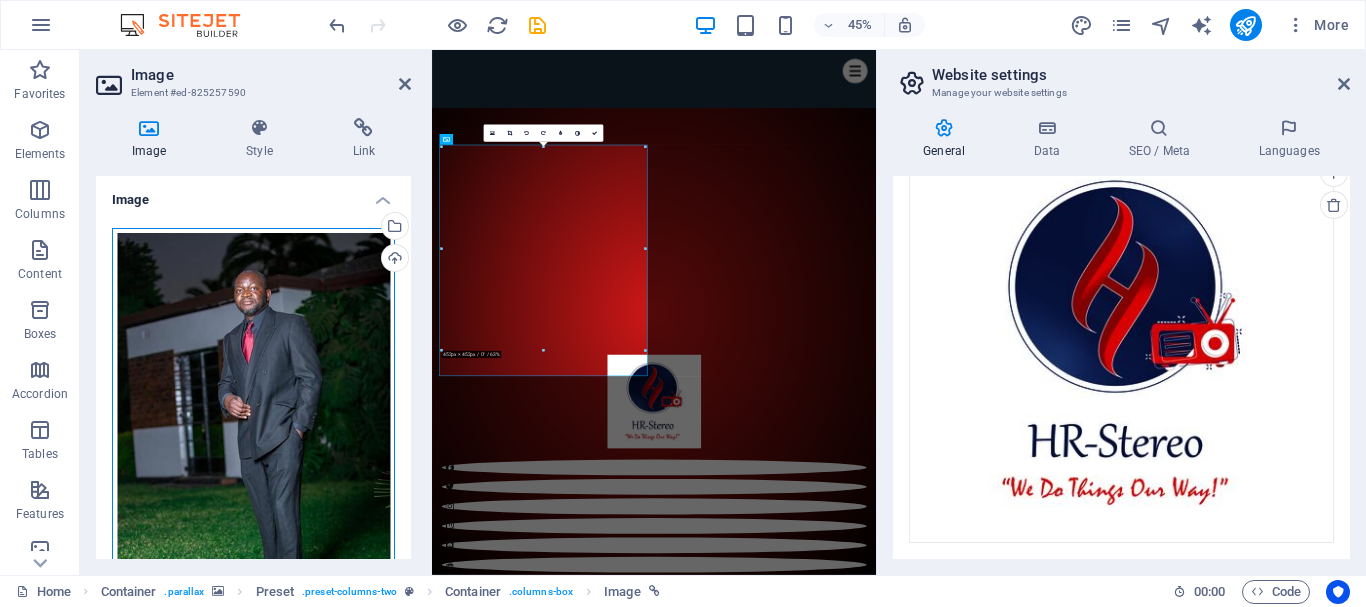 click on "Drag files here, click to choose files or select files from Files or our free stock photos & videos" at bounding box center [253, 438] 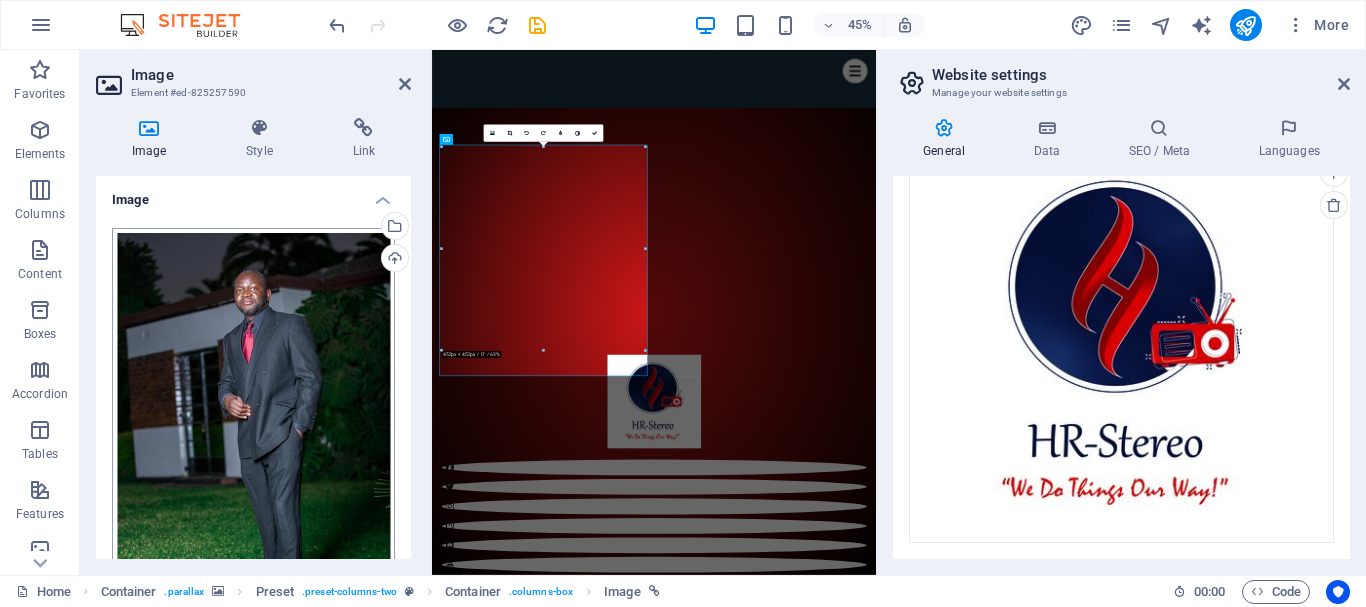 click on "hr-stereo.co.zw Home Favorites Elements Columns Content Boxes Accordion Tables Features Images Slider Header Footer Forms Marketing Collections Image Element #ed-825257590 Image Style Link Image Drag files here, click to choose files or select files from Files or our free stock photos & videos Select files from the file manager, stock photos, or upload file(s) Upload Width 100 Default auto px rem % em vh vw Fit image Automatically fit image to a fixed width and height Height Default auto px Alignment Lazyload Loading images after the page loads improves page speed. Responsive Automatically load retina image and smartphone optimized sizes. Lightbox Use as headline The image will be wrapped in an H1 headline tag. Useful for giving alternative text the weight of an H1 headline, e.g. for the logo. Leave unchecked if uncertain. Optimized Images are compressed to improve page speed. Position Direction Custom X offset 50 px rem % vh vw %" at bounding box center (683, 303) 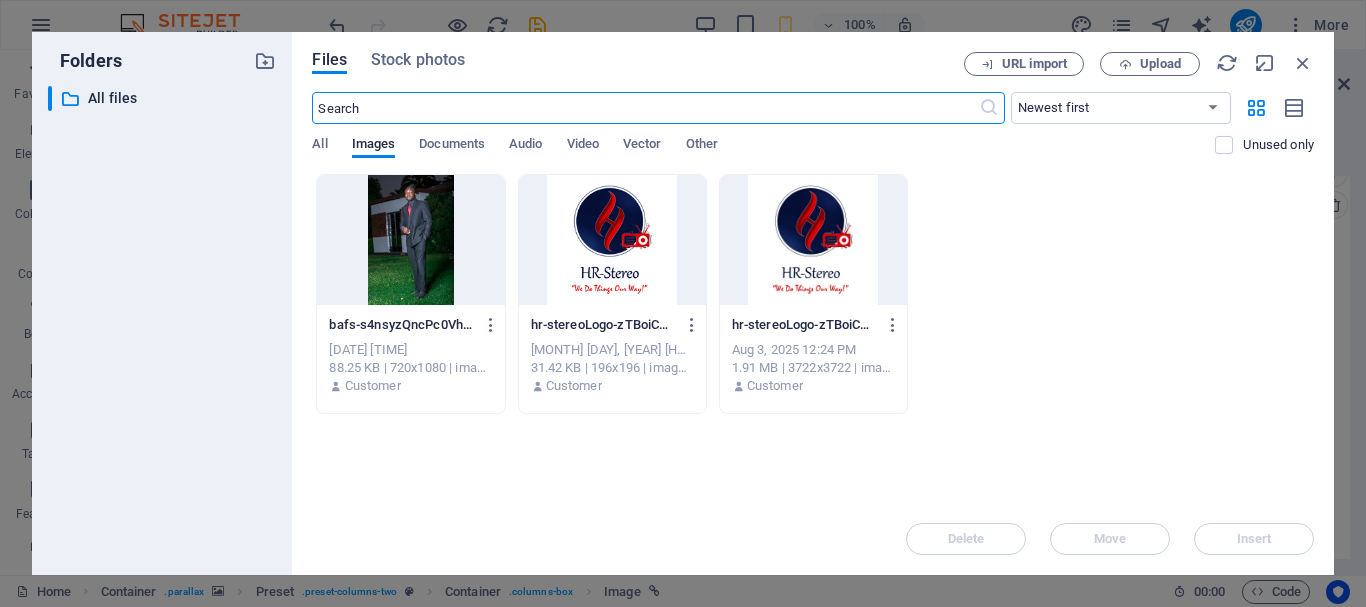 scroll, scrollTop: 1204, scrollLeft: 0, axis: vertical 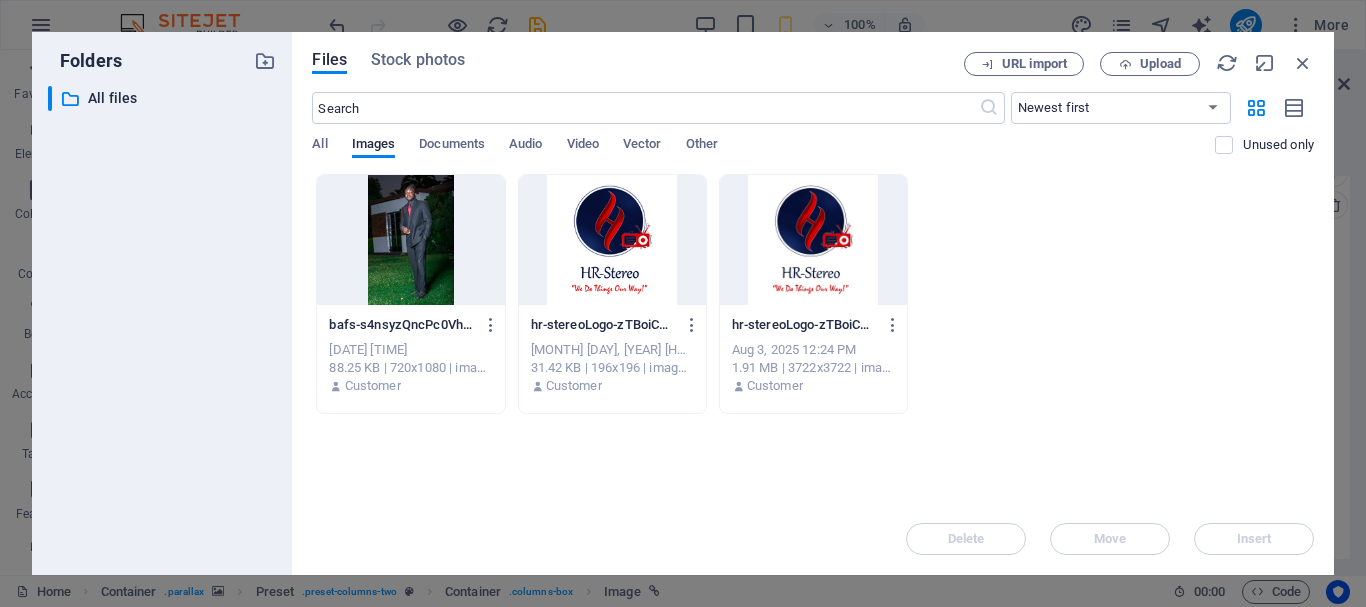 click at bounding box center [410, 240] 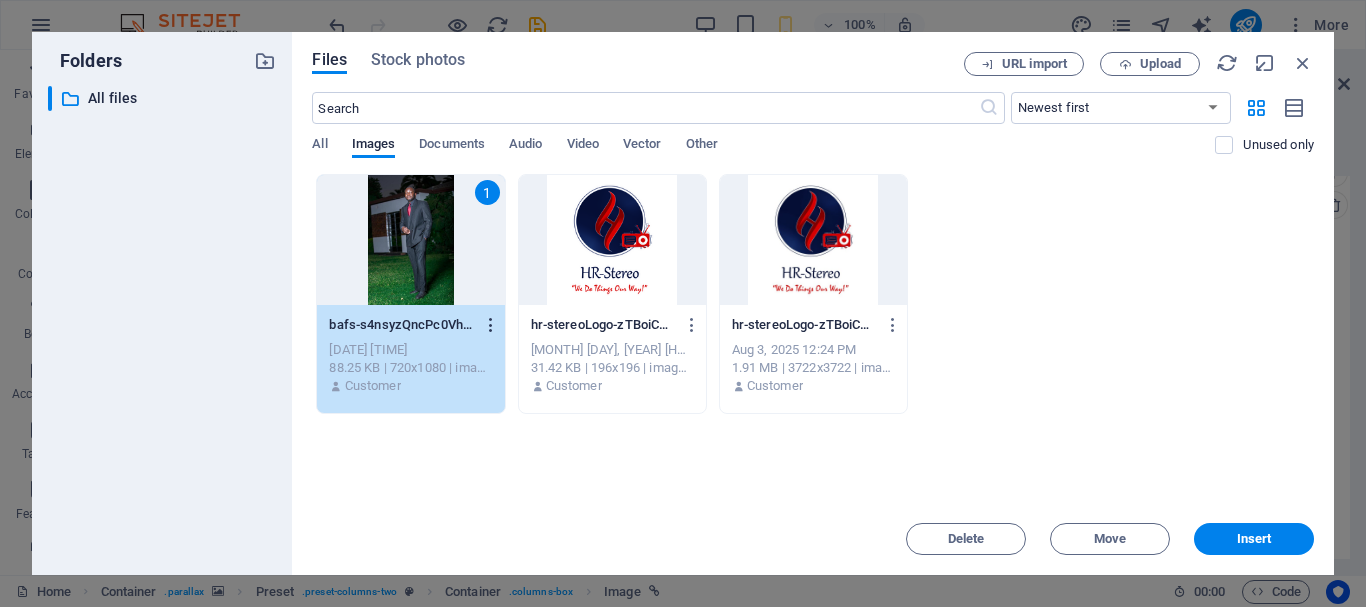 click at bounding box center (491, 325) 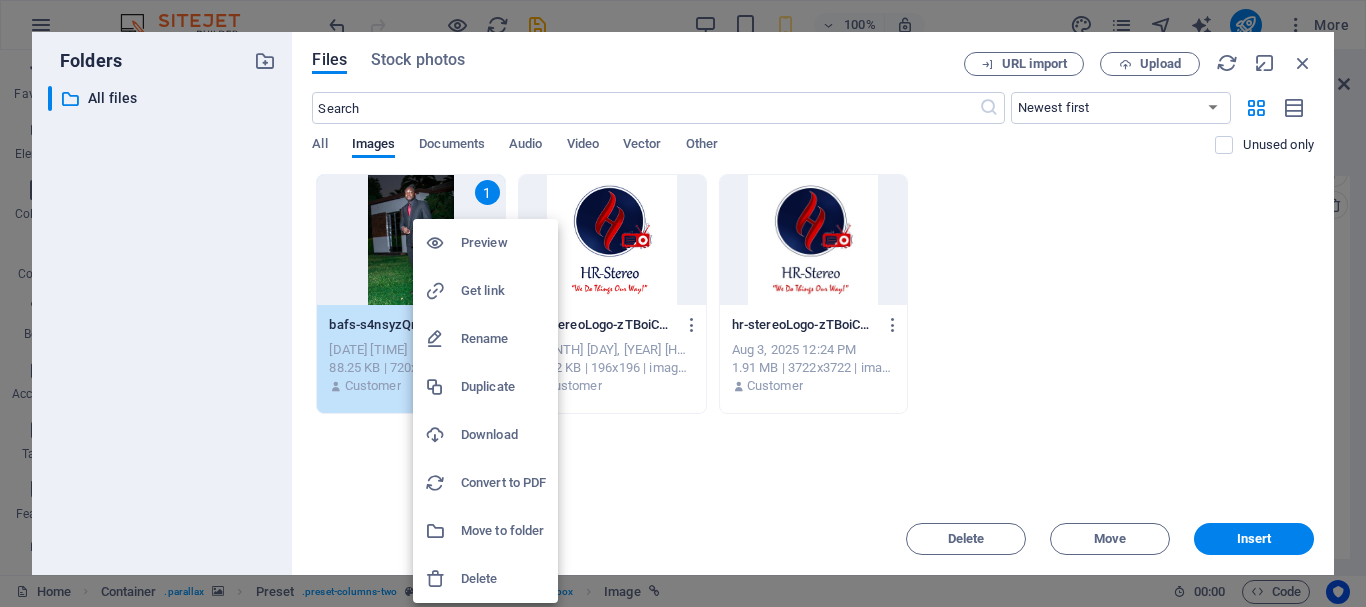 click at bounding box center (683, 303) 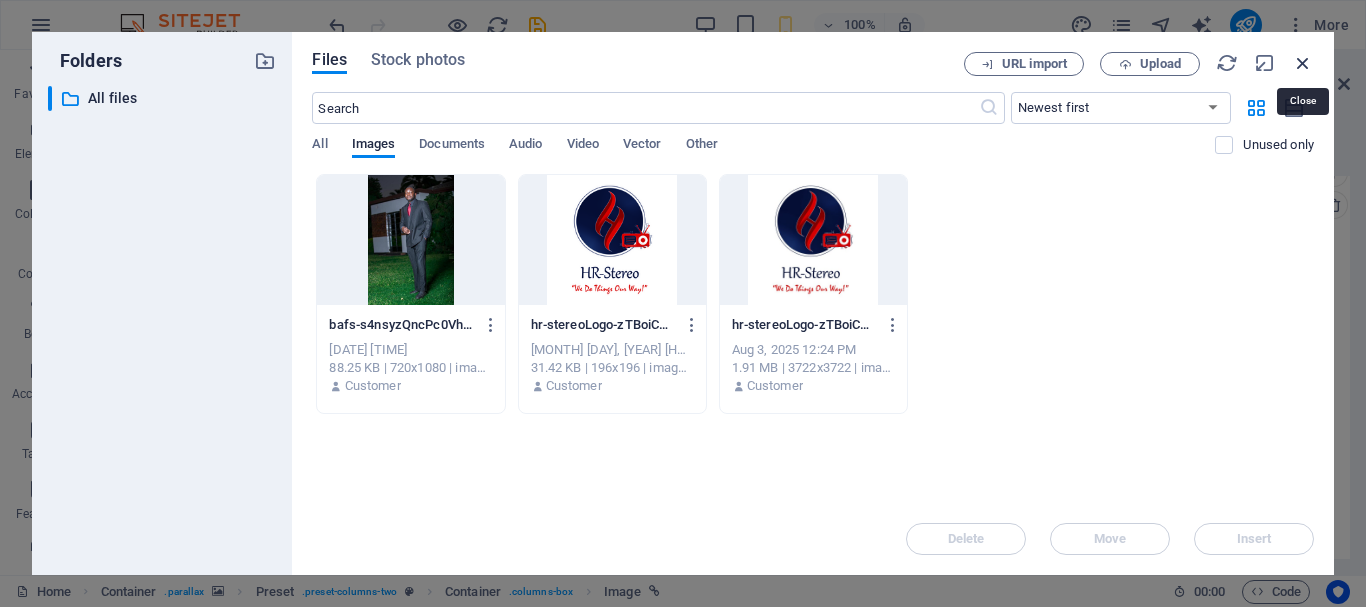 click at bounding box center [1303, 63] 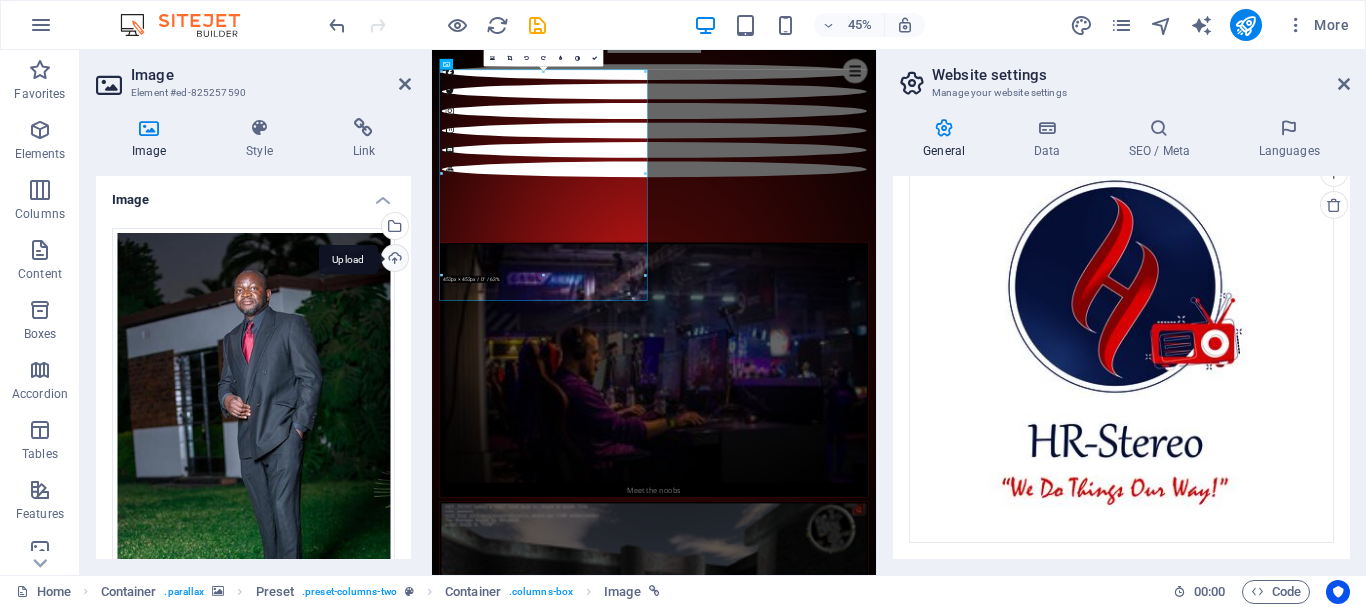 click on "Upload" at bounding box center [393, 260] 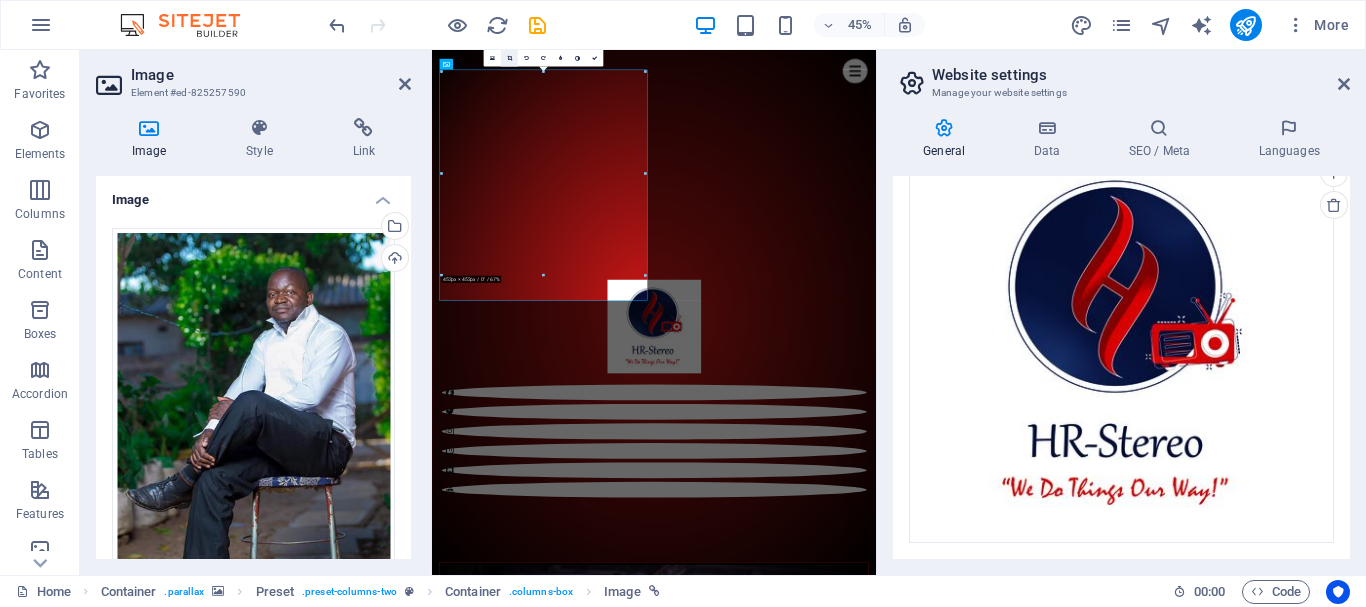 click at bounding box center (508, 57) 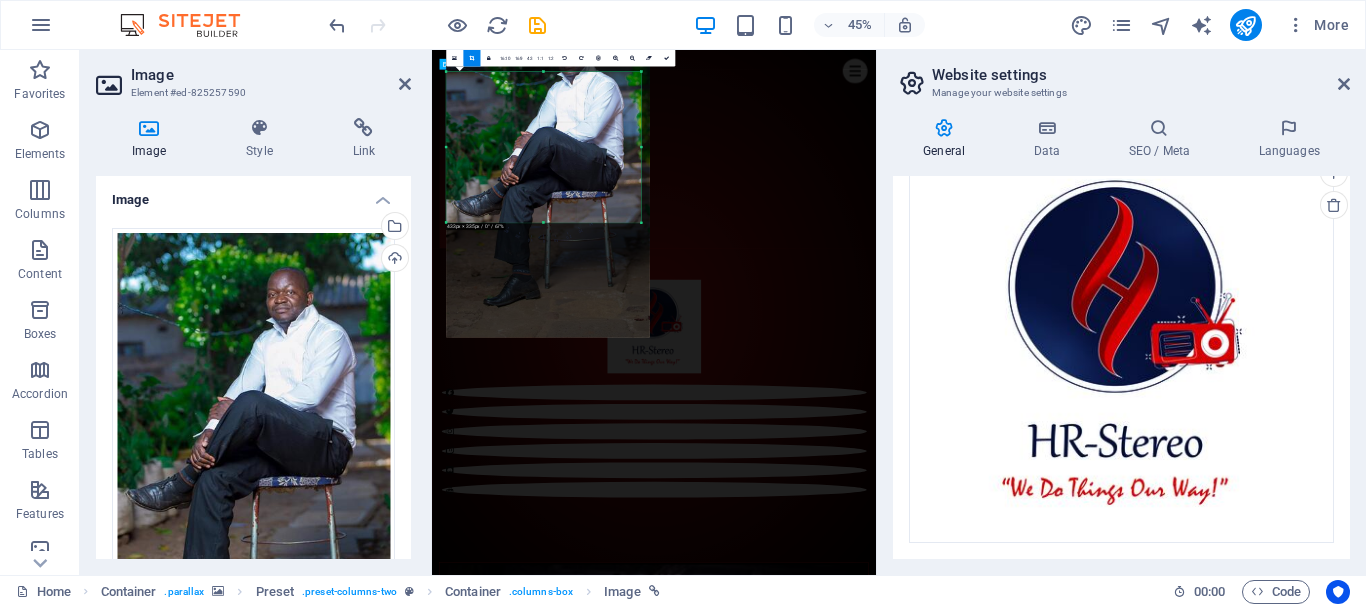drag, startPoint x: 648, startPoint y: 277, endPoint x: 629, endPoint y: 160, distance: 118.5327 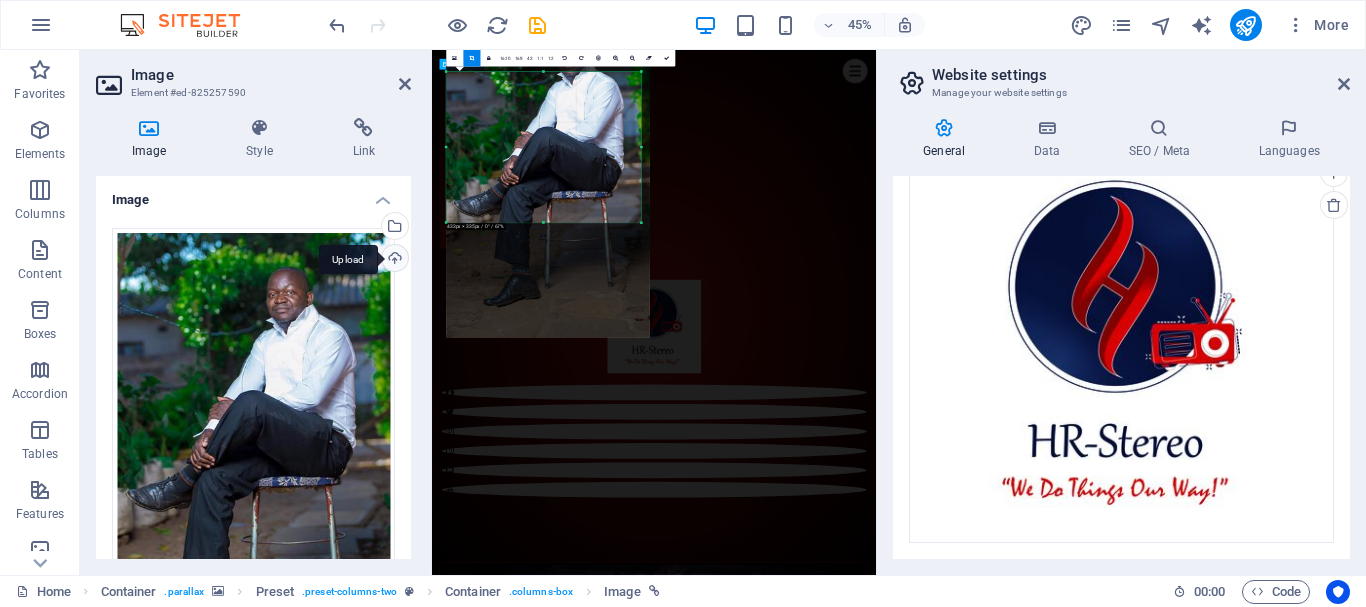 click on "Upload" at bounding box center [393, 260] 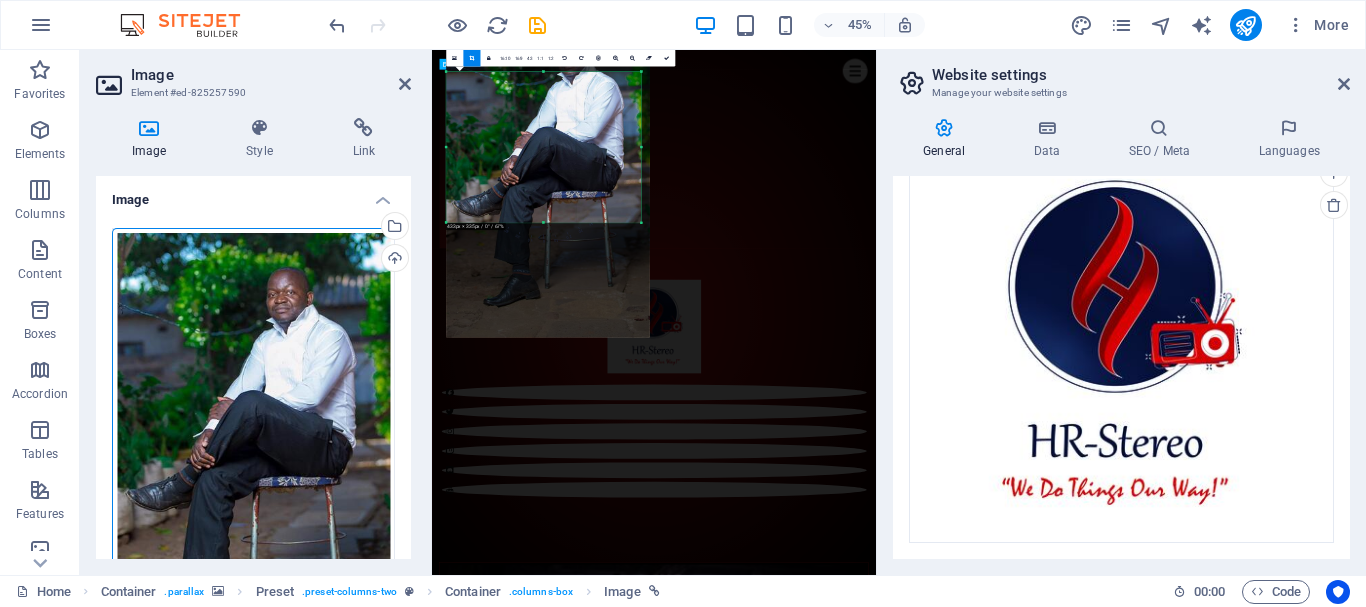 type on "100" 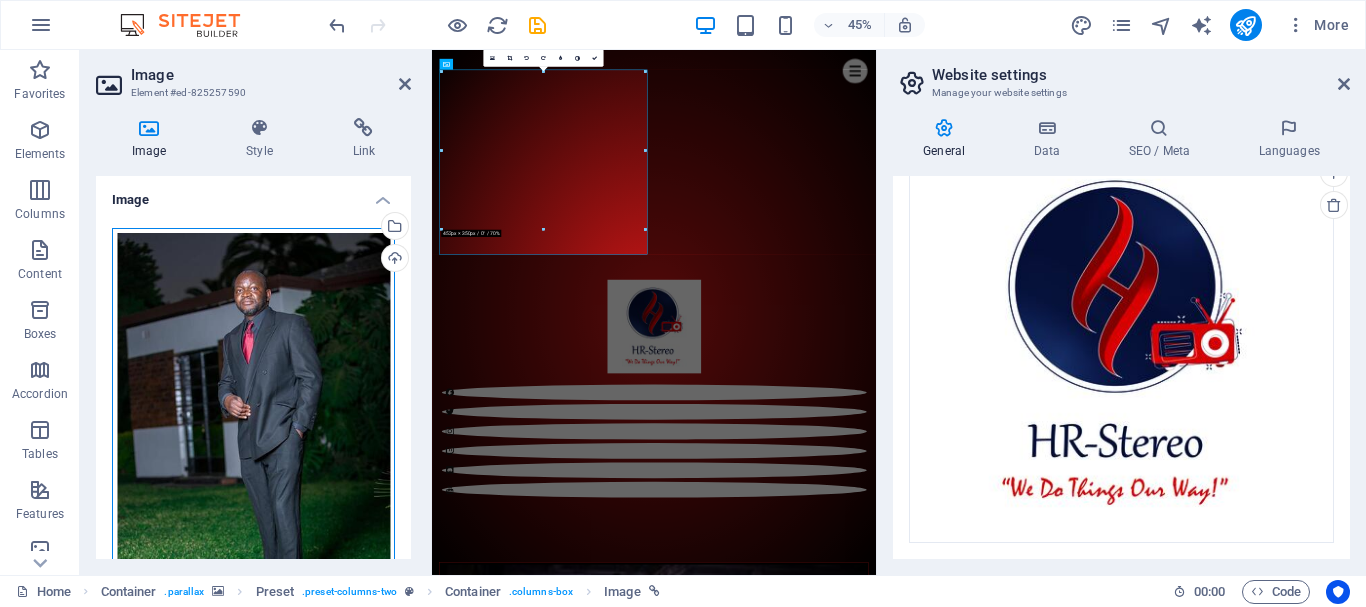 click on "Drag files here, click to choose files or select files from Files or our free stock photos & videos" at bounding box center (253, 438) 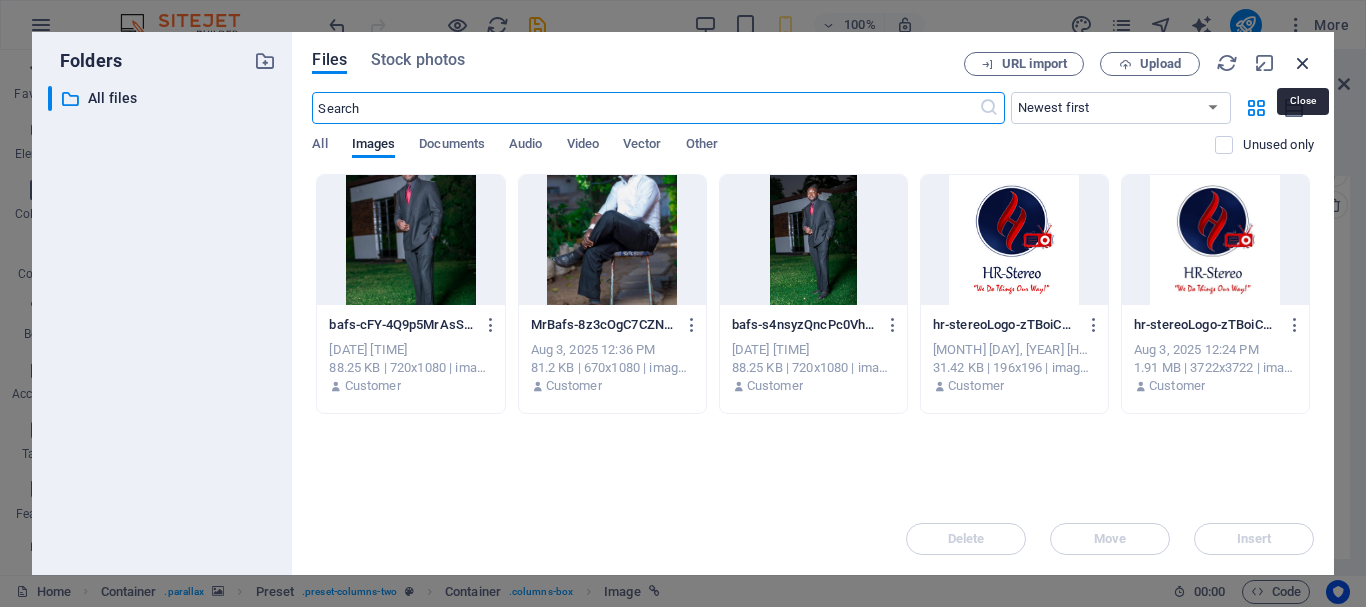 click at bounding box center (1303, 63) 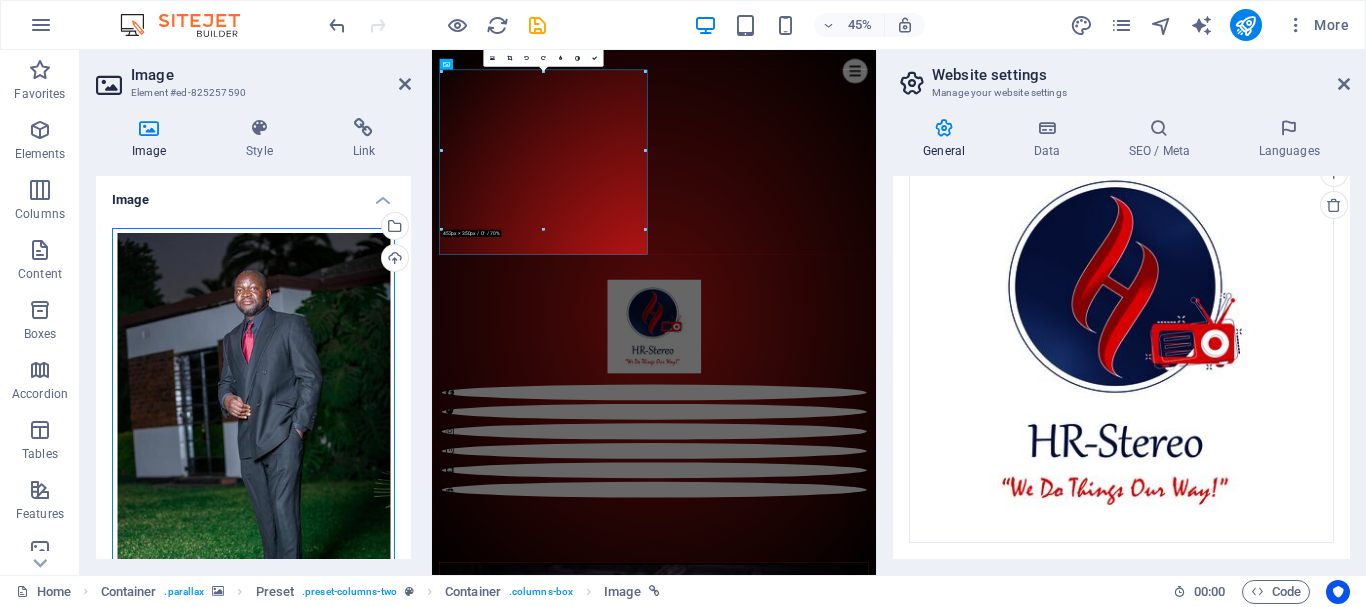 click on "Drag files here, click to choose files or select files from Files or our free stock photos & videos" at bounding box center (253, 438) 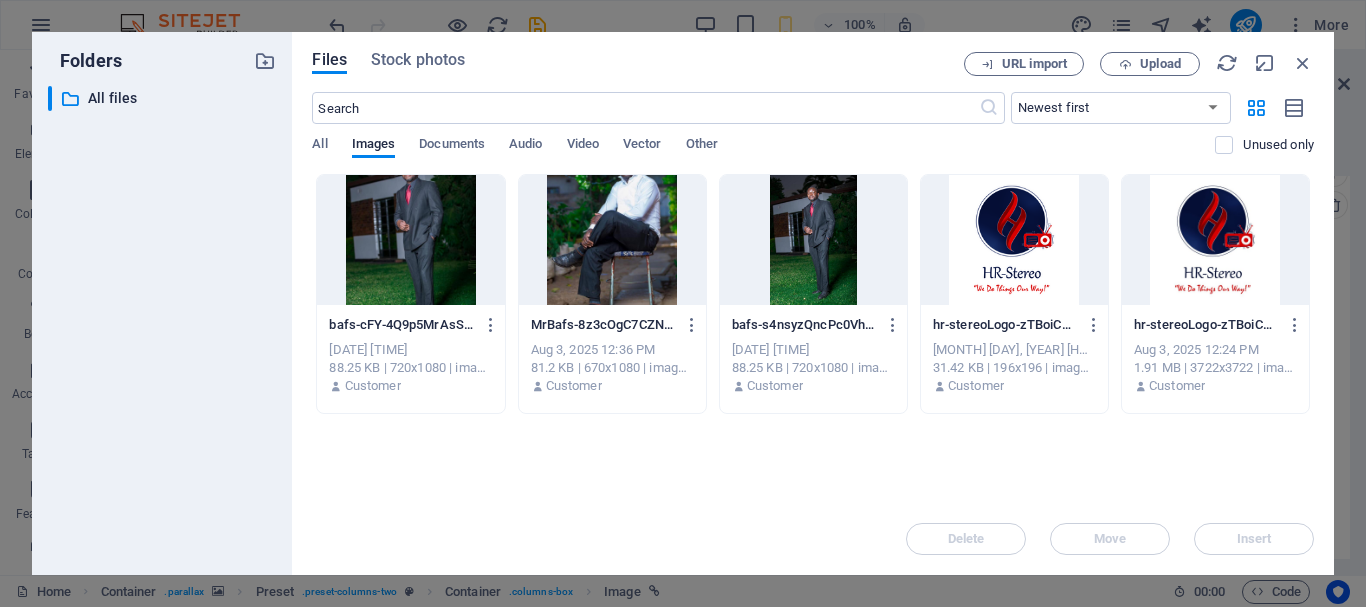 click at bounding box center (410, 240) 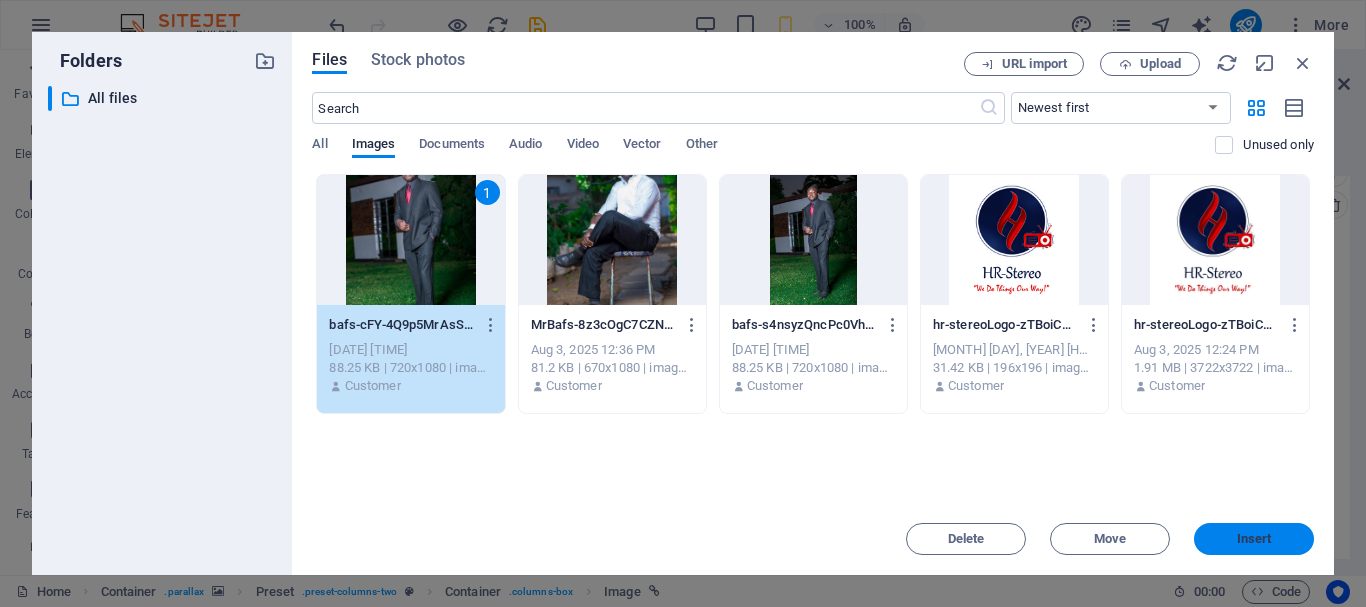 click on "Insert" at bounding box center [1254, 539] 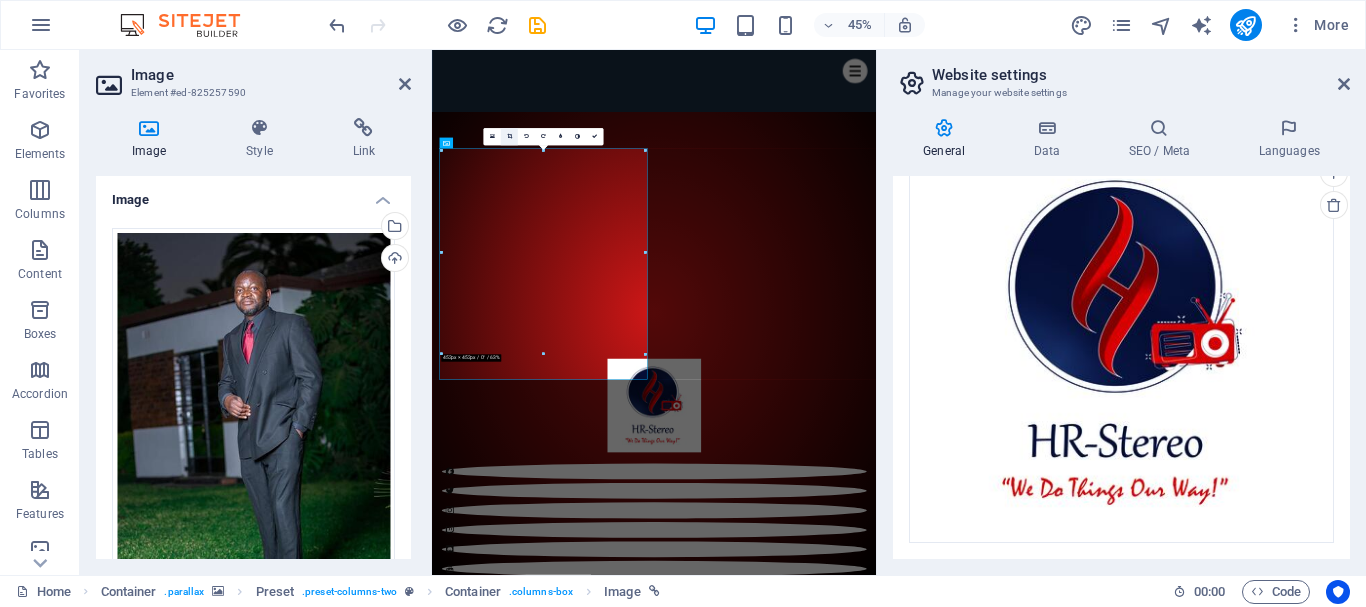 click at bounding box center [508, 136] 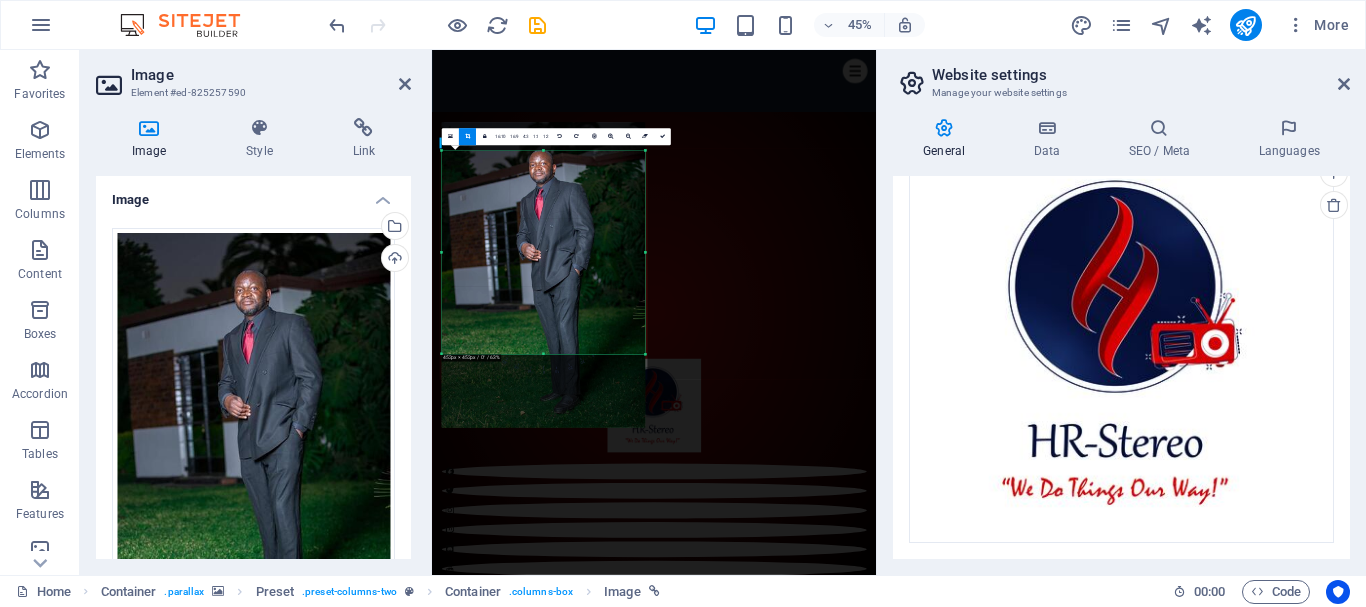 drag, startPoint x: 562, startPoint y: 192, endPoint x: 565, endPoint y: 181, distance: 11.401754 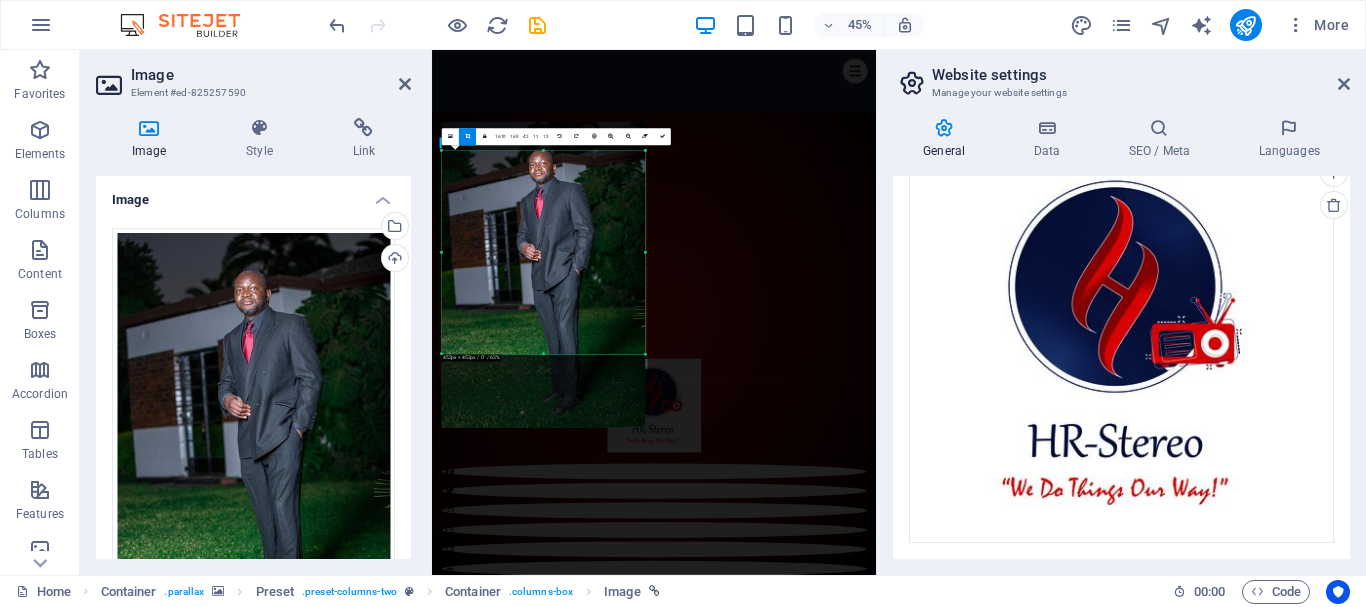 click at bounding box center [542, 274] 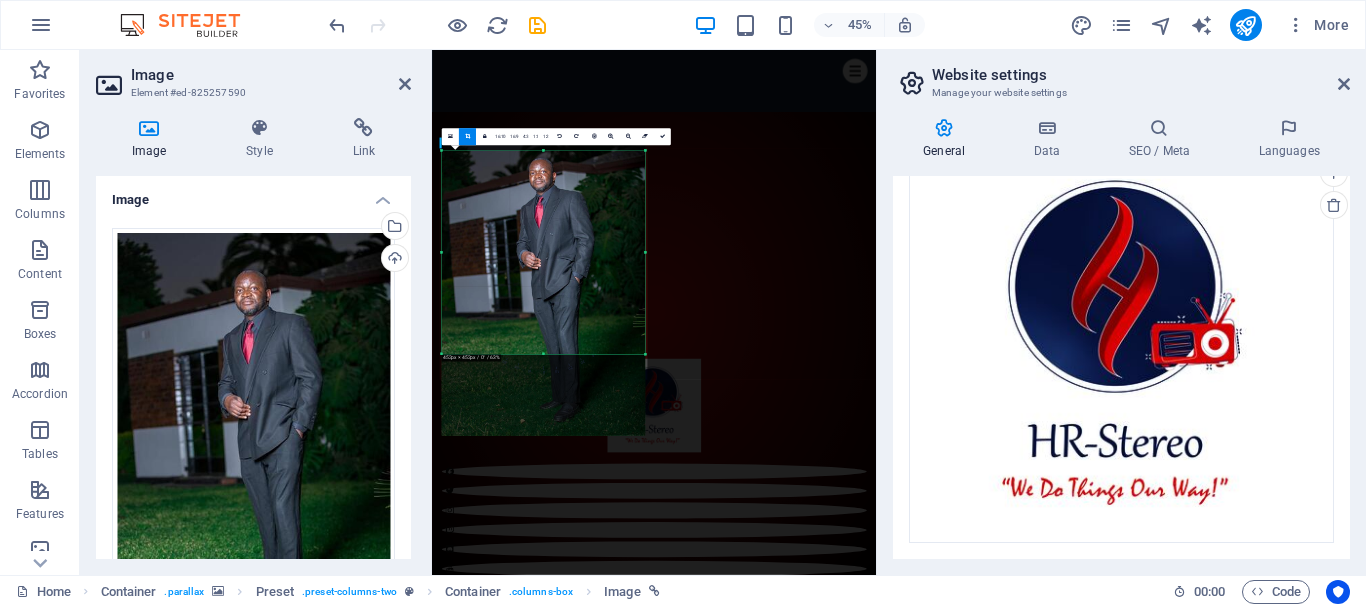 drag, startPoint x: 580, startPoint y: 250, endPoint x: 579, endPoint y: 234, distance: 16.03122 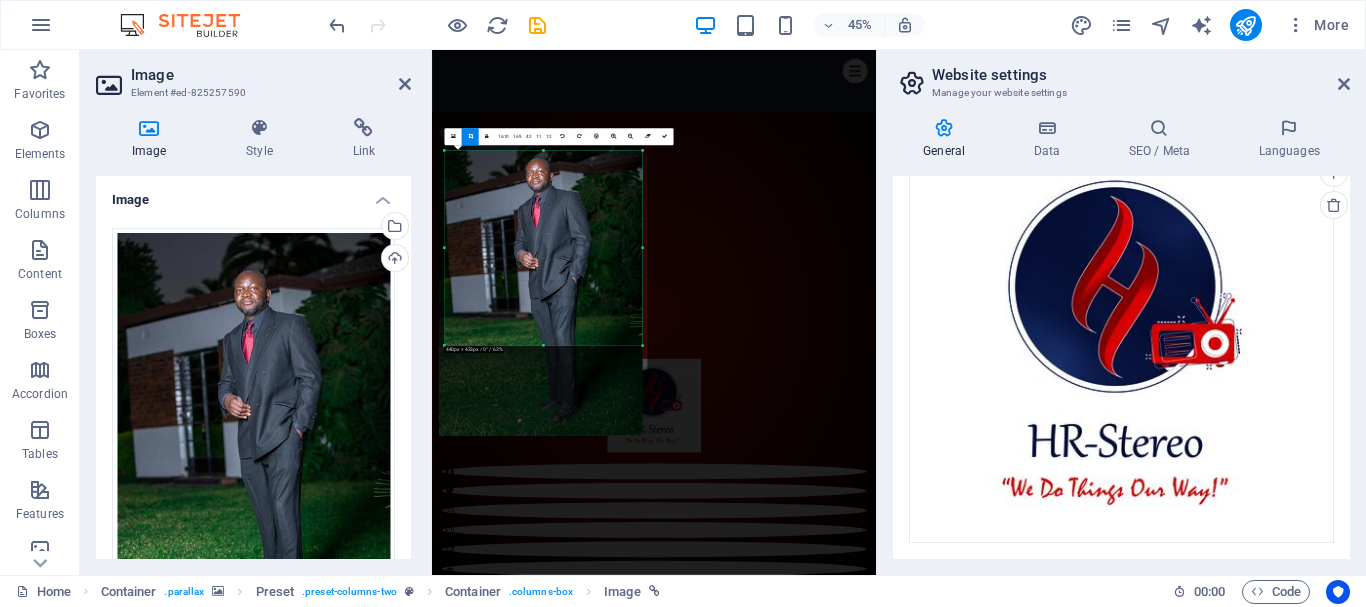drag, startPoint x: 441, startPoint y: 352, endPoint x: 456, endPoint y: 329, distance: 27.45906 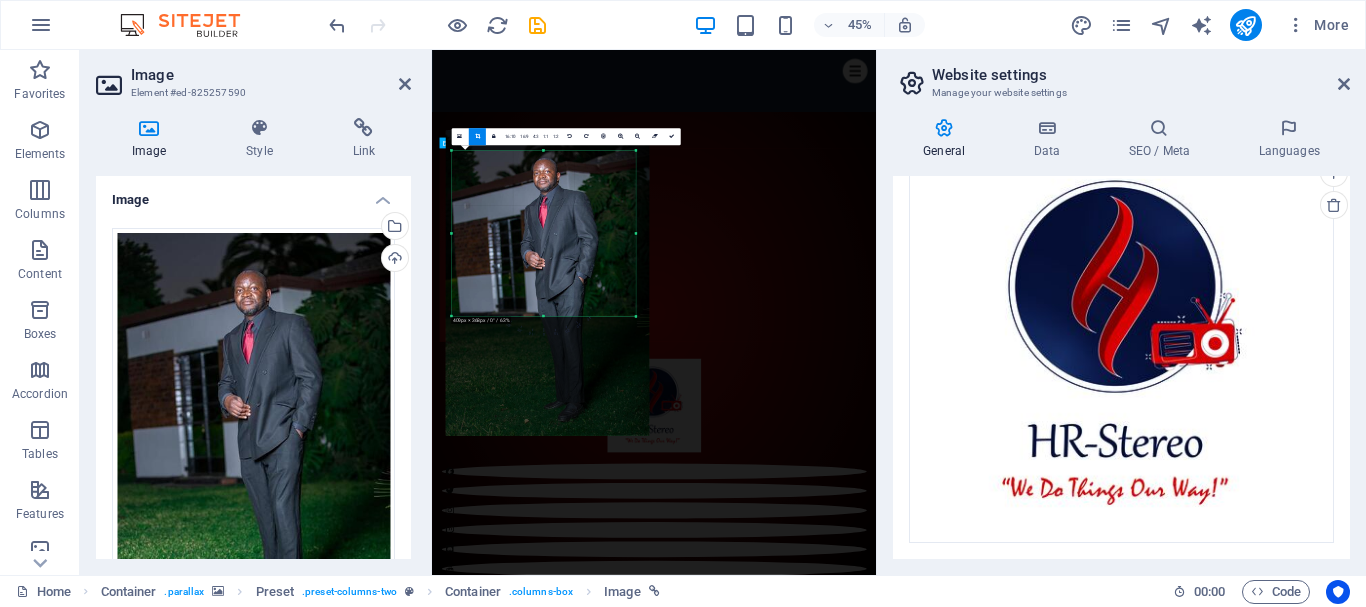 drag, startPoint x: 643, startPoint y: 346, endPoint x: 613, endPoint y: 282, distance: 70.68239 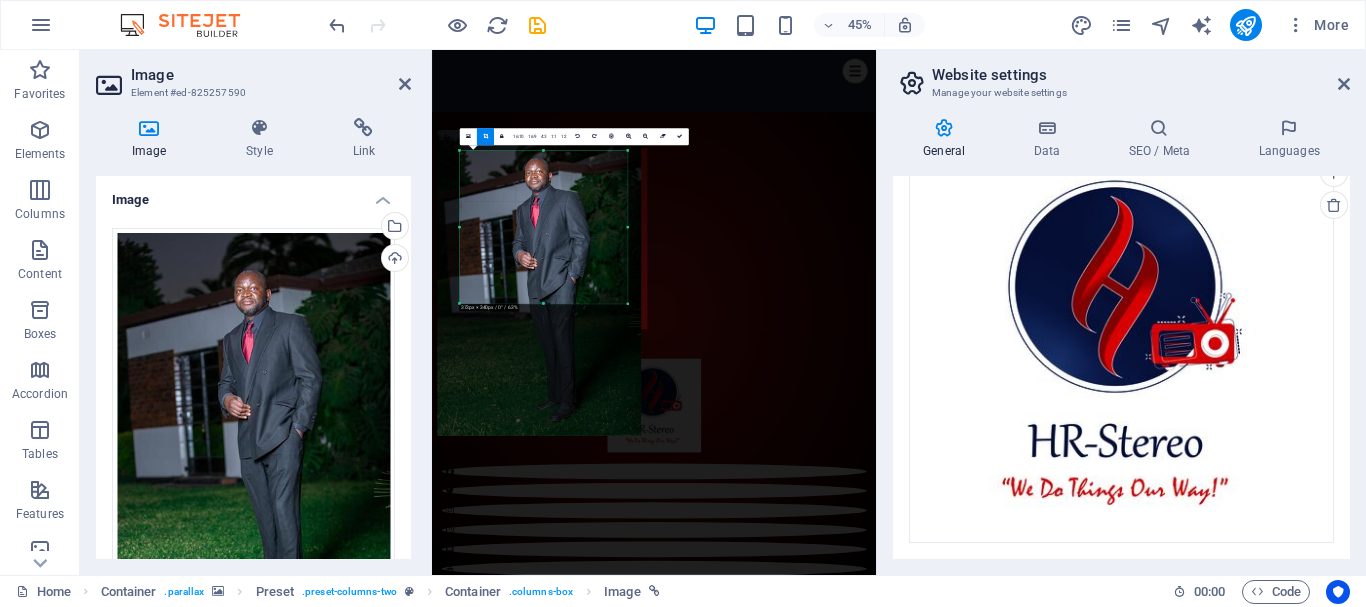 drag, startPoint x: 453, startPoint y: 316, endPoint x: 489, endPoint y: 288, distance: 45.607018 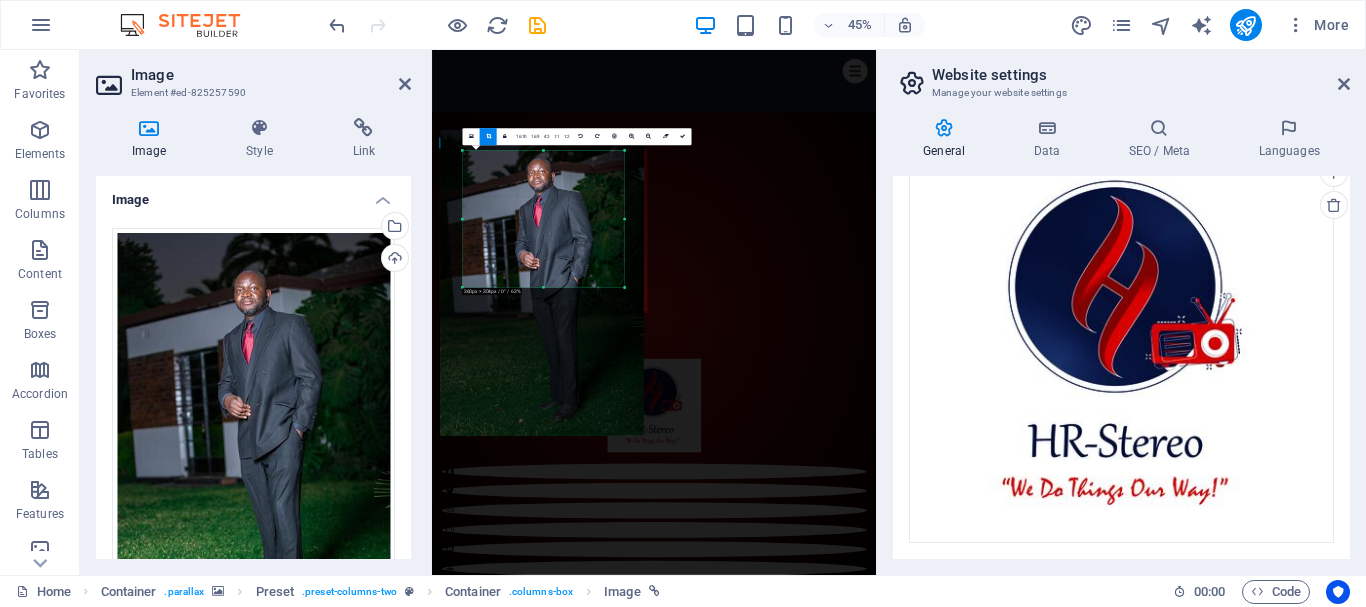 drag, startPoint x: 628, startPoint y: 305, endPoint x: 615, endPoint y: 269, distance: 38.27532 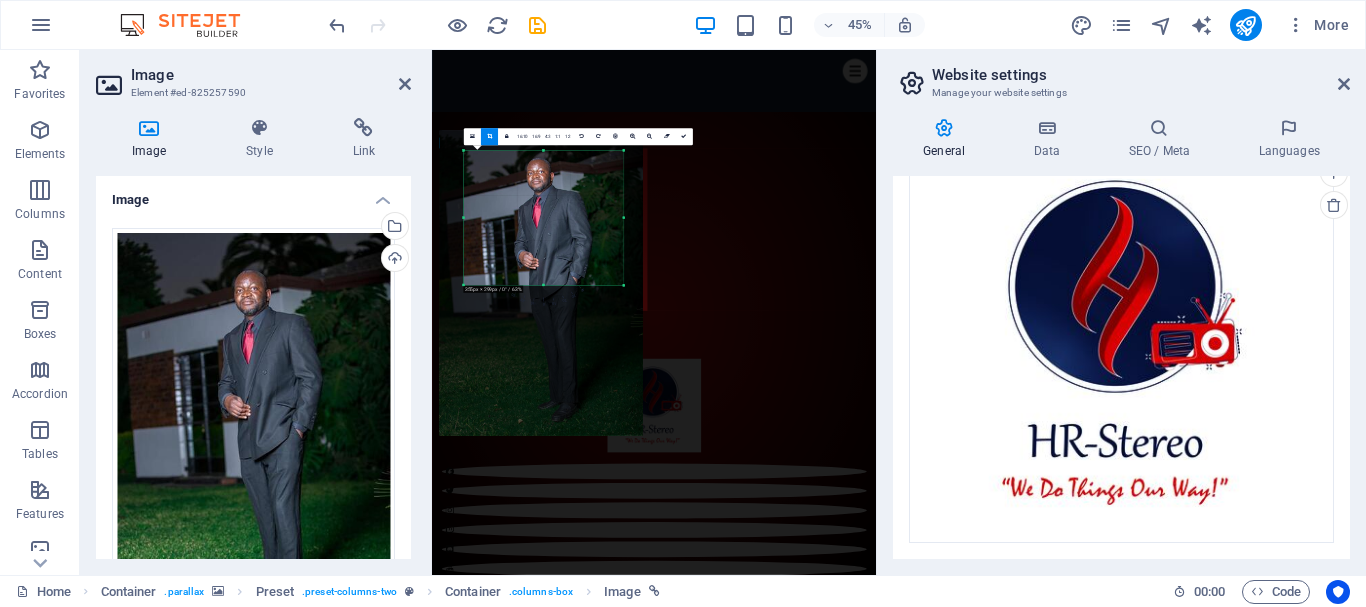 click at bounding box center (463, 285) 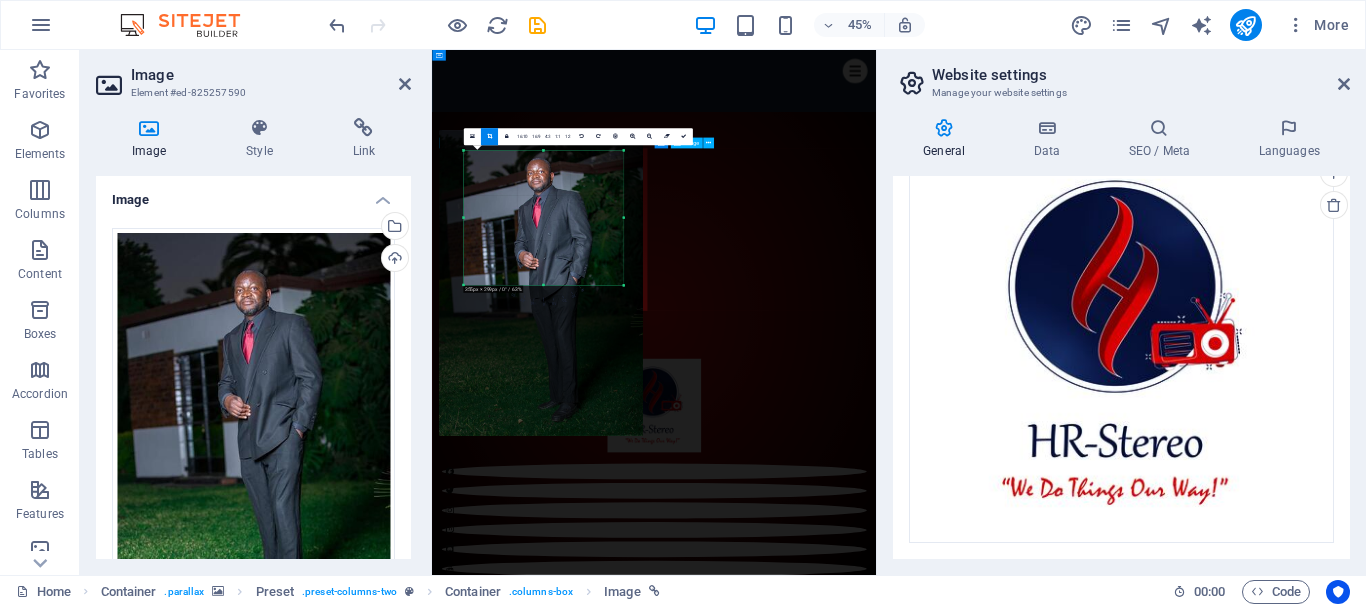 click on "Founder [FIRST]" at bounding box center [926, 7355] 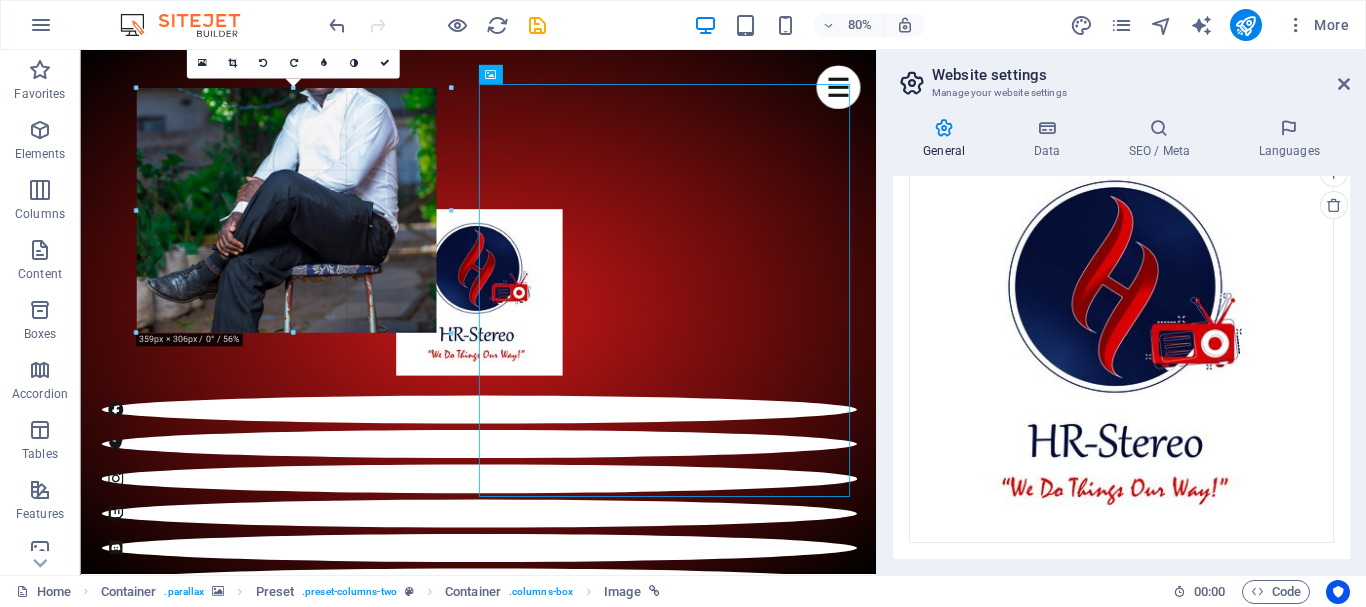drag, startPoint x: 137, startPoint y: 327, endPoint x: 122, endPoint y: 360, distance: 36.249138 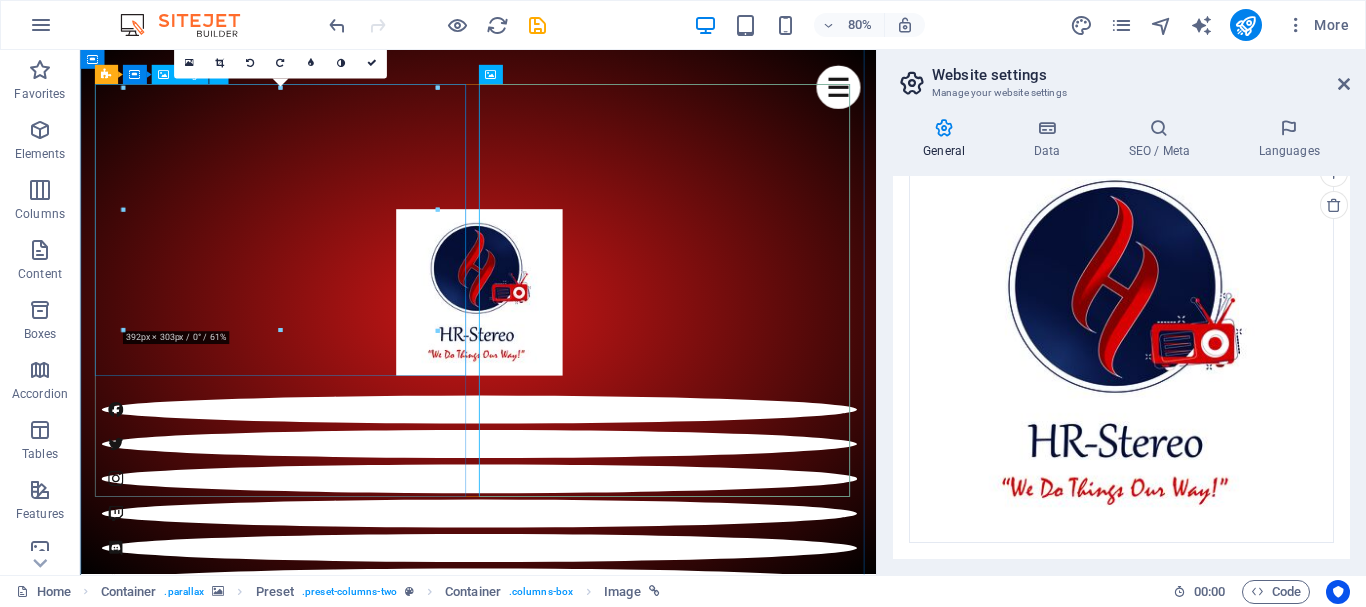 click on "[TITLE] [FIRST] [LAST]" at bounding box center [578, 5957] 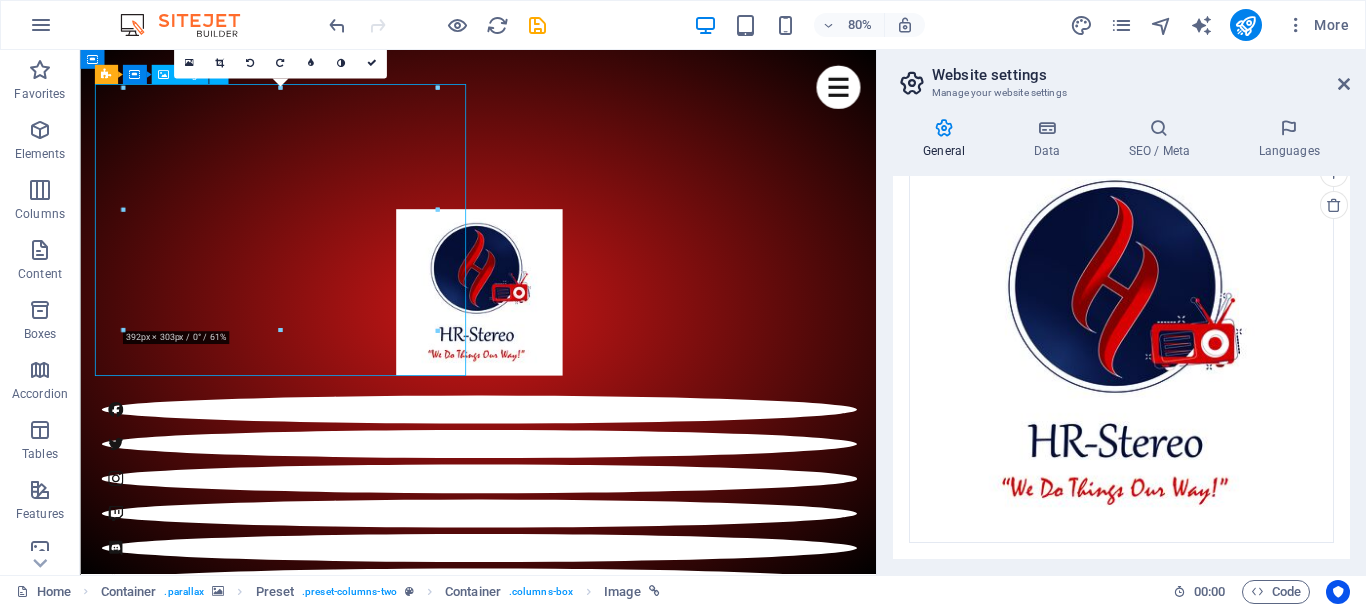 drag, startPoint x: 387, startPoint y: 283, endPoint x: 391, endPoint y: 328, distance: 45.17743 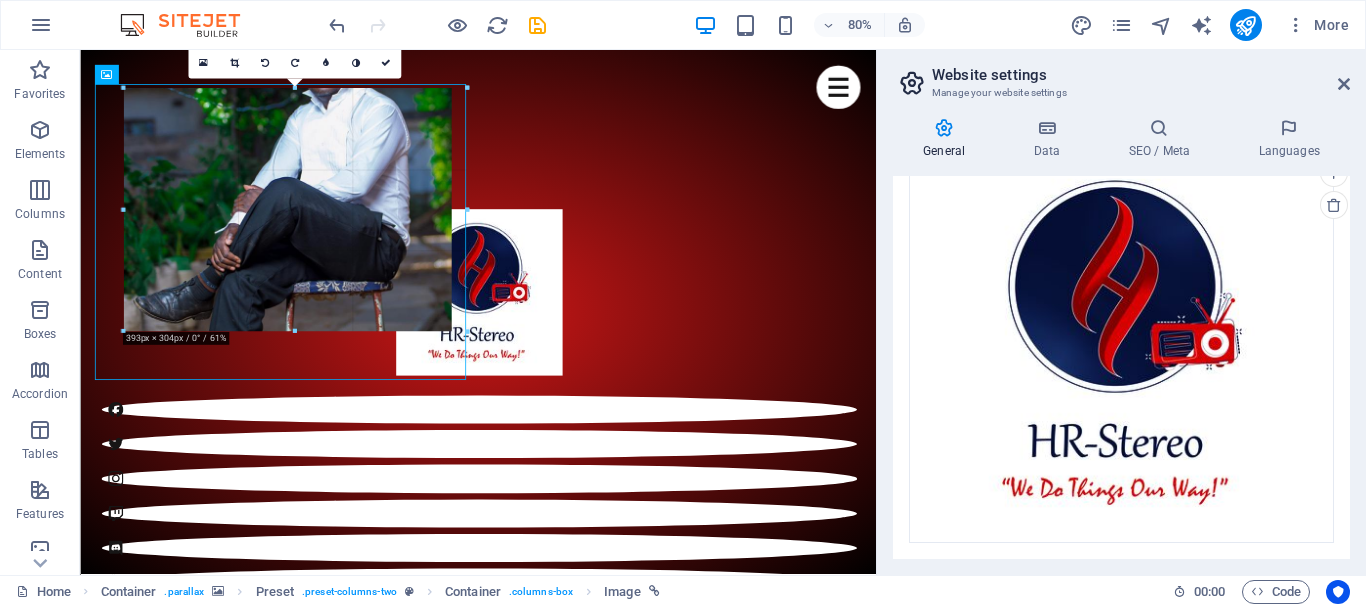drag, startPoint x: 125, startPoint y: 327, endPoint x: 105, endPoint y: 356, distance: 35.22783 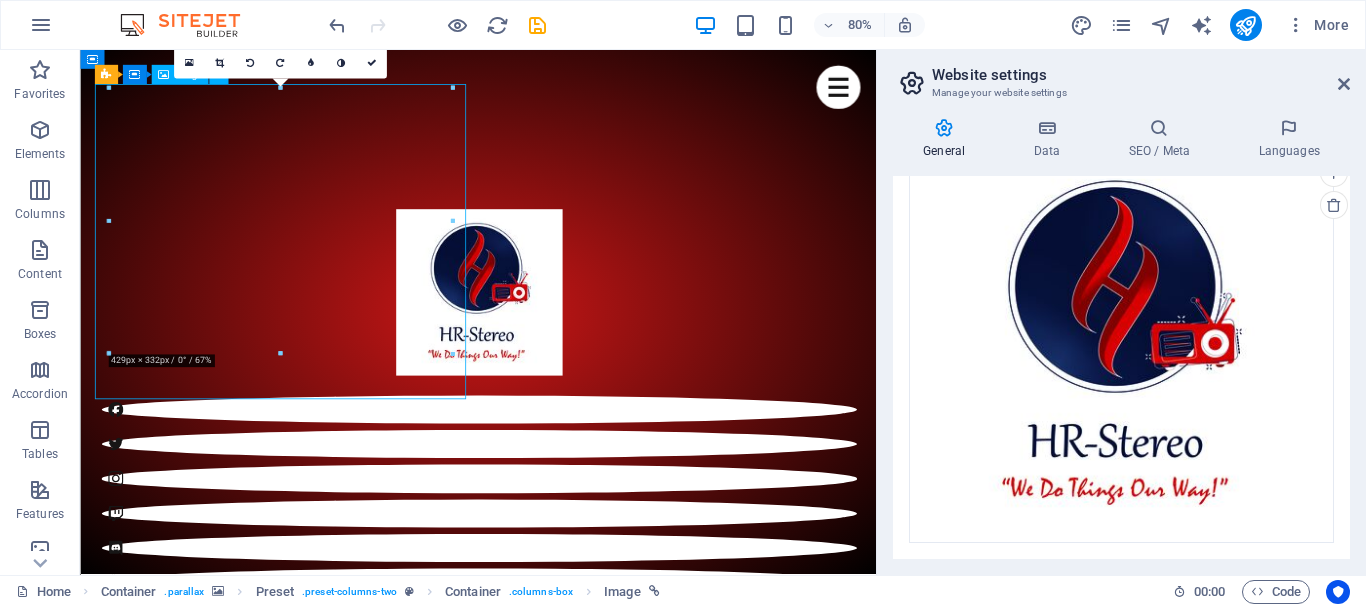 drag, startPoint x: 383, startPoint y: 210, endPoint x: 385, endPoint y: 290, distance: 80.024994 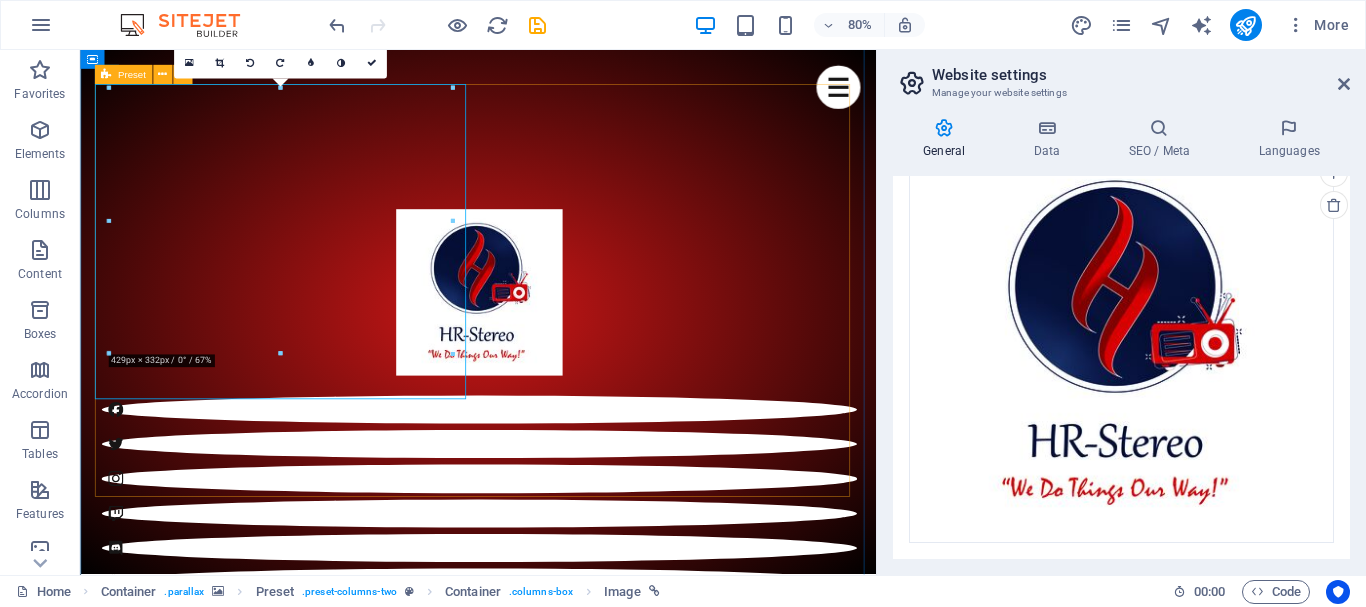 drag, startPoint x: 537, startPoint y: 405, endPoint x: 570, endPoint y: 467, distance: 70.23532 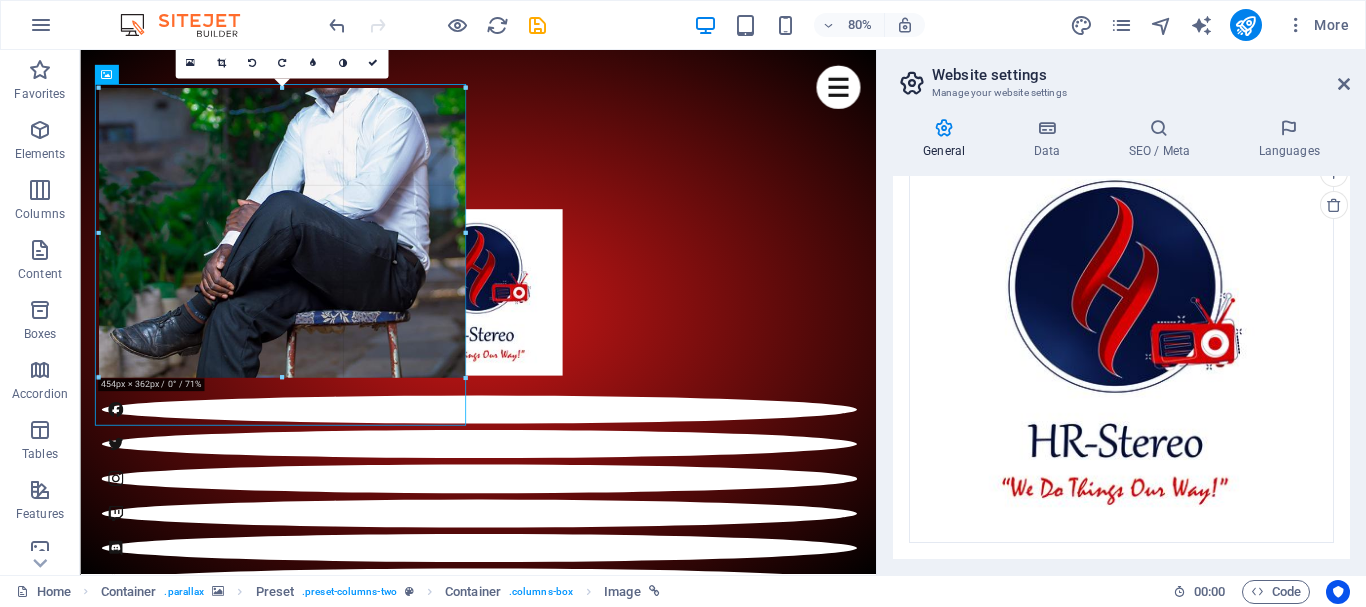 drag, startPoint x: 108, startPoint y: 350, endPoint x: 80, endPoint y: 388, distance: 47.201694 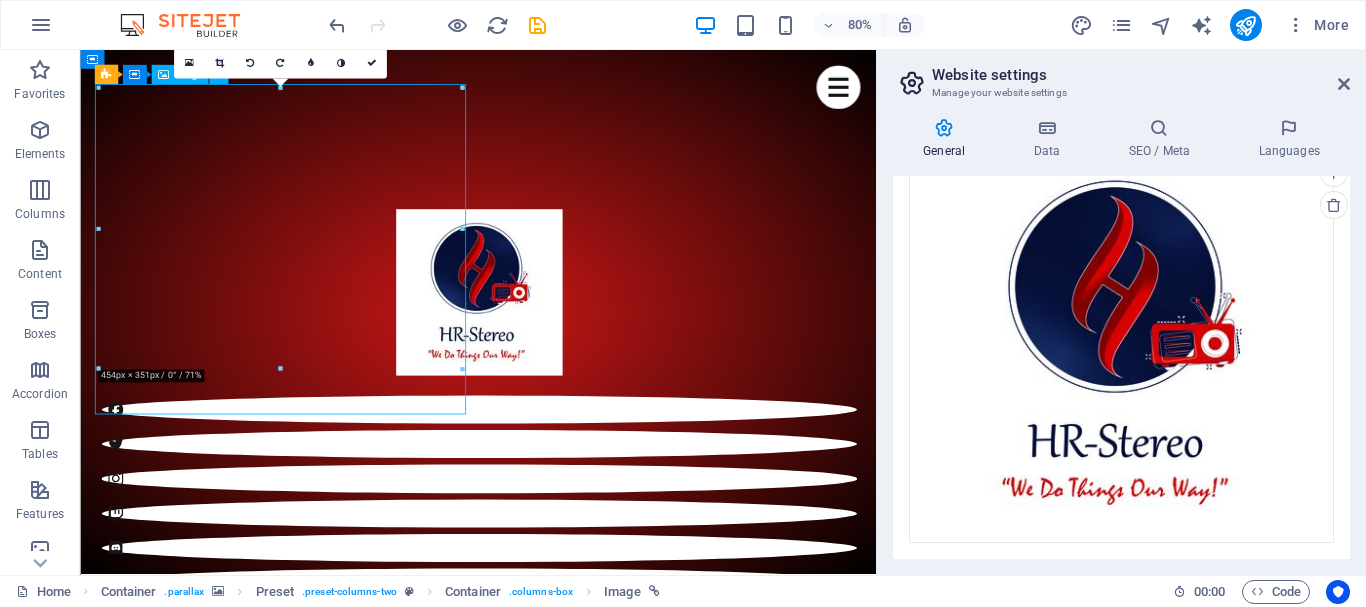 drag, startPoint x: 512, startPoint y: 127, endPoint x: 501, endPoint y: 225, distance: 98.61542 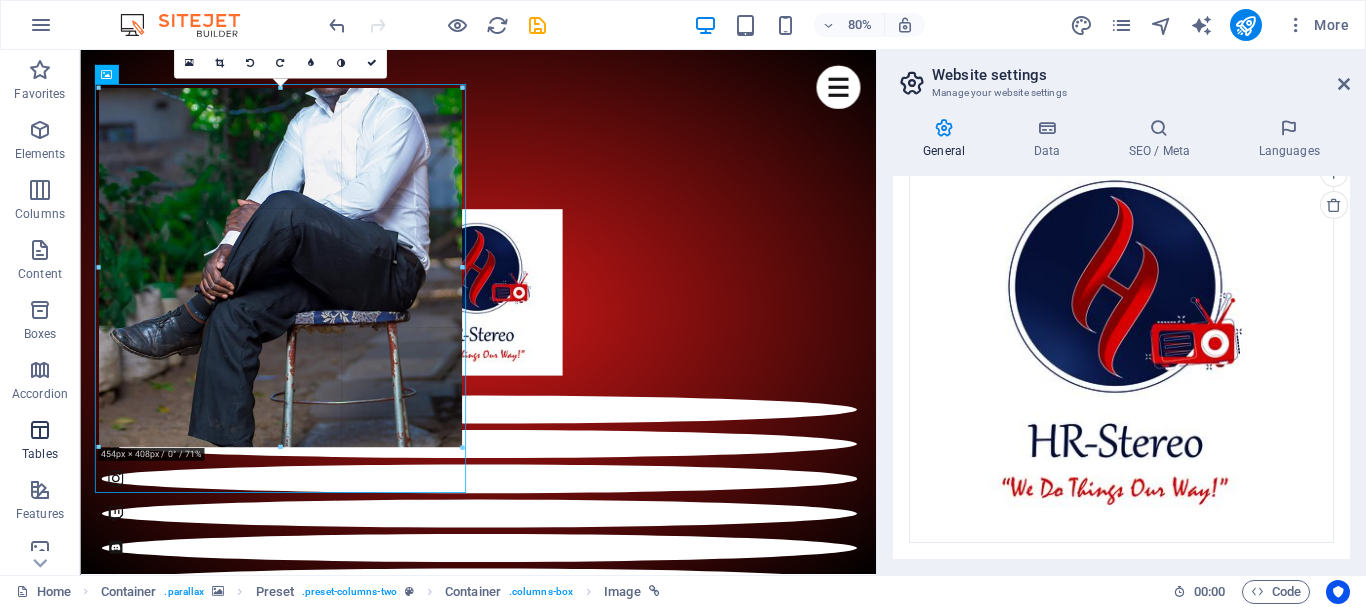 drag, startPoint x: 101, startPoint y: 367, endPoint x: 55, endPoint y: 430, distance: 78.00641 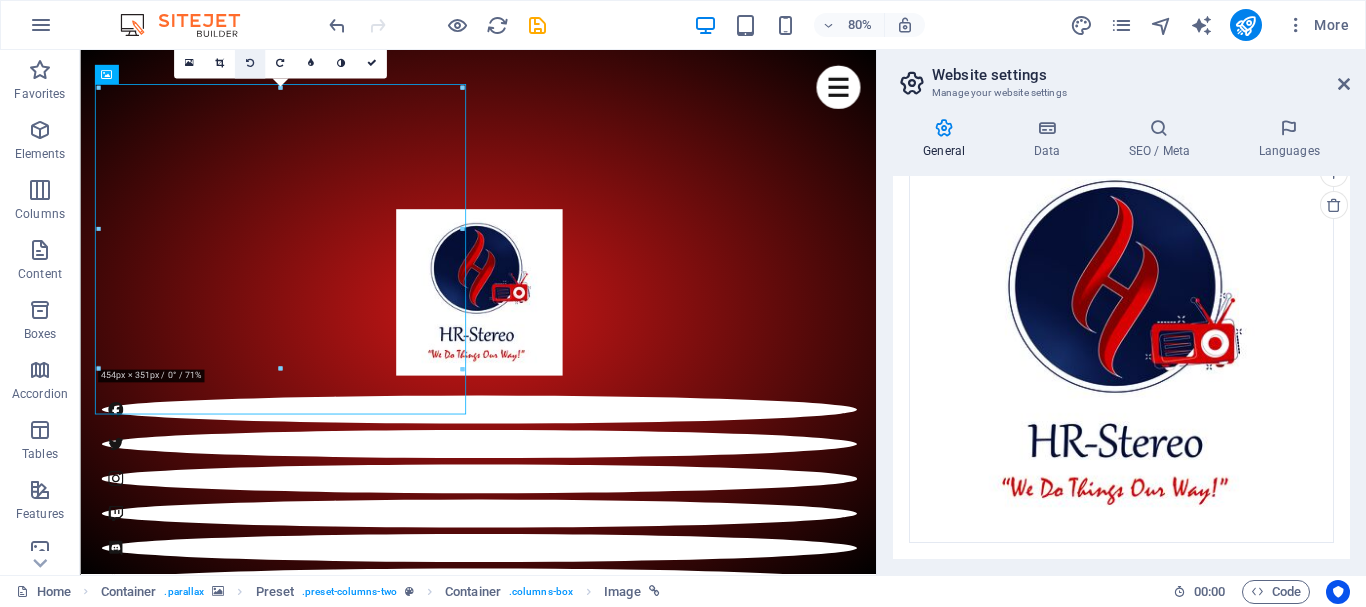 click at bounding box center [250, 64] 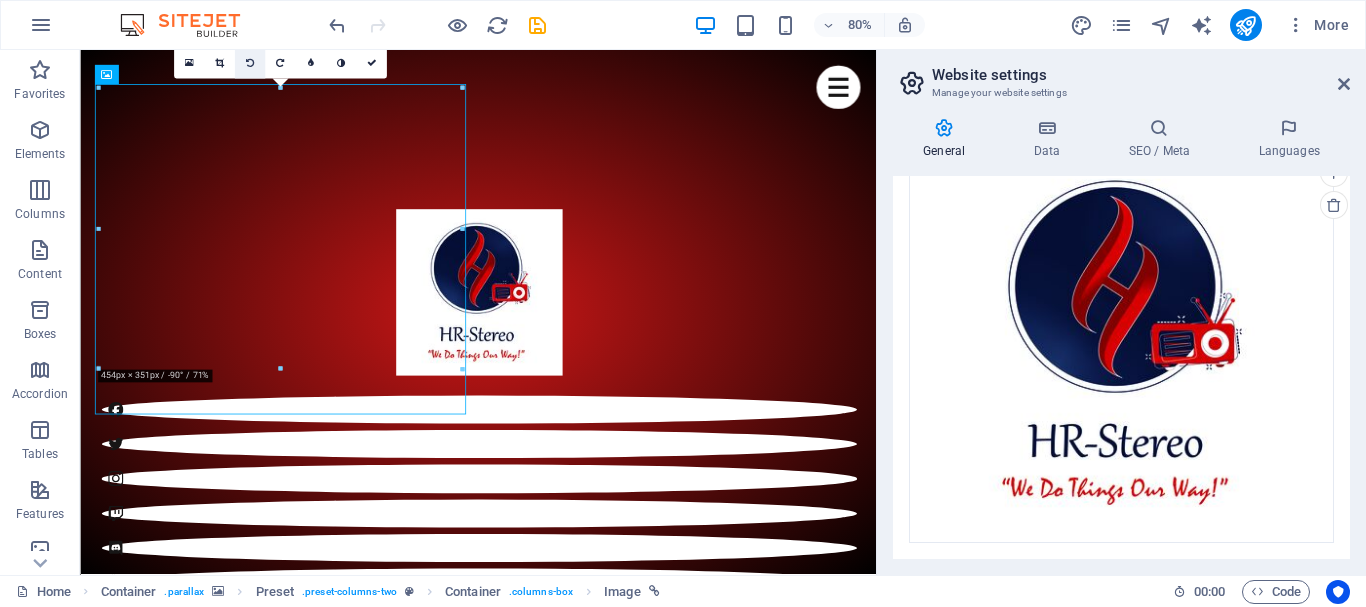 click at bounding box center (250, 64) 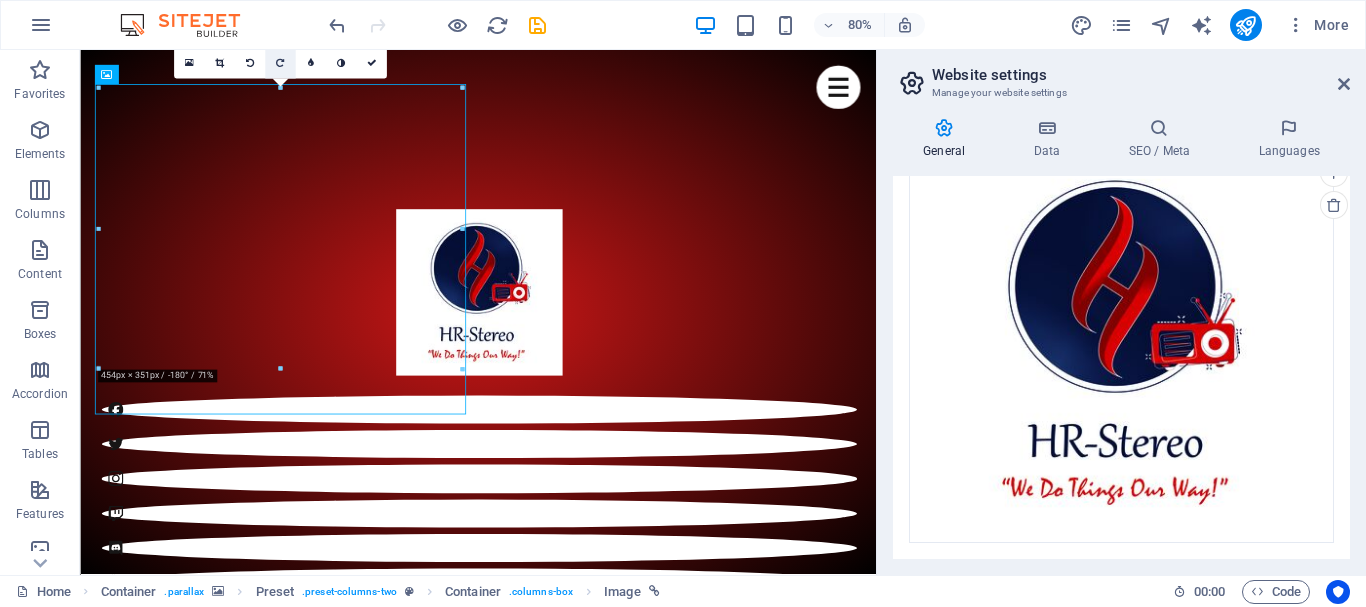 click at bounding box center [280, 64] 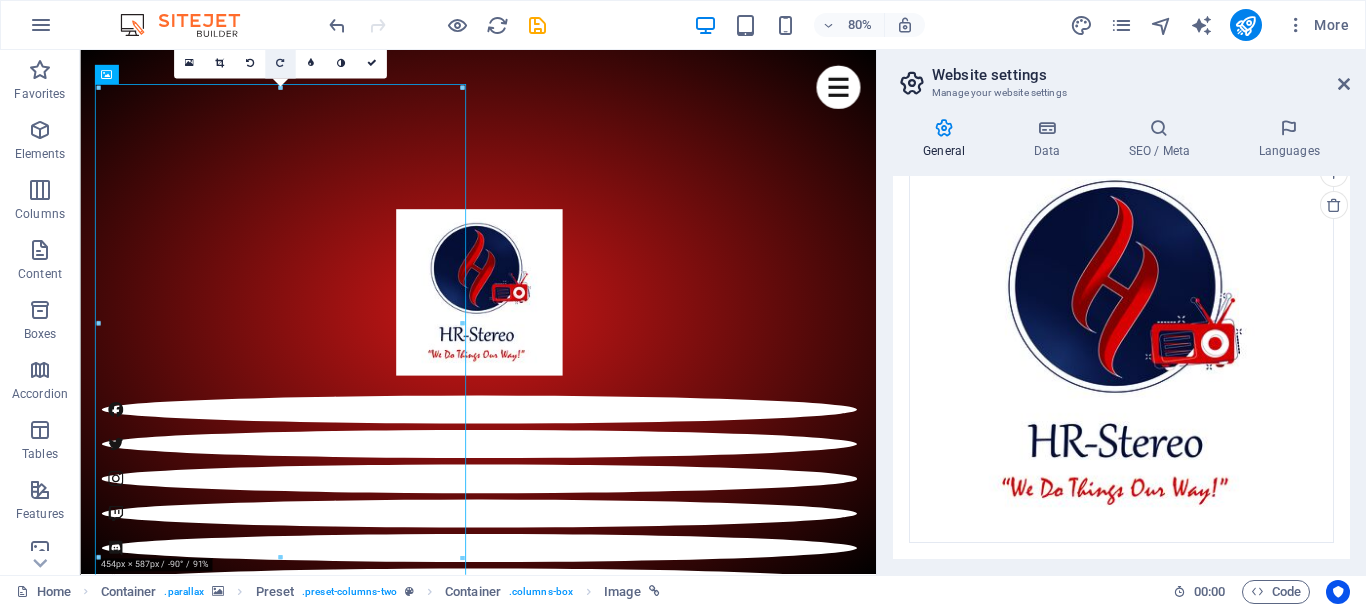 click at bounding box center (280, 64) 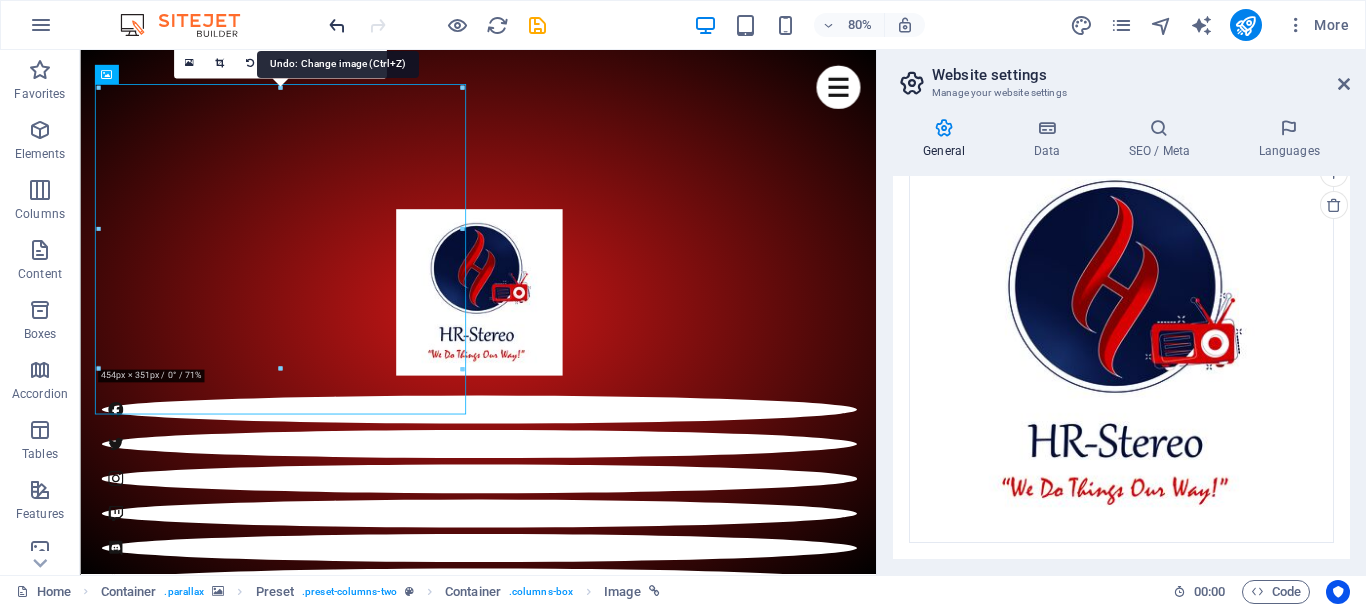 click at bounding box center [337, 25] 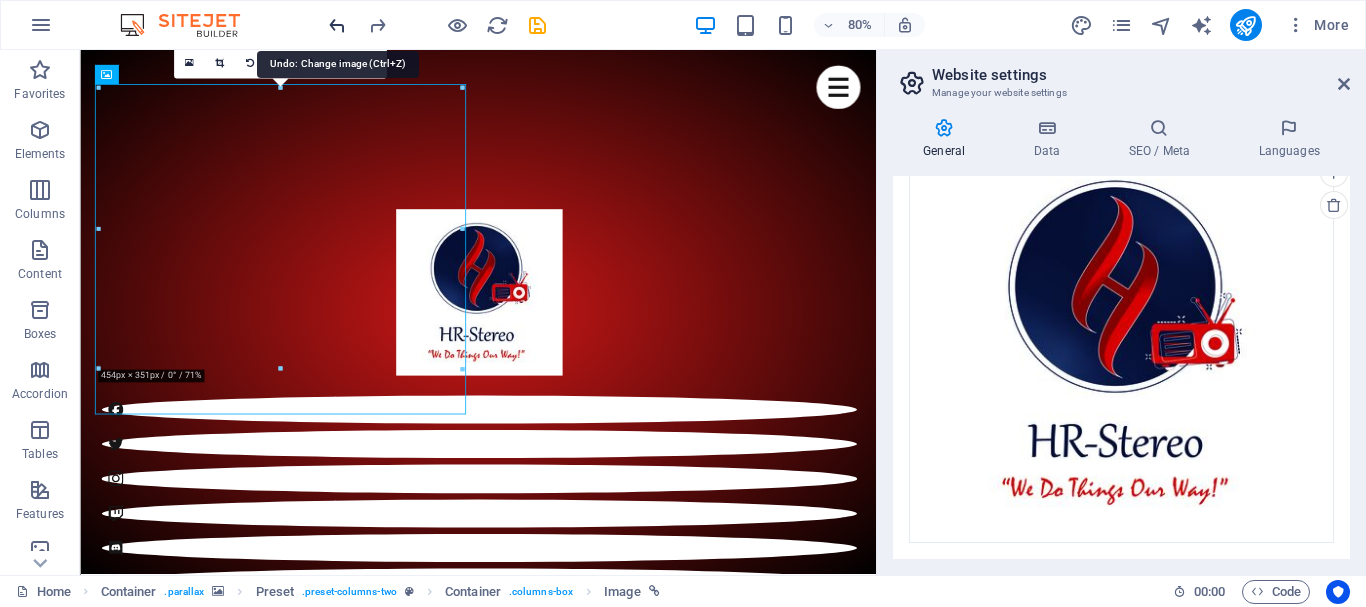 click at bounding box center [337, 25] 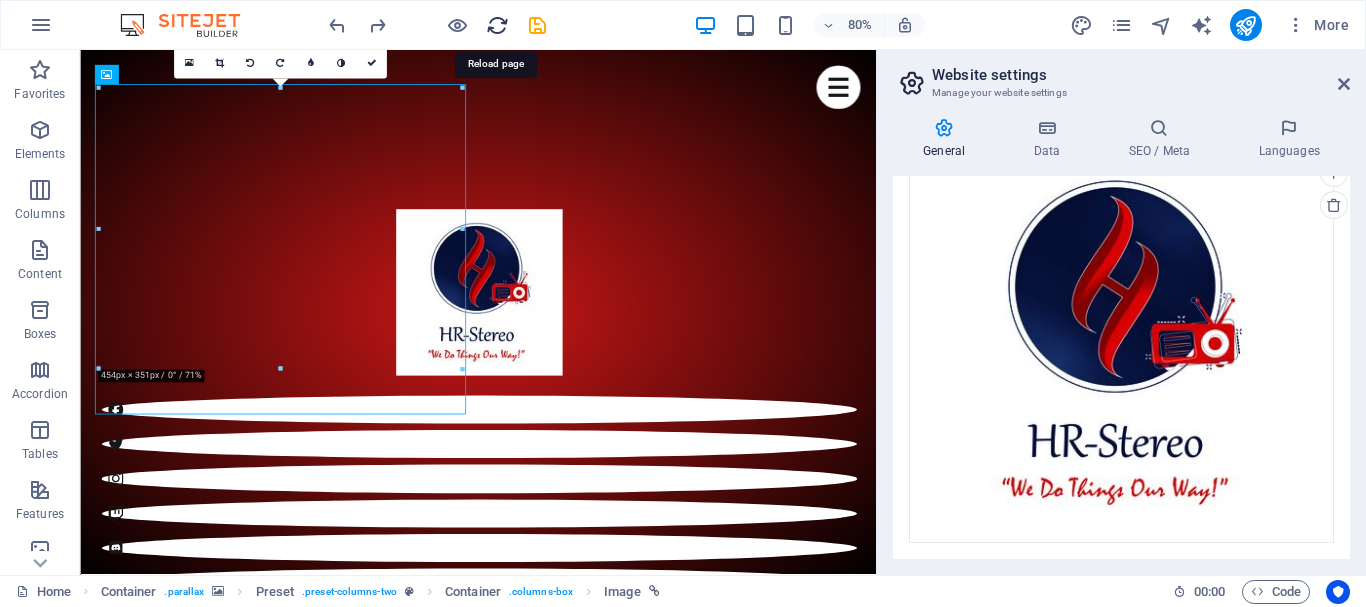 click at bounding box center (497, 25) 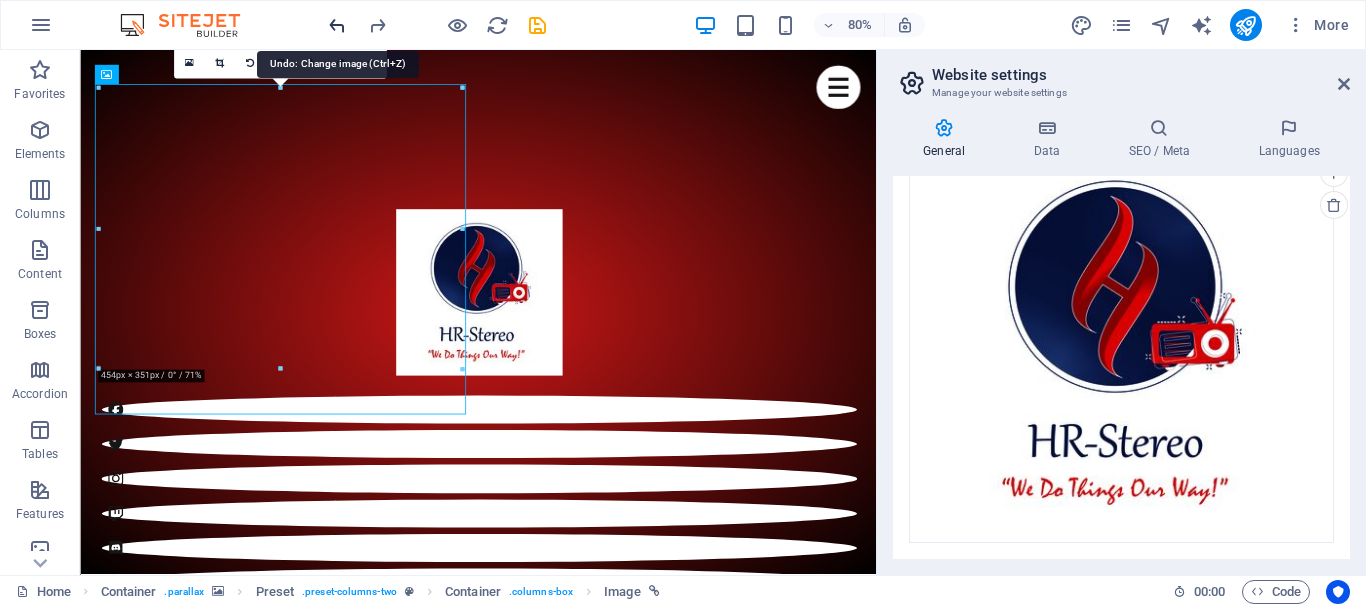 click at bounding box center (337, 25) 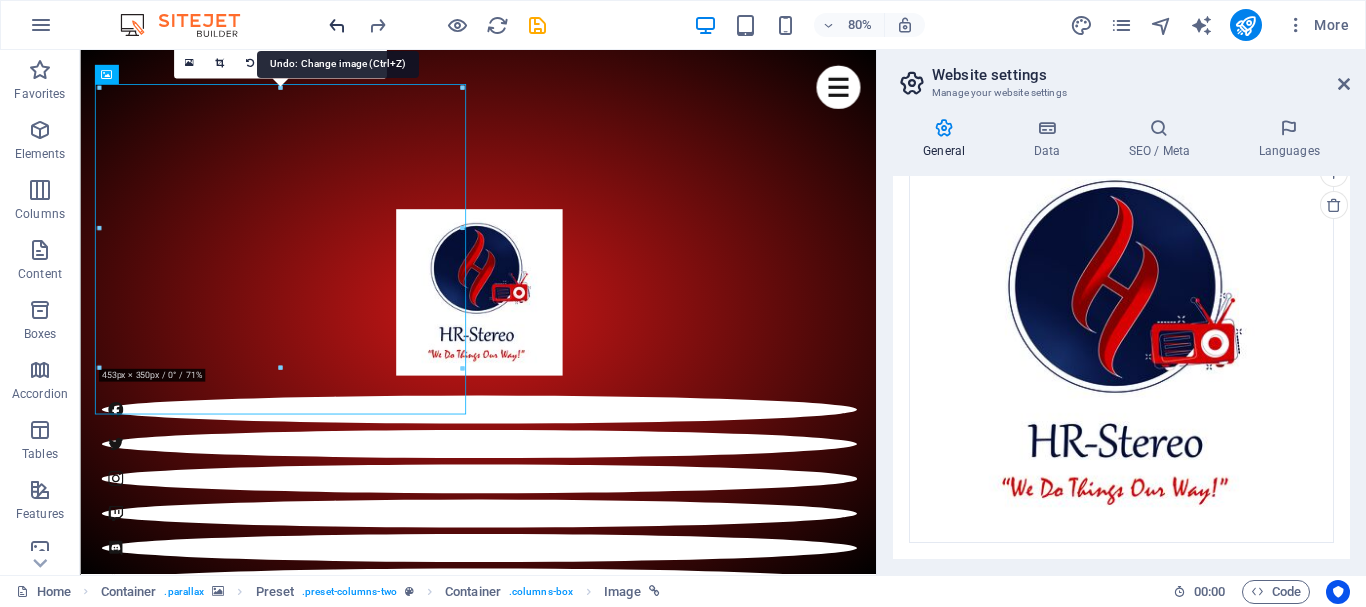 click at bounding box center (337, 25) 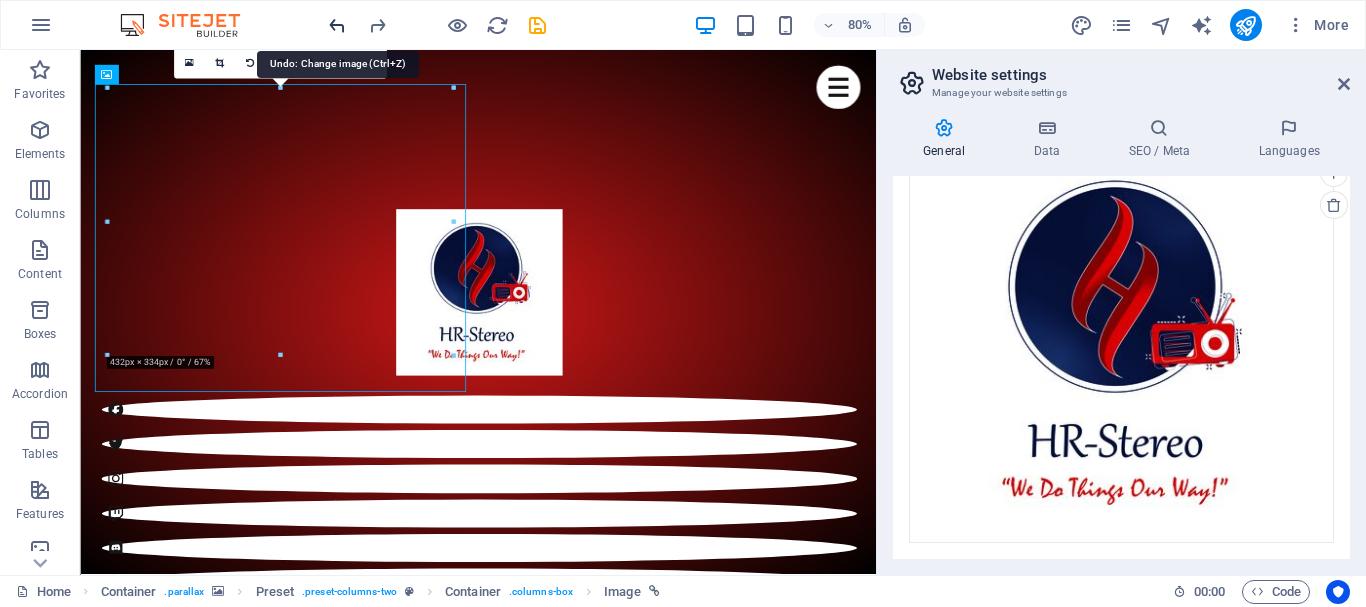 click at bounding box center (337, 25) 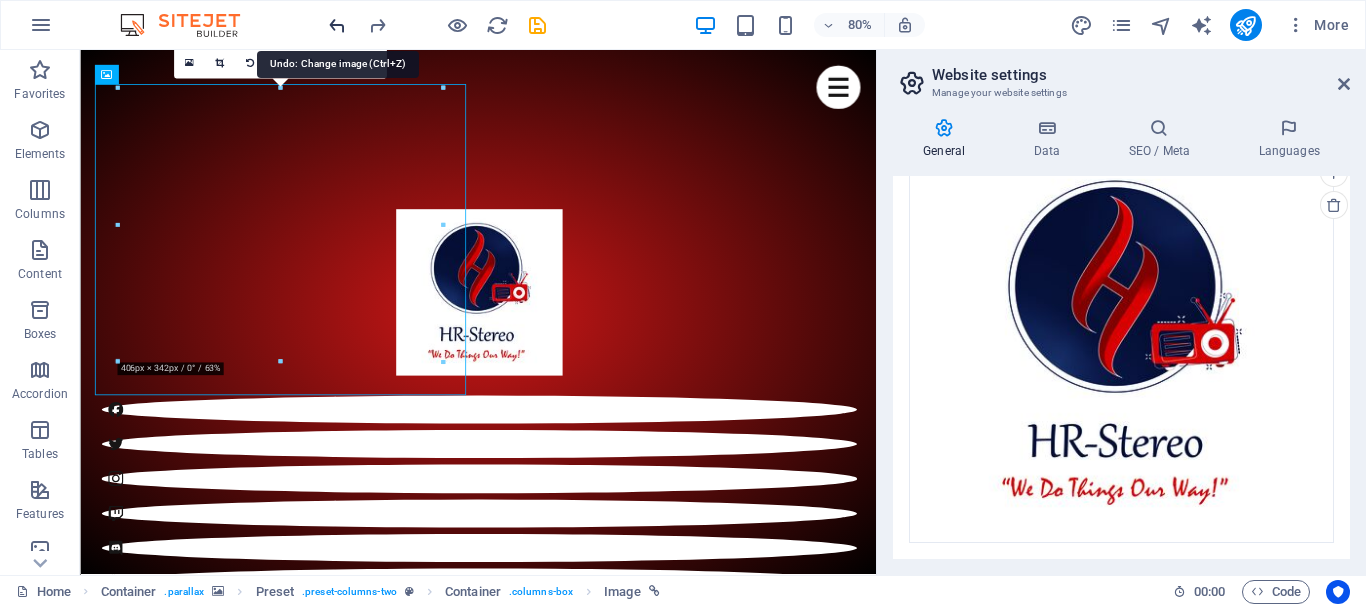 click at bounding box center (337, 25) 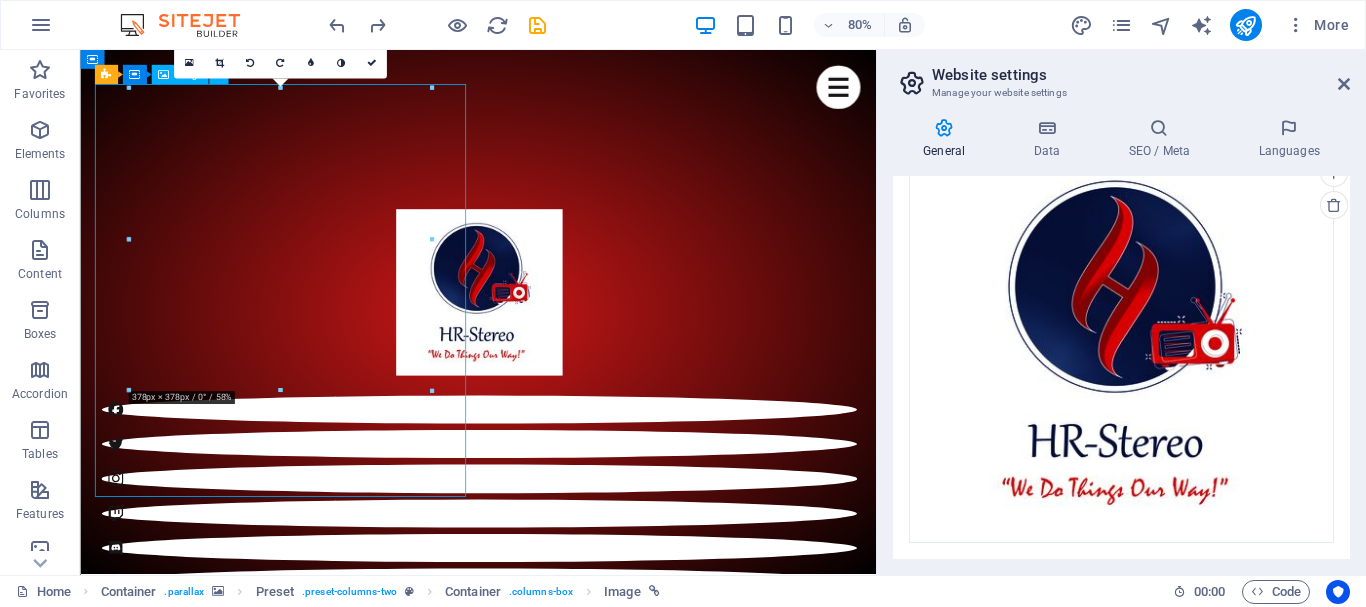 drag, startPoint x: 368, startPoint y: 251, endPoint x: 365, endPoint y: 291, distance: 40.112343 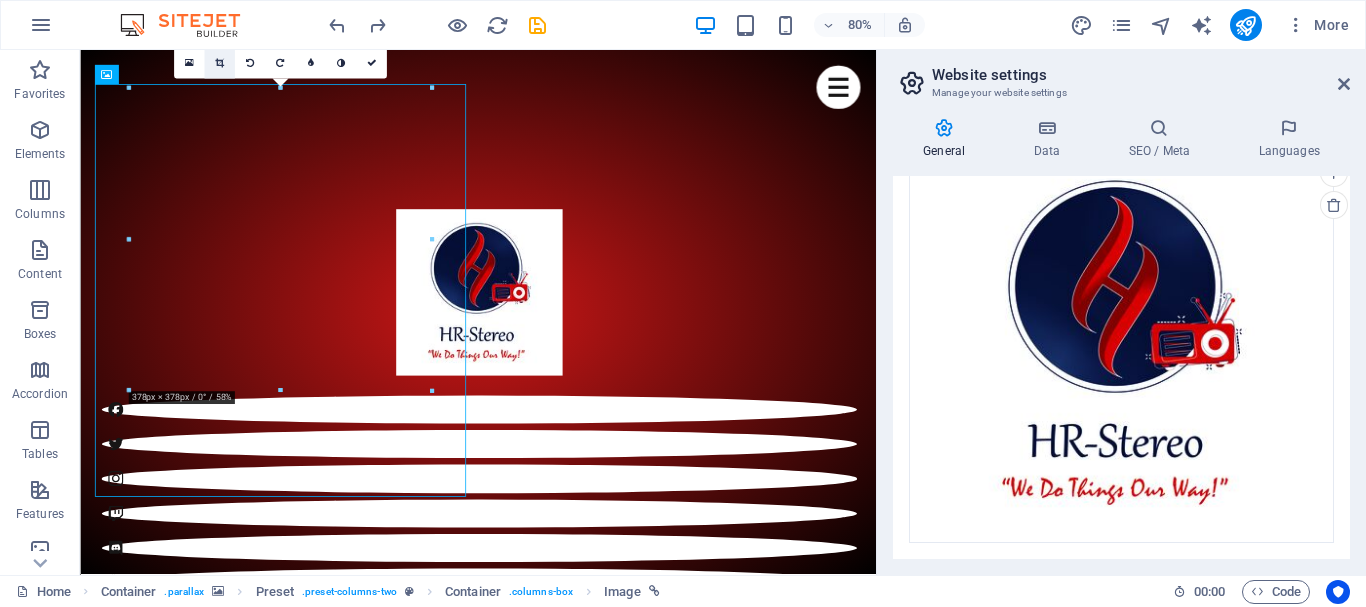 click at bounding box center [219, 64] 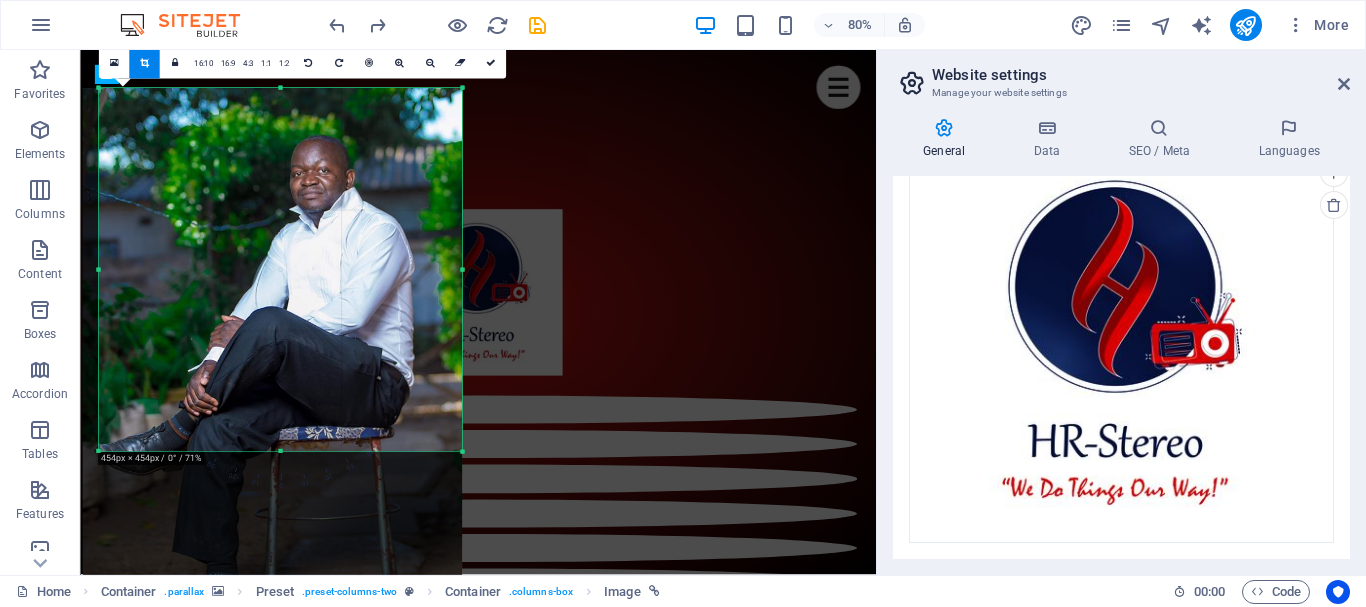 drag, startPoint x: 433, startPoint y: 232, endPoint x: 413, endPoint y: 342, distance: 111.8034 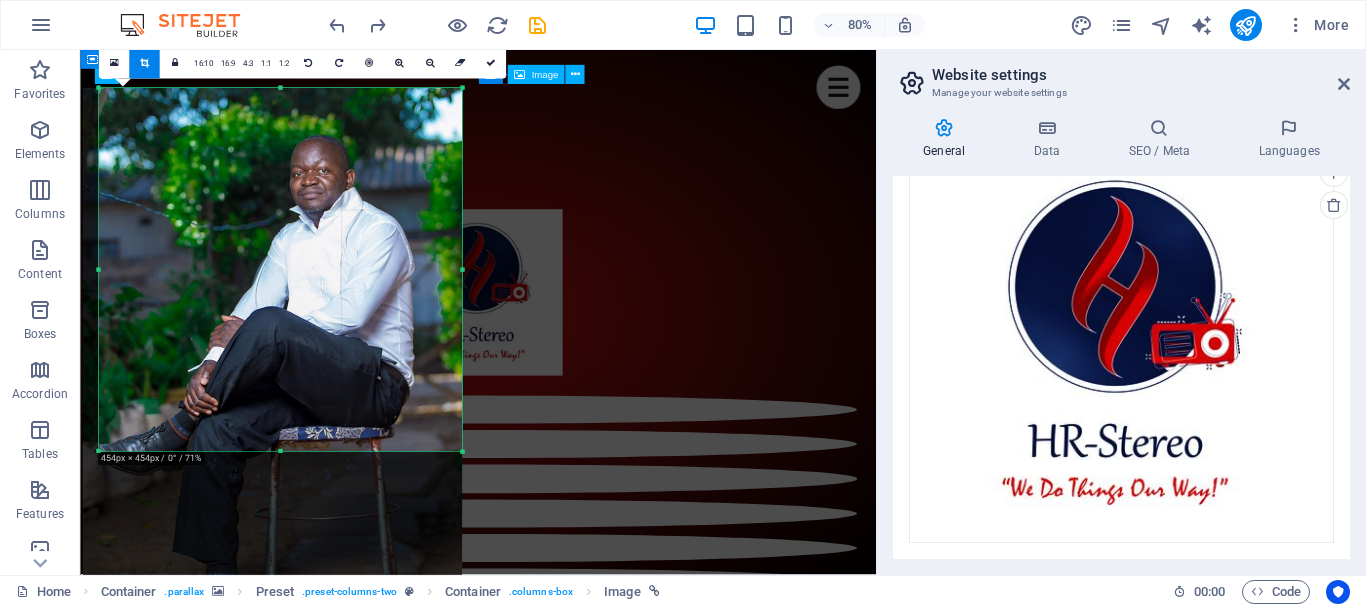 click on "Founder [FIRST]" at bounding box center (578, 7277) 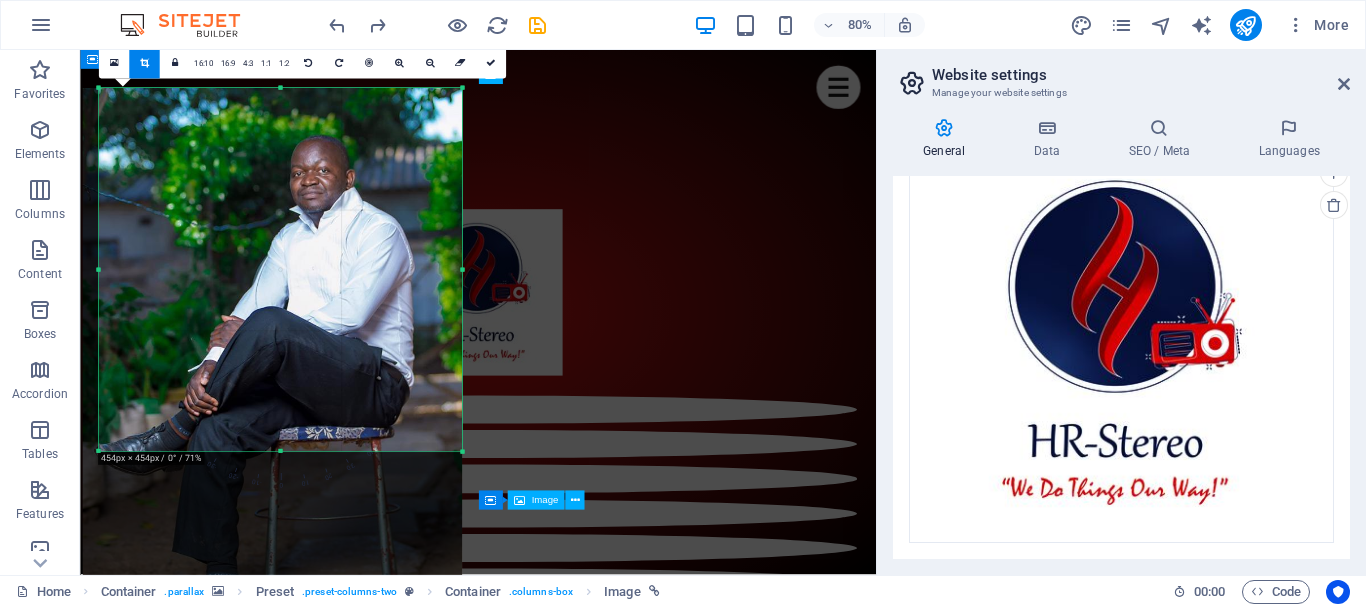click on "Member [FIRST]" at bounding box center (578, 10297) 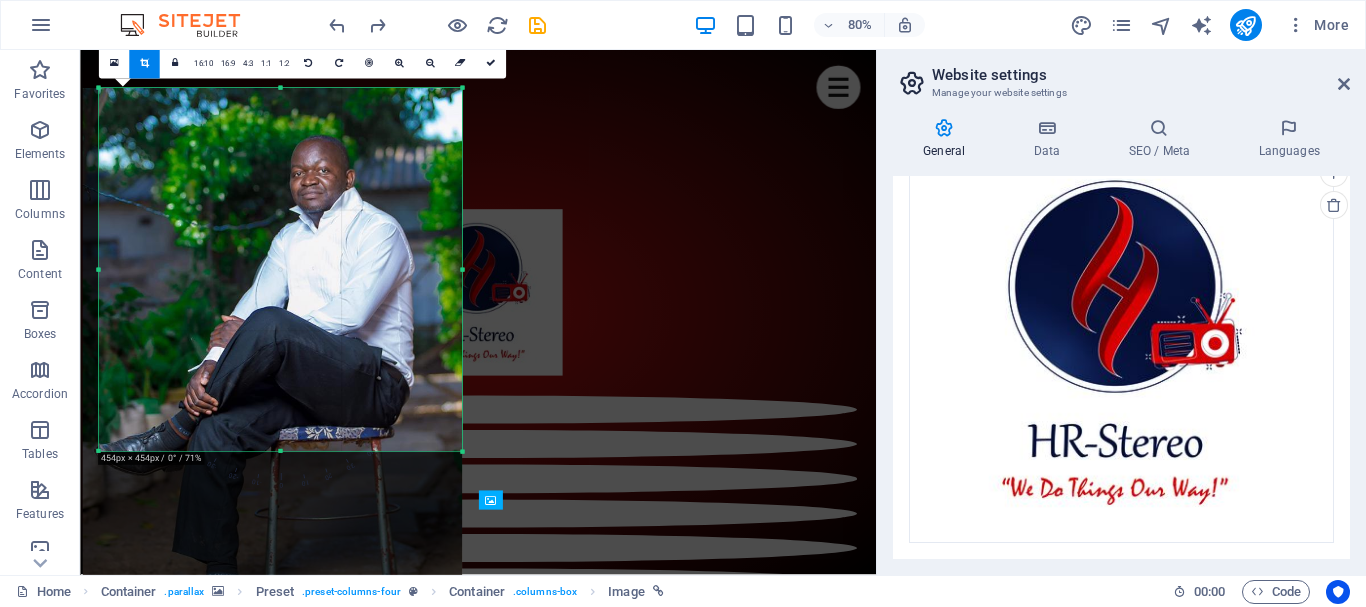 click at bounding box center [271, 394] 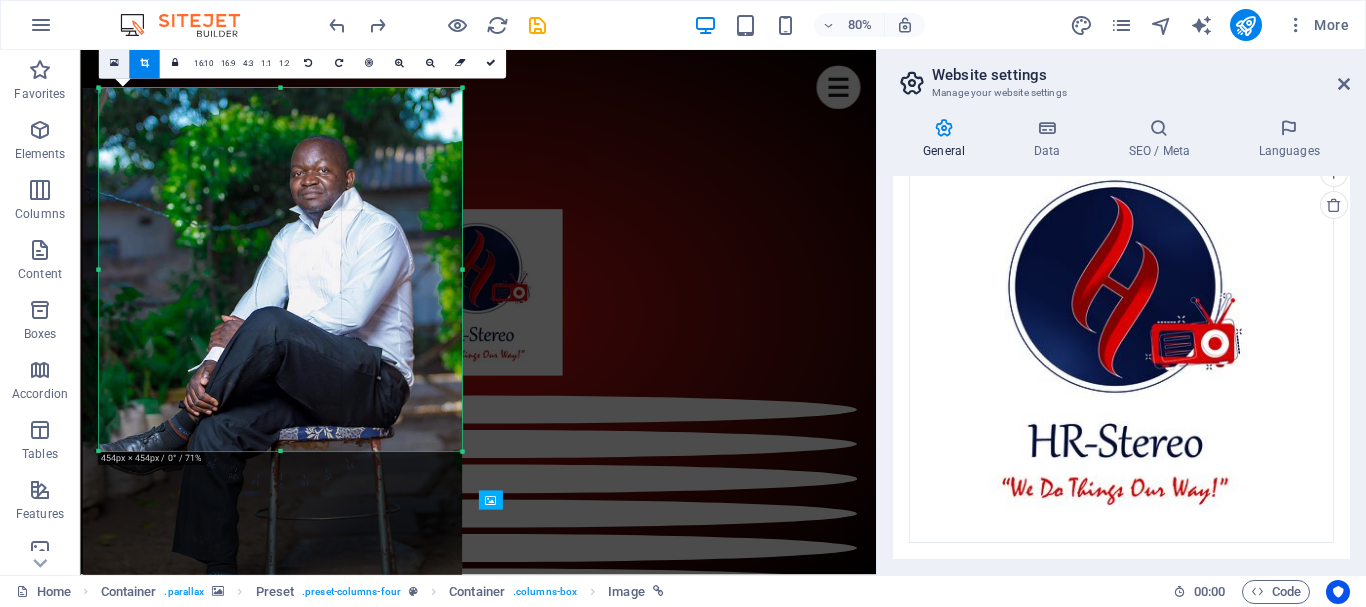 click at bounding box center [113, 64] 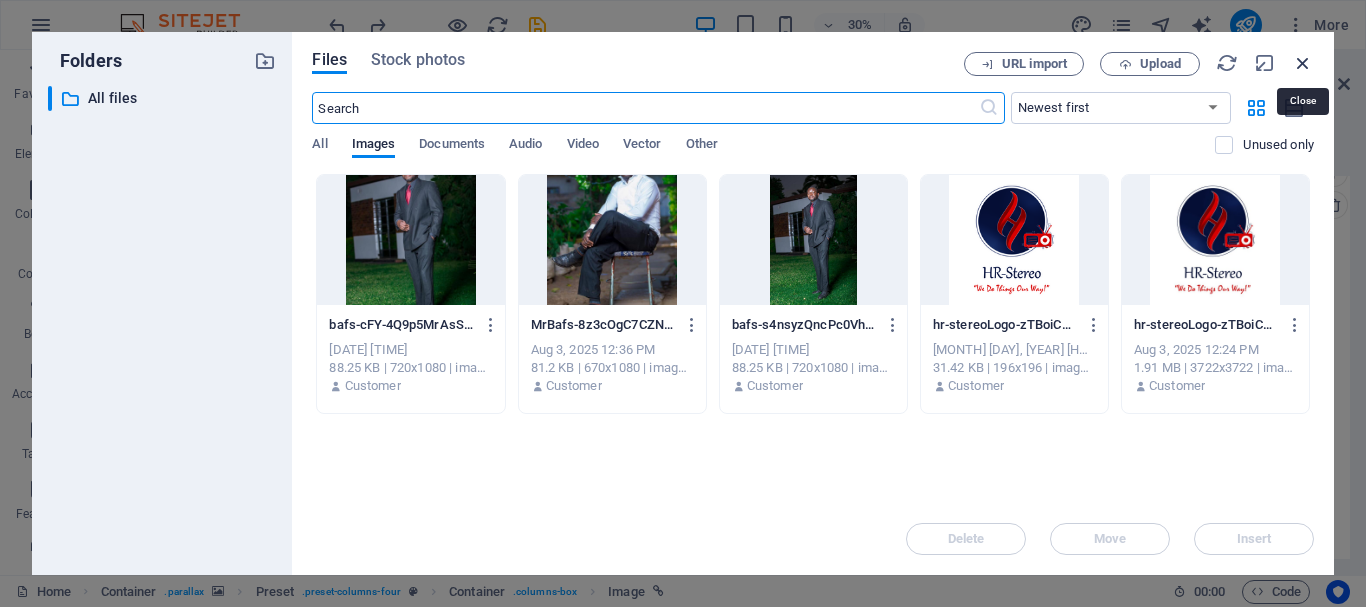 click at bounding box center [1303, 63] 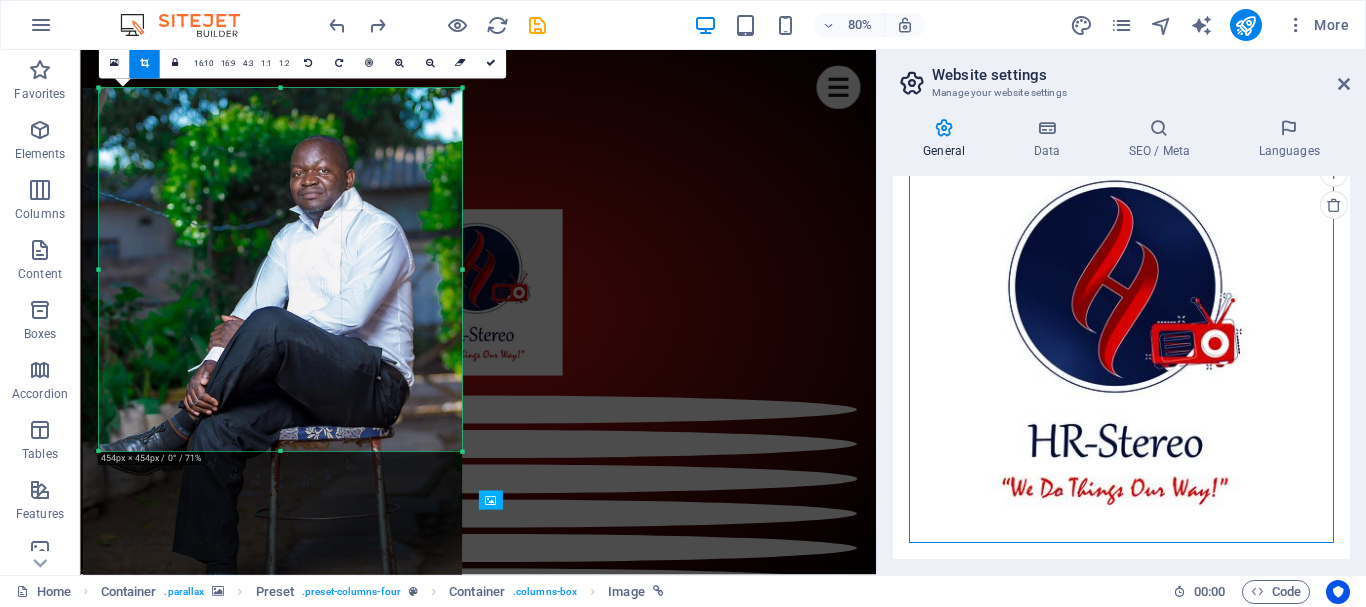 click on "Drag files here, click to choose files or select files from Files or our free stock photos & videos" at bounding box center (1121, 343) 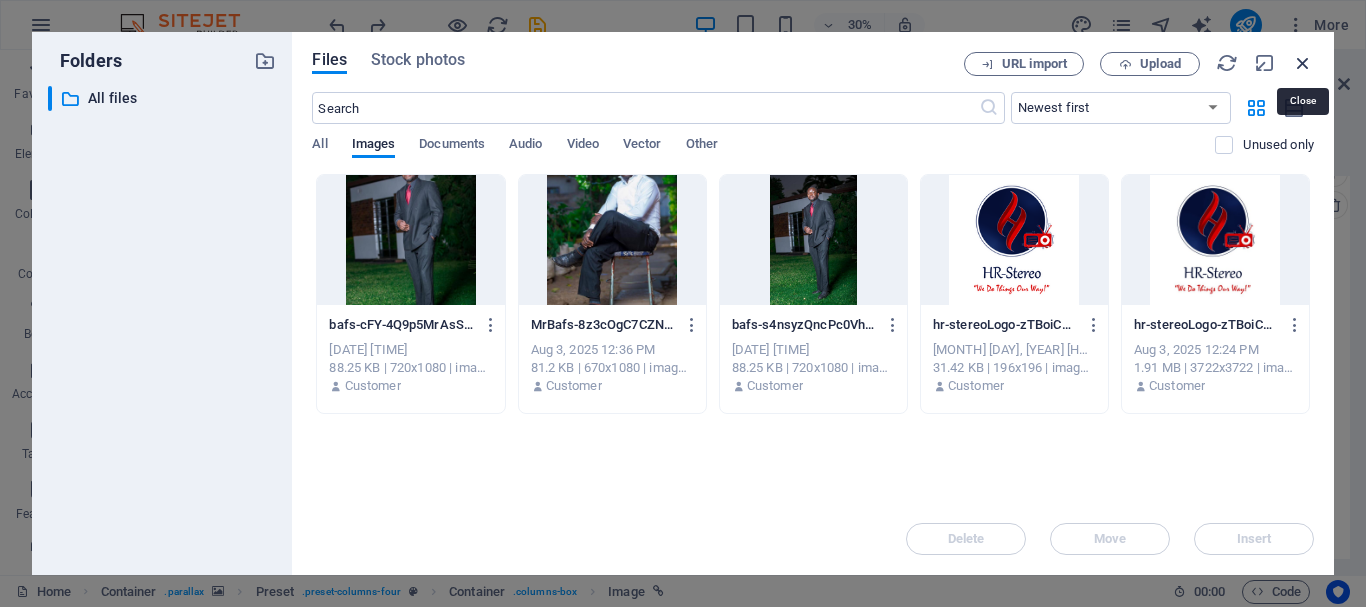 click at bounding box center (1303, 63) 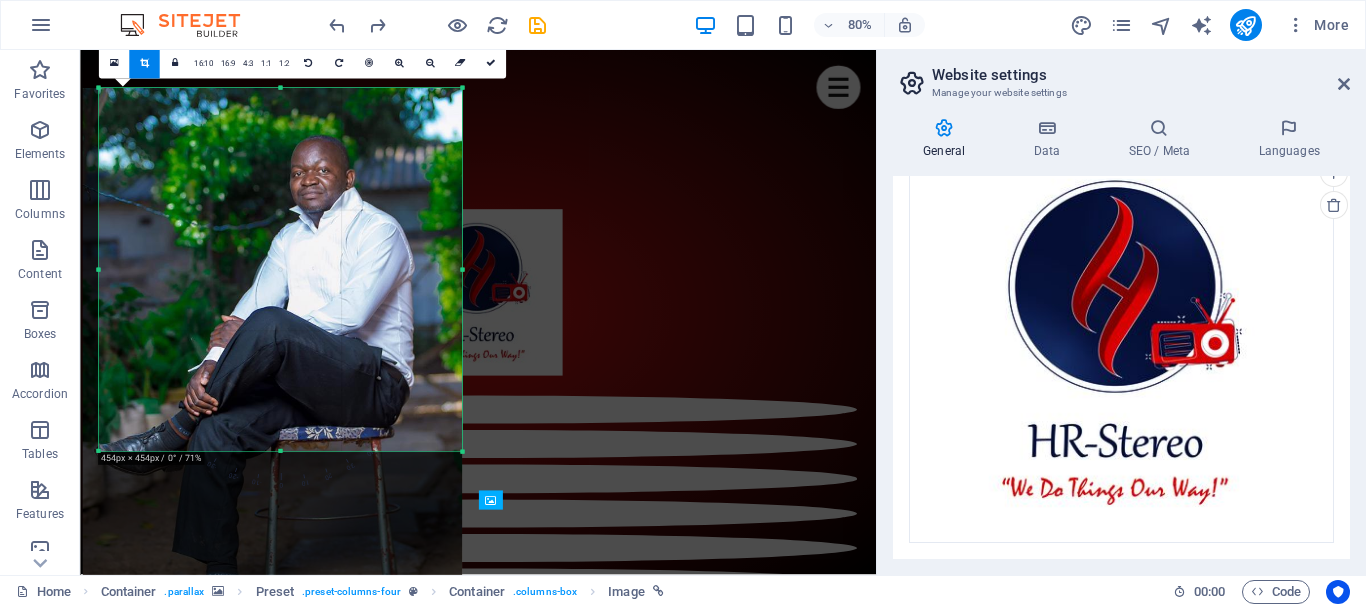 click on "80% More" at bounding box center [841, 25] 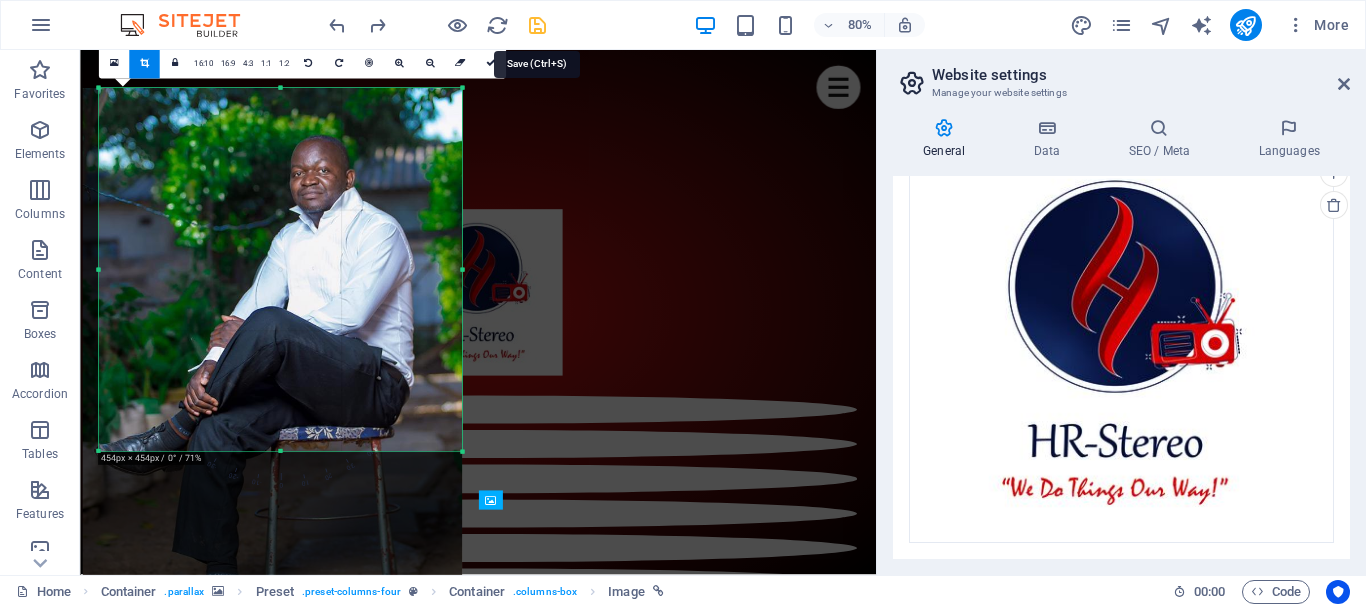 click at bounding box center (537, 25) 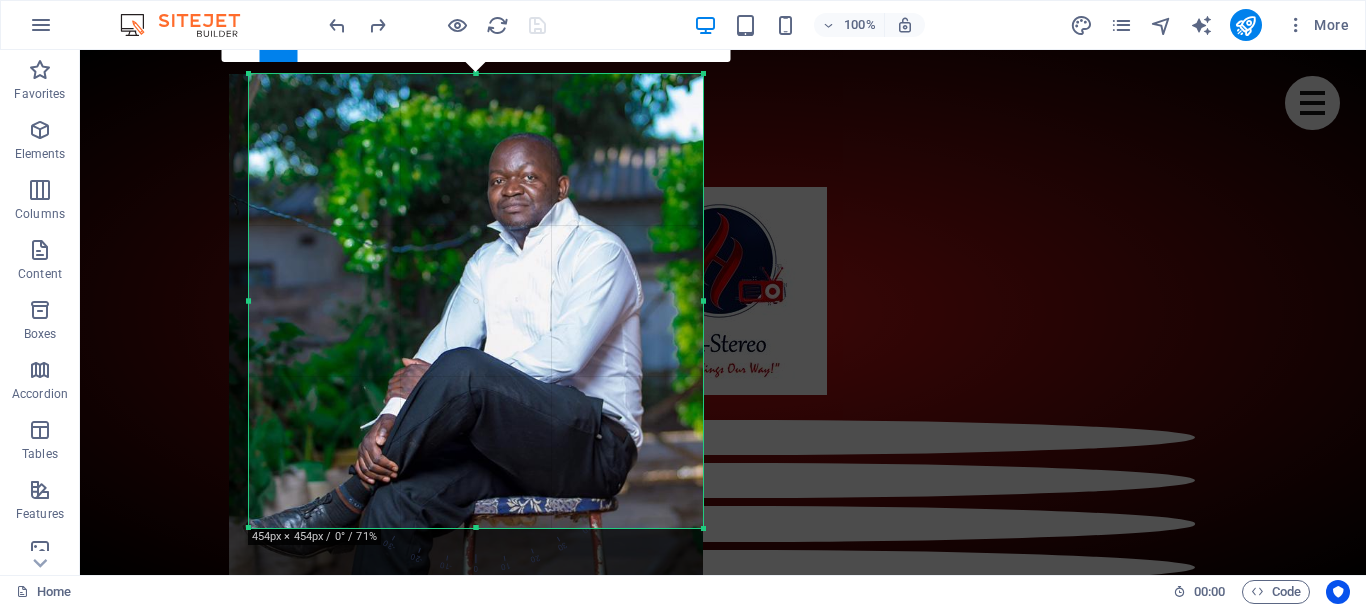 scroll, scrollTop: 1001, scrollLeft: 0, axis: vertical 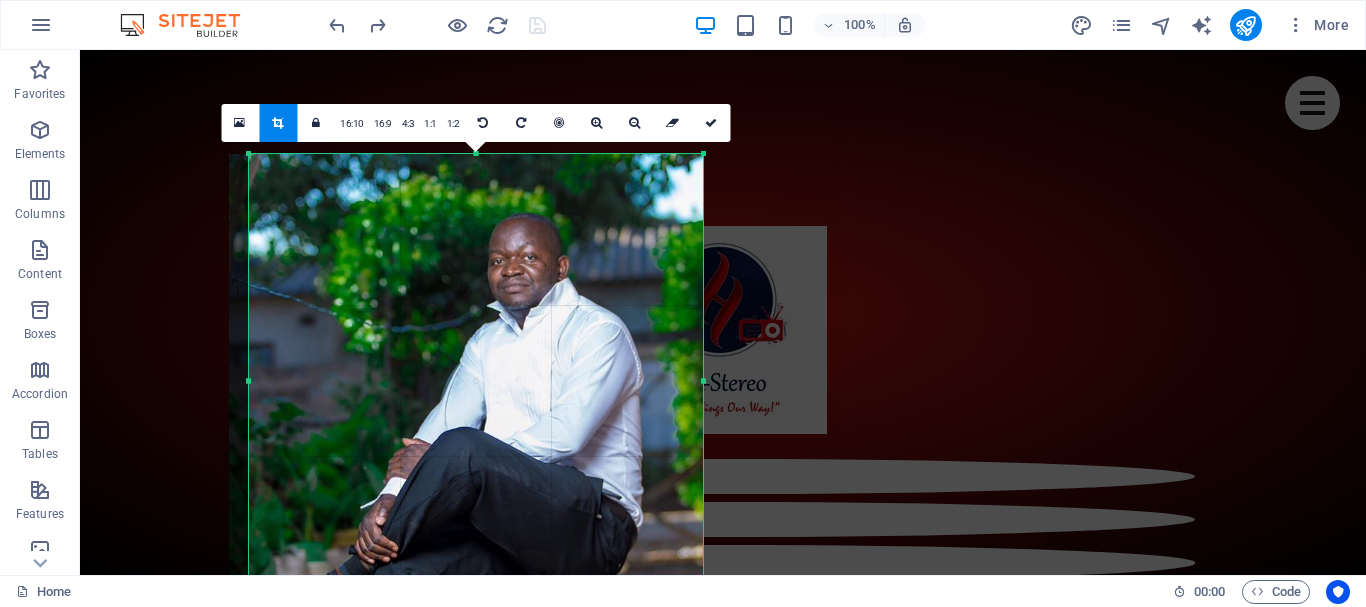 click at bounding box center (723, 5941) 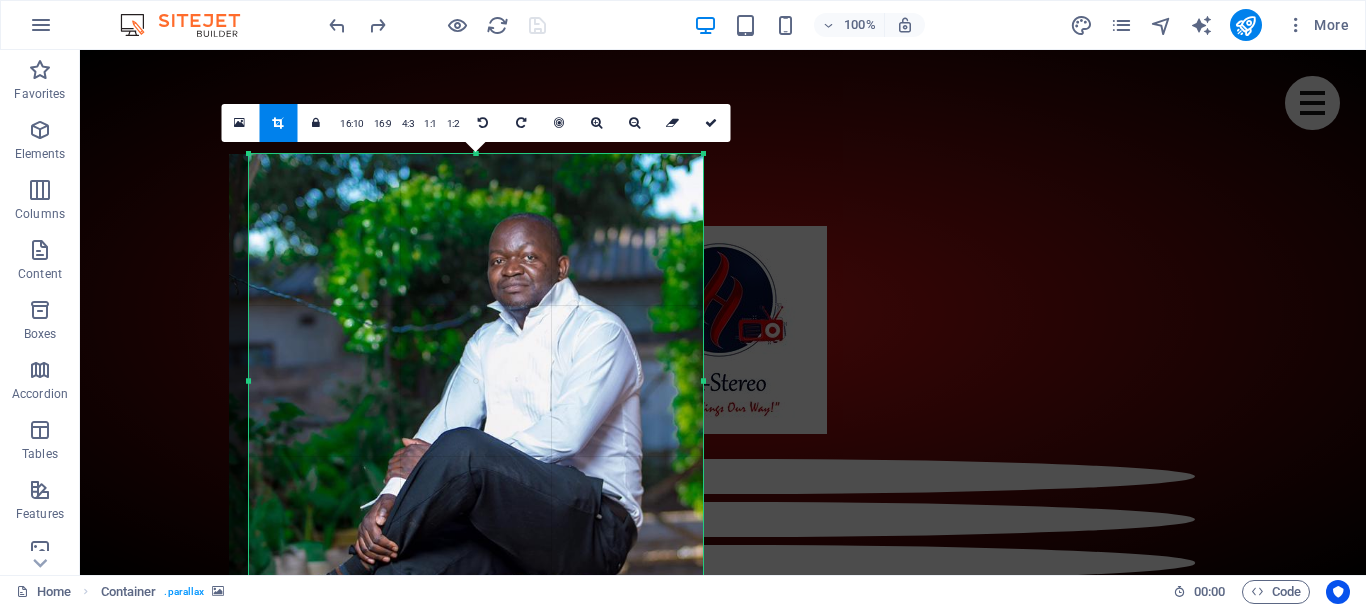 click at bounding box center (723, 5941) 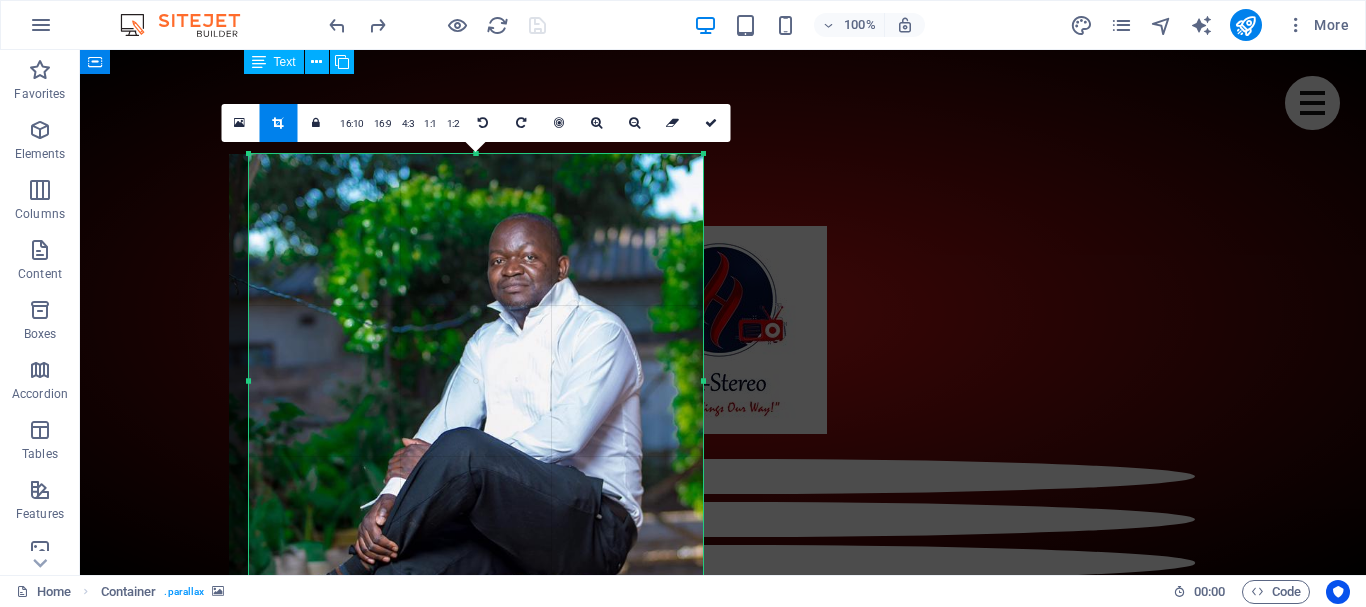 click on "We quench your musical thirst, bring you World News, Events updates, Sport, Edutainment, Celebrity Gossip, Talk Shows, Interviews, Arts & Current Affairs to your fingertips.." at bounding box center (723, 6576) 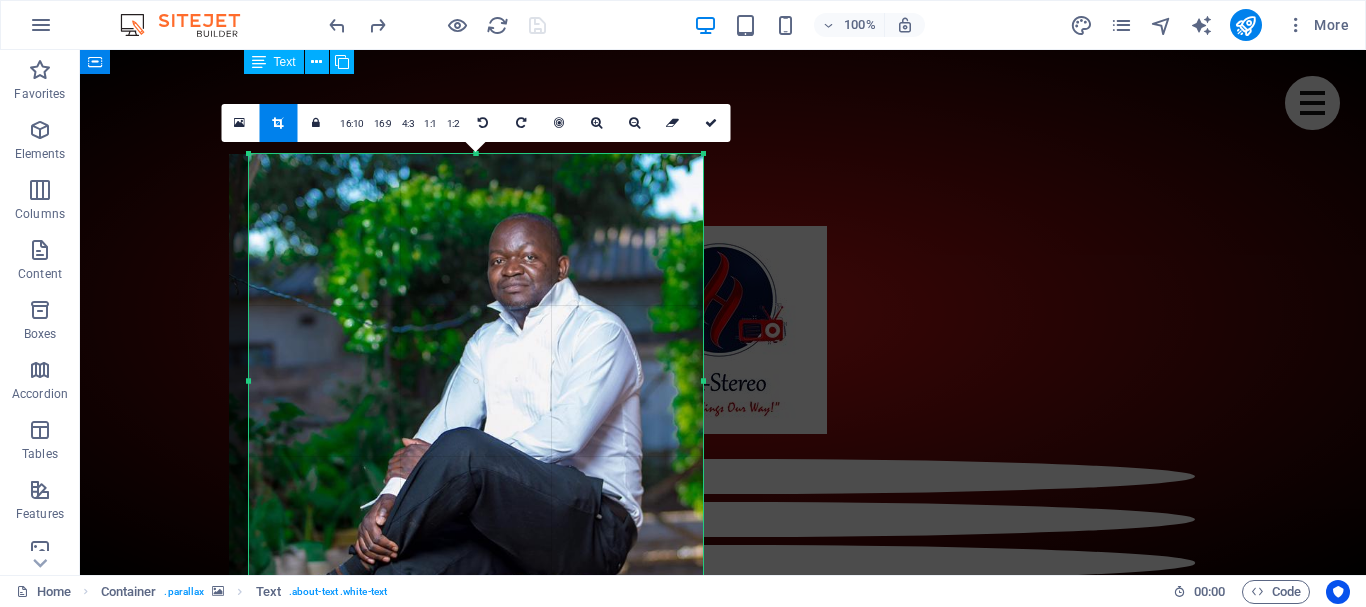 click on "We quench your musical thirst, bring you World News, Events updates, Sport, Edutainment, Celebrity Gossip, Talk Shows, Interviews, Arts & Current Affairs to your fingertips.." at bounding box center (723, 6576) 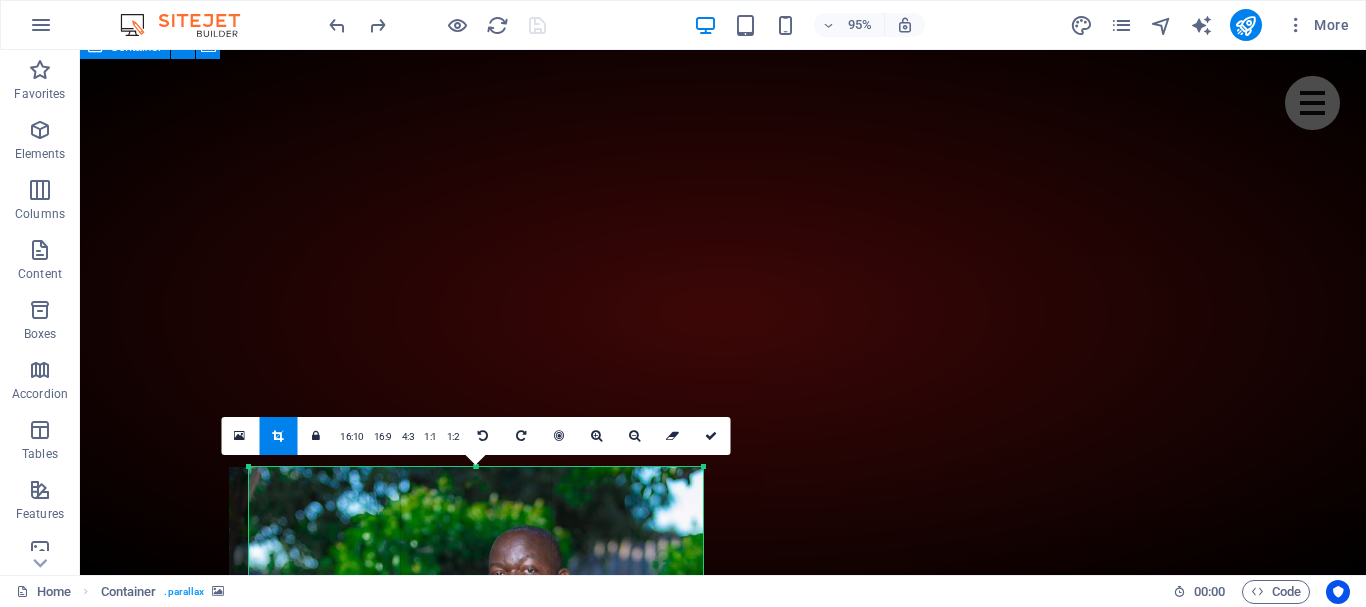 scroll, scrollTop: 688, scrollLeft: 0, axis: vertical 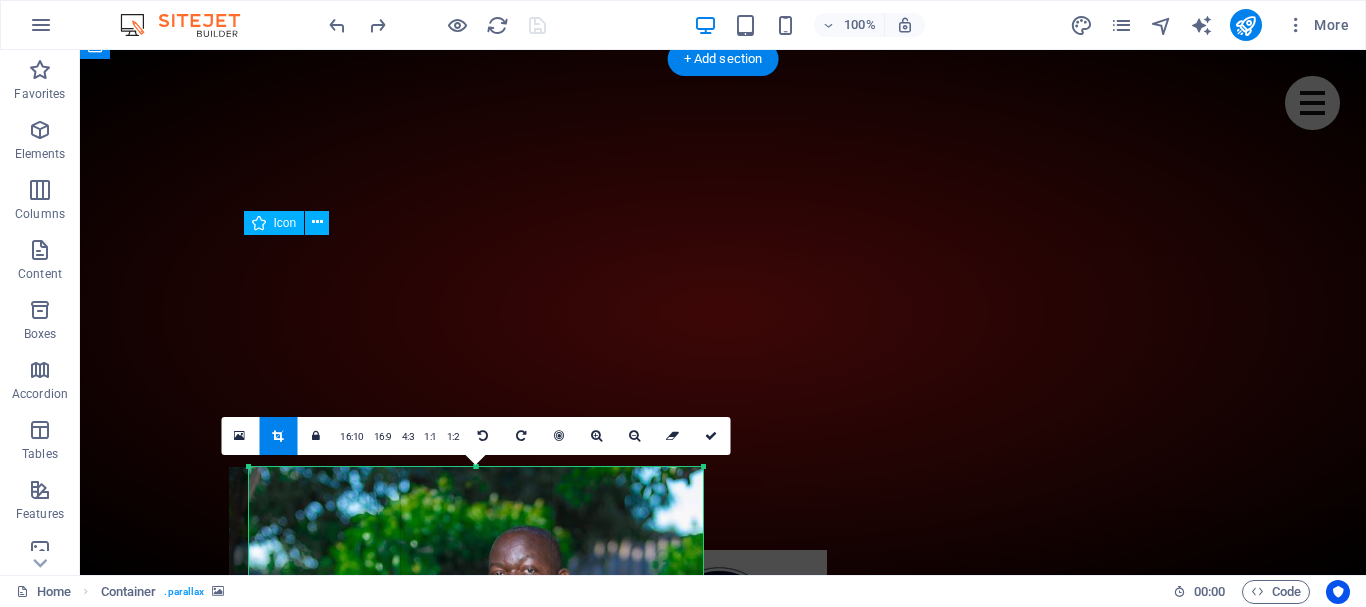 click at bounding box center [723, 6756] 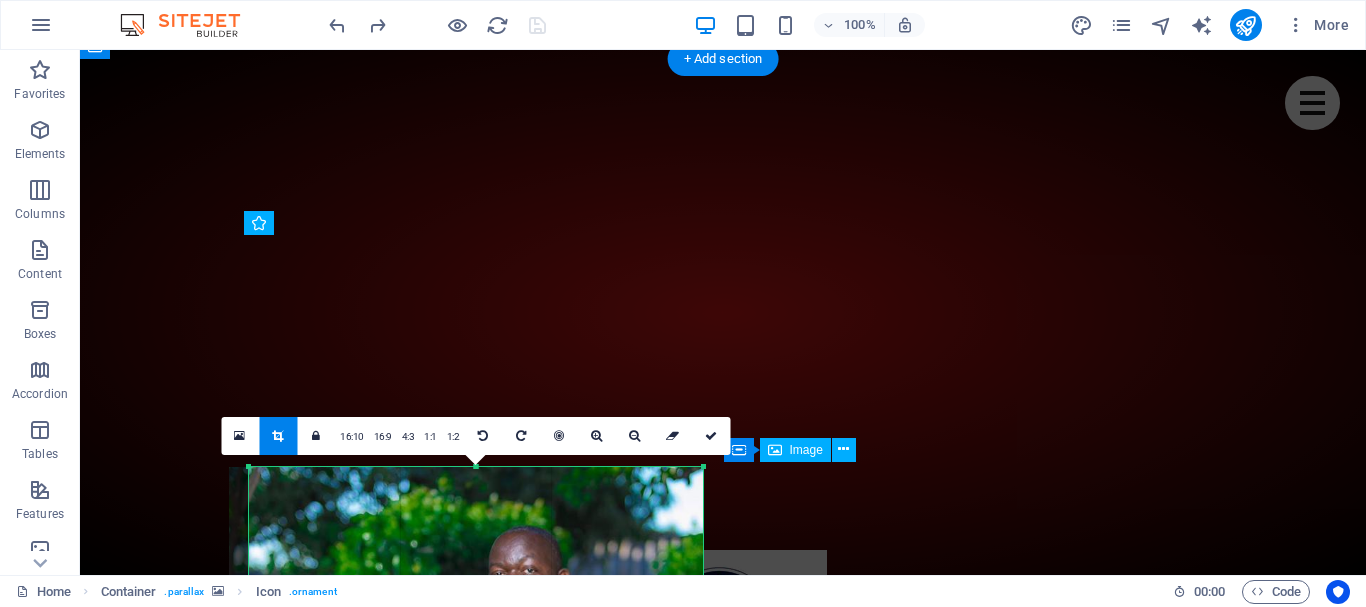 click on "Founder [FIRST]" at bounding box center [723, 8453] 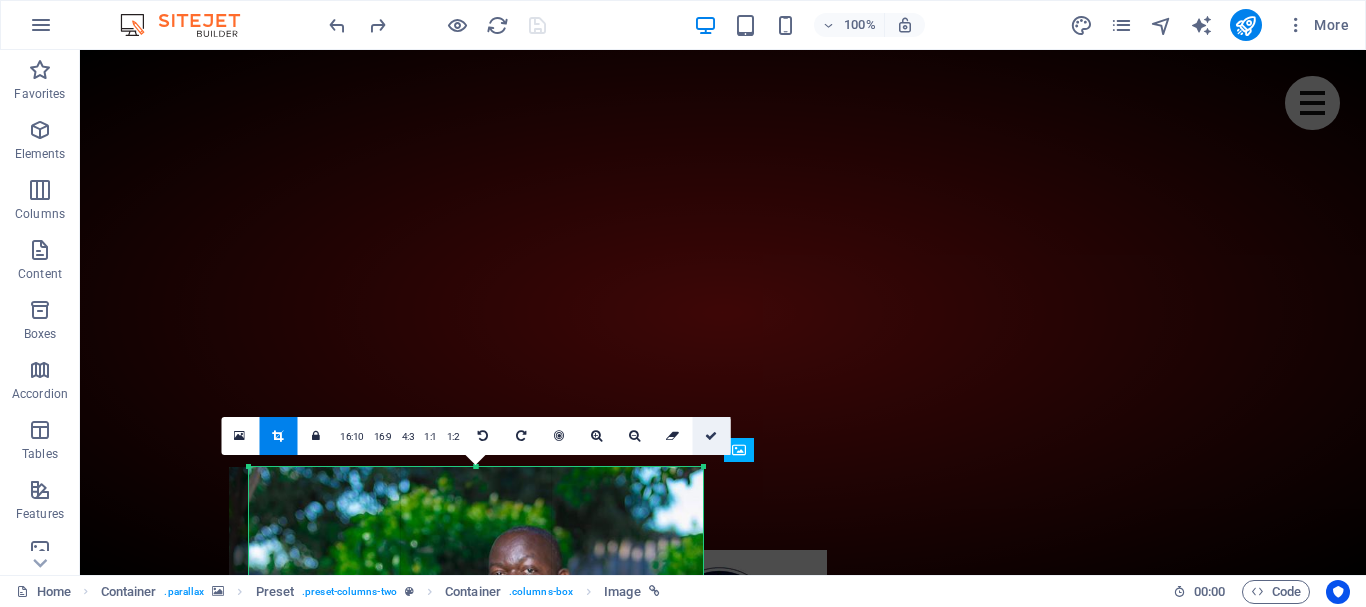 click at bounding box center [711, 436] 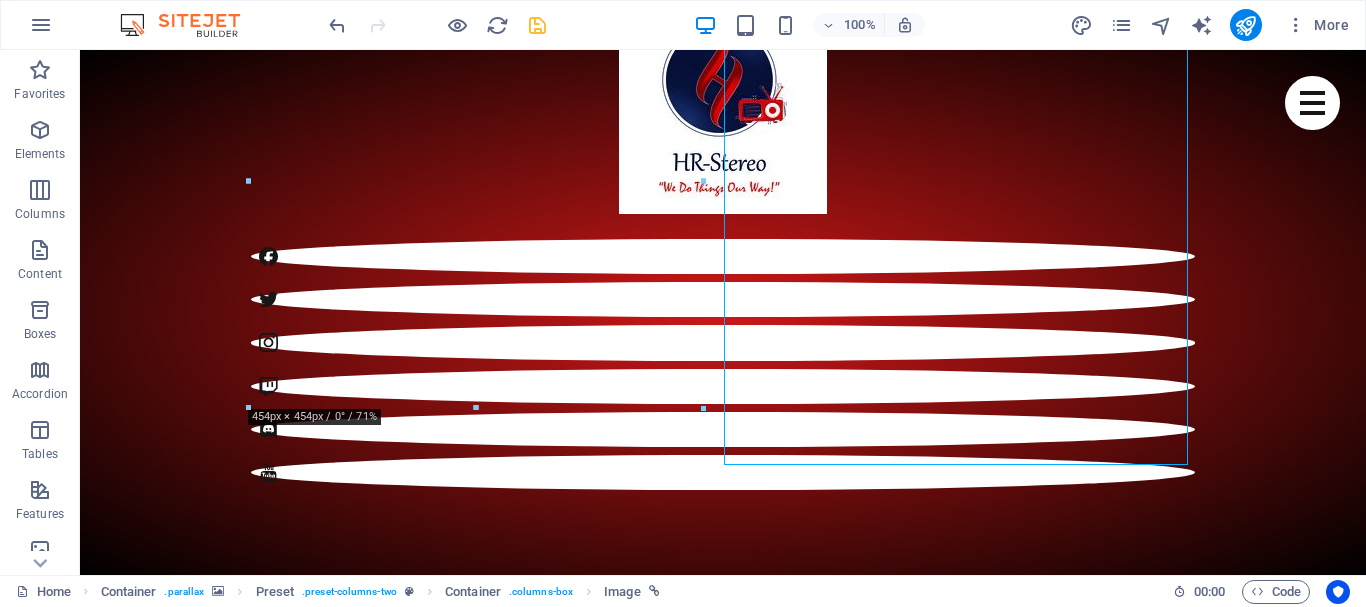 scroll, scrollTop: 1161, scrollLeft: 0, axis: vertical 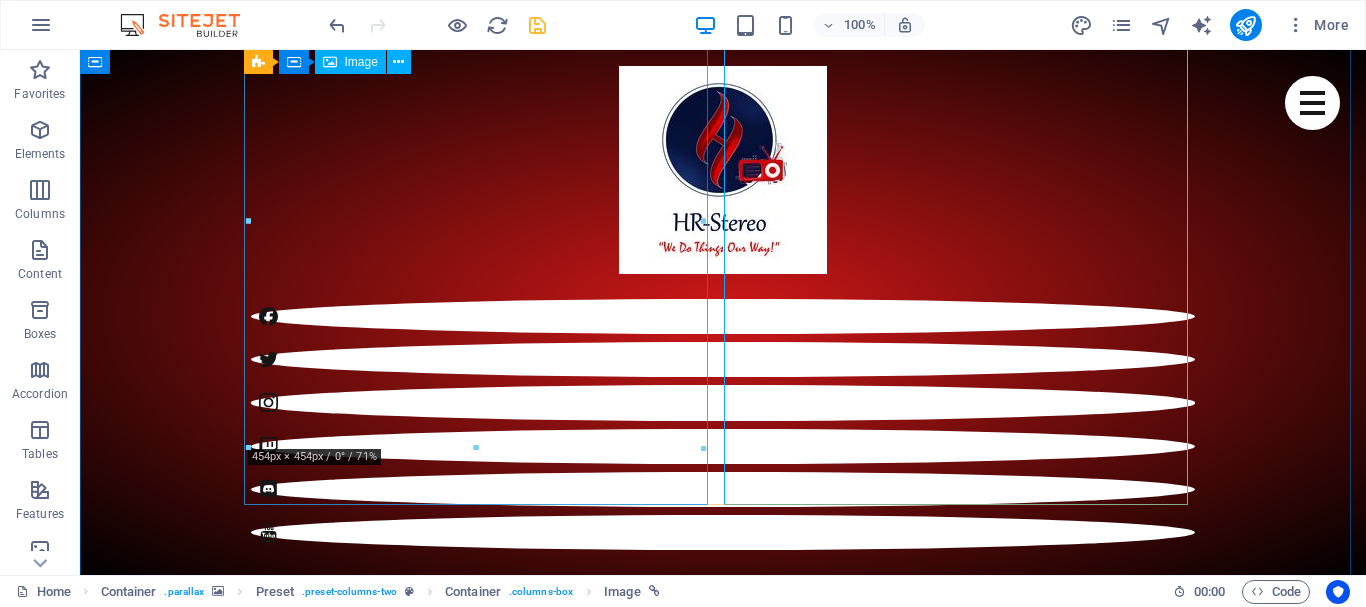 click on "[TITLE] [FIRST] [LAST]" at bounding box center (723, 7002) 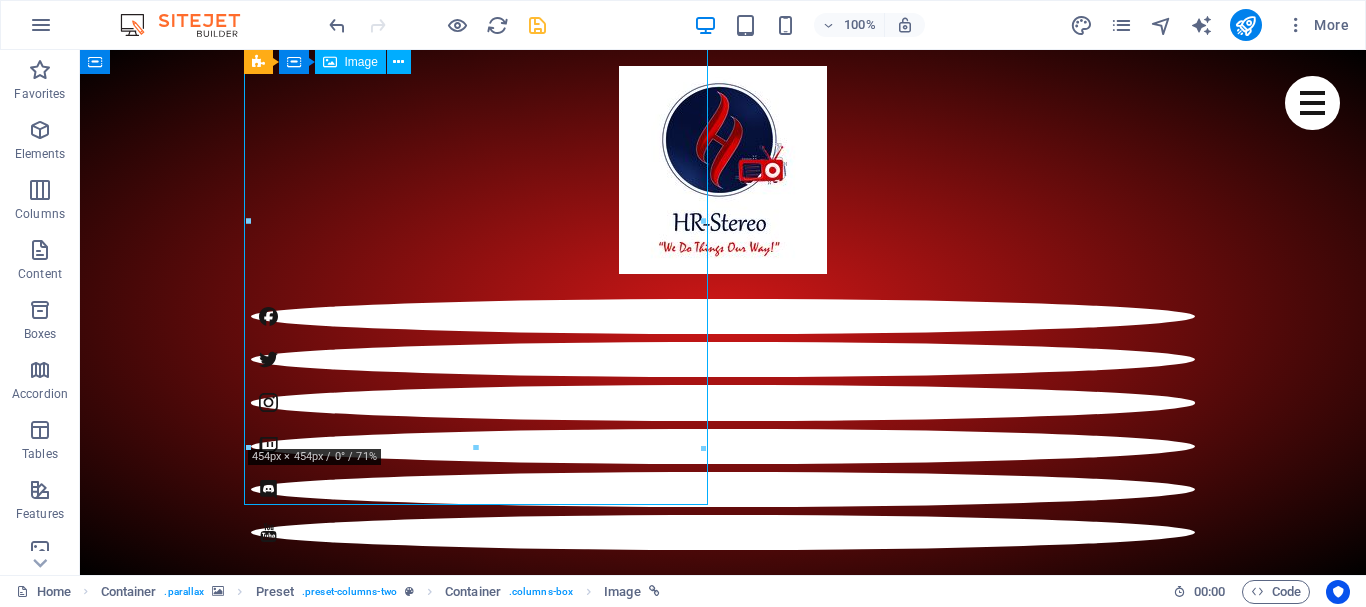 click on "[TITLE] [FIRST] [LAST]" at bounding box center (723, 7002) 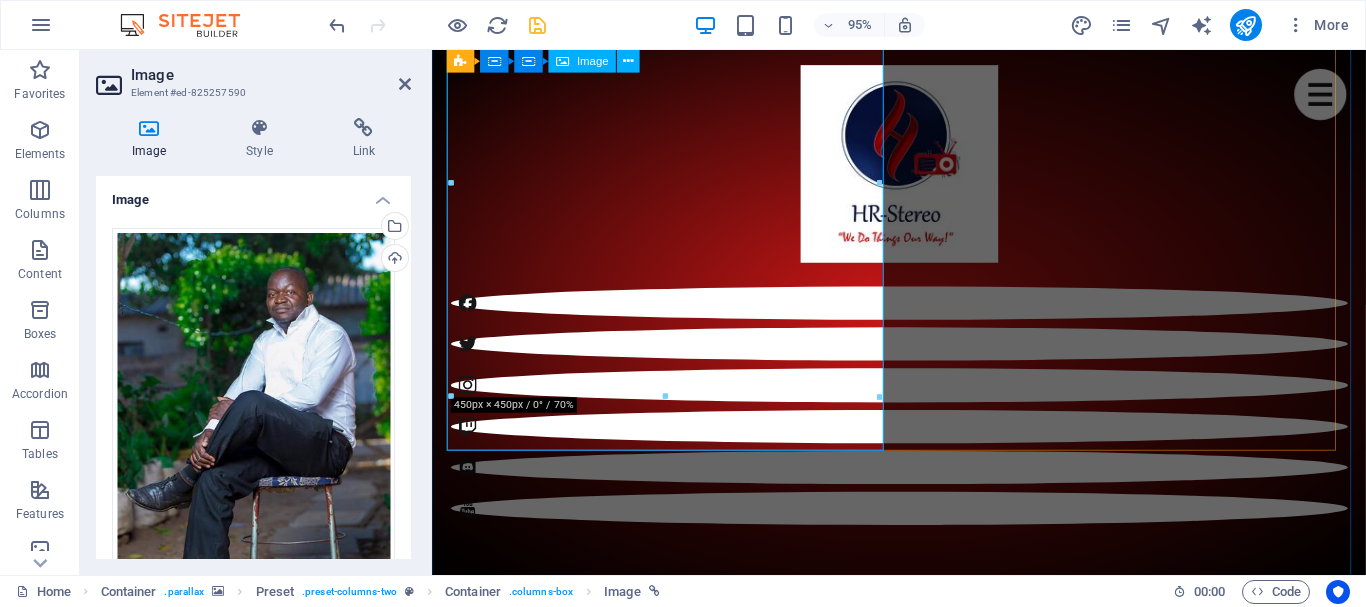 click on "[TITLE] [FIRST] [LAST]" at bounding box center (924, 5982) 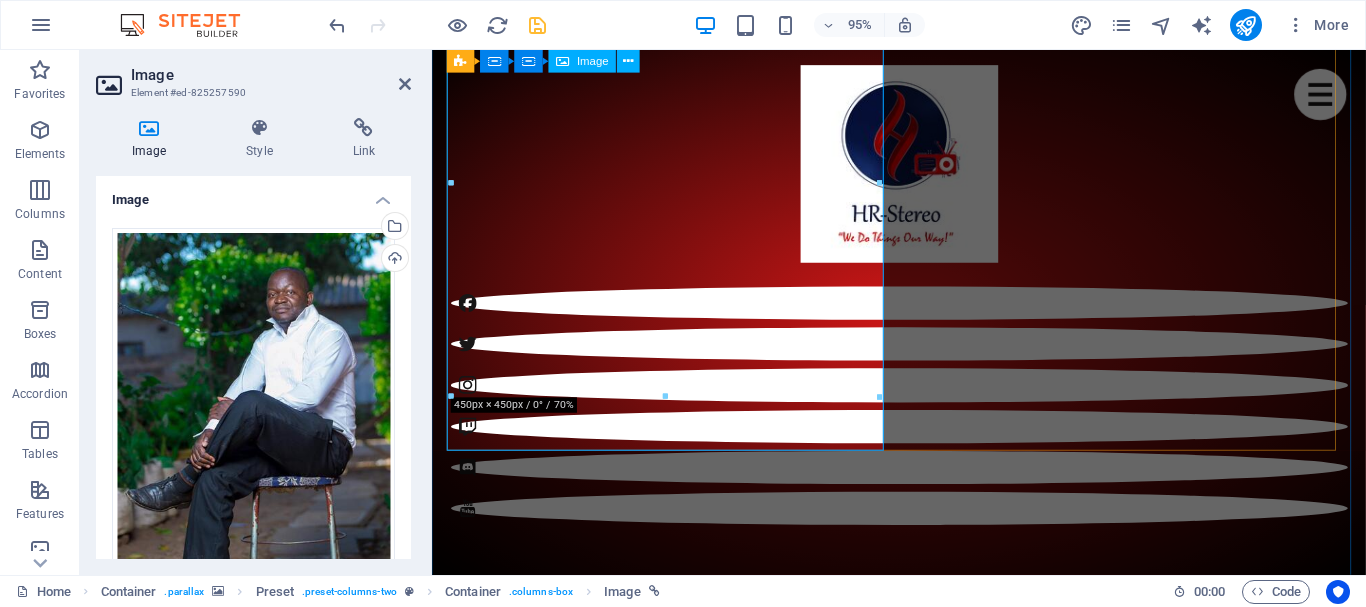 click on "[TITLE] [FIRST] [LAST]" at bounding box center (924, 5982) 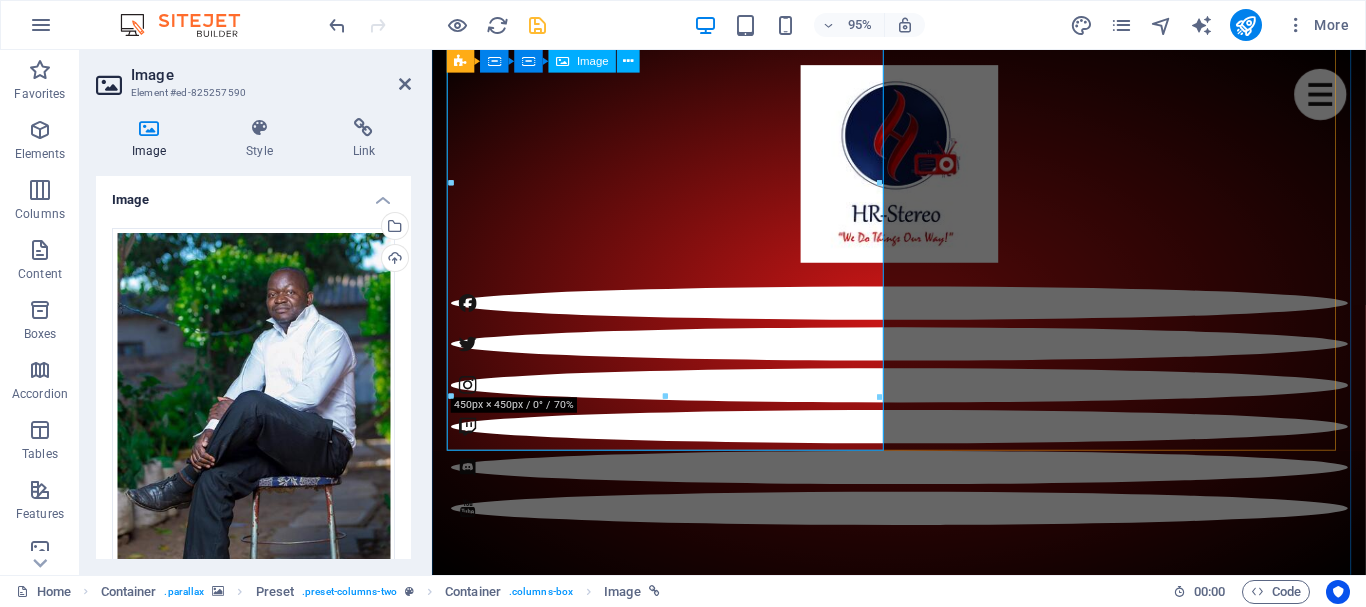 click on "[TITLE] [FIRST] [LAST]" at bounding box center (924, 5982) 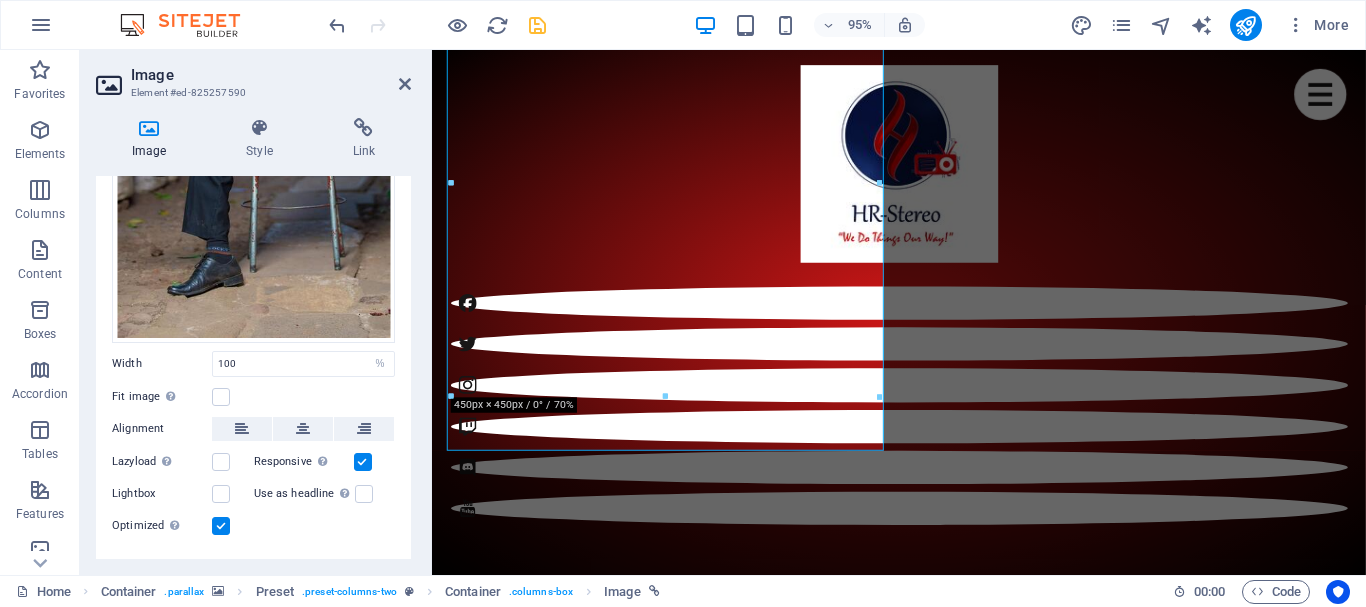 scroll, scrollTop: 371, scrollLeft: 0, axis: vertical 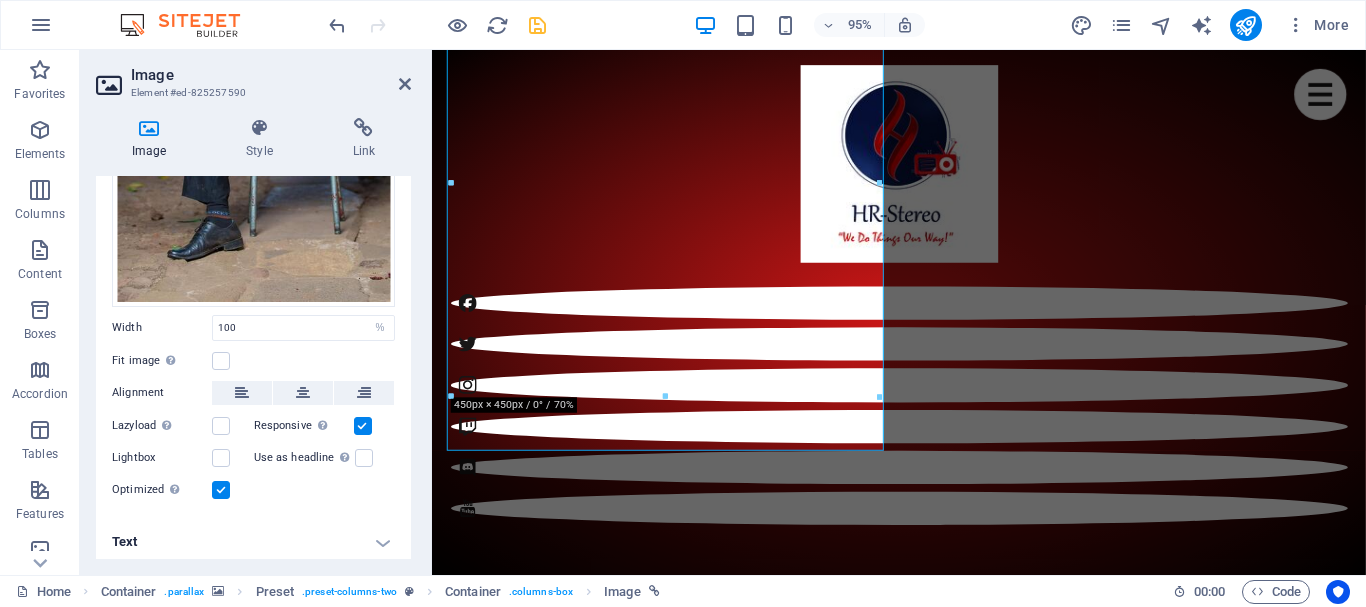 click on "Text" at bounding box center [253, 542] 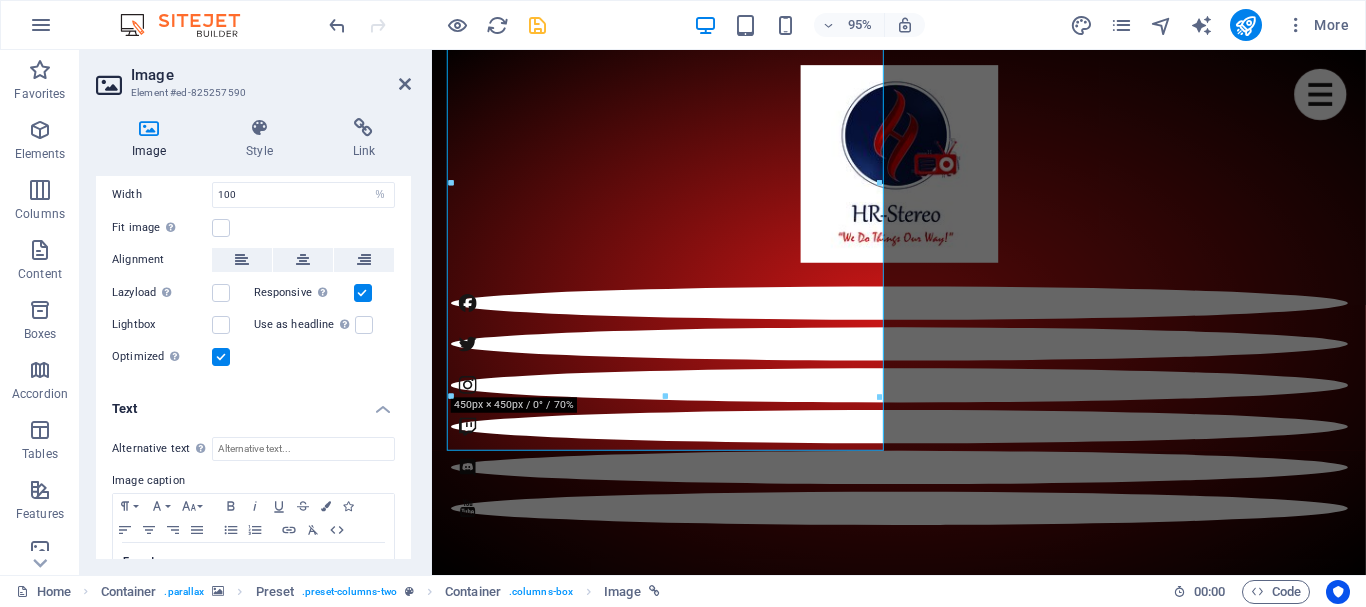 scroll, scrollTop: 559, scrollLeft: 0, axis: vertical 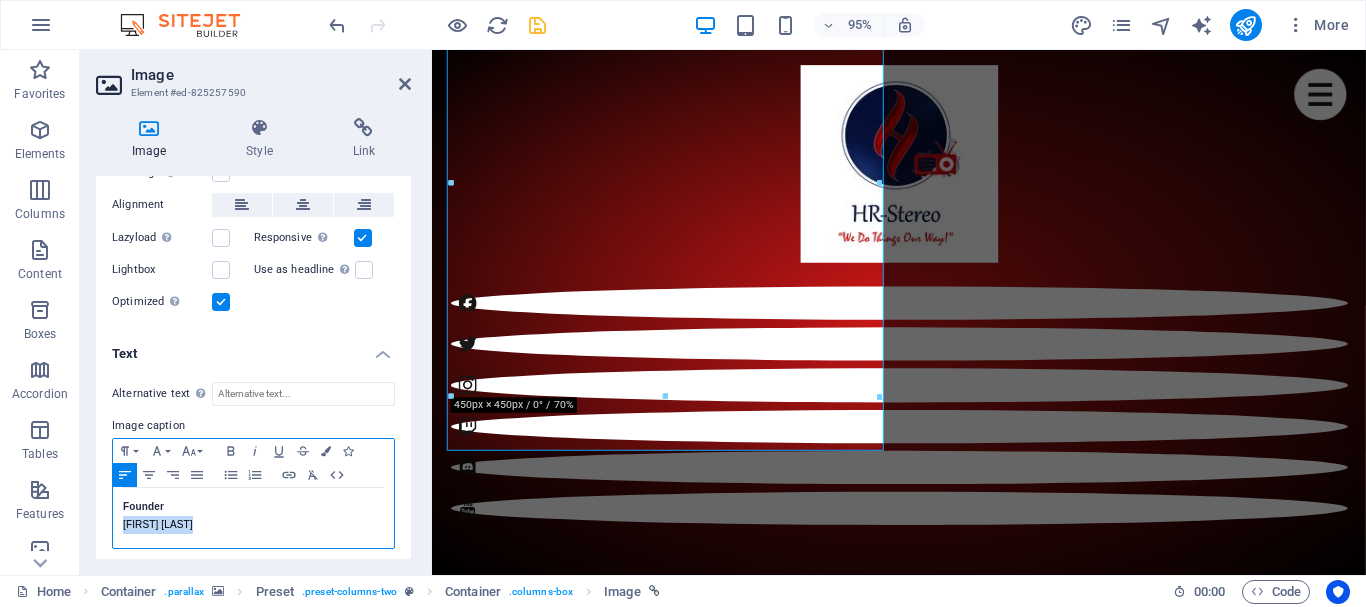 drag, startPoint x: 194, startPoint y: 517, endPoint x: 116, endPoint y: 521, distance: 78.10249 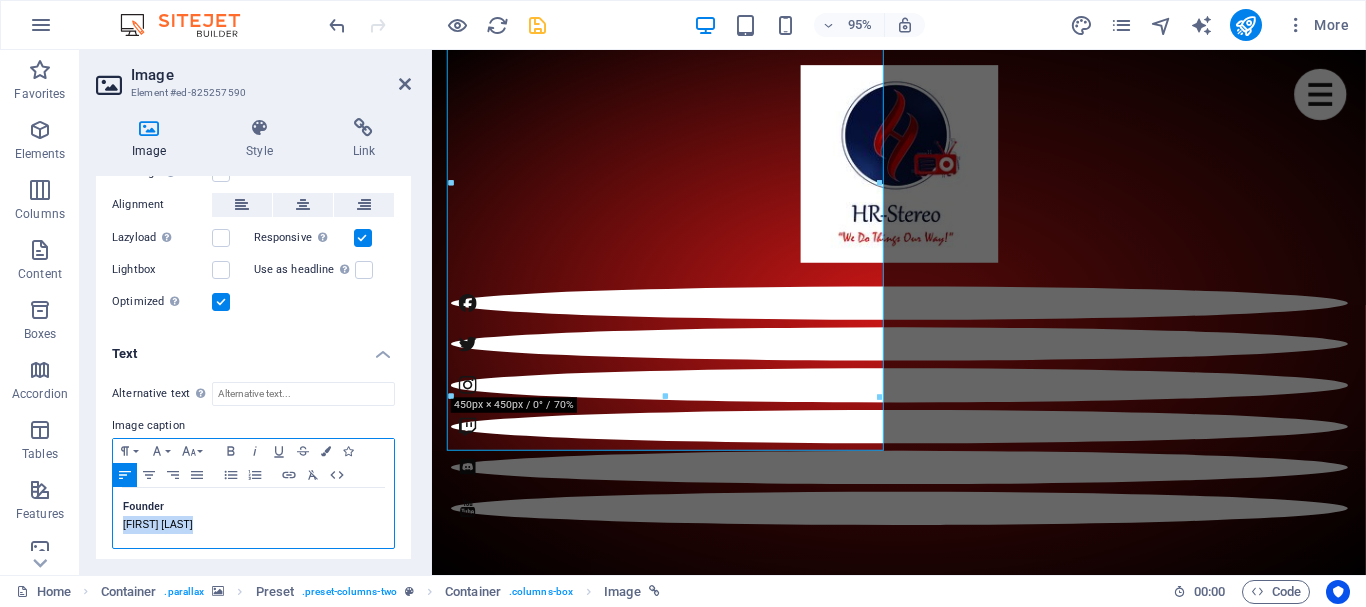 click on "[TITLE] [FIRST] [LAST]" at bounding box center (253, 518) 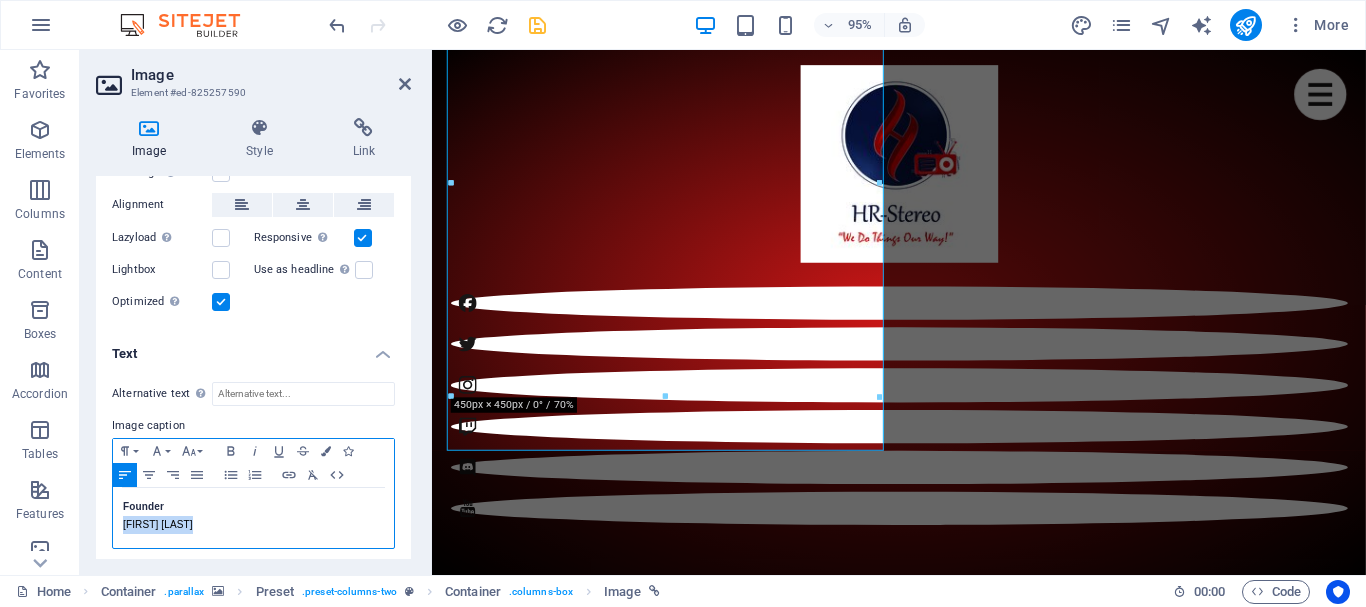 type 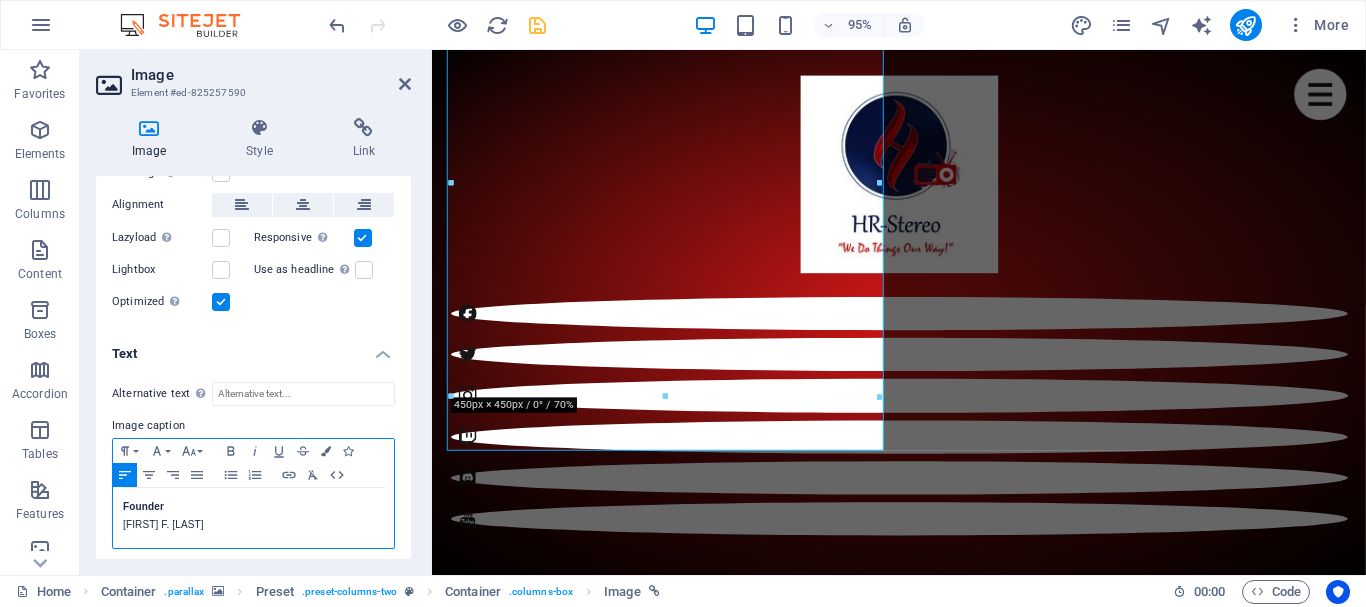click on "Founder" at bounding box center (253, 507) 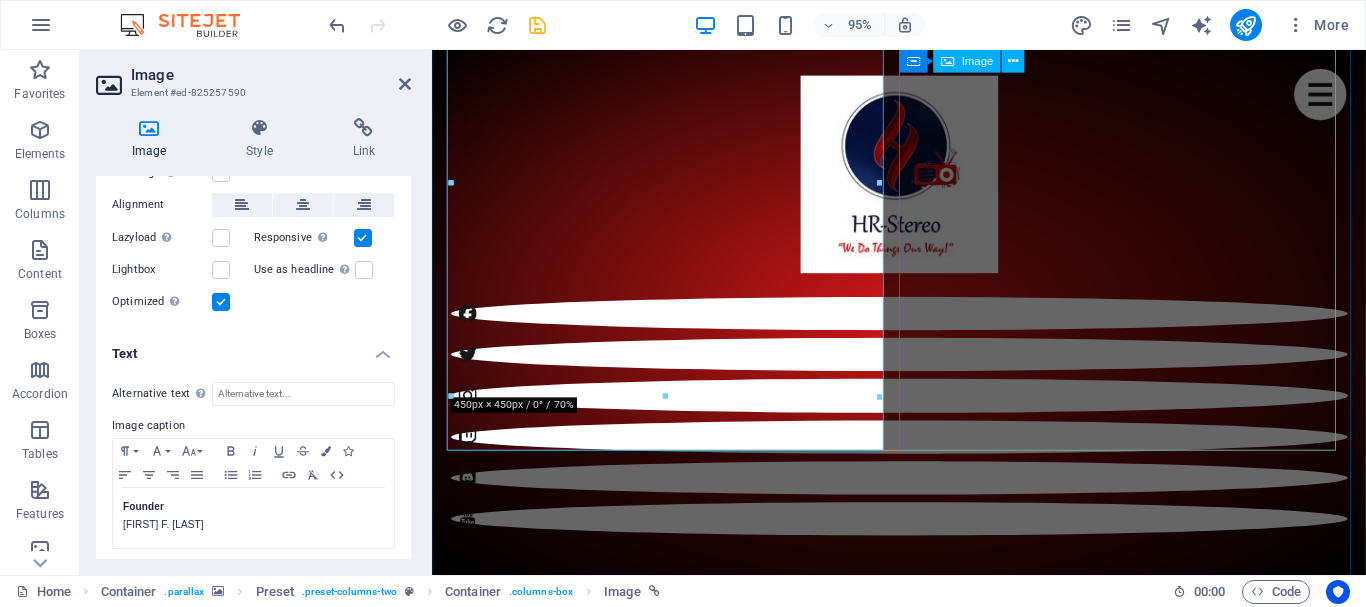 click on "Founder [FIRST]" at bounding box center (924, 7008) 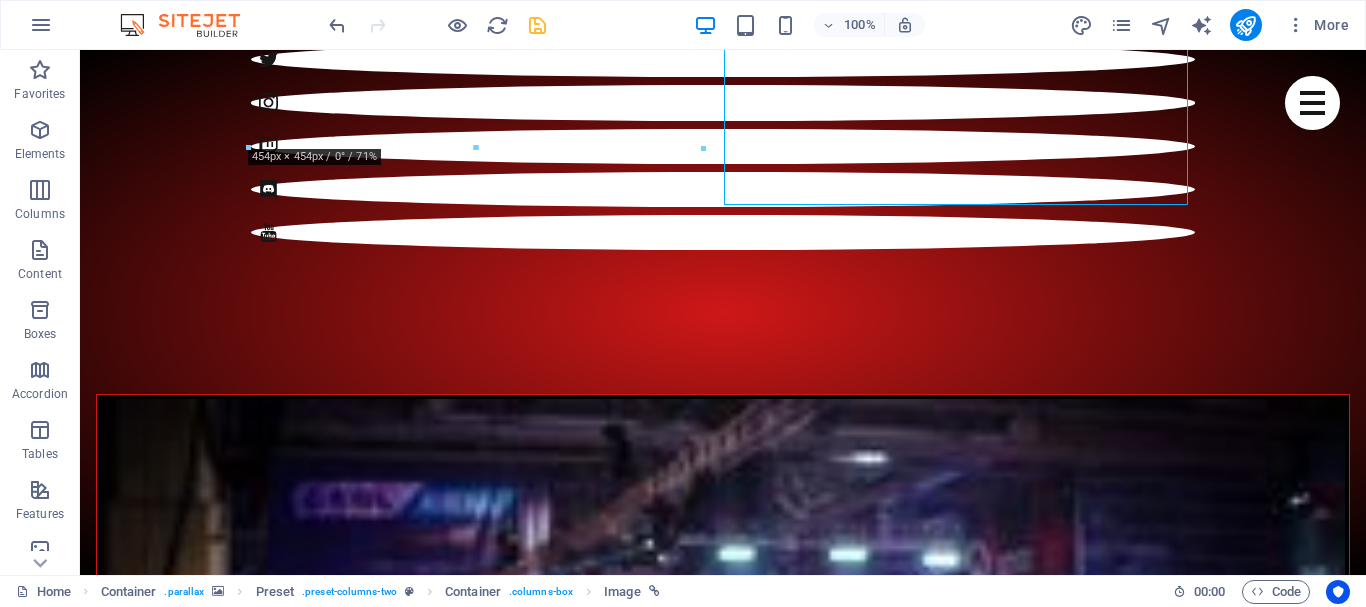 scroll, scrollTop: 1481, scrollLeft: 0, axis: vertical 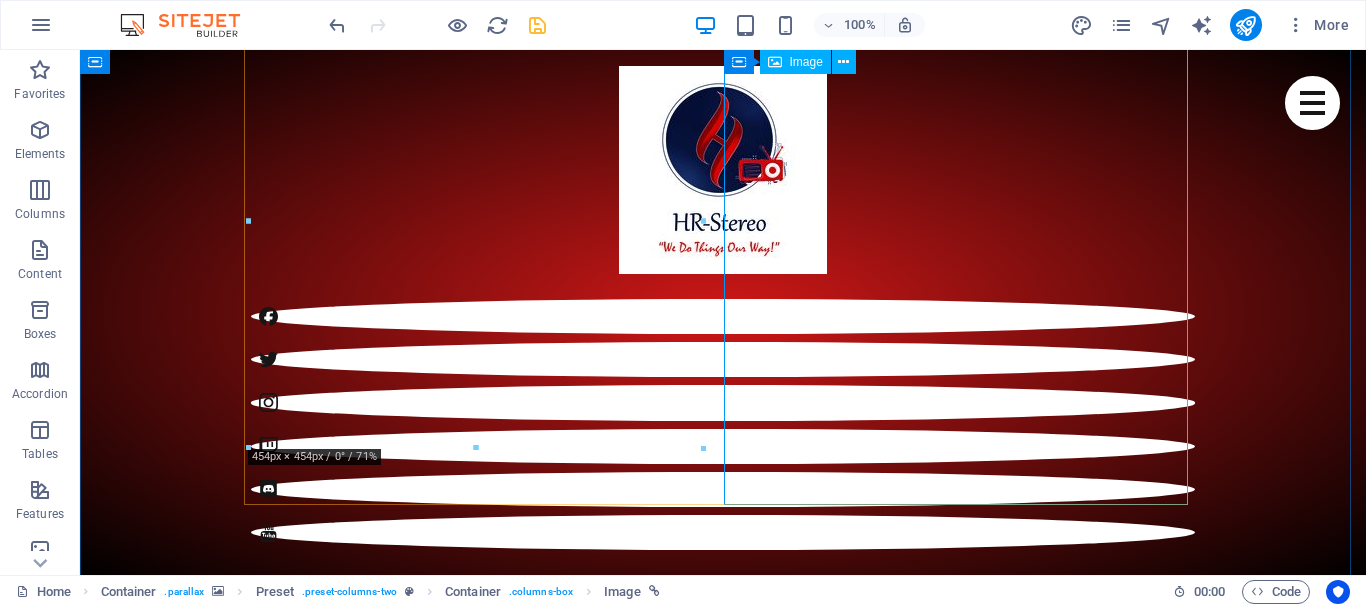 click on "Founder [FIRST]" at bounding box center [723, 8006] 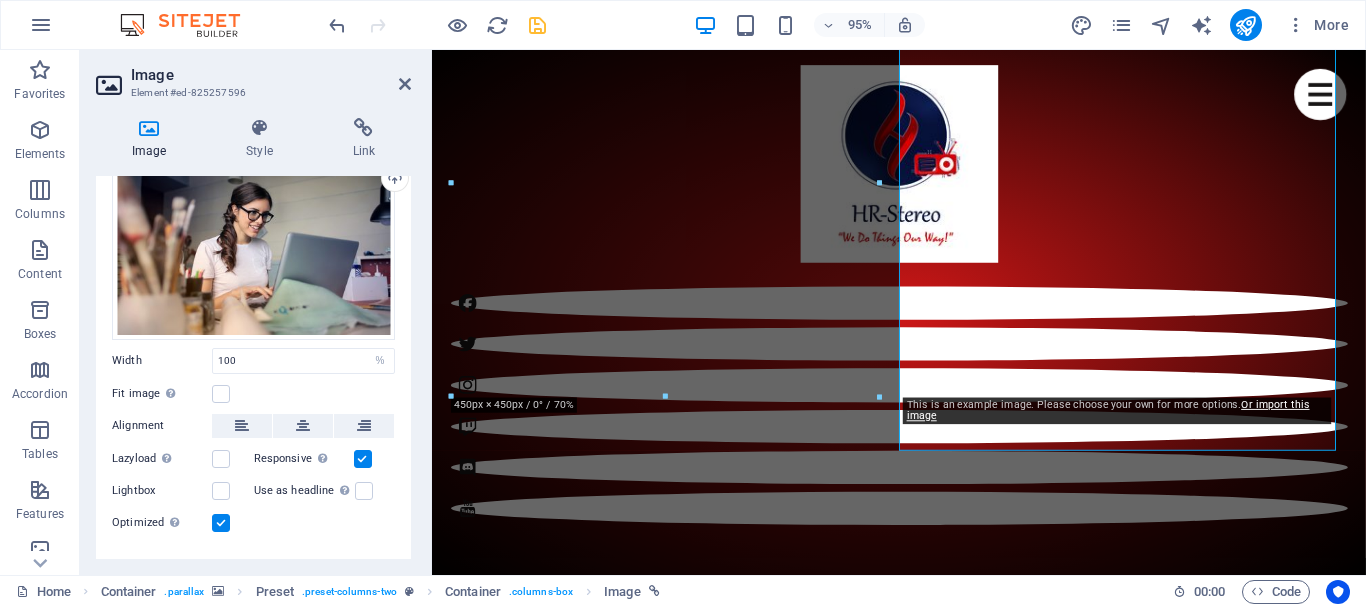 scroll, scrollTop: 117, scrollLeft: 0, axis: vertical 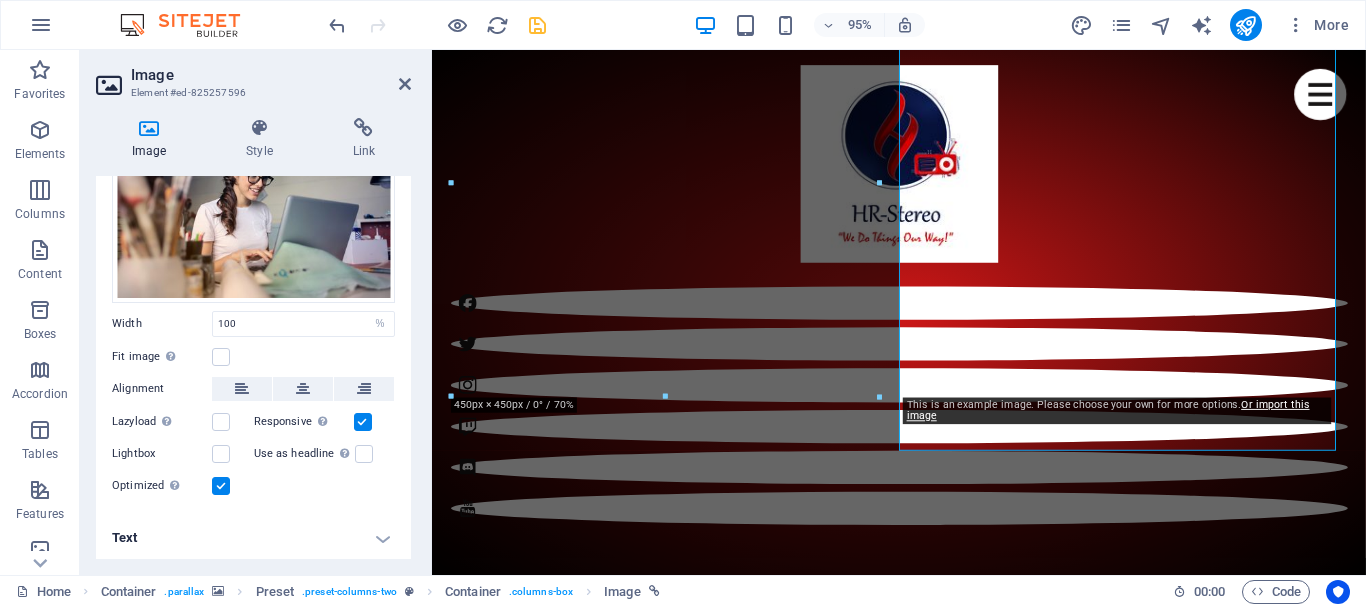 click on "Text" at bounding box center (253, 538) 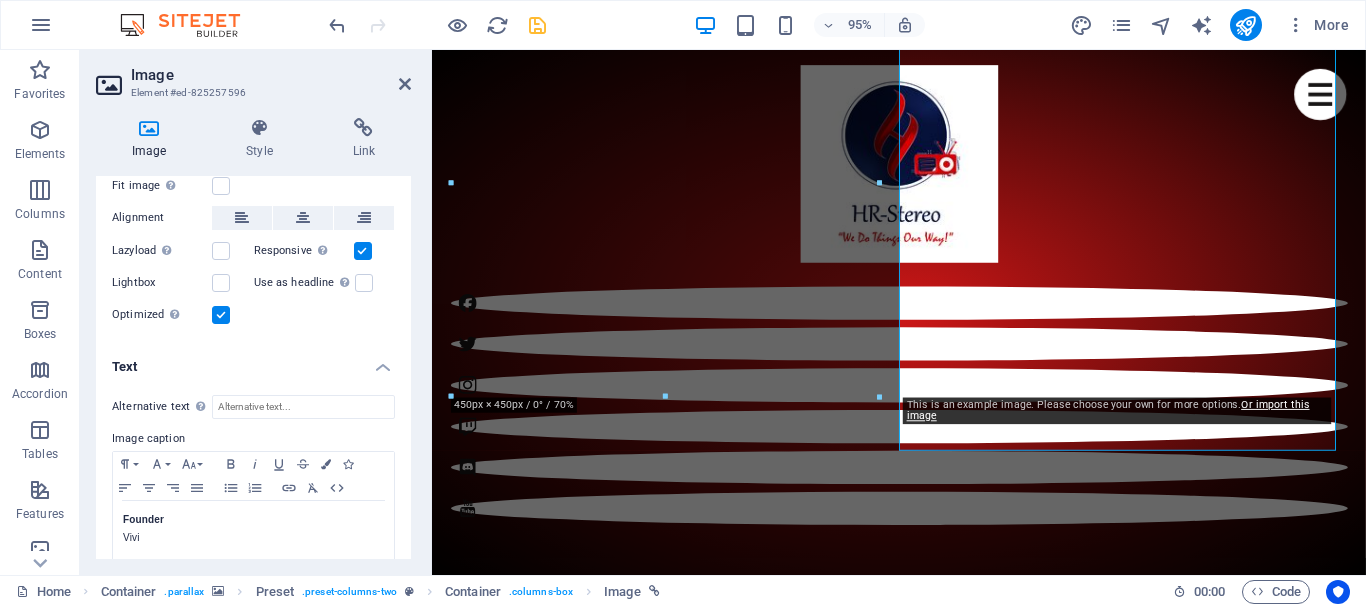 scroll, scrollTop: 305, scrollLeft: 0, axis: vertical 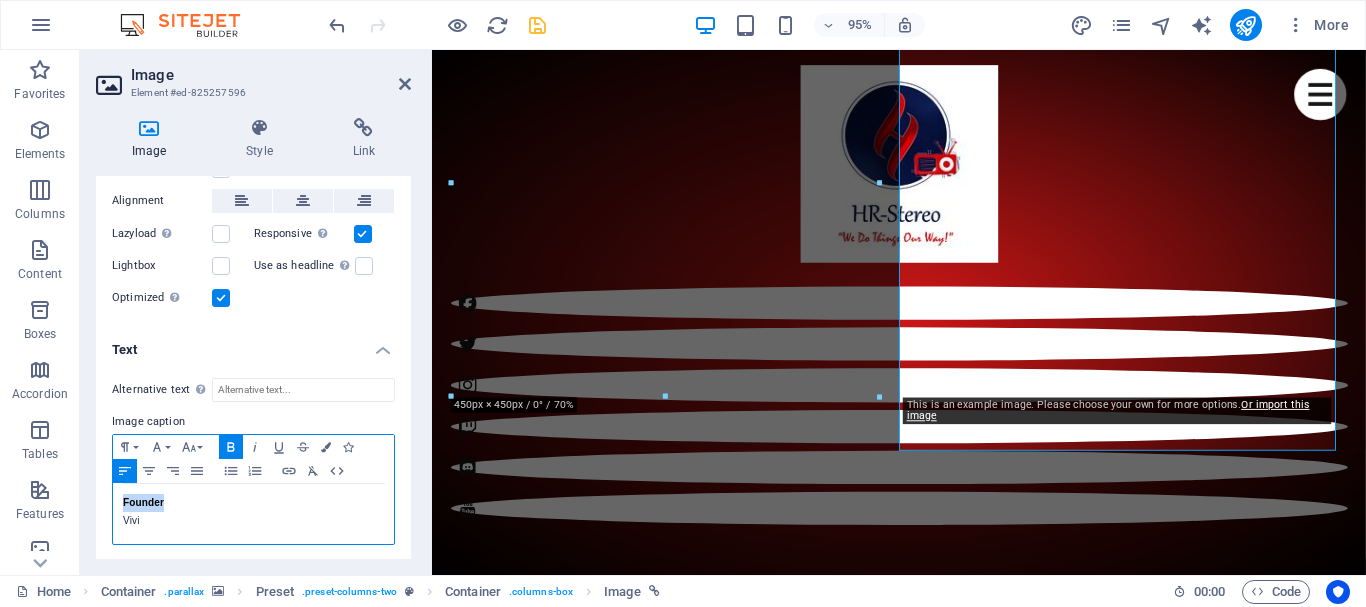 drag, startPoint x: 173, startPoint y: 498, endPoint x: 119, endPoint y: 496, distance: 54.037025 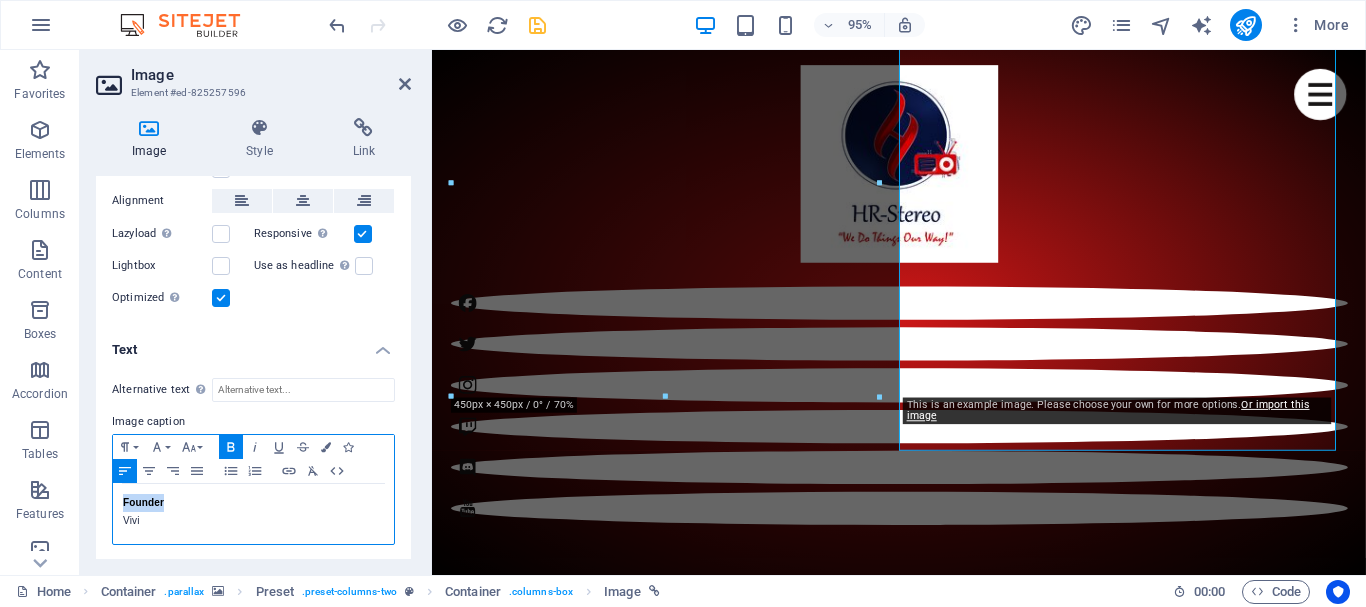 click on "Founder [FIRST]" at bounding box center (253, 514) 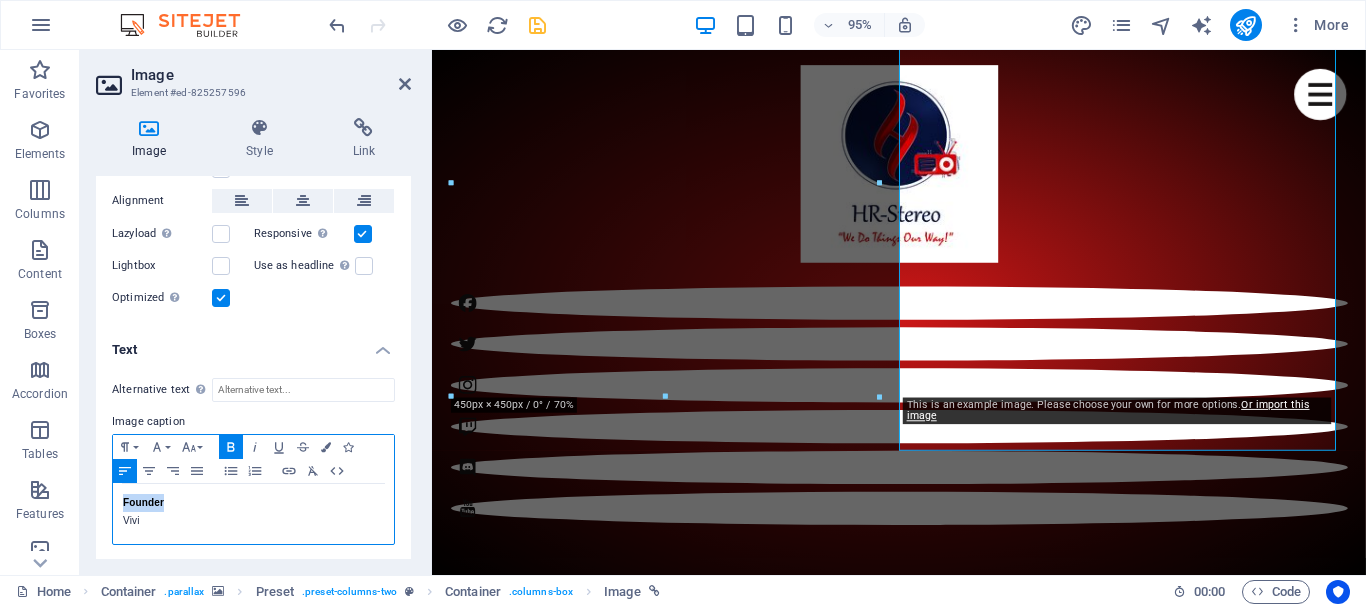 type 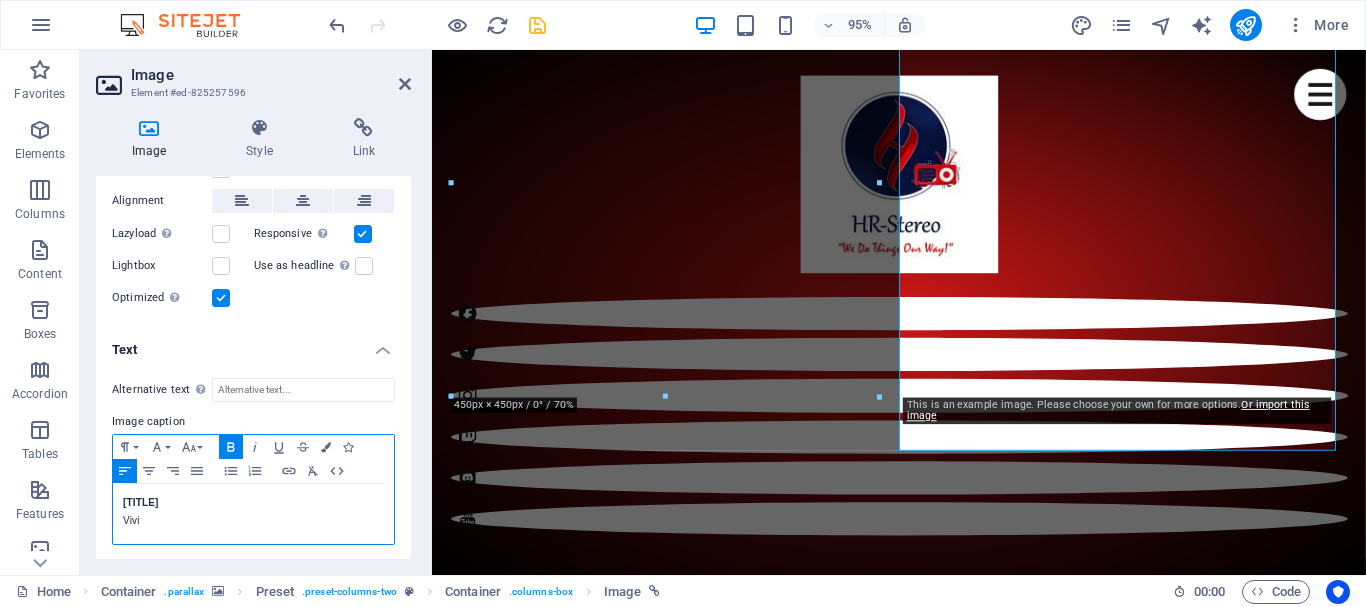 click on "[TITLE]" at bounding box center [140, 502] 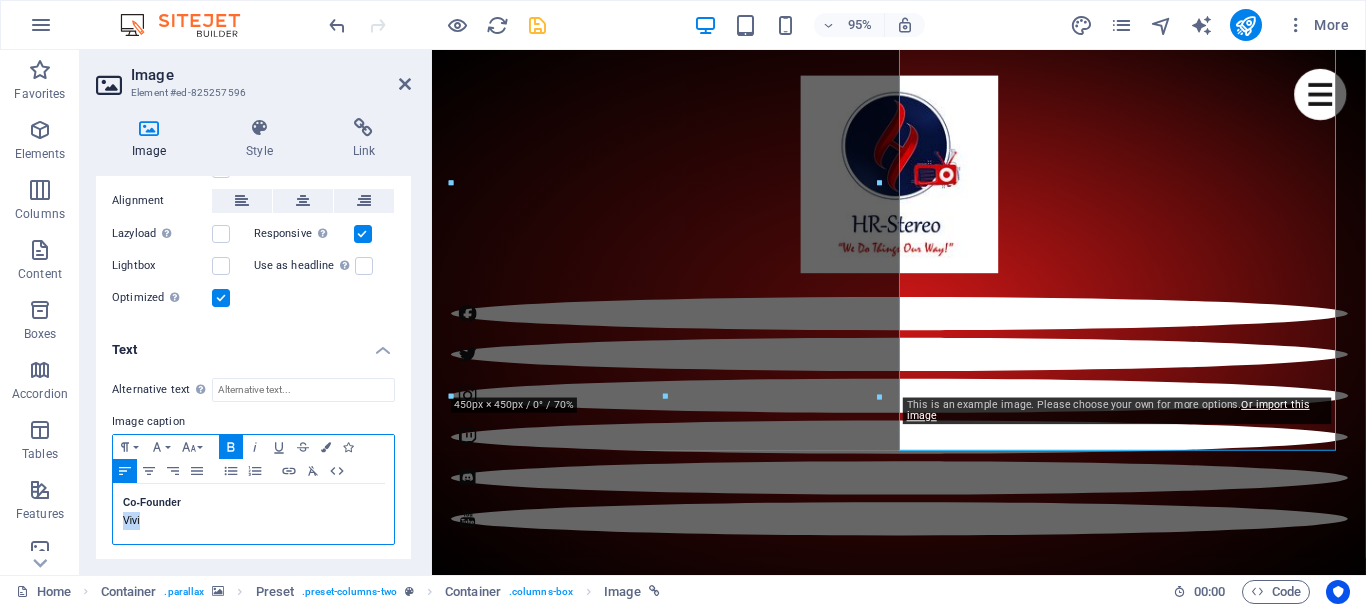 drag, startPoint x: 150, startPoint y: 517, endPoint x: 82, endPoint y: 527, distance: 68.73136 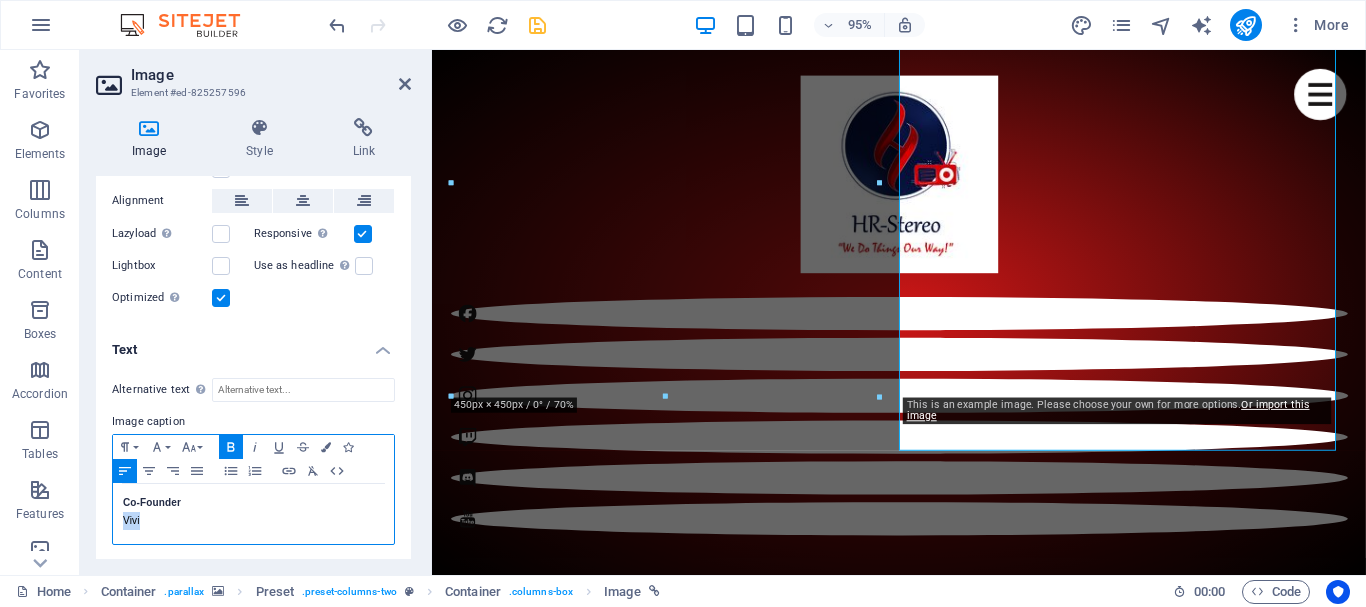 click on "Image Style Link Image Drag files here, click to choose files or select files from Files or our free stock photos & videos Select files from the file manager, stock photos, or upload file(s) Upload Width 100 Default auto px rem % em vh vw Fit image Automatically fit image to a fixed width and height Height Default auto px Alignment Lazyload Loading images after the page loads improves page speed. Responsive Automatically load retina image and smartphone optimized sizes. Lightbox Use as headline The image will be wrapped in an H1 headline tag. Useful for giving alternative text the weight of an H1 headline, e.g. for the logo. Leave unchecked if uncertain. Optimized Images are compressed to improve page speed. Position Direction Custom X offset 50 px rem % vh vw Y offset 50 px rem % vh vw Text Float No float Image left Image right Determine how text should behave around the image. Text Alternative text Image caption Paragraph Format Normal Heading 1 Heading 2 Heading 3 Heading 4 Heading 5 Heading 6 Code Arial 8" at bounding box center (253, 338) 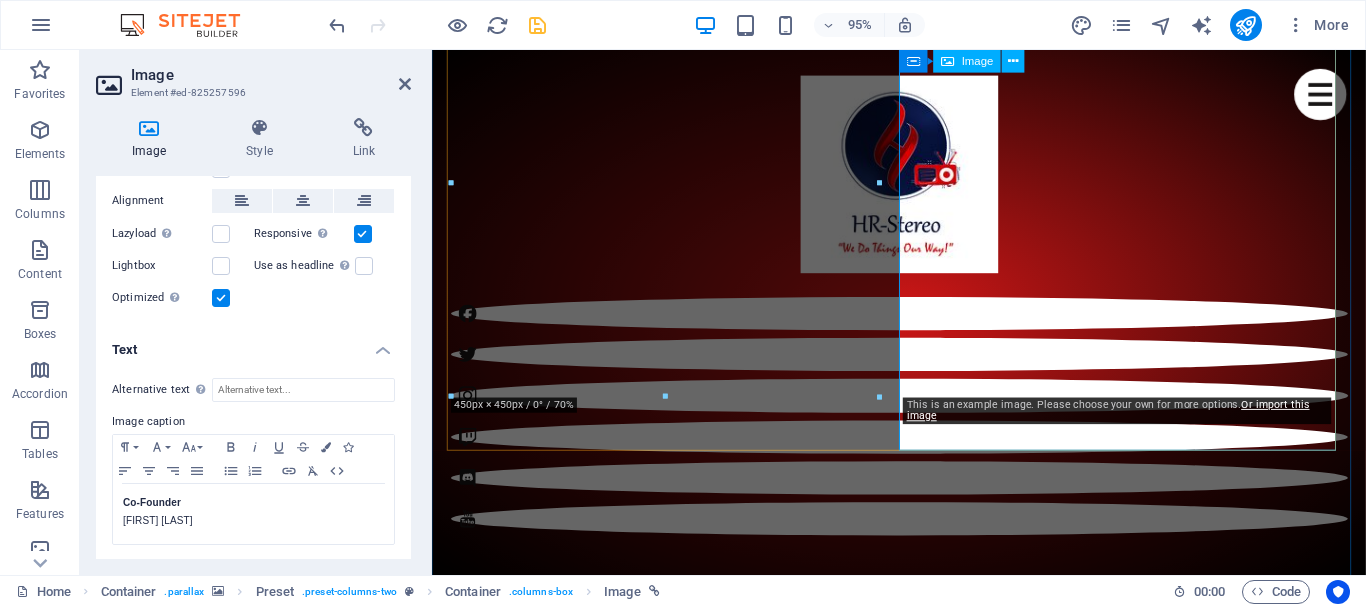 click on "Co-Founder [FIRST] [LAST]" at bounding box center [924, 7008] 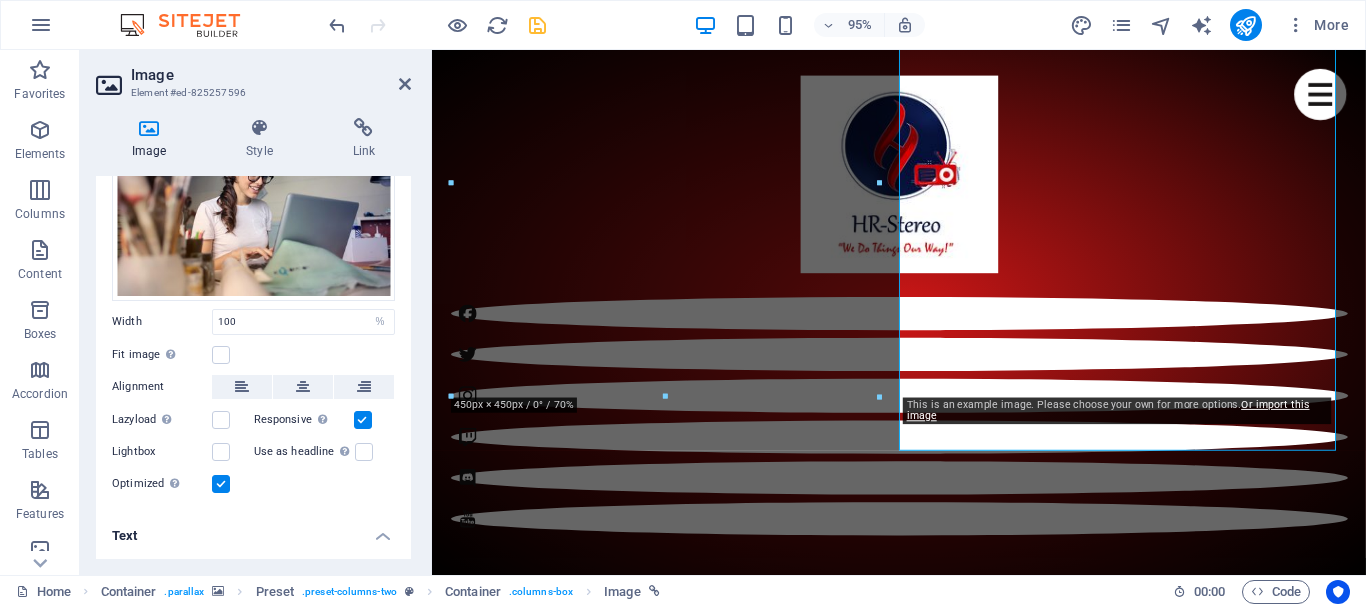 scroll, scrollTop: 0, scrollLeft: 0, axis: both 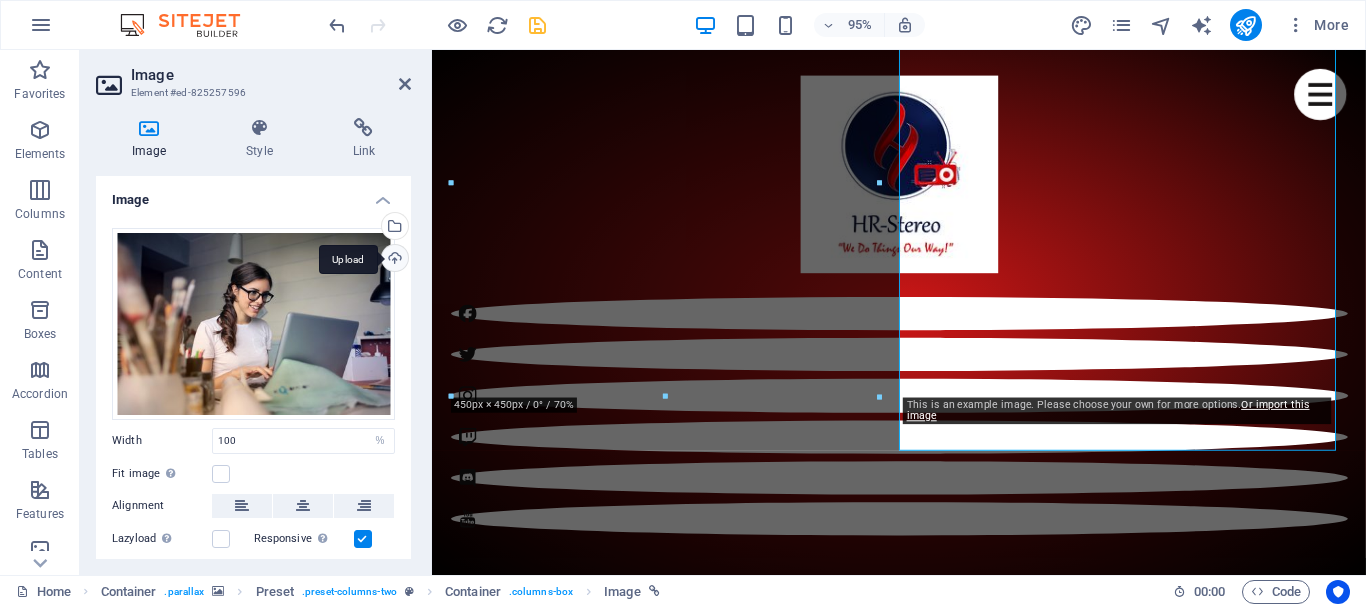 click on "Upload" at bounding box center [393, 260] 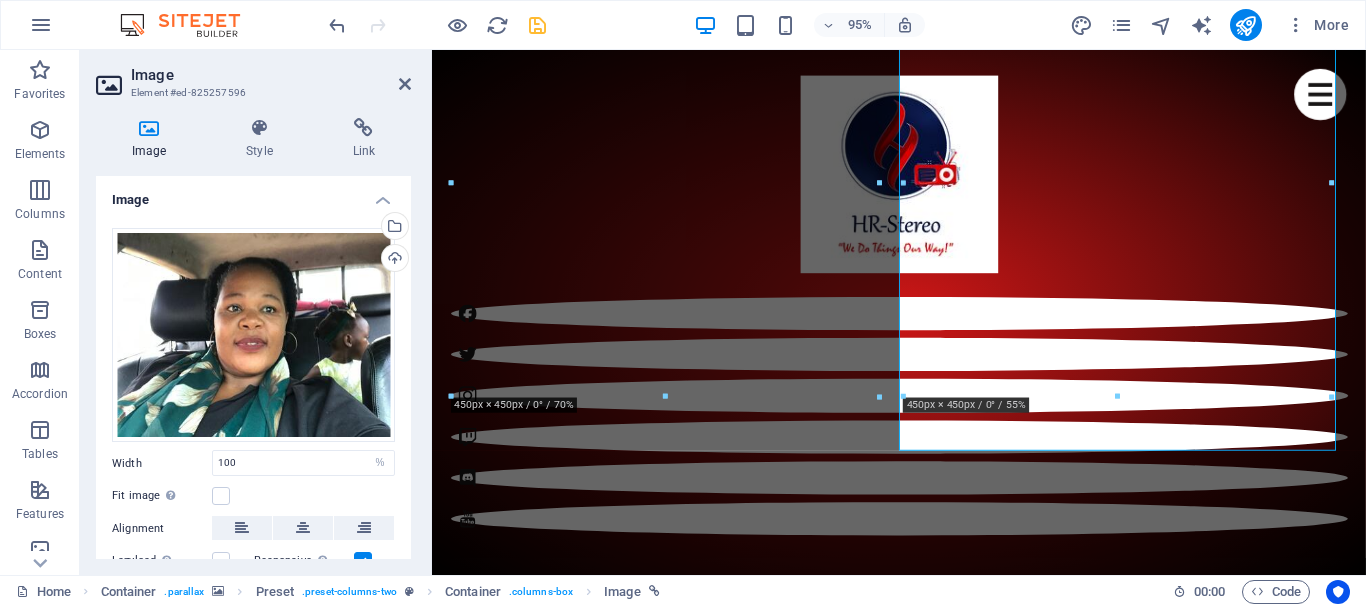 drag, startPoint x: 1764, startPoint y: 233, endPoint x: 1122, endPoint y: 131, distance: 650.0523 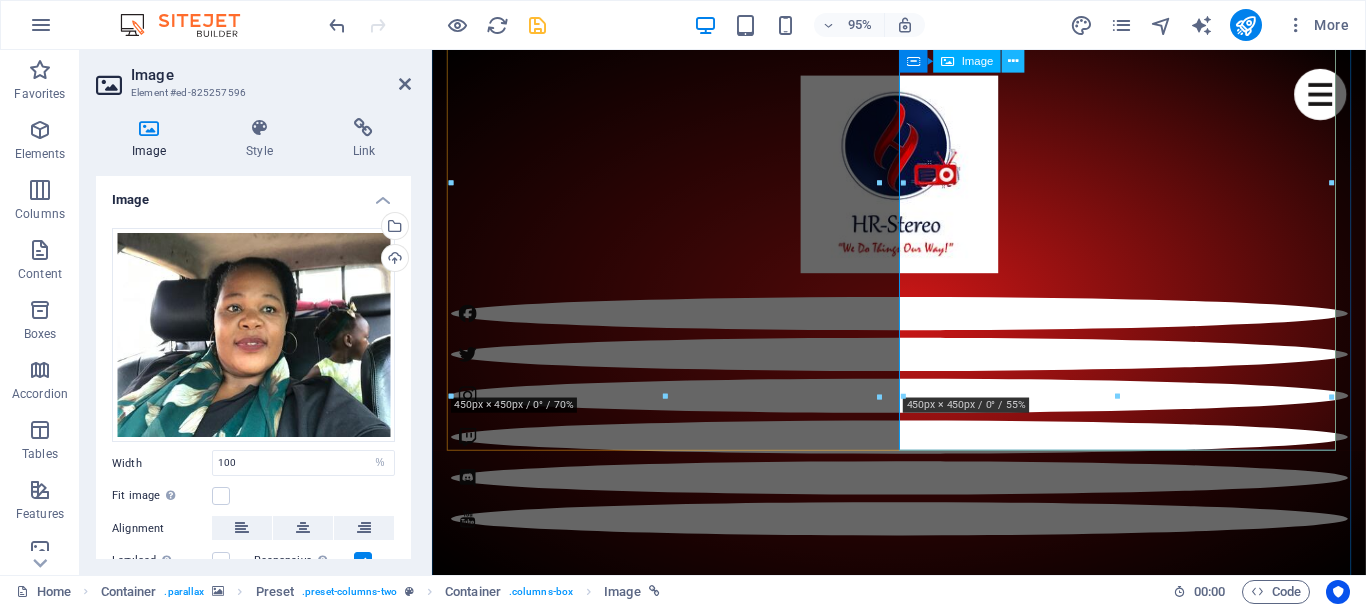 click at bounding box center [1014, 61] 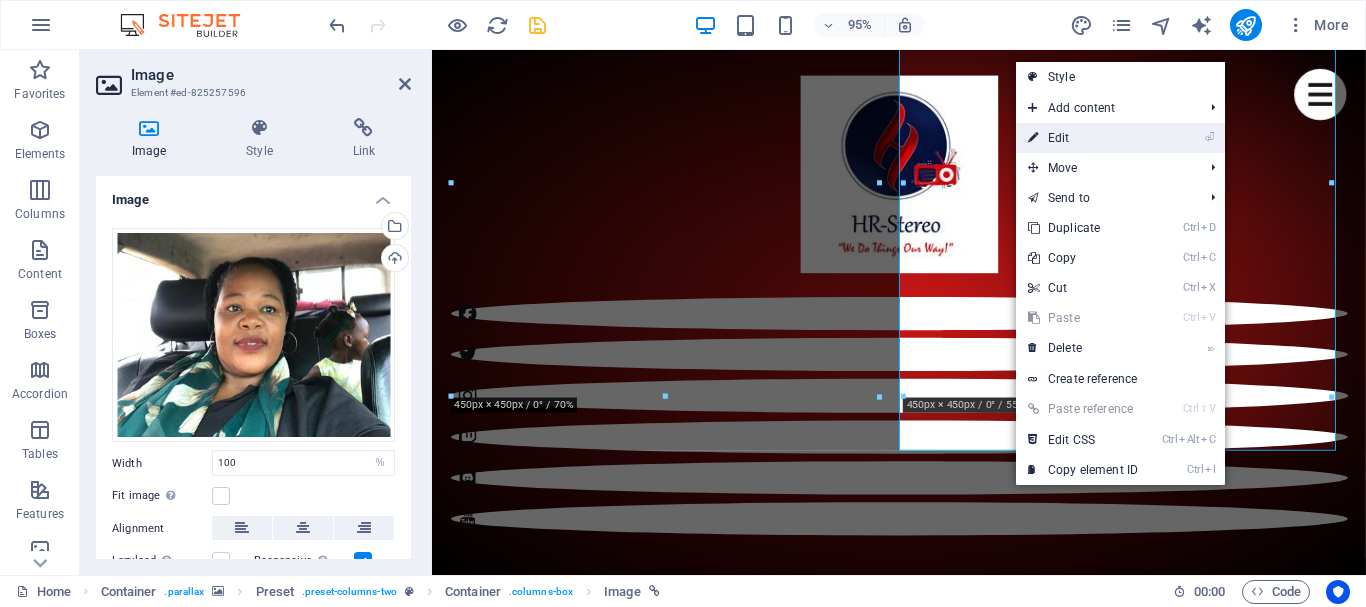 click on "⏎  Edit" at bounding box center [1083, 138] 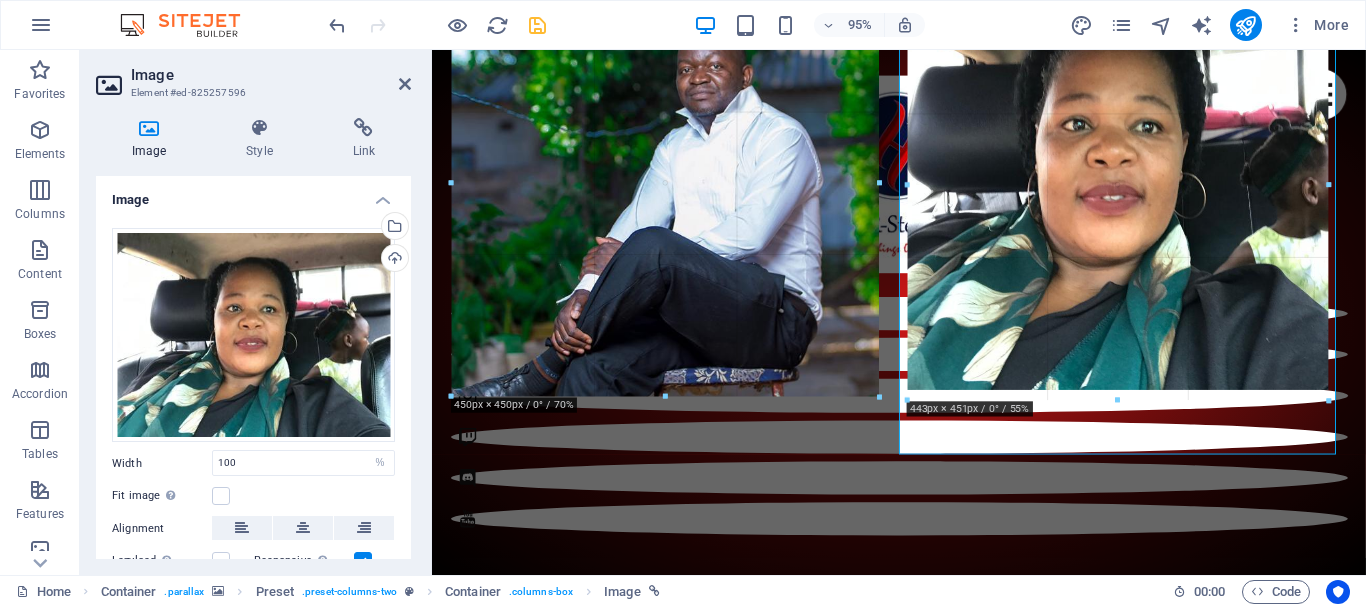 drag, startPoint x: 1329, startPoint y: 182, endPoint x: 1325, endPoint y: 164, distance: 18.439089 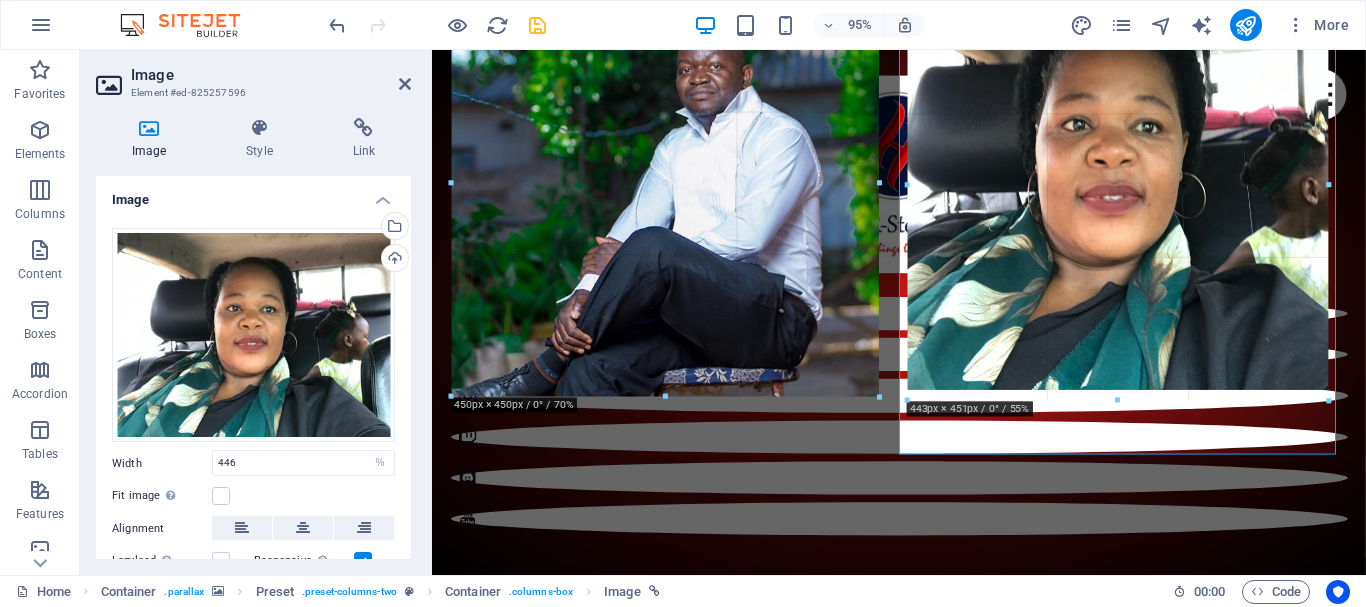 select on "px" 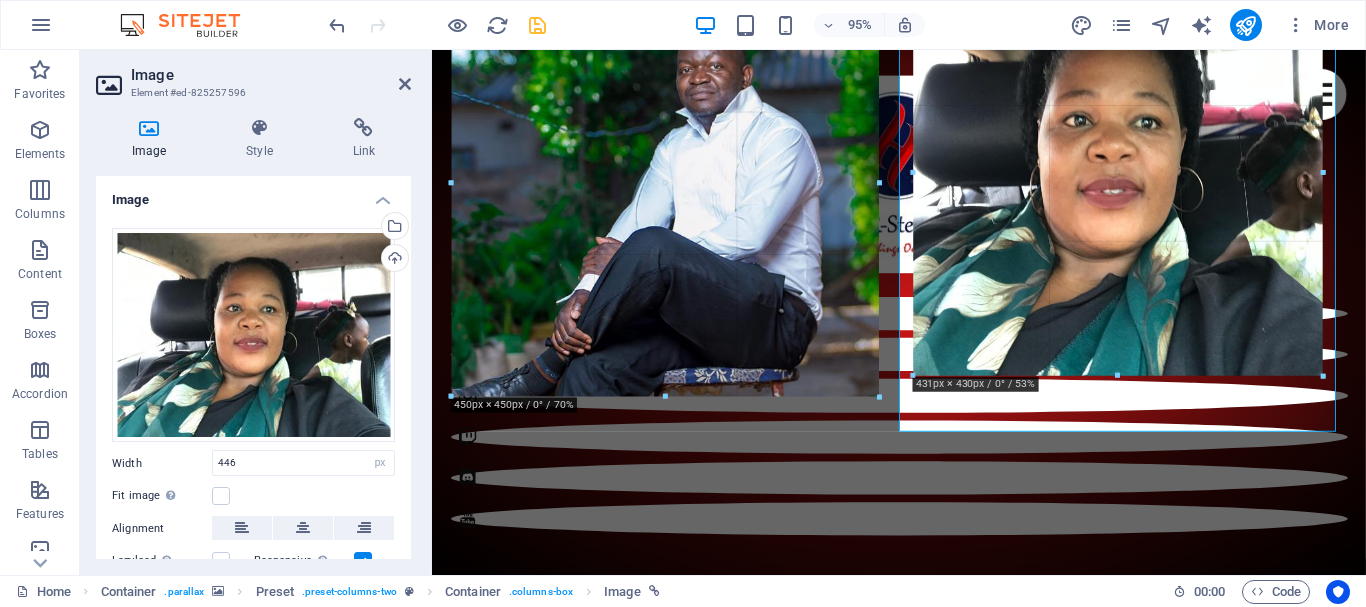 drag, startPoint x: 1329, startPoint y: 180, endPoint x: 1312, endPoint y: 190, distance: 19.723083 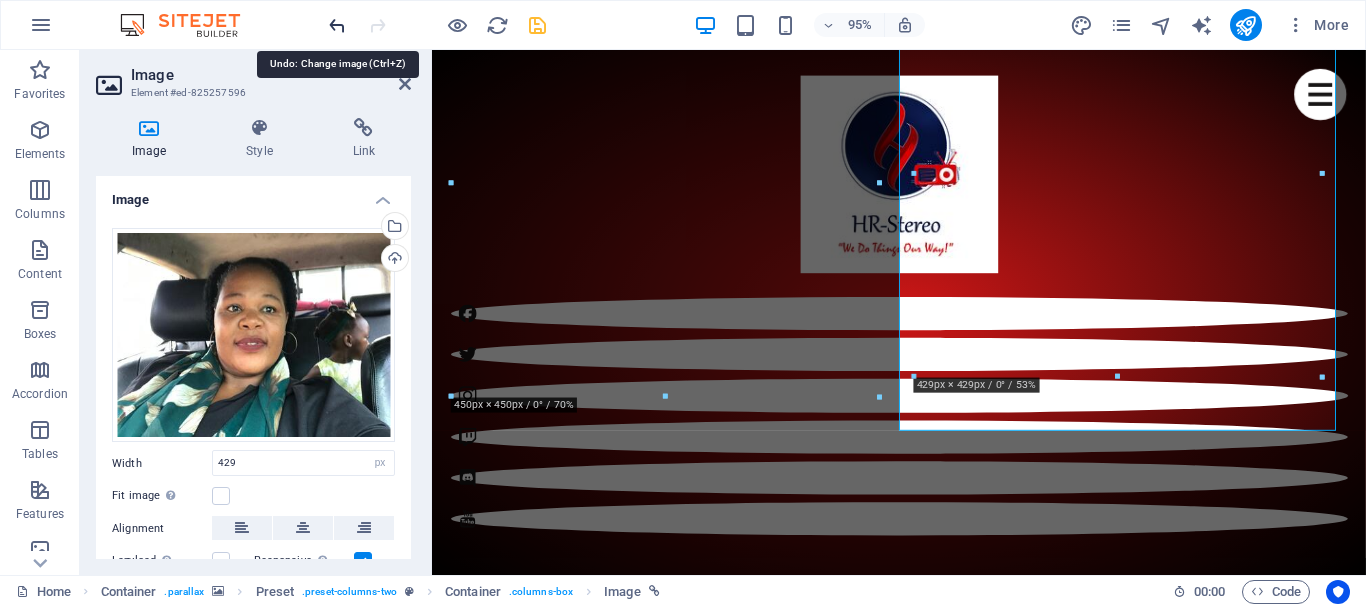 click at bounding box center (337, 25) 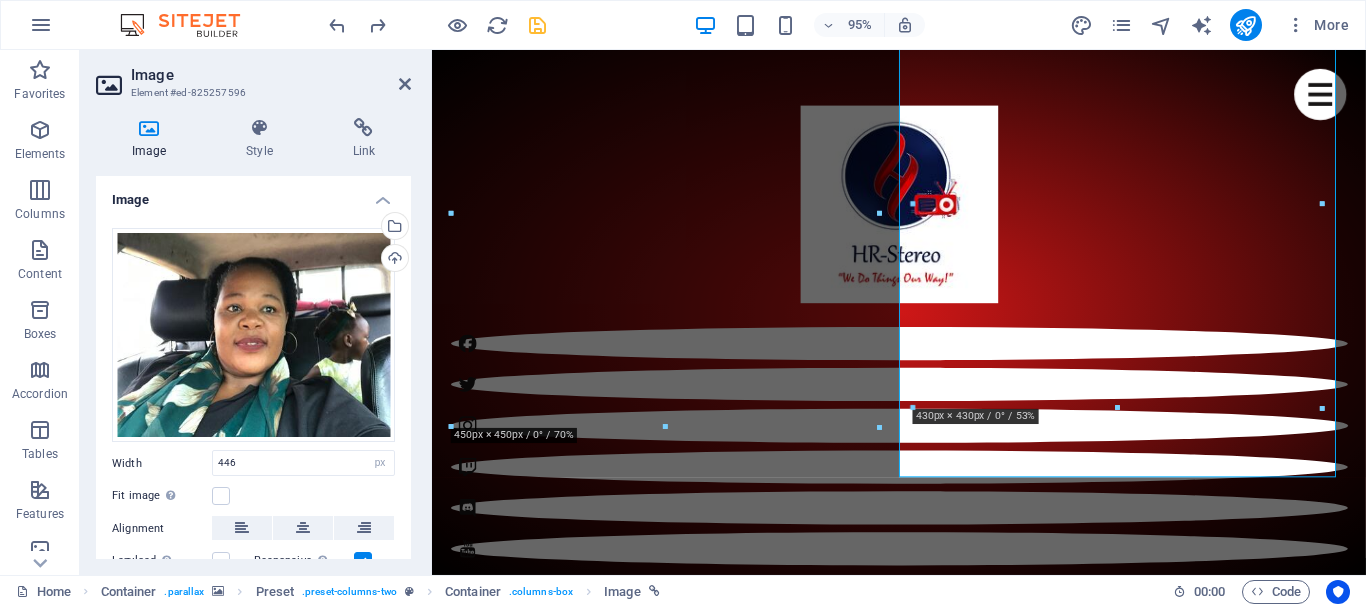scroll, scrollTop: 1035, scrollLeft: 0, axis: vertical 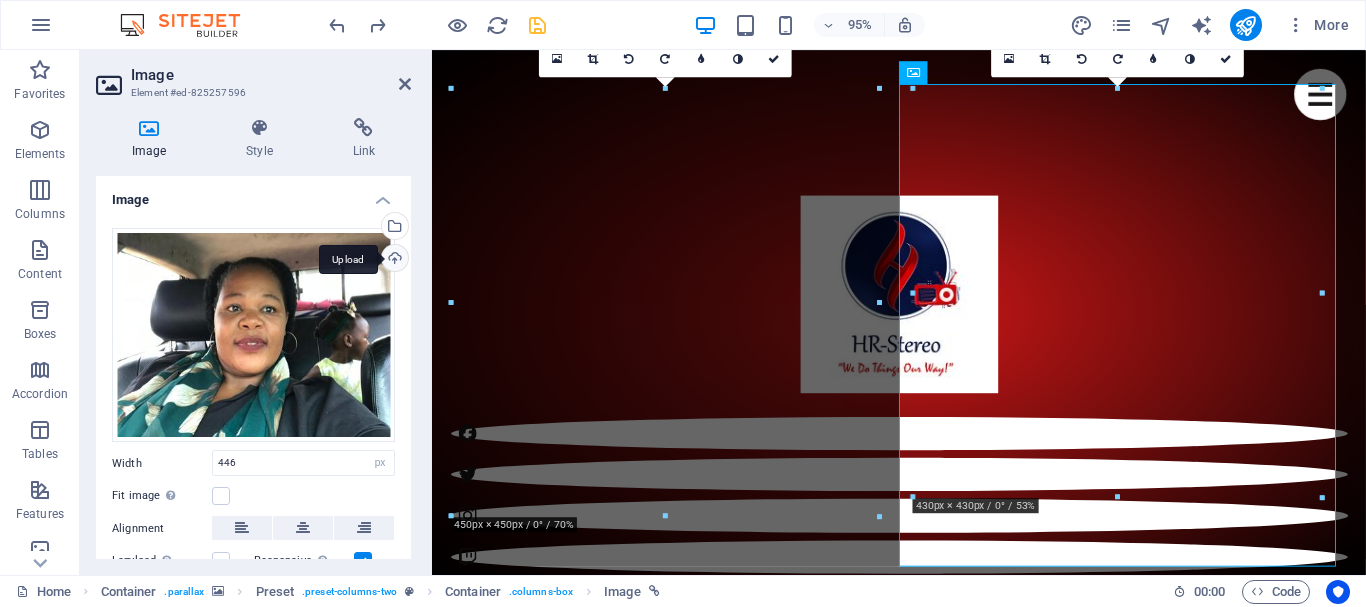 click on "Upload" at bounding box center [393, 260] 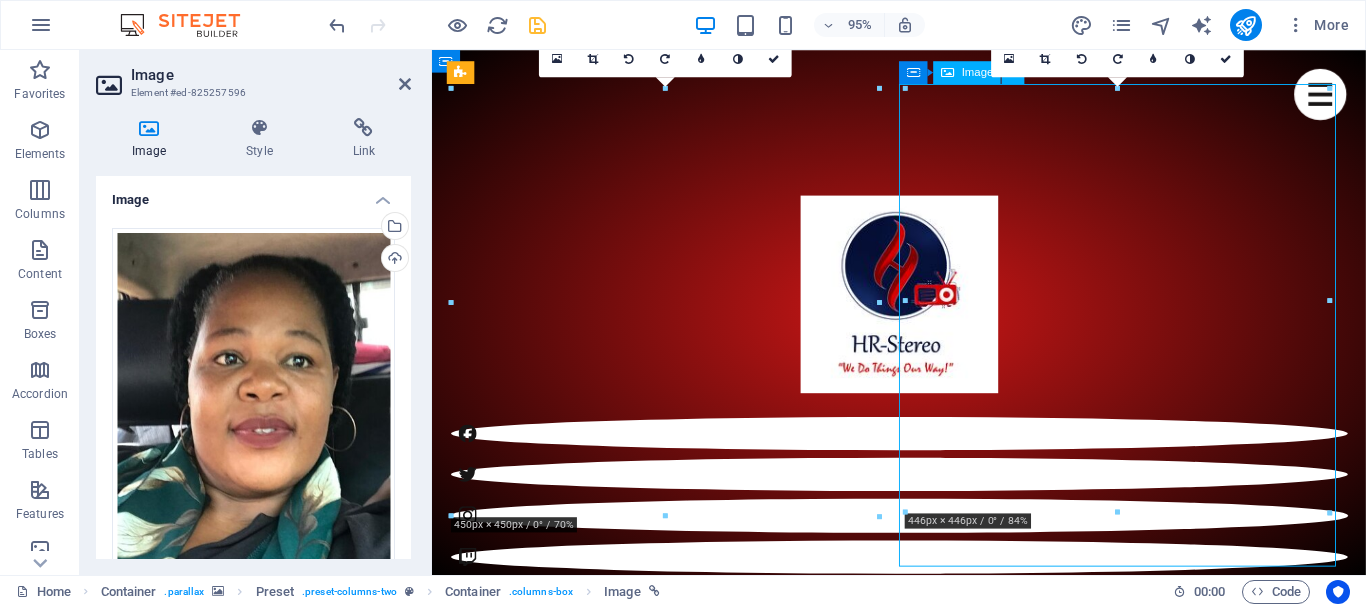 drag, startPoint x: 1099, startPoint y: 379, endPoint x: 1104, endPoint y: 423, distance: 44.28318 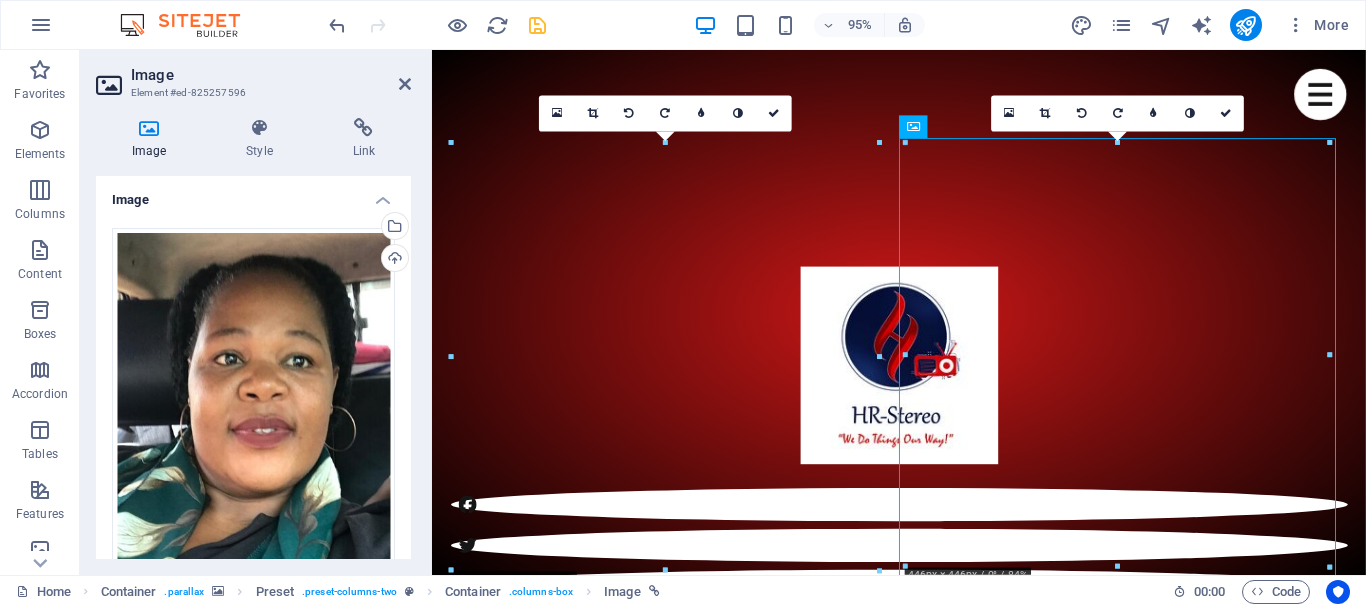 scroll, scrollTop: 1035, scrollLeft: 0, axis: vertical 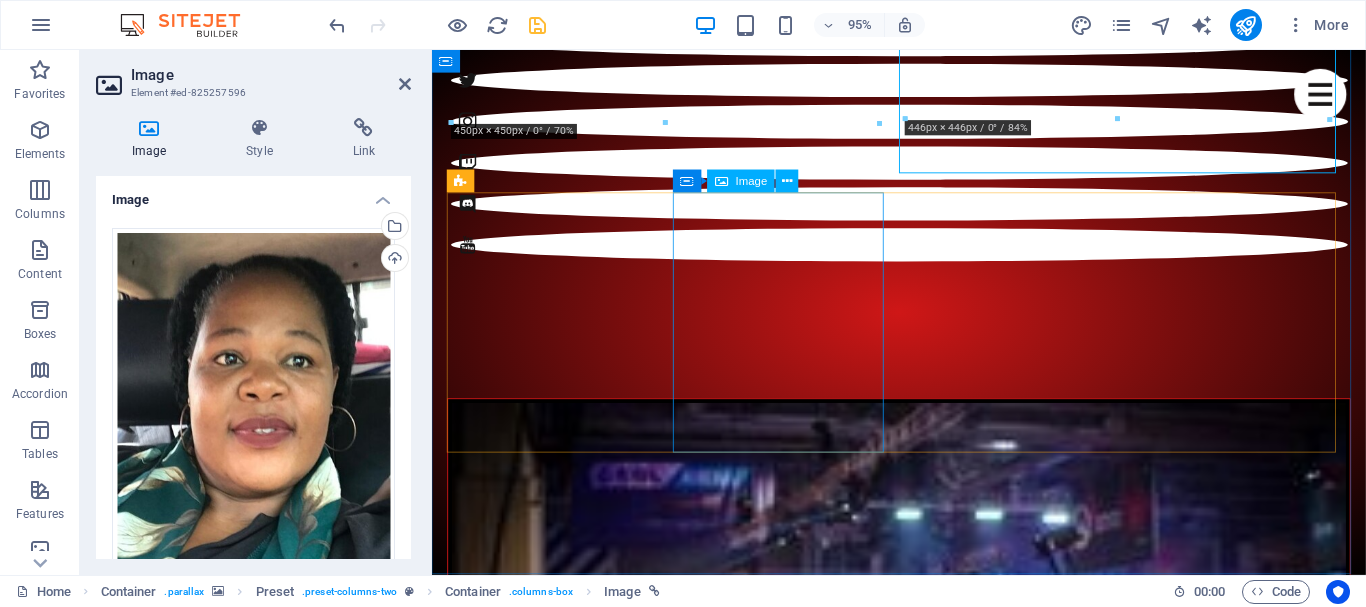 click on "Member [FIRST] [LAST]" at bounding box center [924, 8248] 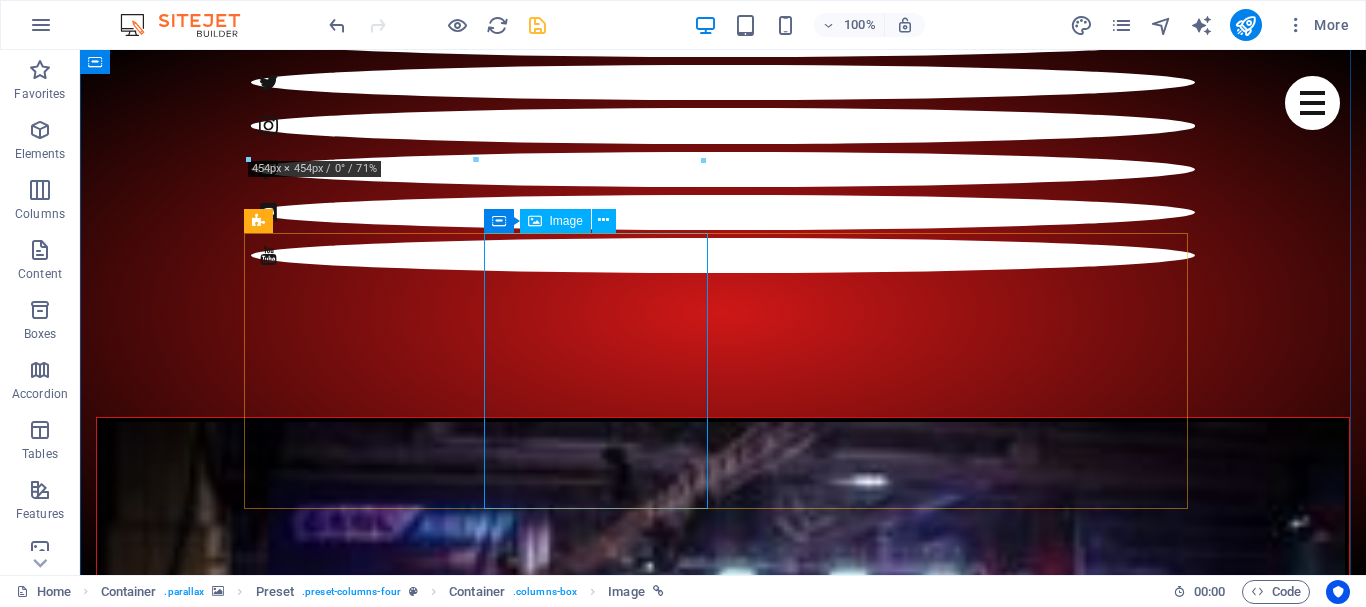 click on "Member [FIRST] [LAST]" at bounding box center (723, 9268) 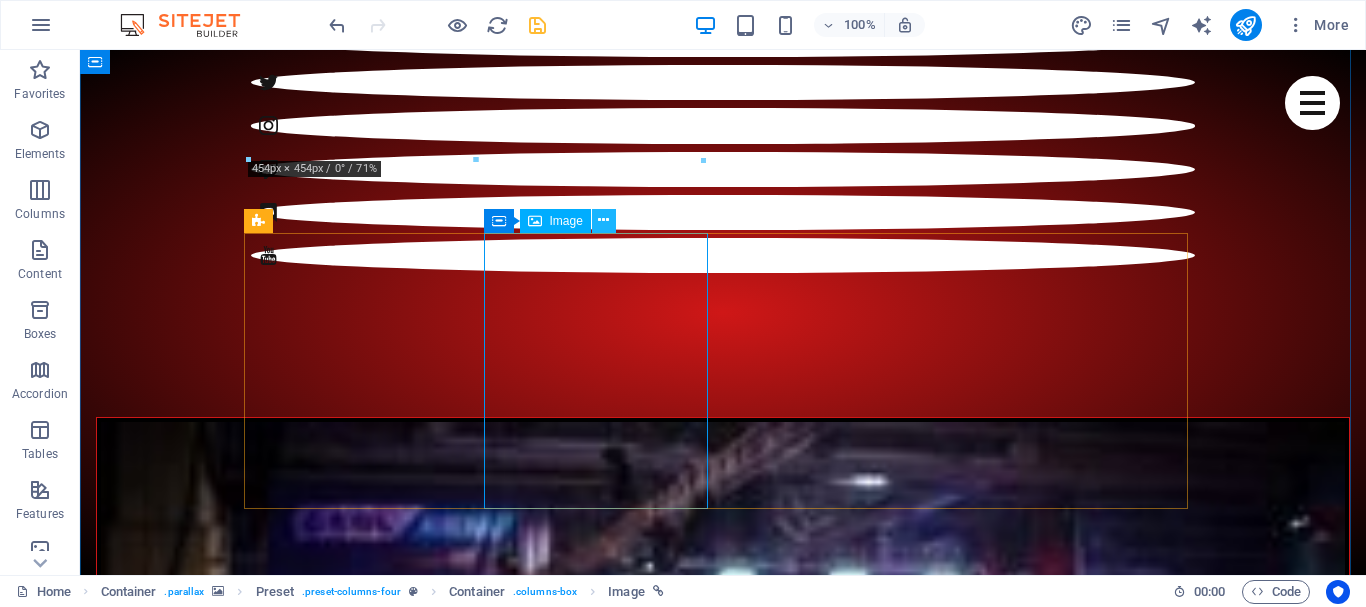 click at bounding box center (603, 220) 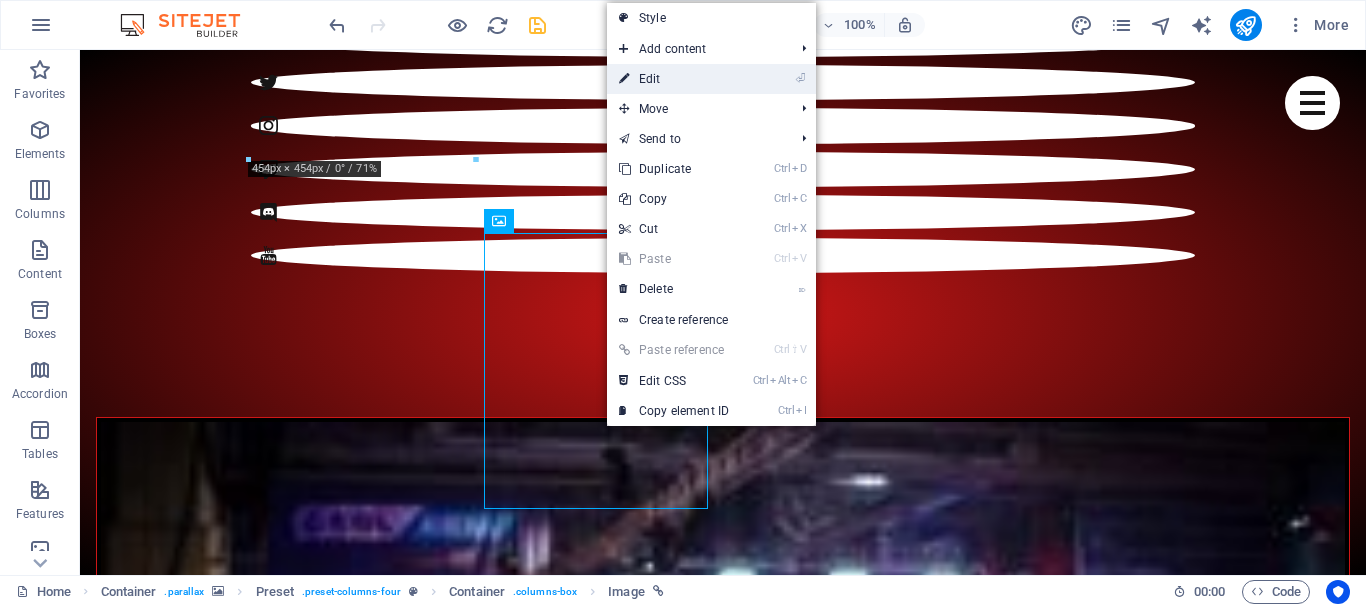 drag, startPoint x: 675, startPoint y: 75, endPoint x: 264, endPoint y: 111, distance: 412.57364 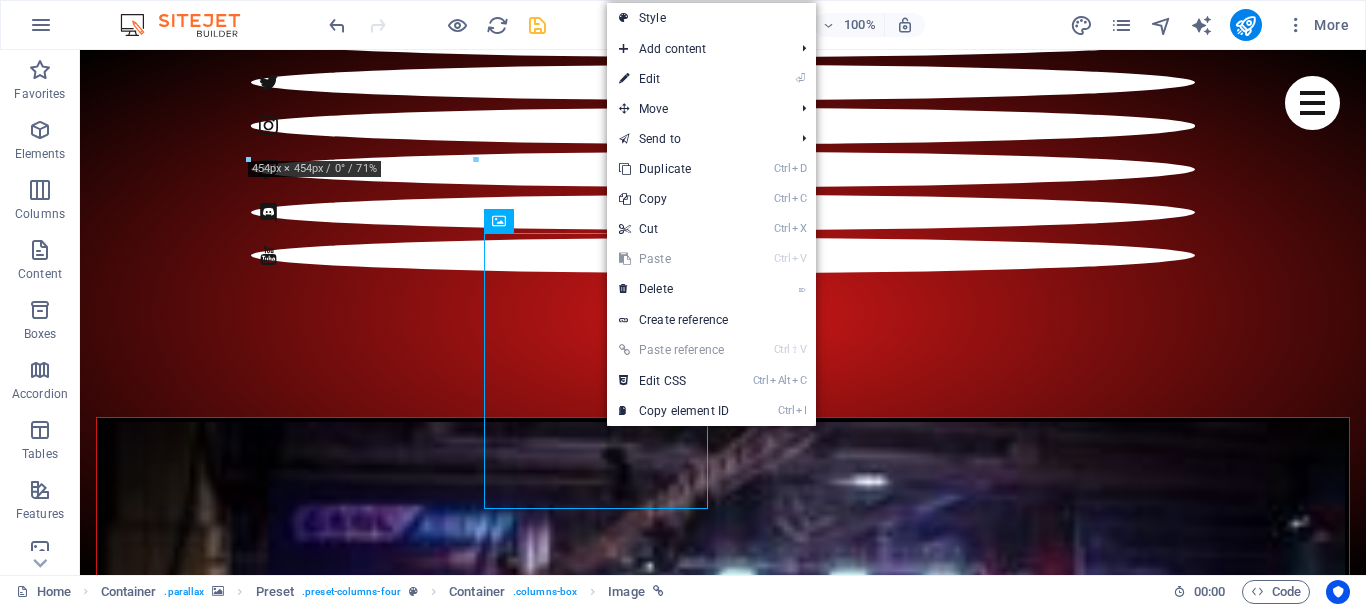 select on "%" 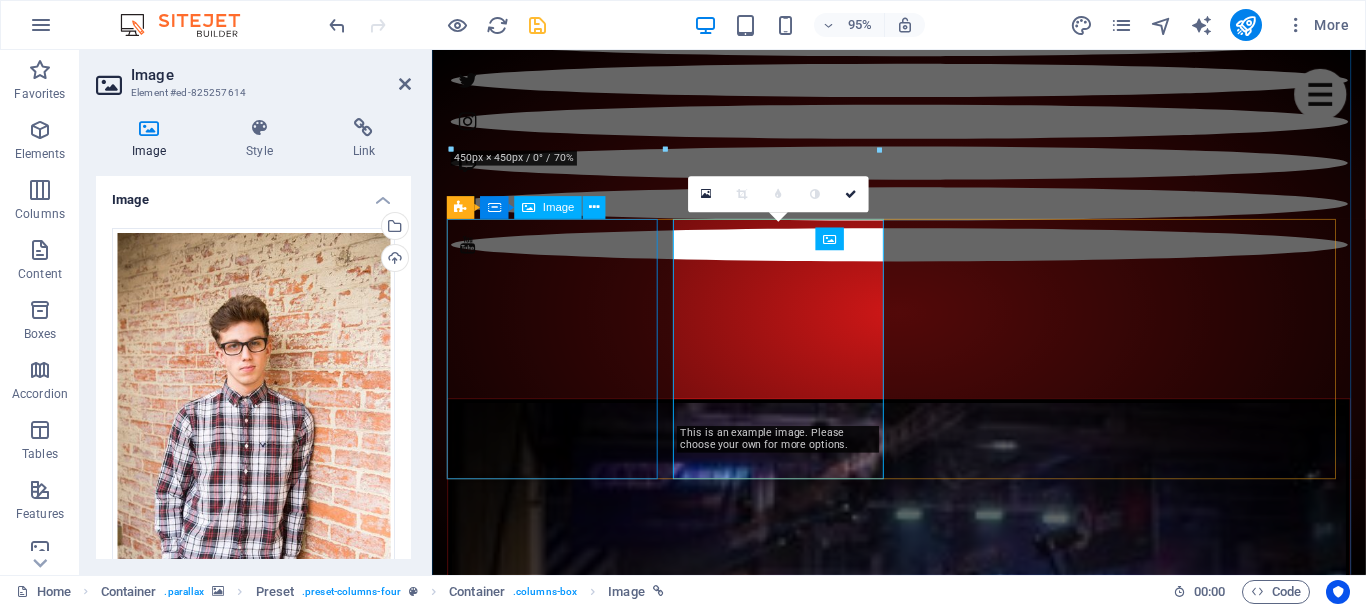scroll, scrollTop: 1421, scrollLeft: 0, axis: vertical 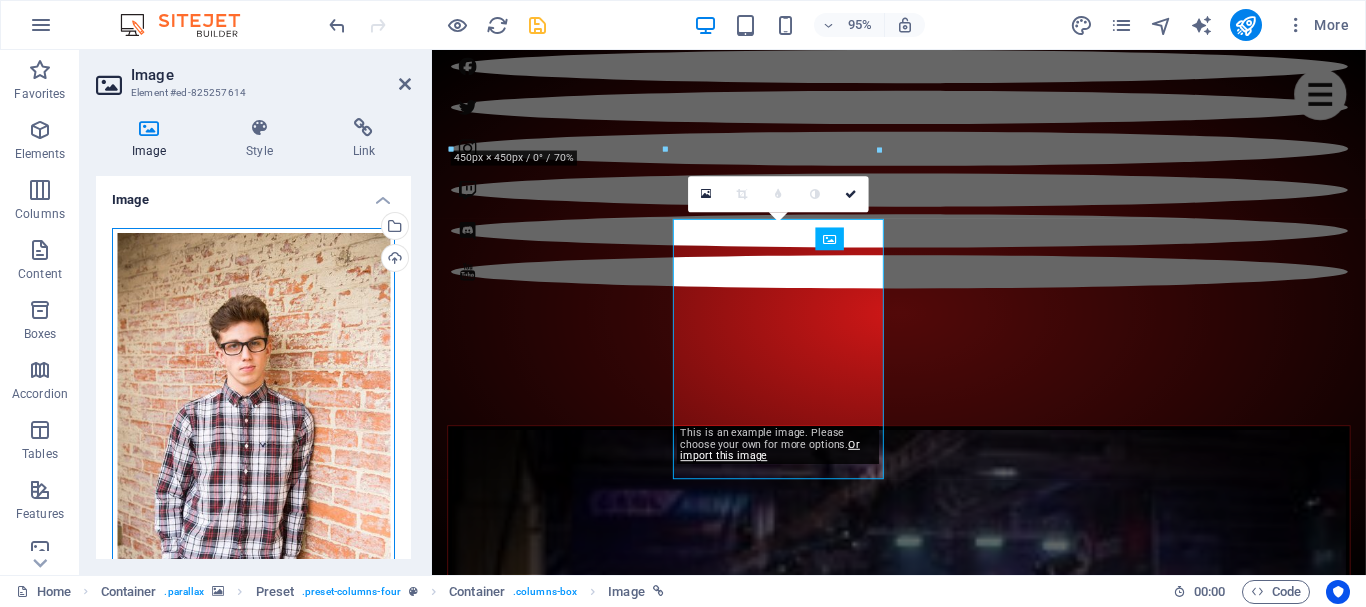 click on "Drag files here, click to choose files or select files from Files or our free stock photos & videos" at bounding box center (253, 437) 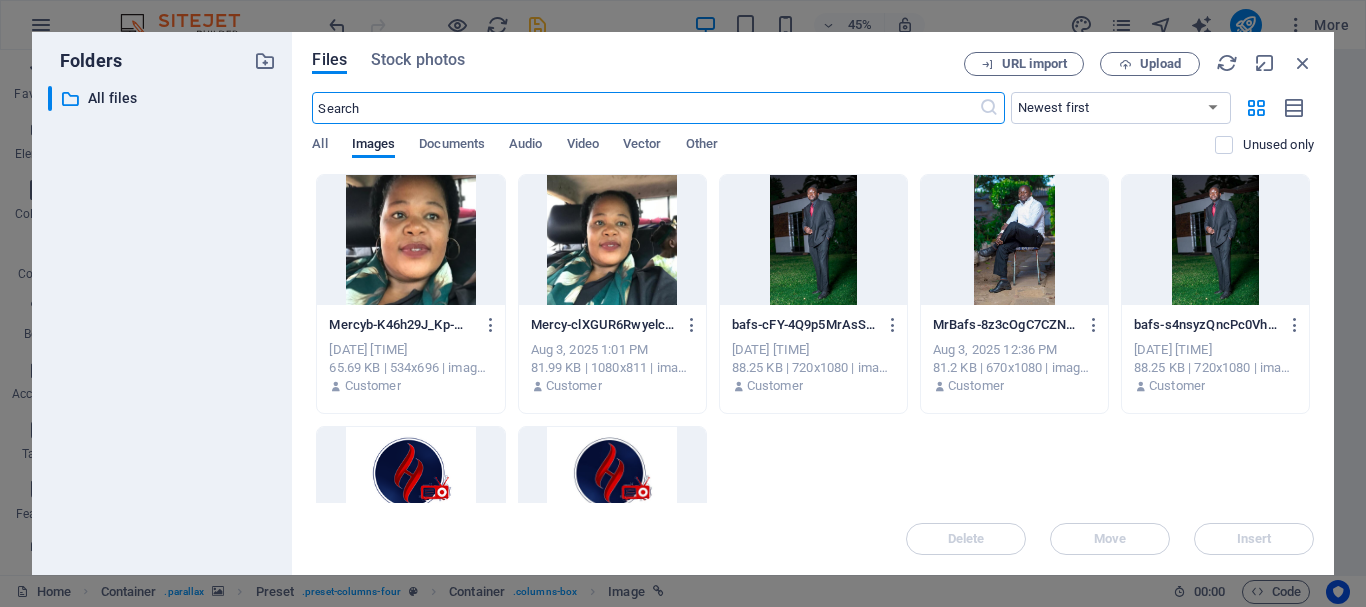 click at bounding box center (1215, 240) 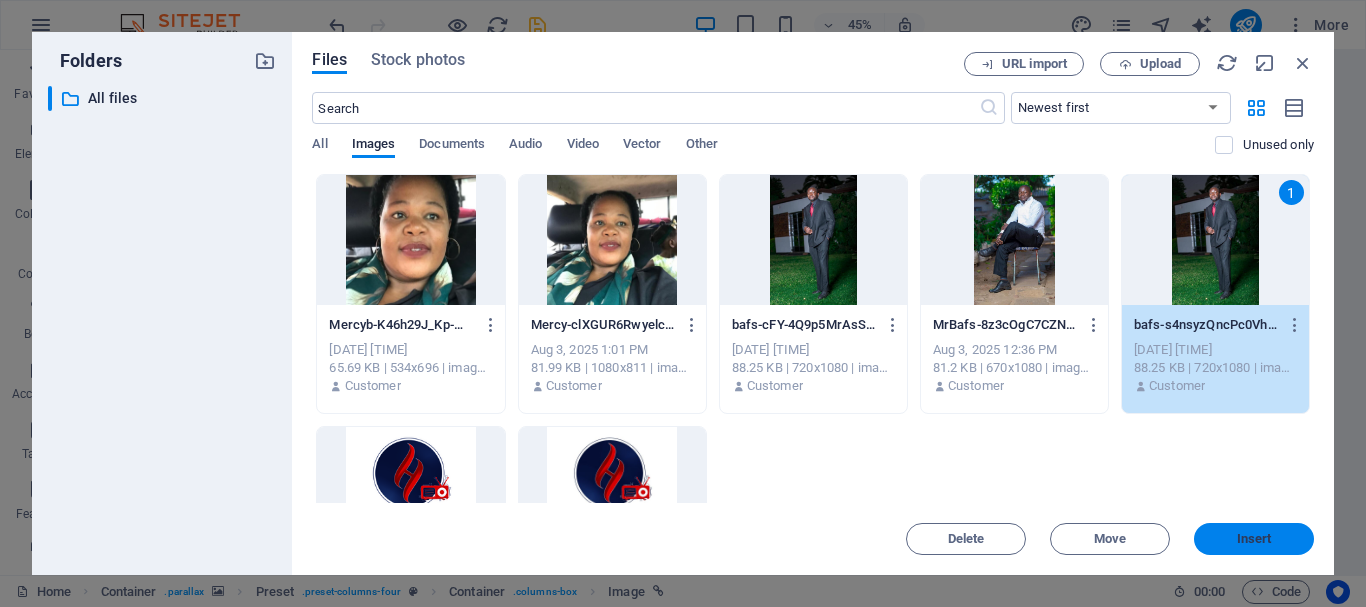 click on "Insert" at bounding box center (1254, 539) 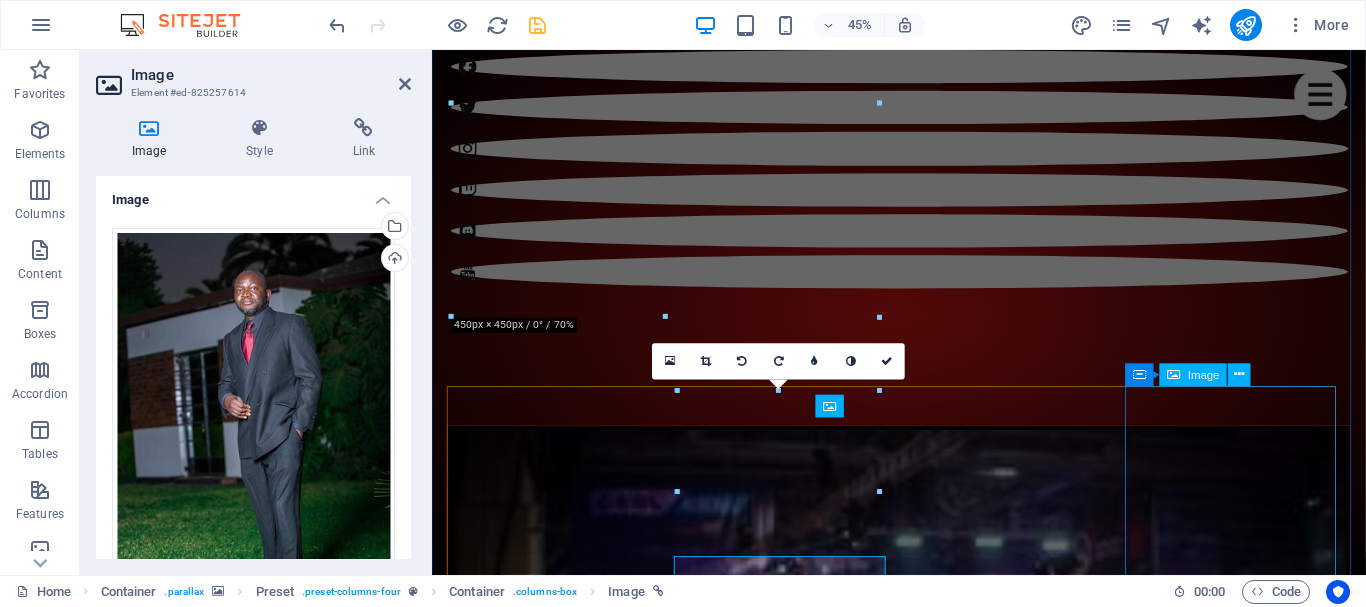 scroll, scrollTop: 1245, scrollLeft: 0, axis: vertical 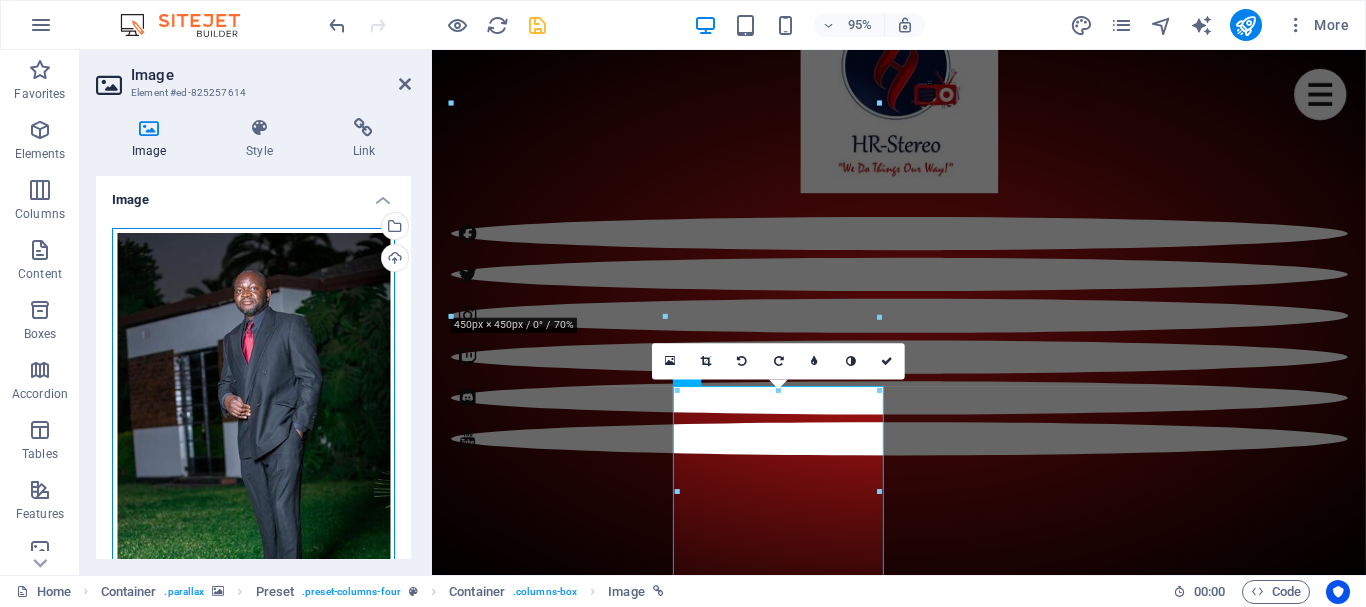 drag, startPoint x: 304, startPoint y: 342, endPoint x: 300, endPoint y: 388, distance: 46.173584 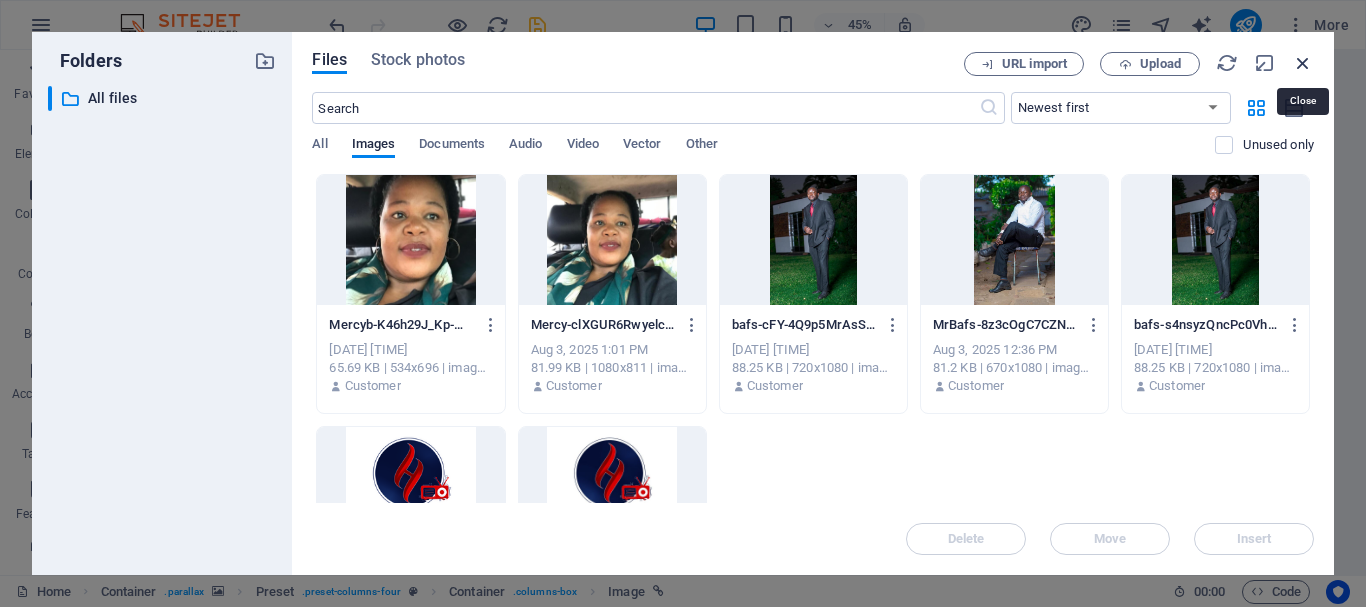 click at bounding box center [1303, 63] 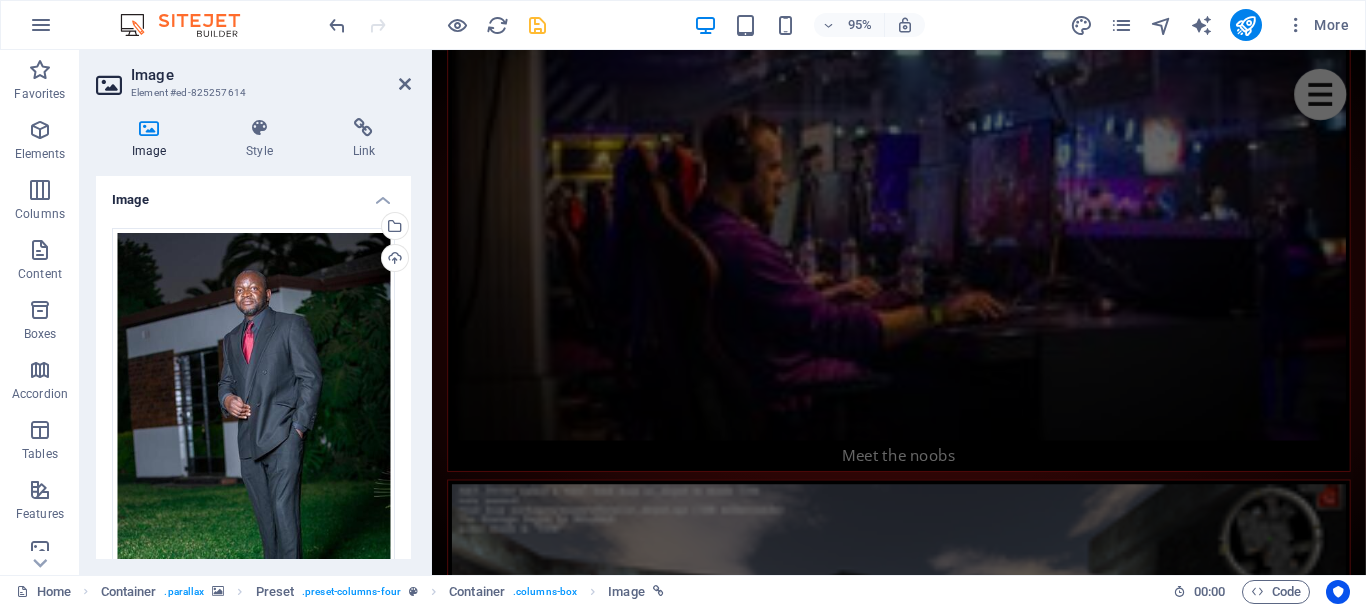 scroll, scrollTop: 1900, scrollLeft: 0, axis: vertical 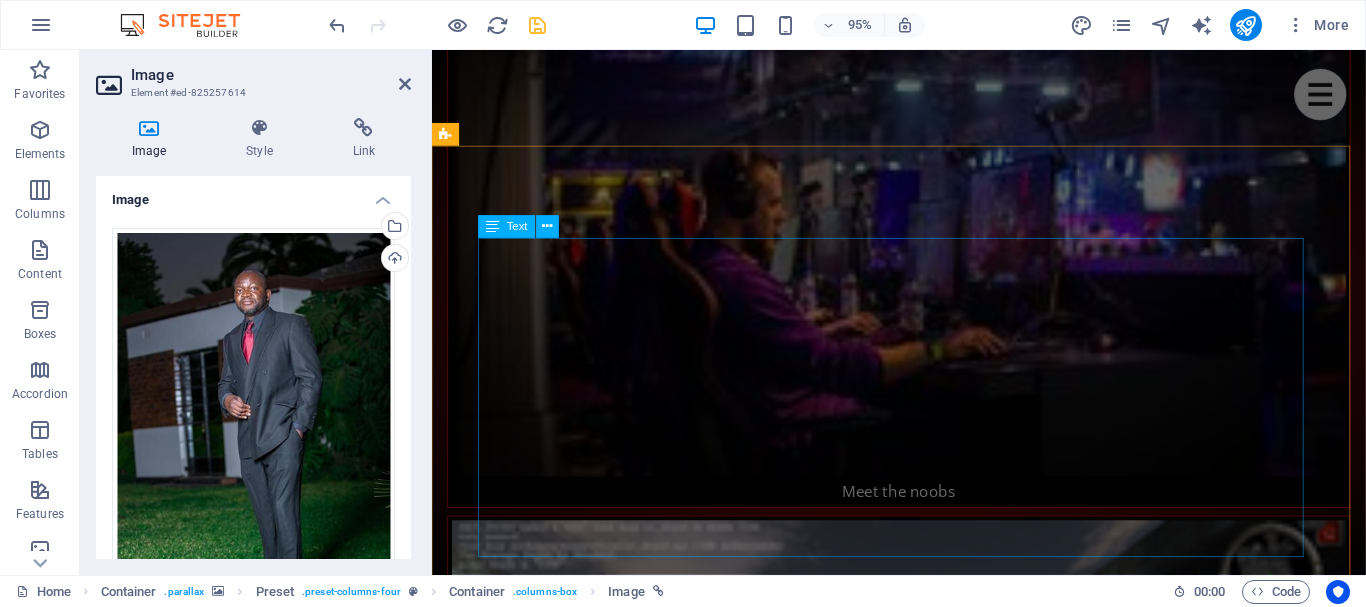 click on "Lorem ipsum dolor sit amet, consectetur adipisicing elit. Error, repellendus itaque dignissimos perspiciatis placeat laboriosam eos magnam rem. Dolor, voluptatibus, natus, maxime, dolorem facere minima enim est cupiditate et impedit officia quis deserunt commodi itaque delectus sit porro voluptas ut suscipit officiis deleniti quas quibusdam non sint dolore necessitatibus eaque! Hic, provident officia cupiditate impedit. Sit, quisquam iste repudiandae quos quae obcaecati perferendis! Corrupti, nostrum, quae, fugit, pariatur vero in at laboriosam cupiditate sunt maxime velit voluptates optio aspernatur ipsum illo beatae possimus ratione. Cumque, placeat, sint, laborum quibusdam iusto illo id ullam maxime dicta tenetur voluptatum deleniti et eum! Favorite Games: Shooter Strategy MMO" at bounding box center [915, 11214] 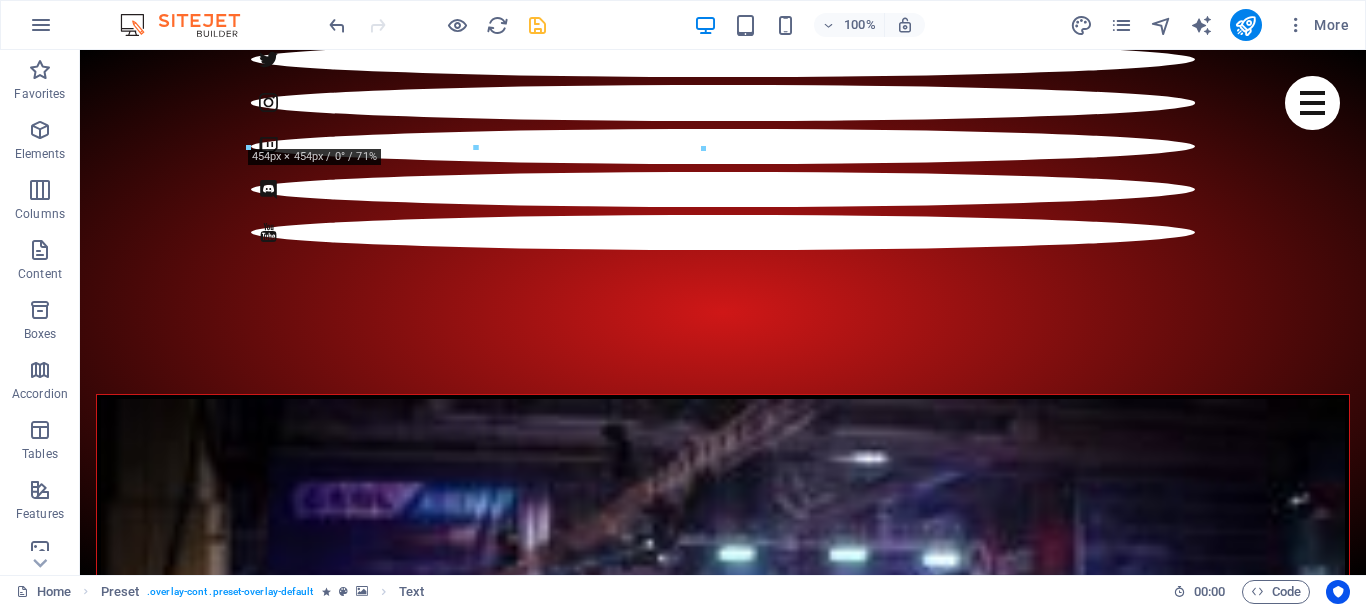 scroll, scrollTop: 1381, scrollLeft: 0, axis: vertical 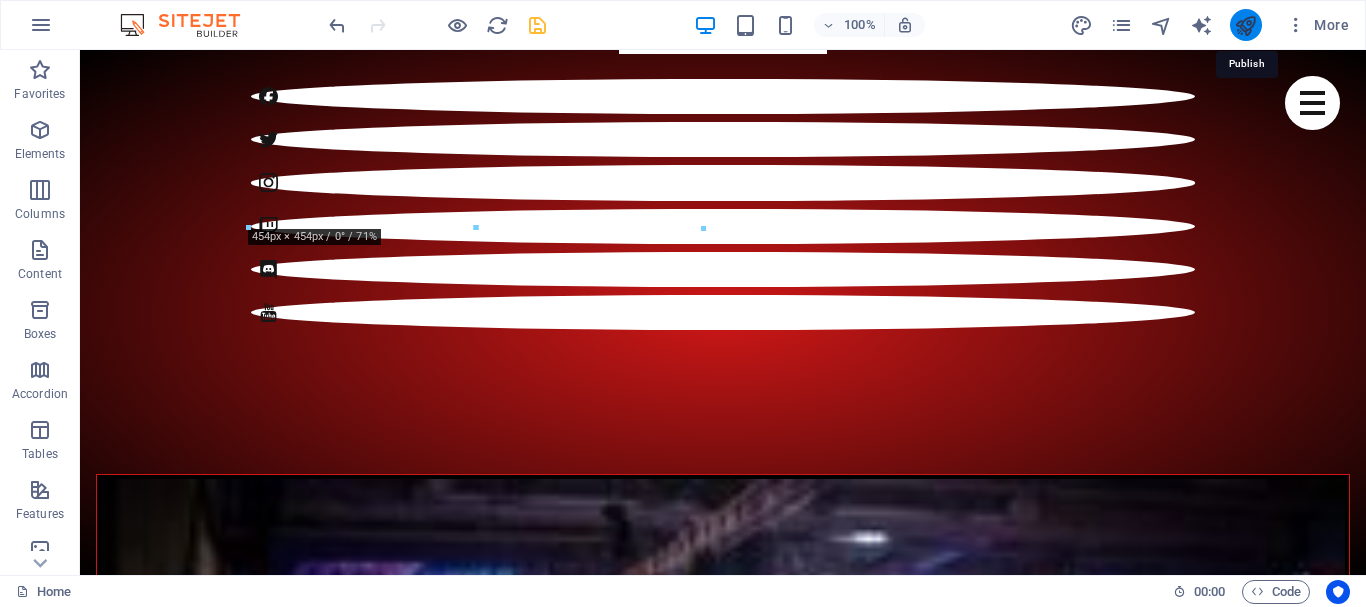click at bounding box center (1245, 25) 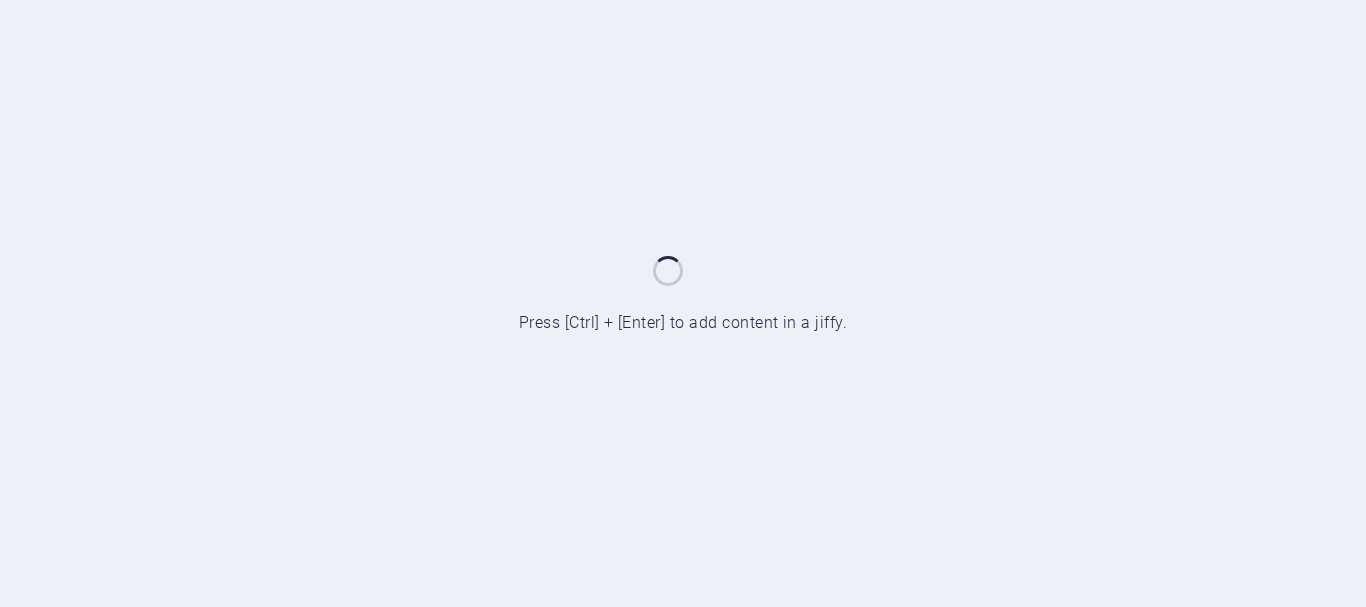 scroll, scrollTop: 0, scrollLeft: 0, axis: both 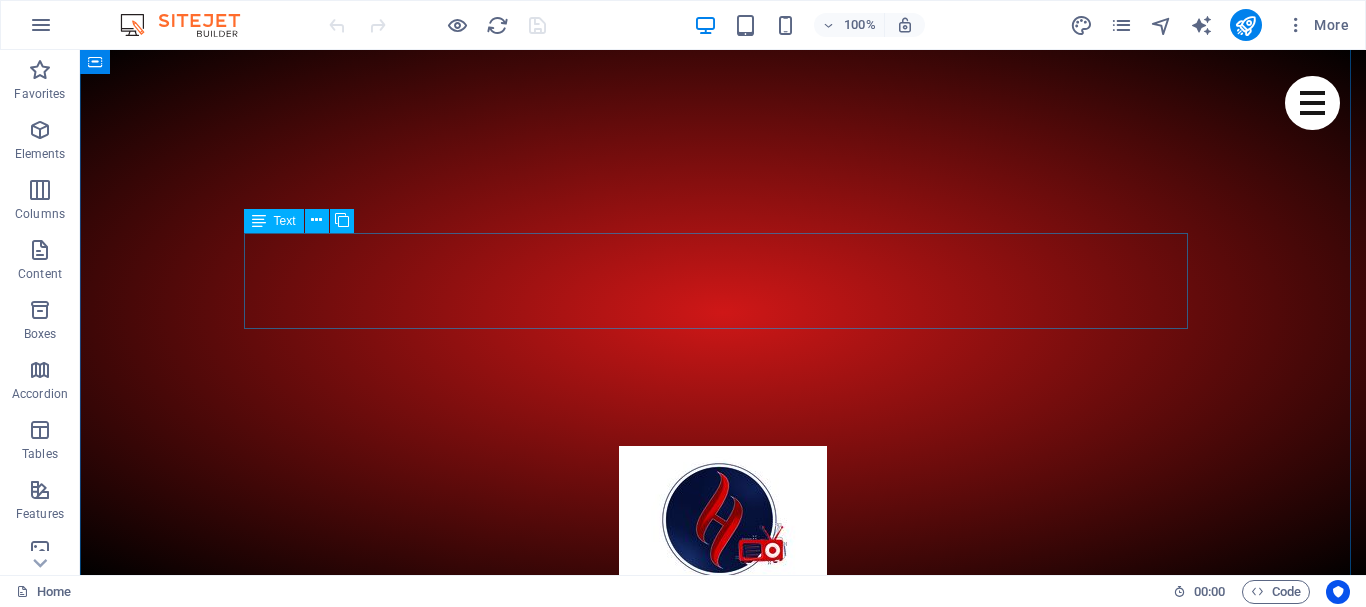click on "We quench your musical thirst, bring you World News, Events updates, Sport, Edutainment, Celebrity Gossip, Talk Shows, Interviews, Arts & Current Affairs to your fingertips.." at bounding box center [723, 6796] 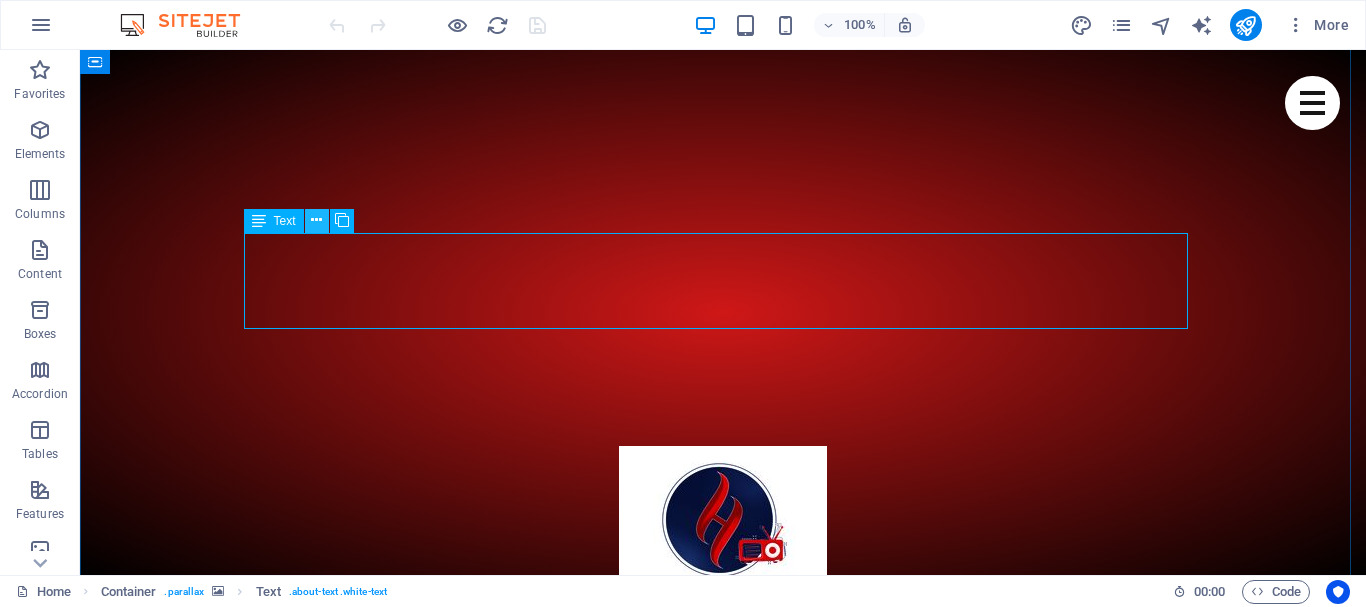 click at bounding box center (316, 220) 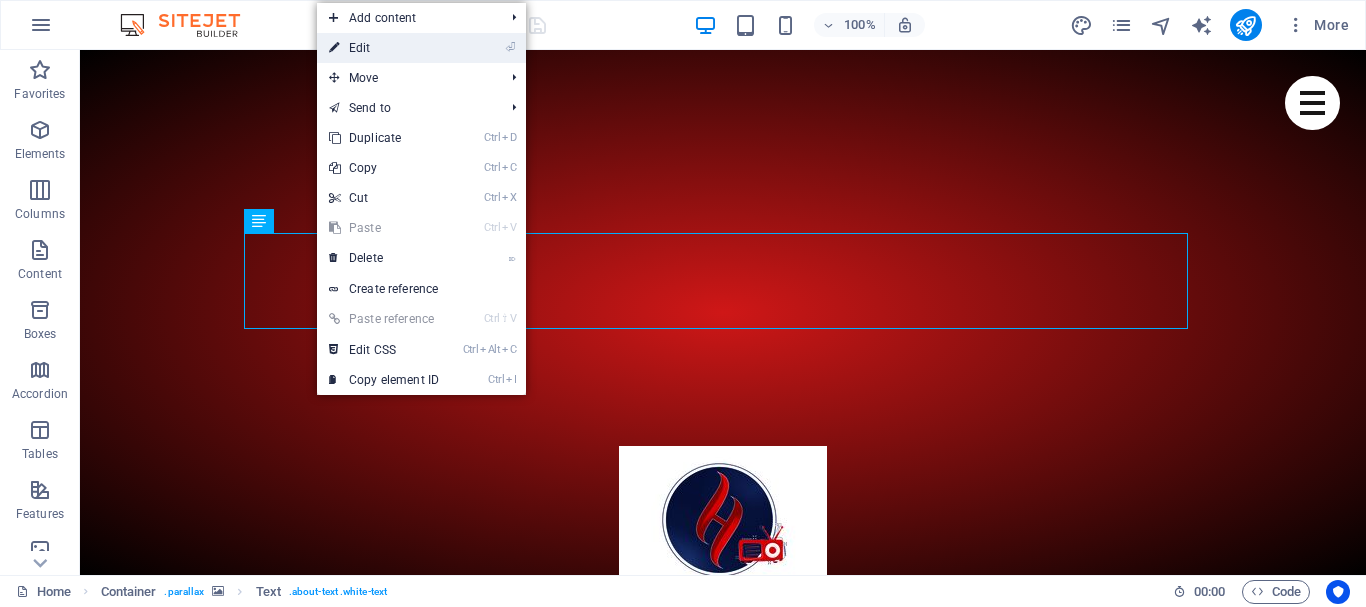 click on "⏎  Edit" at bounding box center (384, 48) 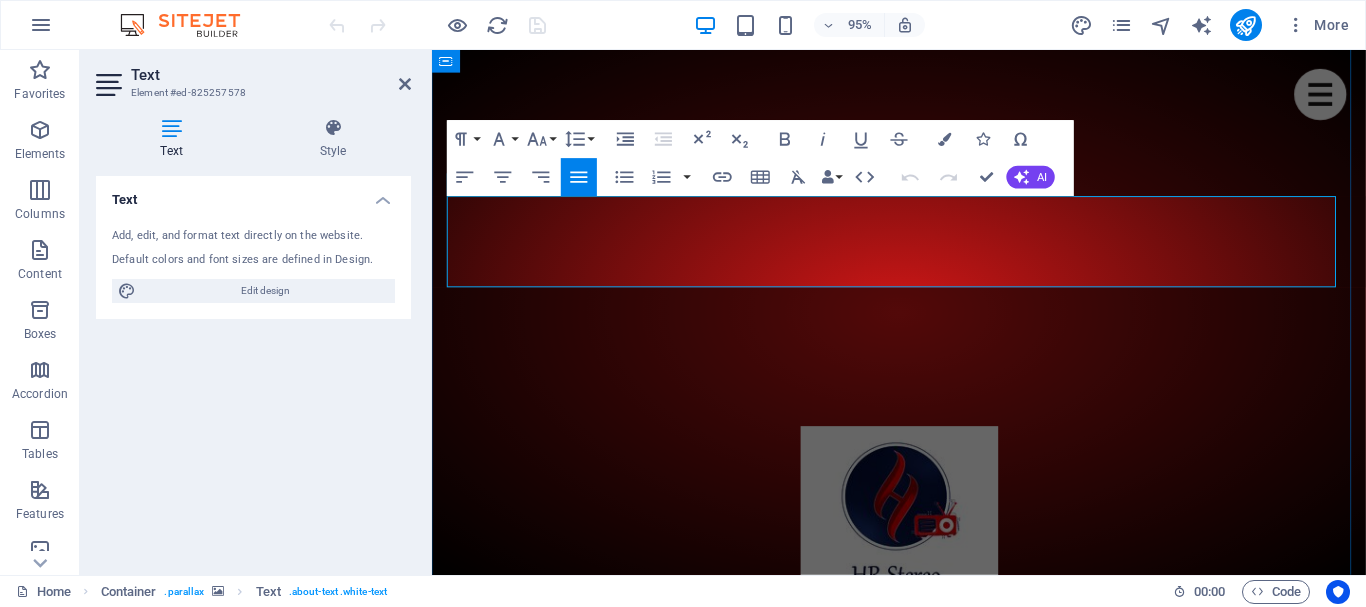 click on "We quench your musical thirst, bring you World News, Events updates, Sport, Edutainment, Celebrity Gossip, Talk Shows, Interviews, Arts & Current Affairs to your fingertips.." at bounding box center (924, 5752) 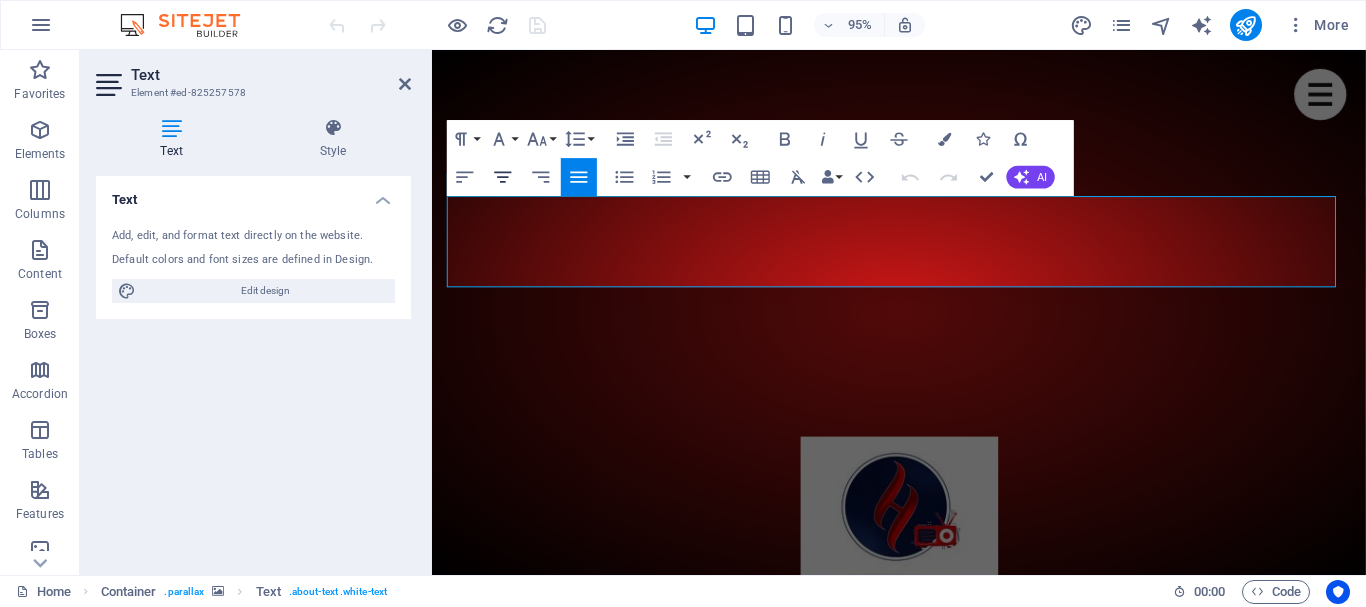 click 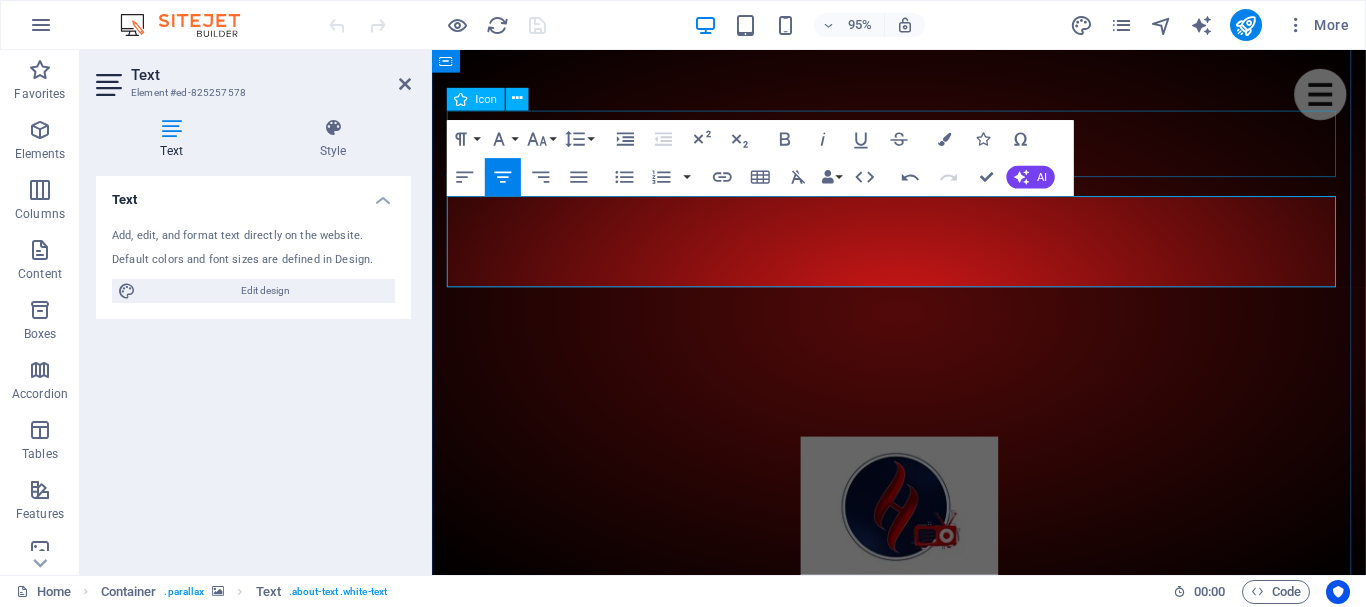 click at bounding box center (924, 5692) 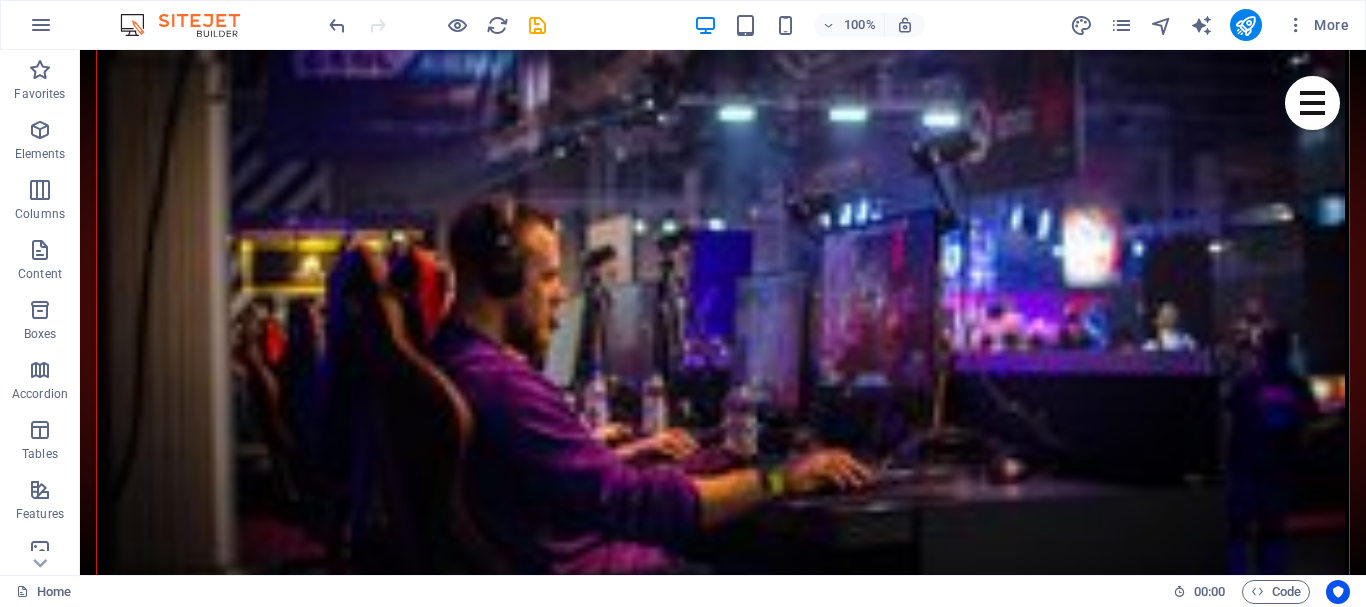 scroll, scrollTop: 1841, scrollLeft: 0, axis: vertical 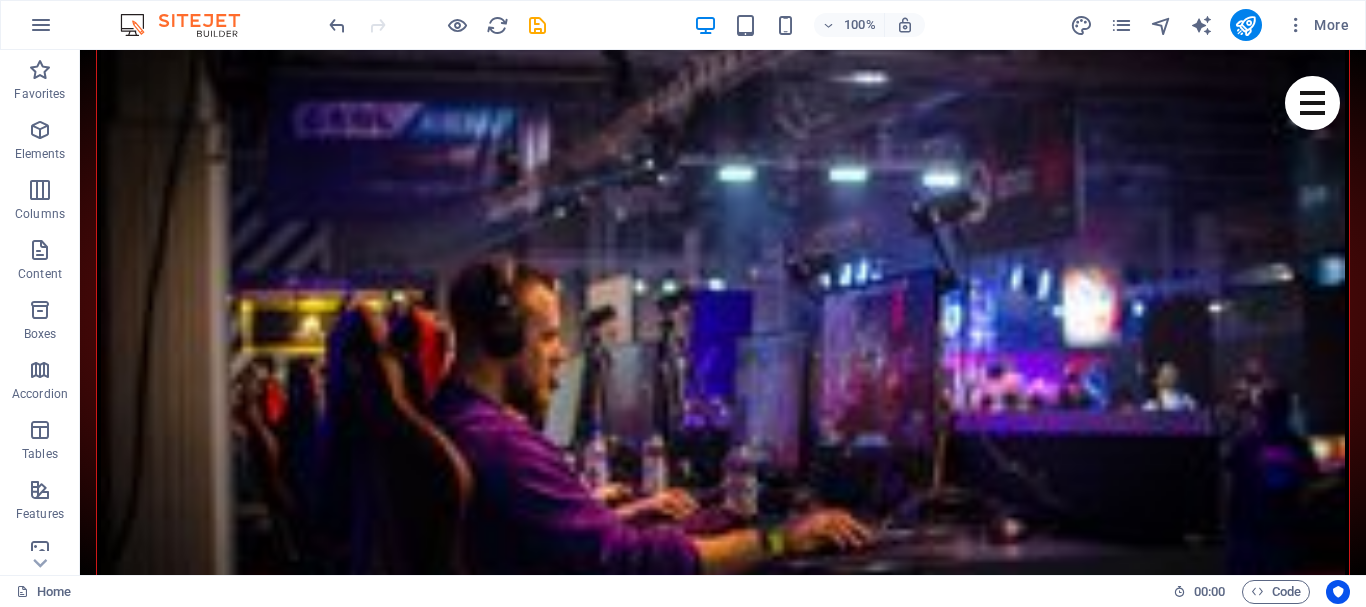 click at bounding box center (568, 11747) 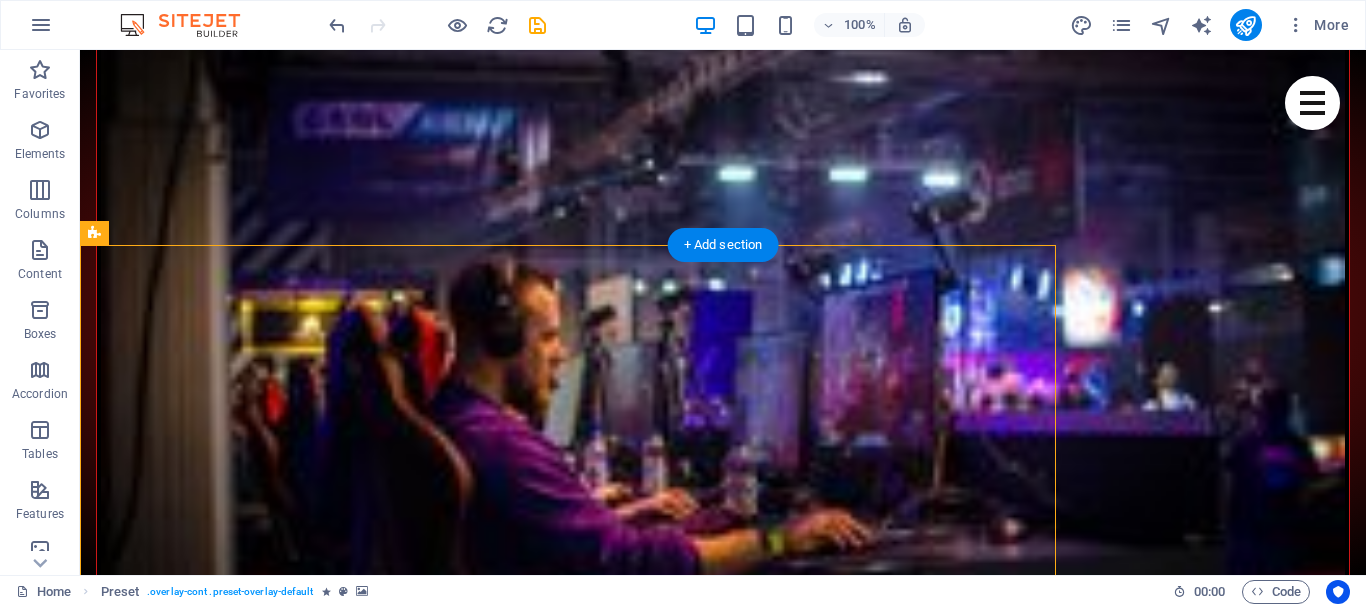 click at bounding box center [568, 11747] 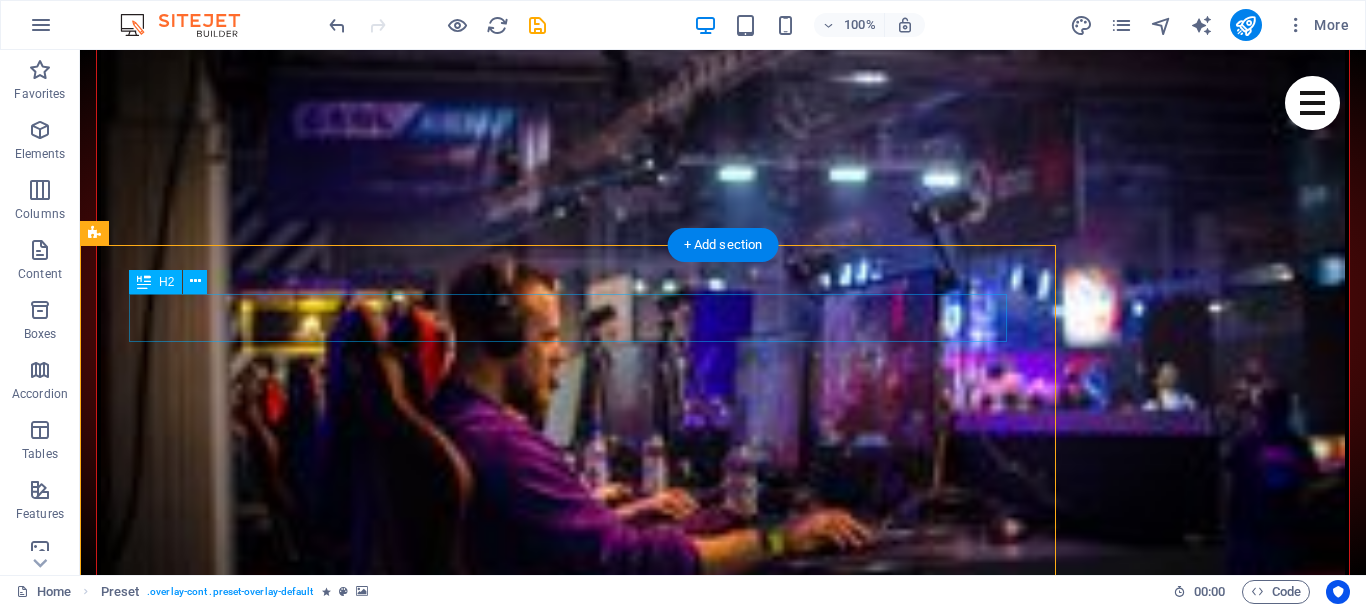 click on "Member" at bounding box center (568, 12078) 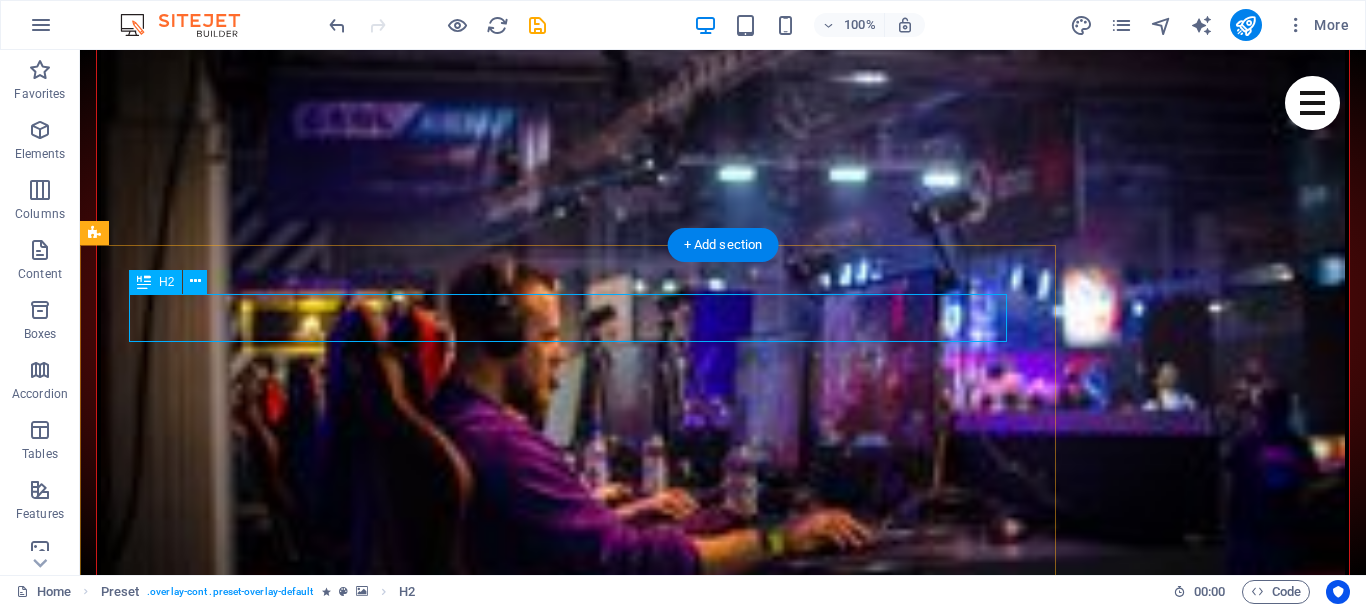 click on "Member" at bounding box center [568, 12078] 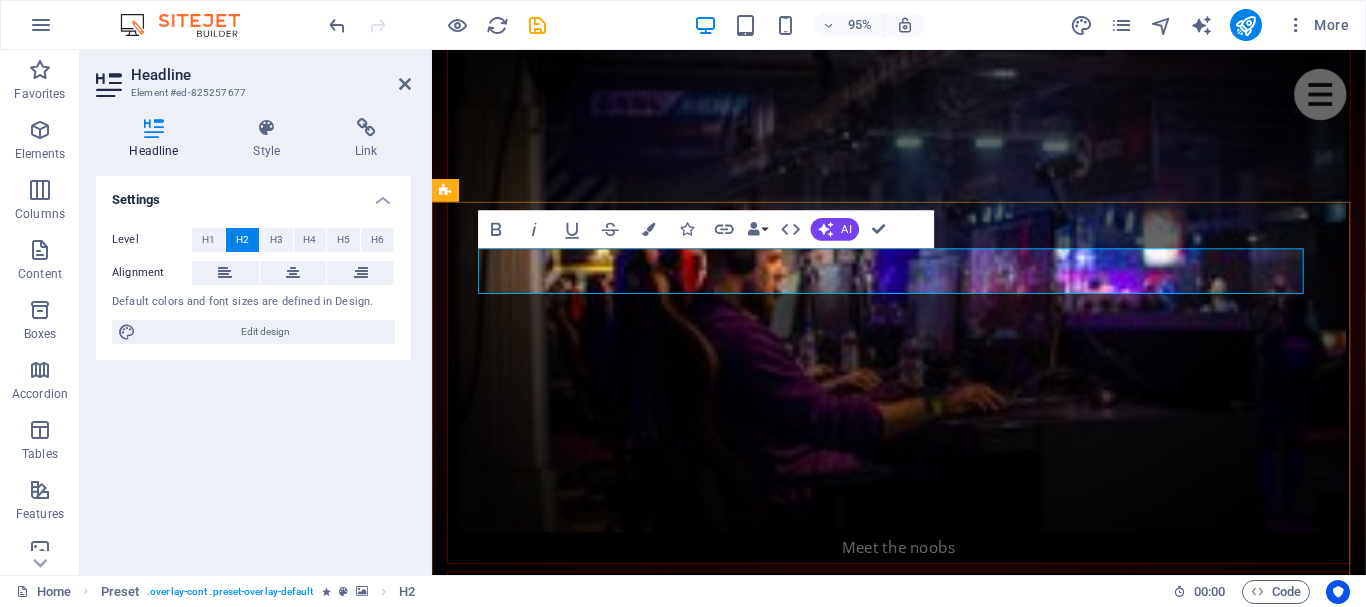type 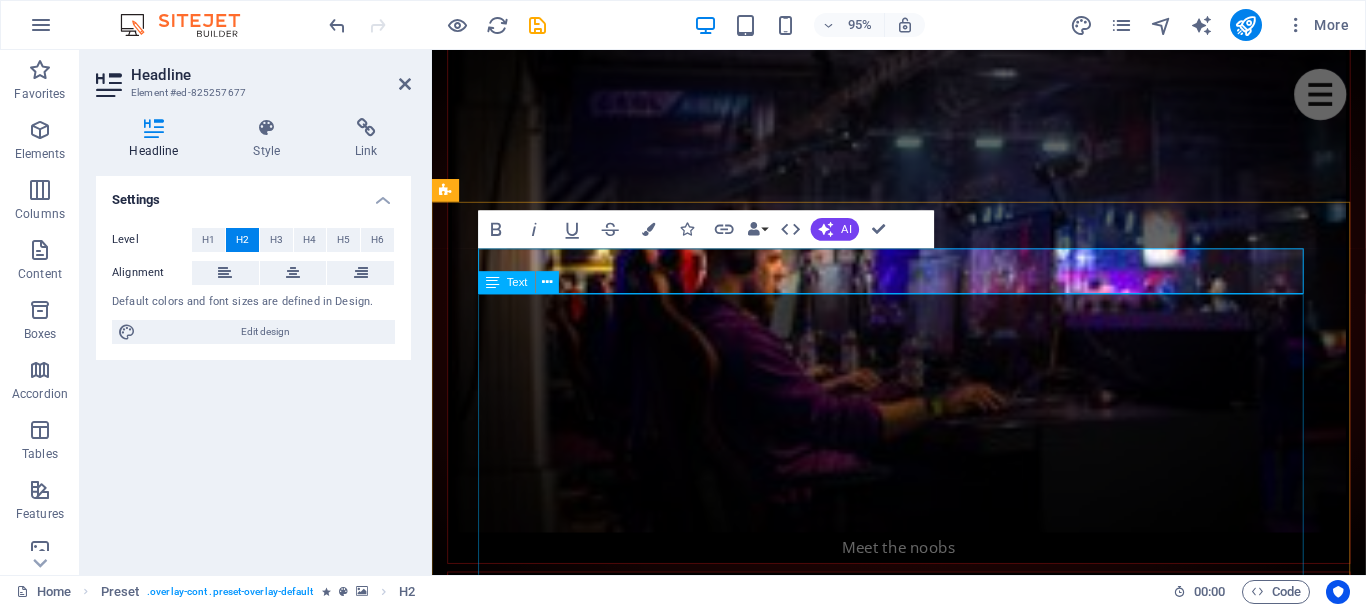 click on "Lorem ipsum dolor sit amet, consectetur adipisicing elit. Error, repellendus itaque dignissimos perspiciatis placeat laboriosam eos magnam rem. Dolor, voluptatibus, natus, maxime, dolorem facere minima enim est cupiditate et impedit officia quis deserunt commodi itaque delectus sit porro voluptas ut suscipit officiis deleniti quas quibusdam non sint dolore necessitatibus eaque! Hic, provident officia cupiditate impedit. Sit, quisquam iste repudiandae quos quae obcaecati perferendis! Corrupti, nostrum, quae, fugit, pariatur vero in at laboriosam cupiditate sunt maxime velit voluptates optio aspernatur ipsum illo beatae possimus ratione. Cumque, placeat, sint, laborum quibusdam iusto illo id ullam maxime dicta tenetur voluptatum deleniti et eum! Favorite Games: Shooter Strategy MMO" at bounding box center [915, 11273] 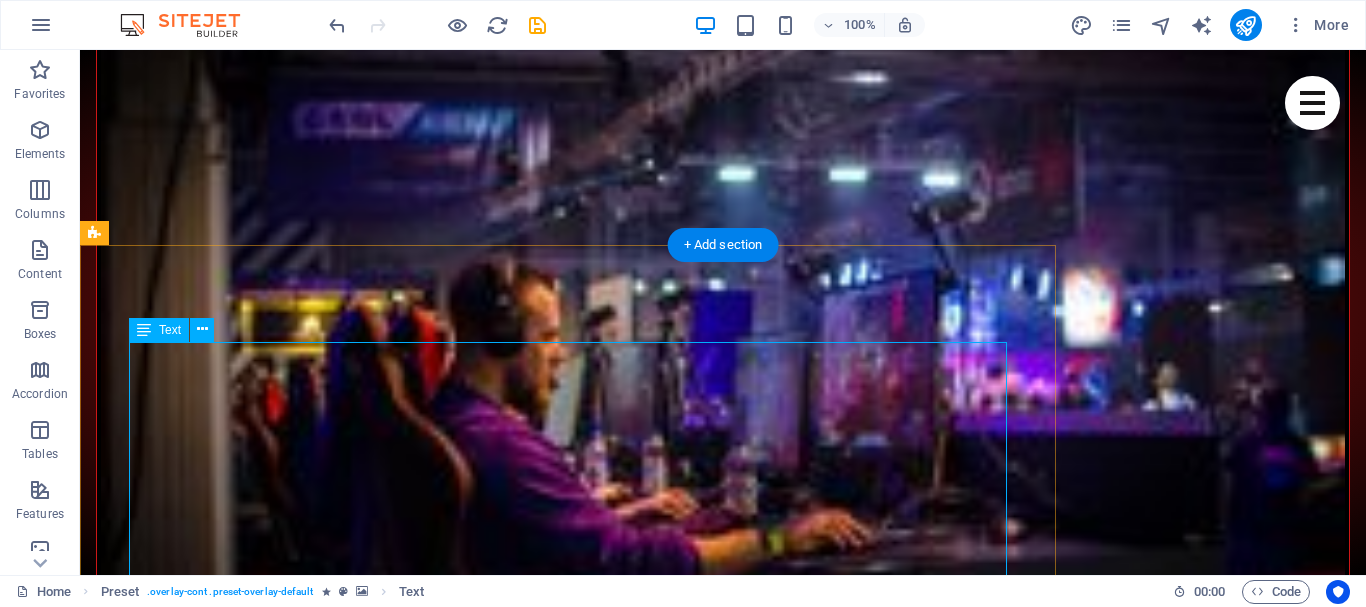 click on "Lorem ipsum dolor sit amet, consectetur adipisicing elit. Error, repellendus itaque dignissimos perspiciatis placeat laboriosam eos magnam rem. Dolor, voluptatibus, natus, maxime, dolorem facere minima enim est cupiditate et impedit officia quis deserunt commodi itaque delectus sit porro voluptas ut suscipit officiis deleniti quas quibusdam non sint dolore necessitatibus eaque! Hic, provident officia cupiditate impedit. Sit, quisquam iste repudiandae quos quae obcaecati perferendis! Corrupti, nostrum, quae, fugit, pariatur vero in at laboriosam cupiditate sunt maxime velit voluptates optio aspernatur ipsum illo beatae possimus ratione. Cumque, placeat, sint, laborum quibusdam iusto illo id ullam maxime dicta tenetur voluptatum deleniti et eum! Favorite Games: Shooter Strategy MMO" at bounding box center [568, 12271] 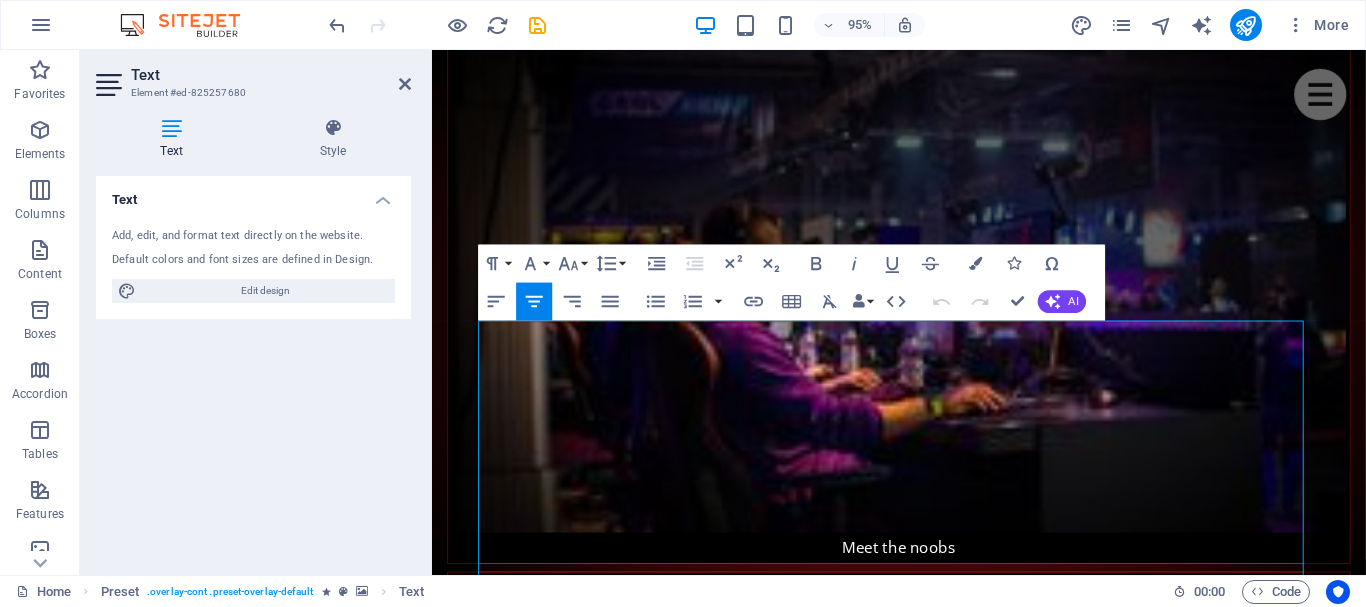 scroll, scrollTop: 1813, scrollLeft: 0, axis: vertical 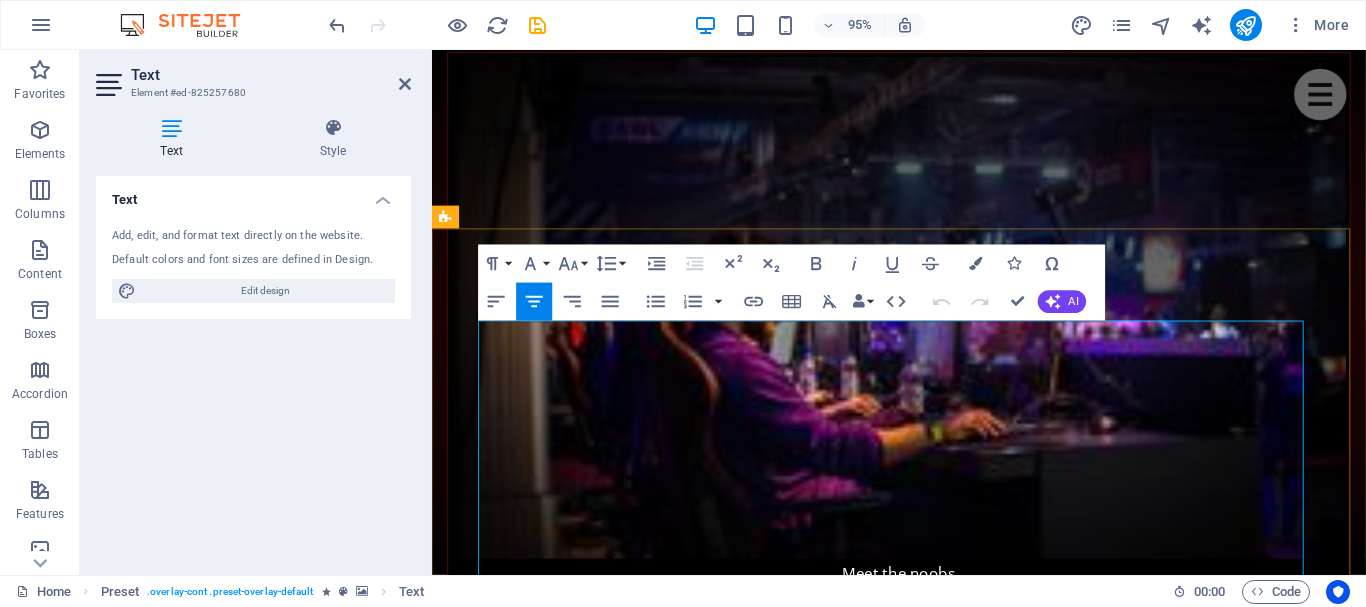 drag, startPoint x: 490, startPoint y: 343, endPoint x: 839, endPoint y: 436, distance: 361.17862 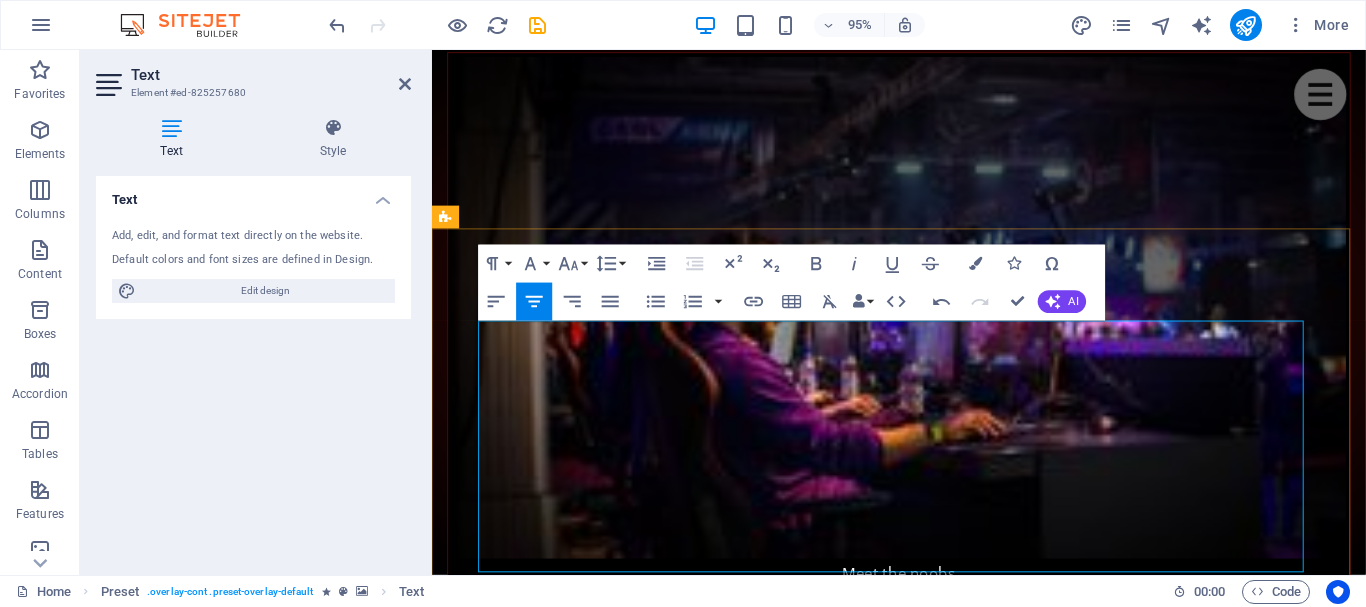 drag, startPoint x: 487, startPoint y: 394, endPoint x: 1348, endPoint y: 468, distance: 864.1742 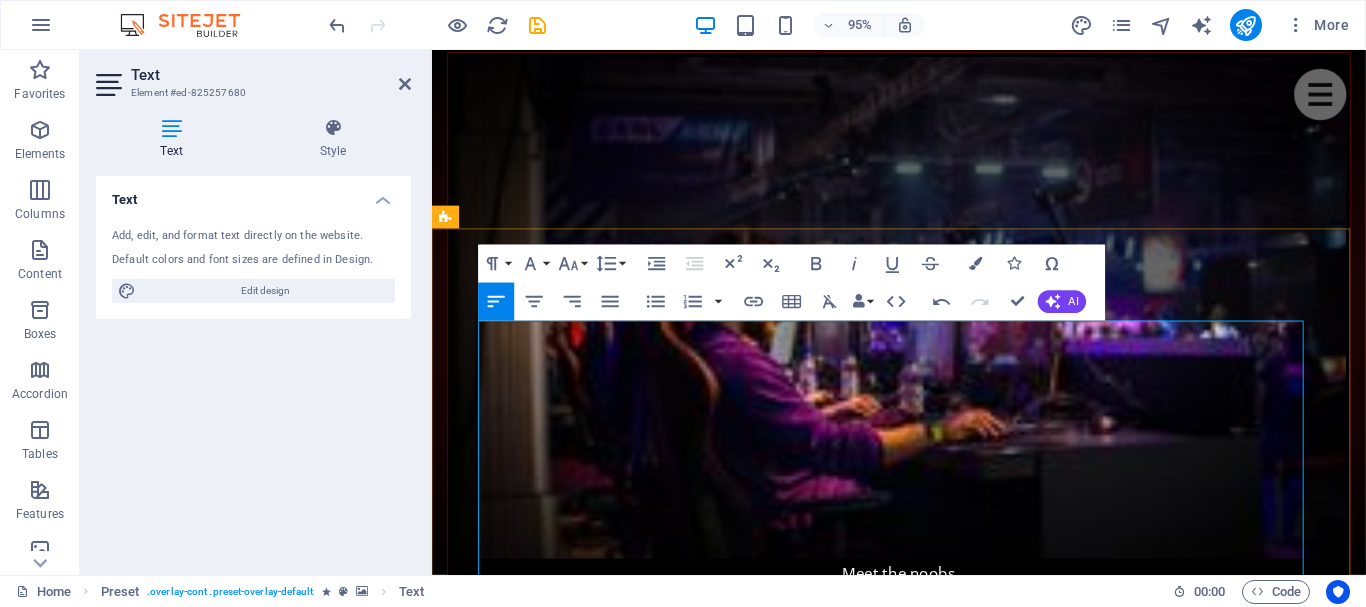 click on "HR-Stereo is your favorite Online Radio Station" at bounding box center [915, 11169] 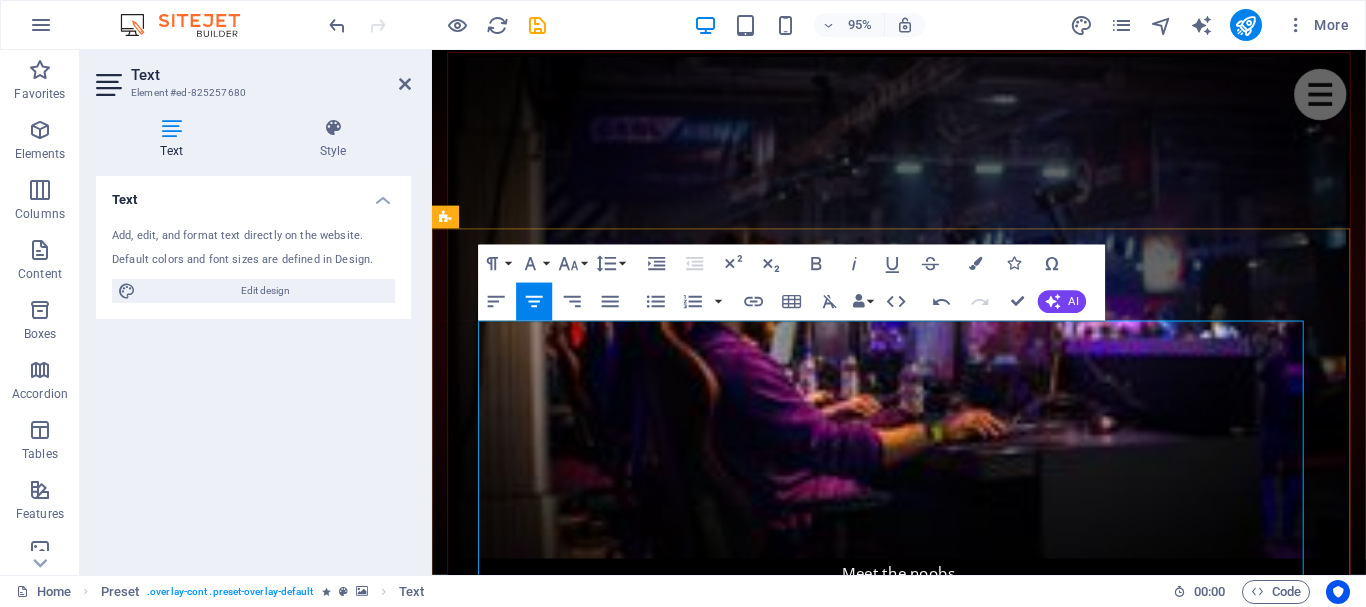 click on "We providing you world class Entertainment News, Events updates, World News, Current Affairs & Sports News, Arts and Culture, Celebrity Gossips, Talk Shows, The Real Deal! Interviews, Music, Models and Modelling, Sports, Audio and Video Podcasts." at bounding box center [915, 11282] 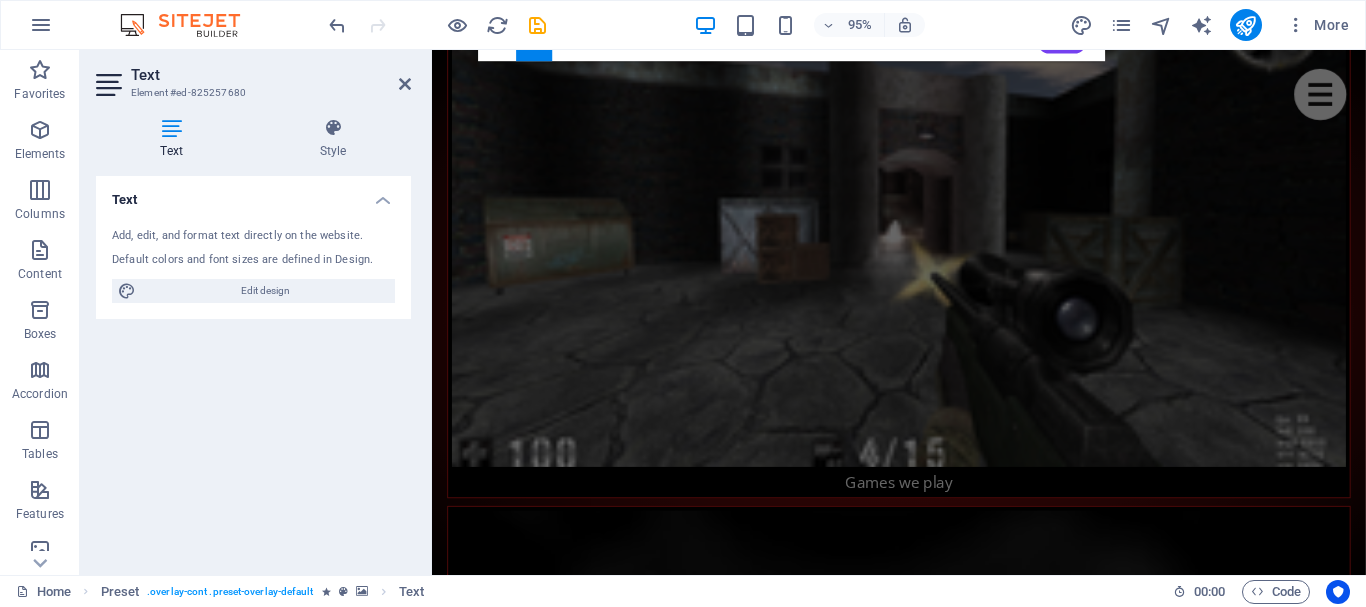 scroll, scrollTop: 2540, scrollLeft: 0, axis: vertical 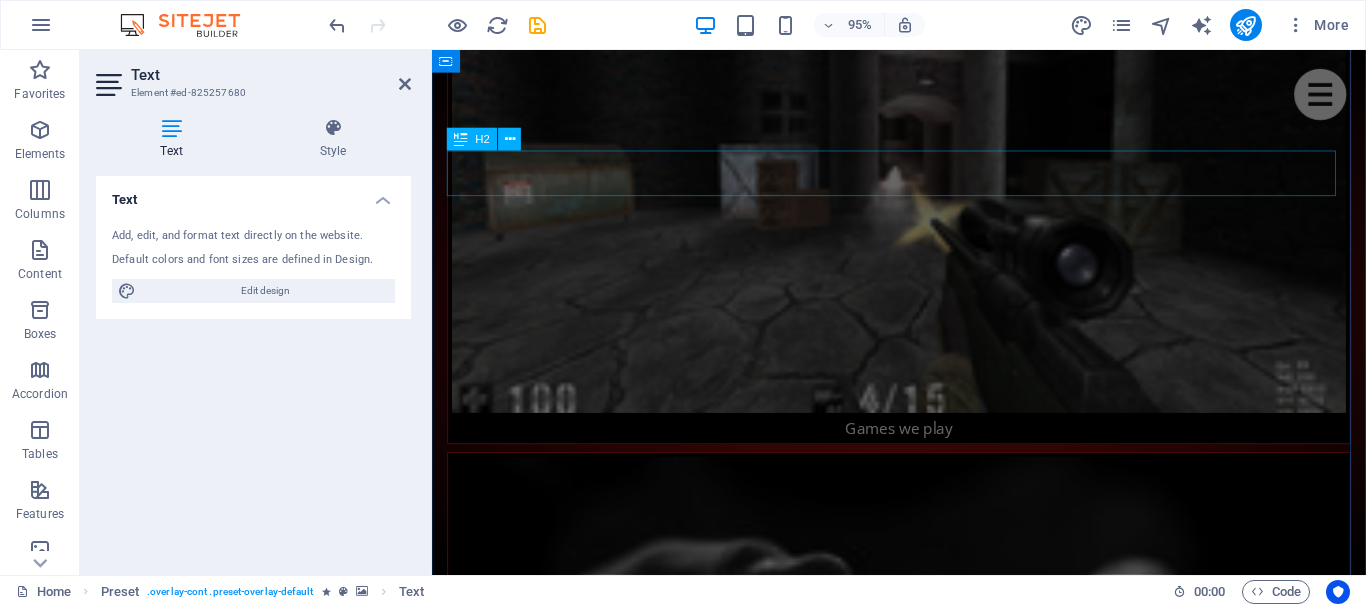 click on "Games we play" at bounding box center (924, 11196) 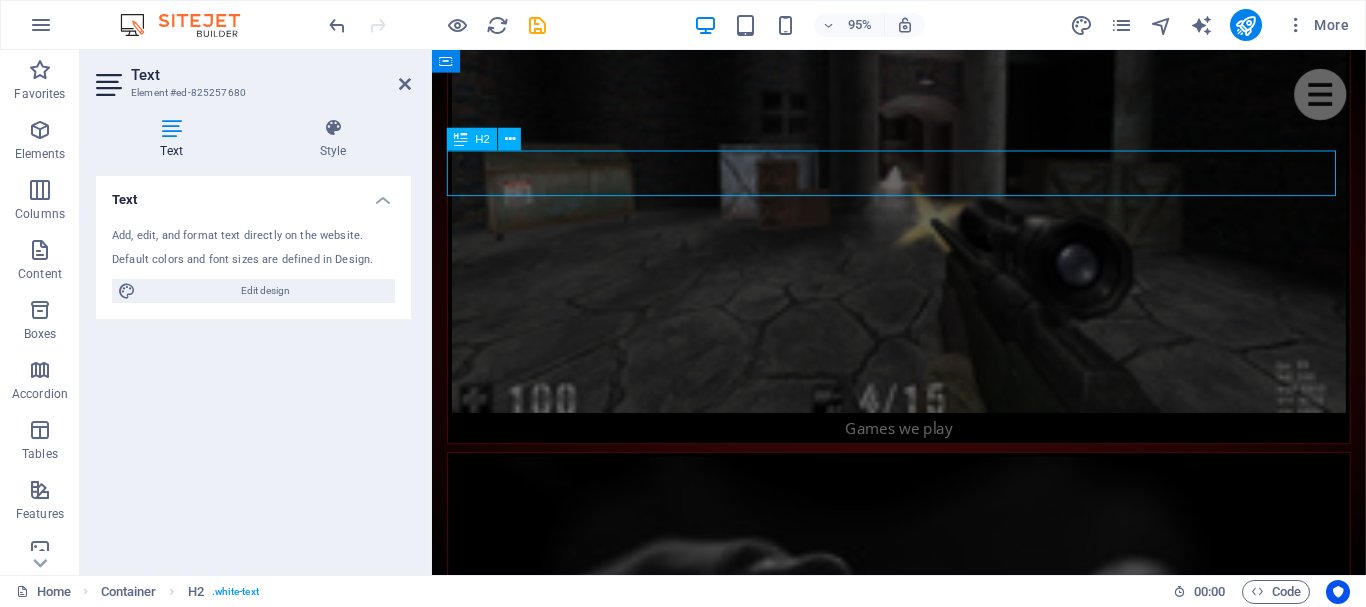 scroll, scrollTop: 2575, scrollLeft: 0, axis: vertical 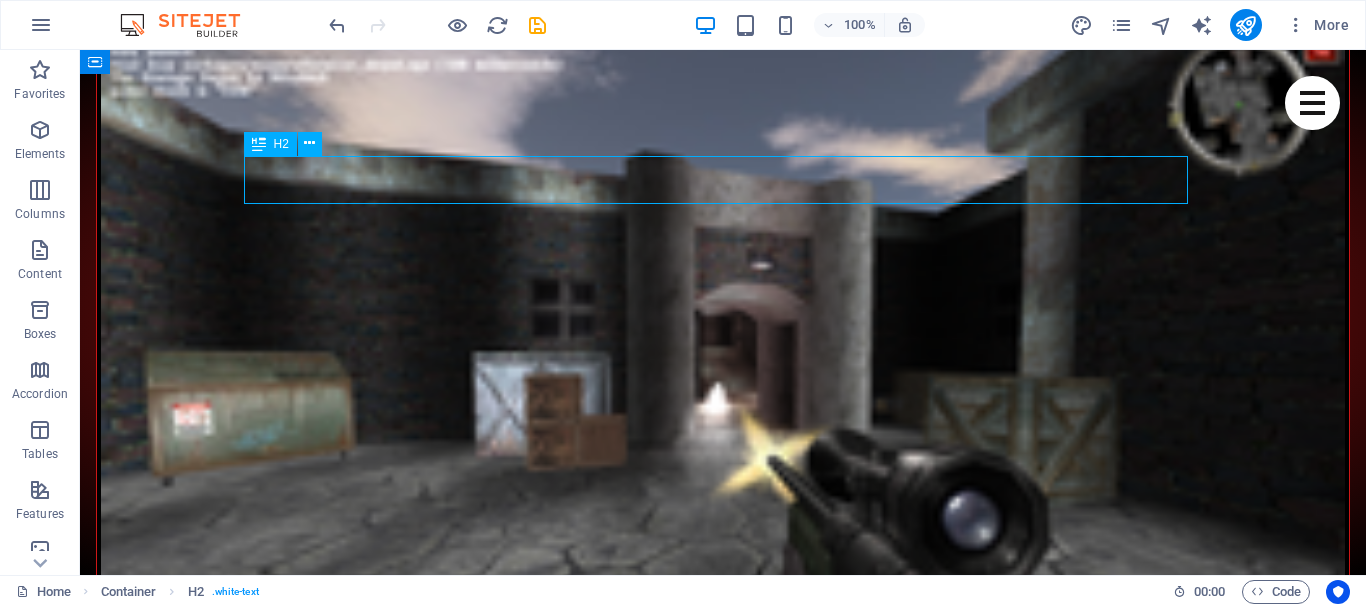 click on "Games we play" at bounding box center [723, 12159] 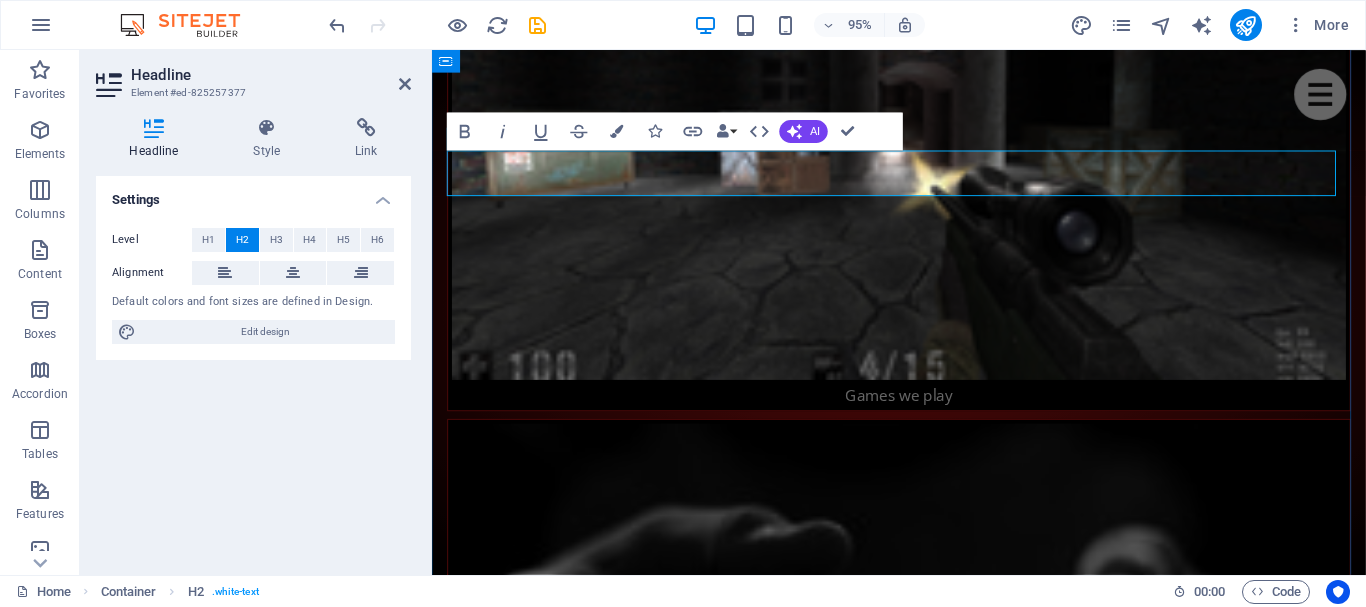 scroll, scrollTop: 2540, scrollLeft: 0, axis: vertical 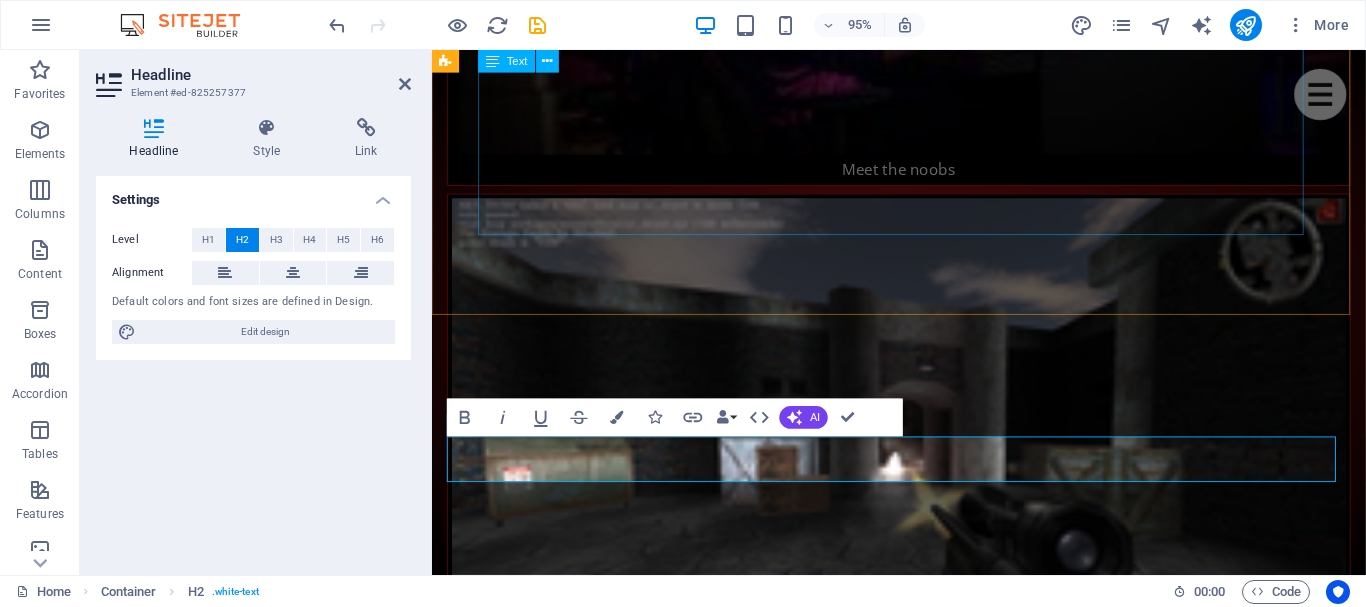 click on "Lorem ipsum dolor sit amet, consectetur adipisicing elit. Error, repellendus itaque dignissimos perspiciatis placeat laboriosam eos magnam rem. Dolor, voluptatibus, natus, maxime, dolorem facere minima enim est cupiditate et impedit officia quis deserunt commodi itaque delectus sit porro voluptas ut suscipit officiis deleniti quas quibusdam non sint dolore necessitatibus eaque! Hic, provident officia cupiditate impedit. Sit, quisquam iste repudiandae quos quae obcaecati perferendis! Corrupti, nostrum, quae, fugit, pariatur vero in at laboriosam cupiditate sunt maxime velit voluptates optio aspernatur ipsum illo beatae possimus ratione. Cumque, placeat, sint, laborum quibusdam iusto illo id ullam maxime dicta tenetur voluptatum deleniti et eum! Favorite Games: Shooter Strategy MMO" at bounding box center [915, 10875] 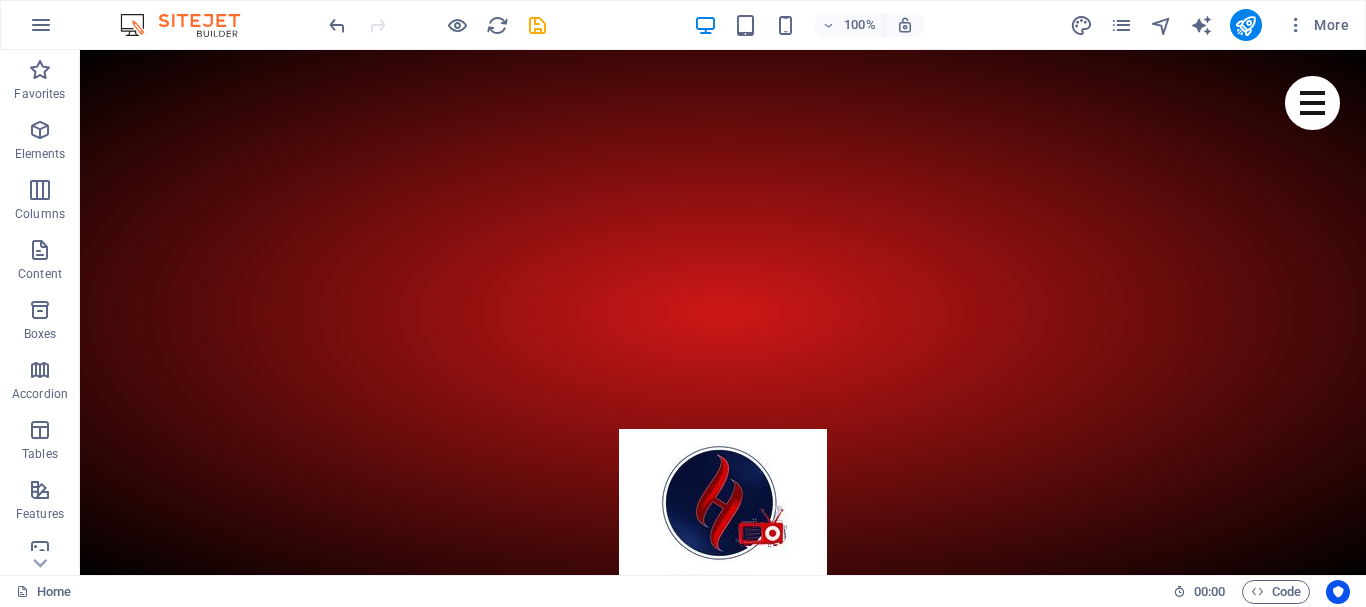 scroll, scrollTop: 738, scrollLeft: 0, axis: vertical 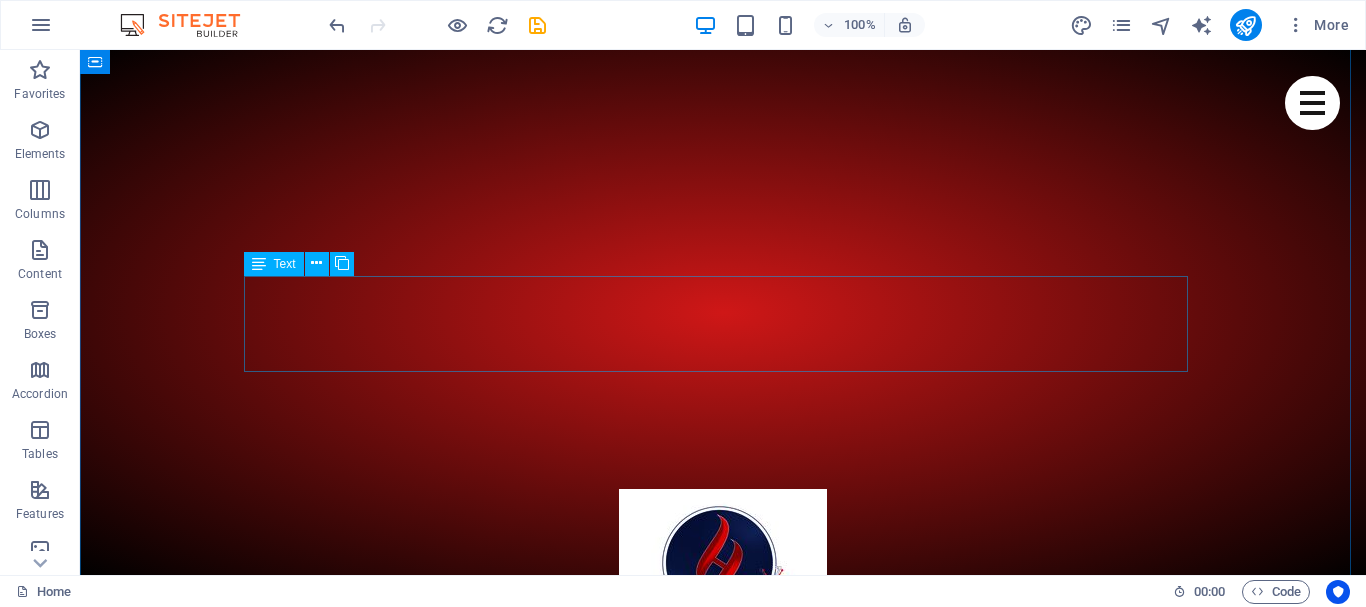 click on "We quench your musical thirst, bring you World News, Events updates, Sport, Edutainment, Celebrity Gossip, Talk Shows, Interviews, Arts & Current Affairs to your fingertips.." at bounding box center (723, 6839) 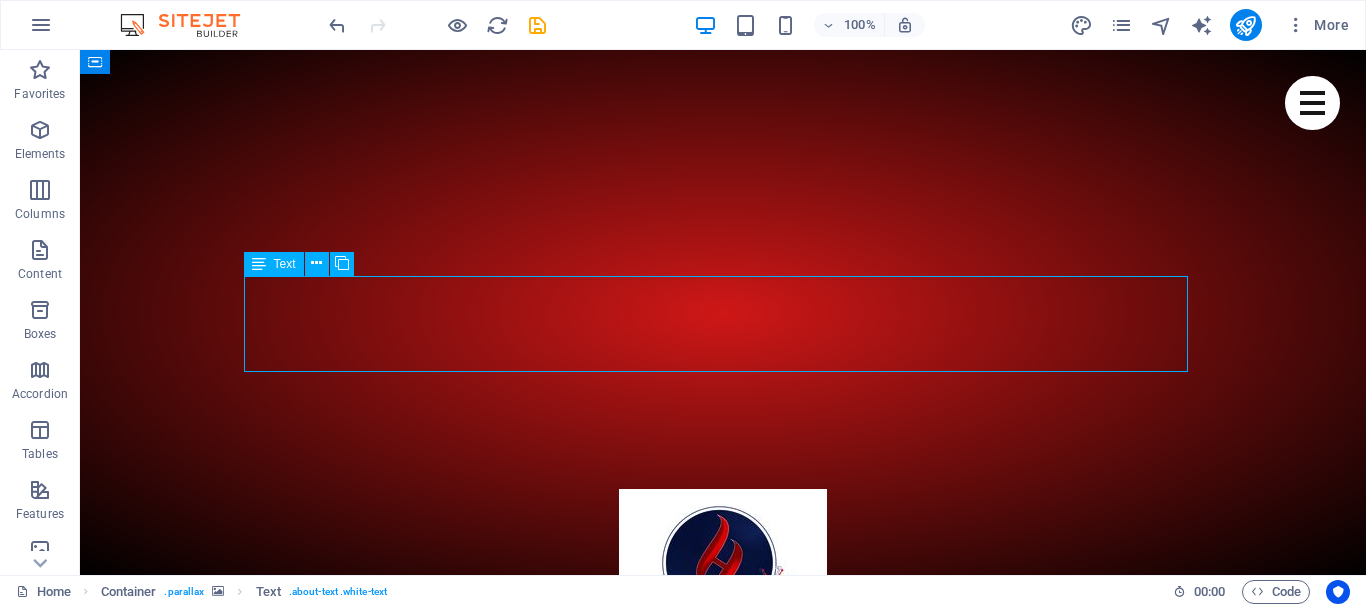 click on "We quench your musical thirst, bring you World News, Events updates, Sport, Edutainment, Celebrity Gossip, Talk Shows, Interviews, Arts & Current Affairs to your fingertips.." at bounding box center [723, 6839] 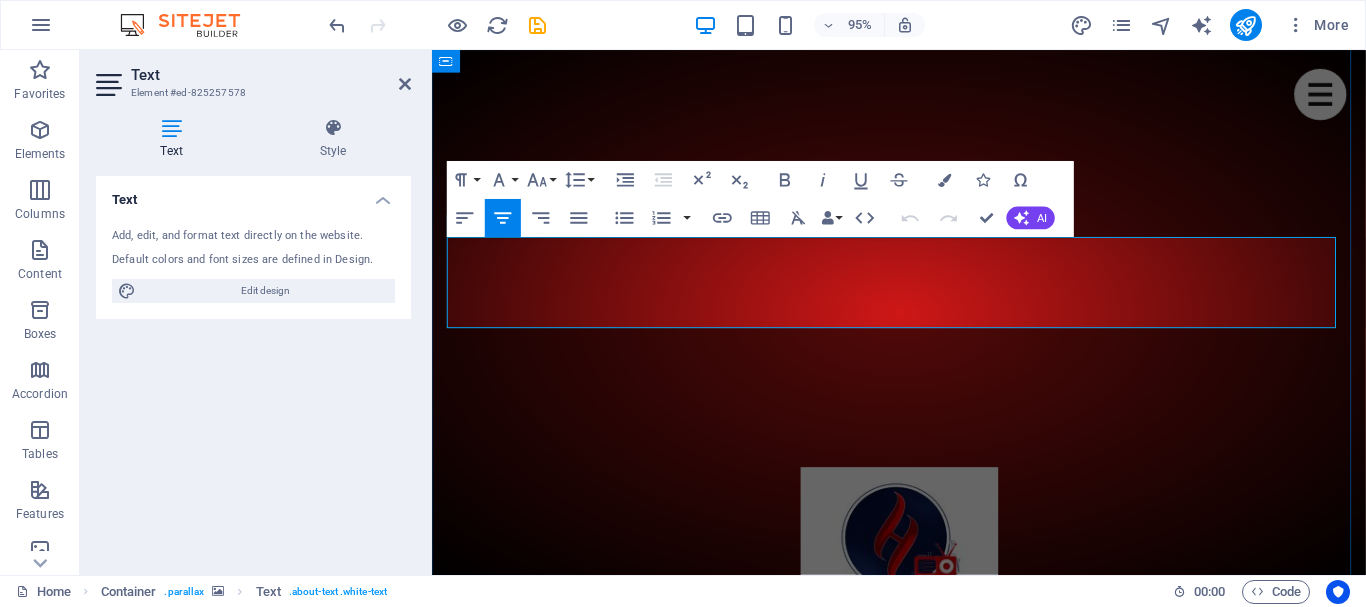click on "We quench your musical thirst, bring you World News, Events updates, Sport, Edutainment, Celebrity Gossip, Talk Shows, Interviews, Arts & Current Affairs to your fingertips.." at bounding box center [924, 5795] 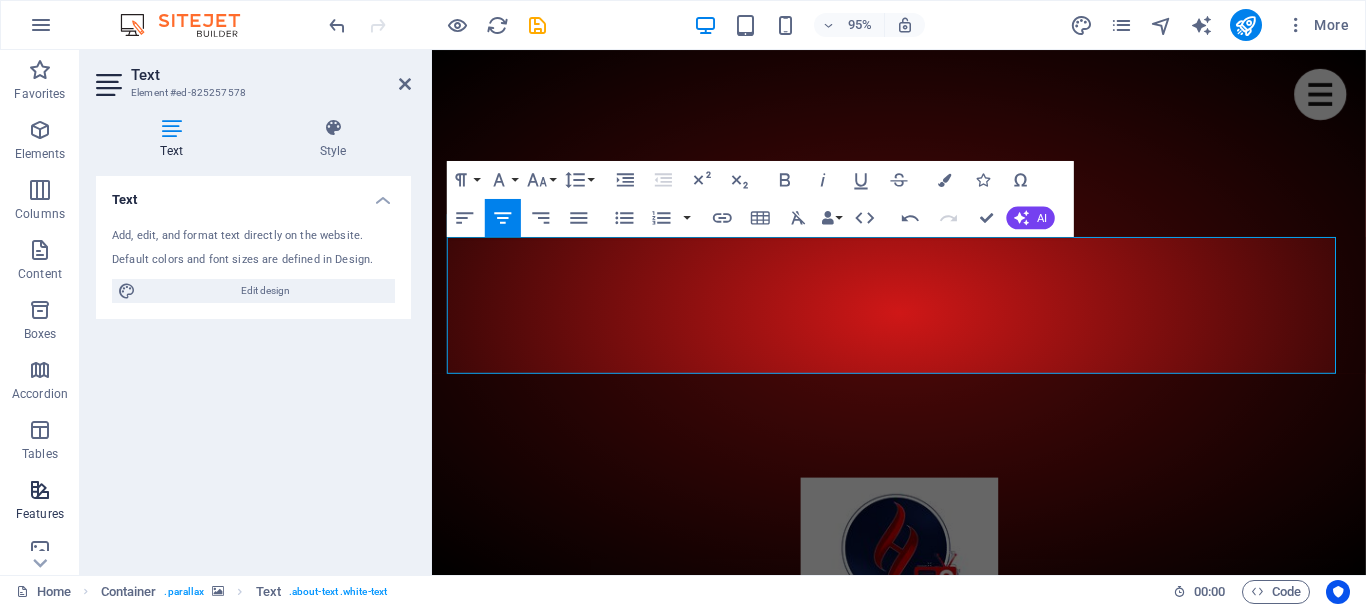 click at bounding box center [40, 490] 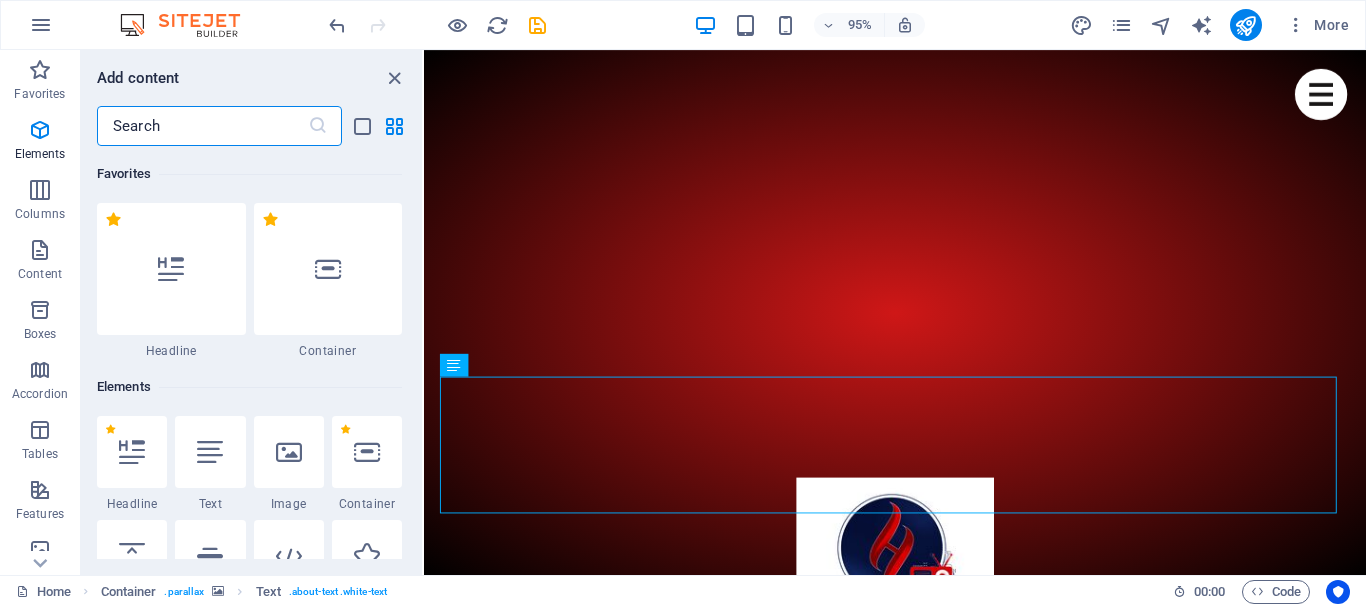 scroll, scrollTop: 592, scrollLeft: 0, axis: vertical 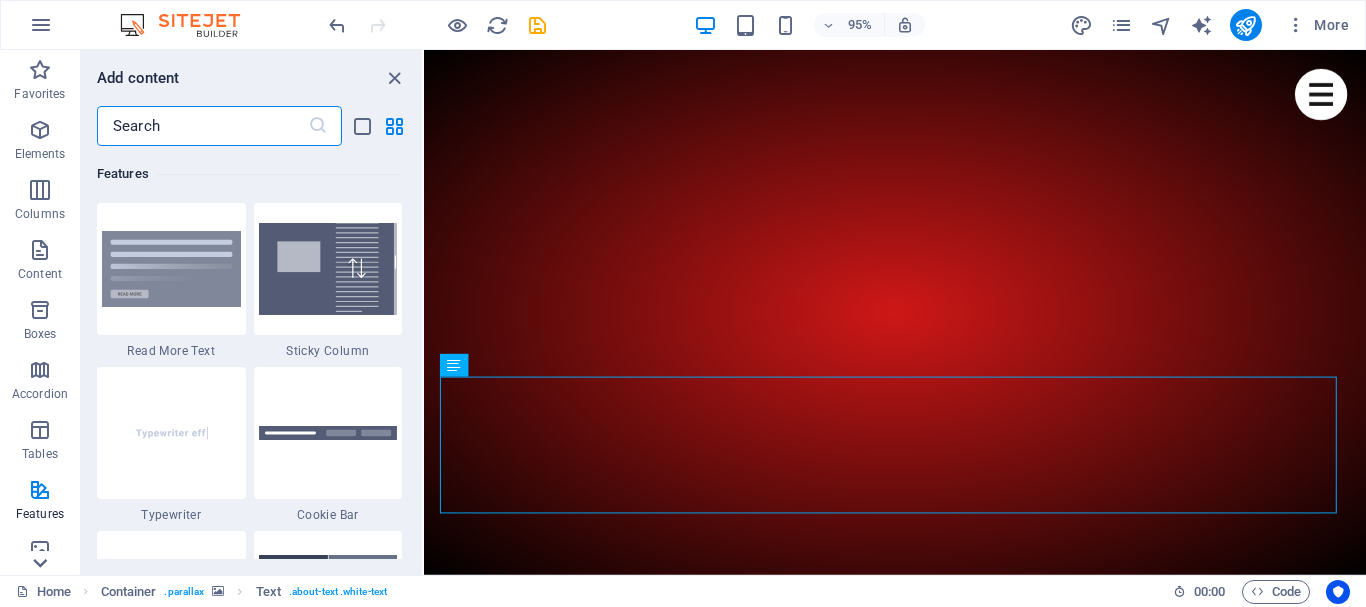 click 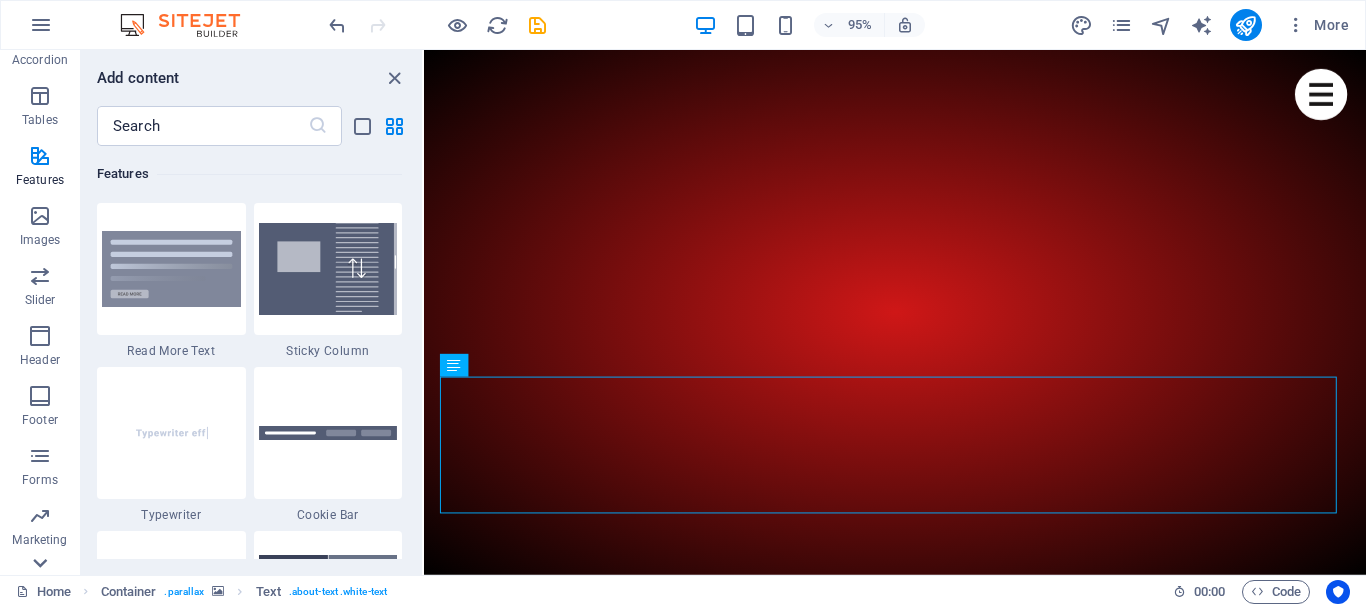 click 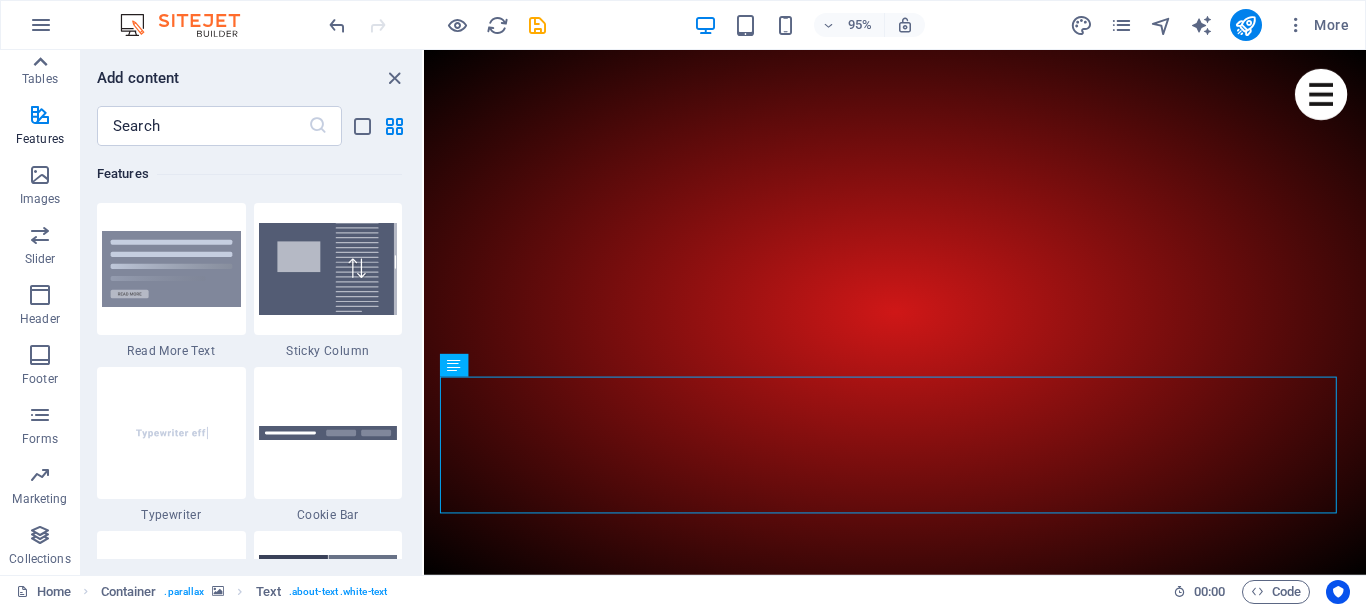 click 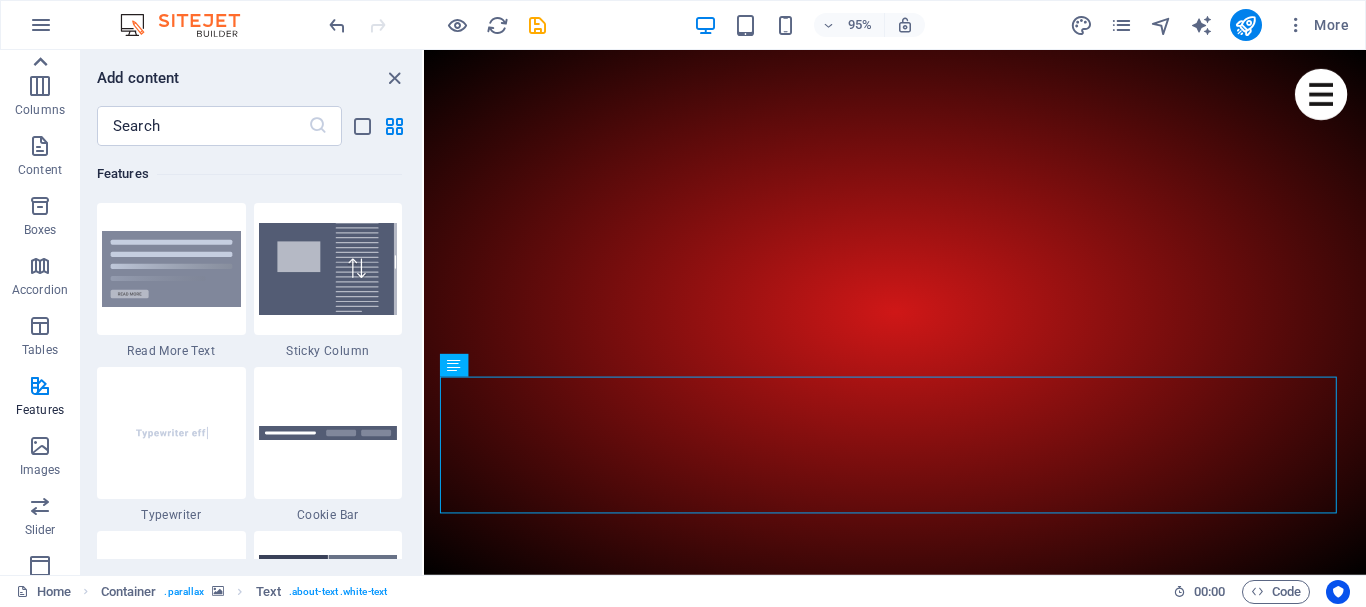 scroll, scrollTop: 0, scrollLeft: 0, axis: both 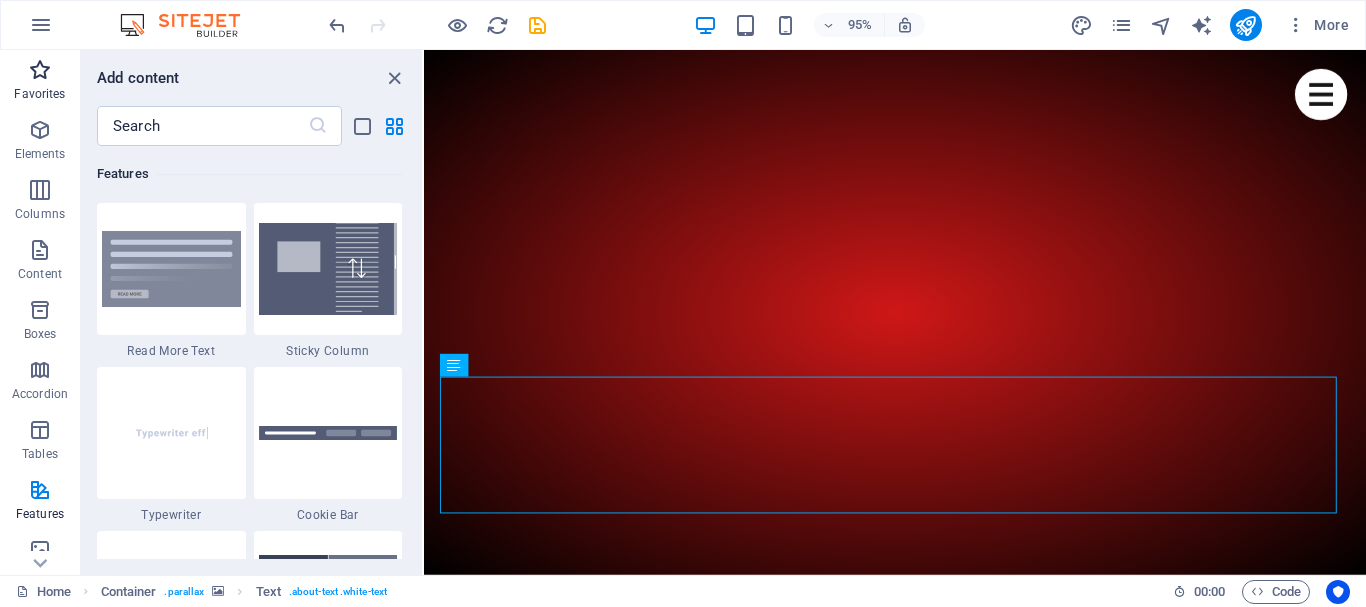 click at bounding box center (40, 70) 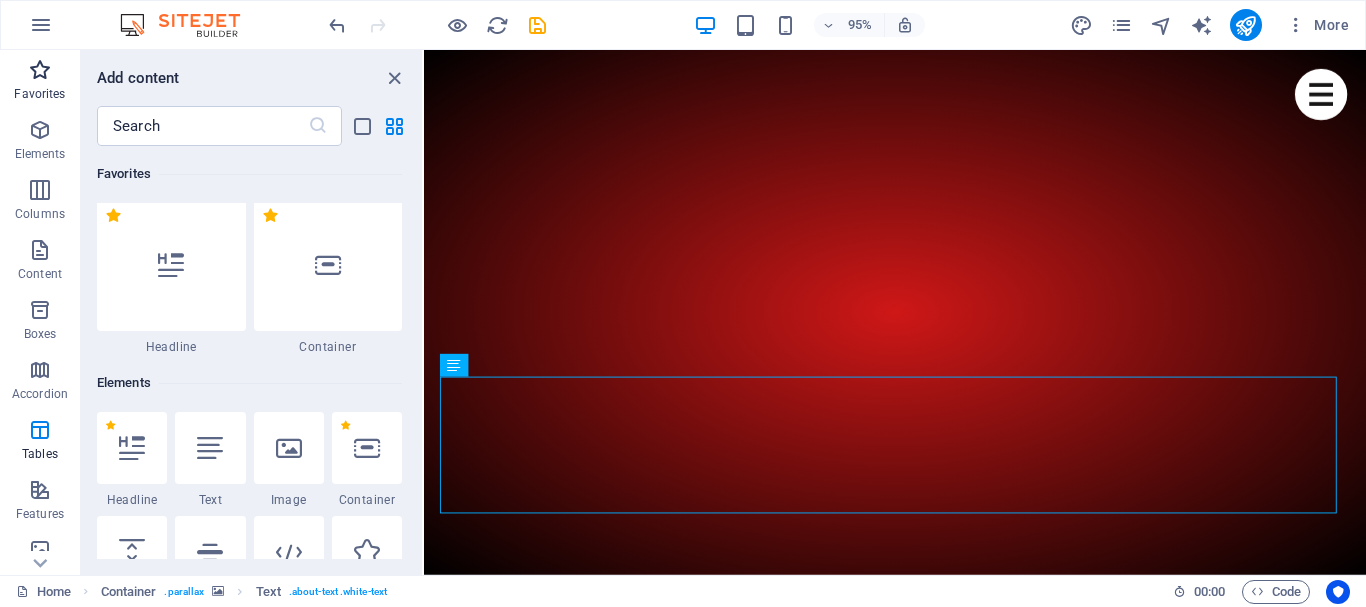 scroll, scrollTop: 0, scrollLeft: 0, axis: both 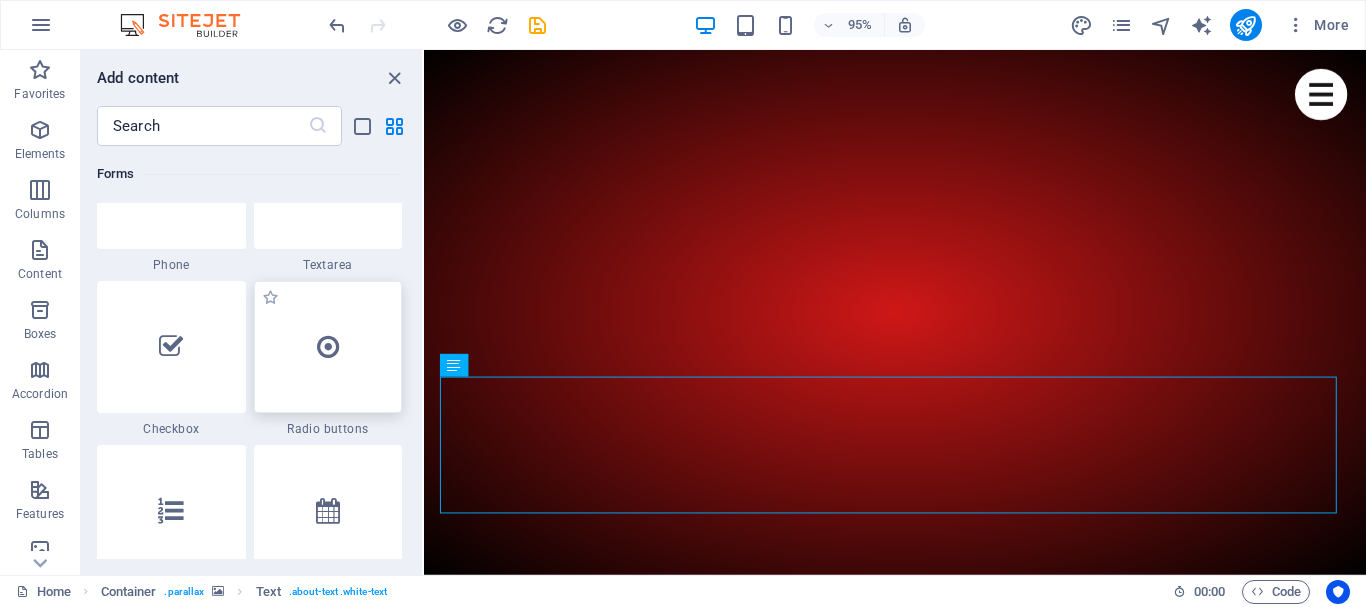 click at bounding box center (328, 347) 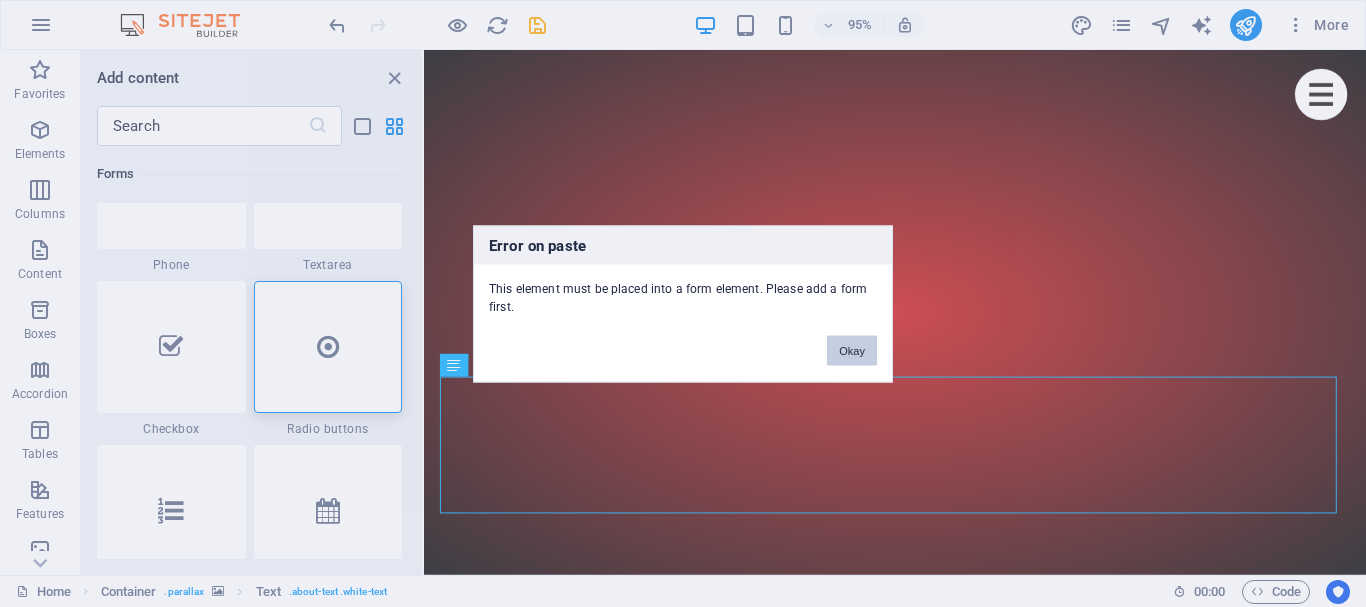 click on "Okay" at bounding box center (852, 350) 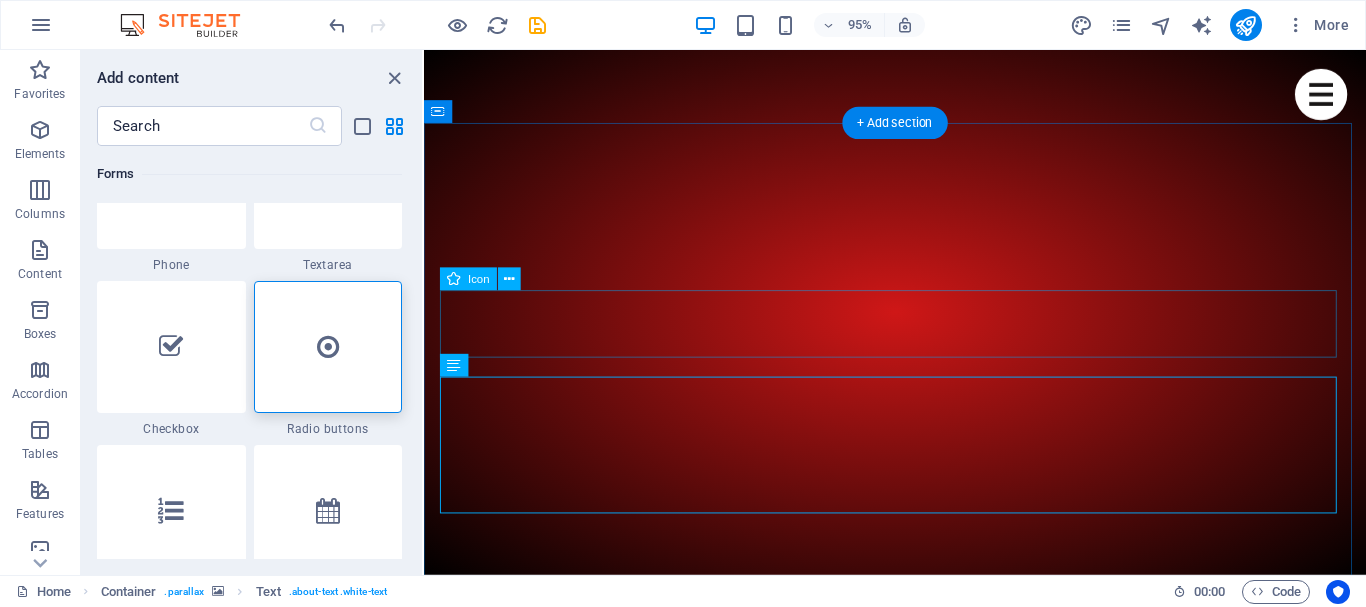 click at bounding box center [920, 5938] 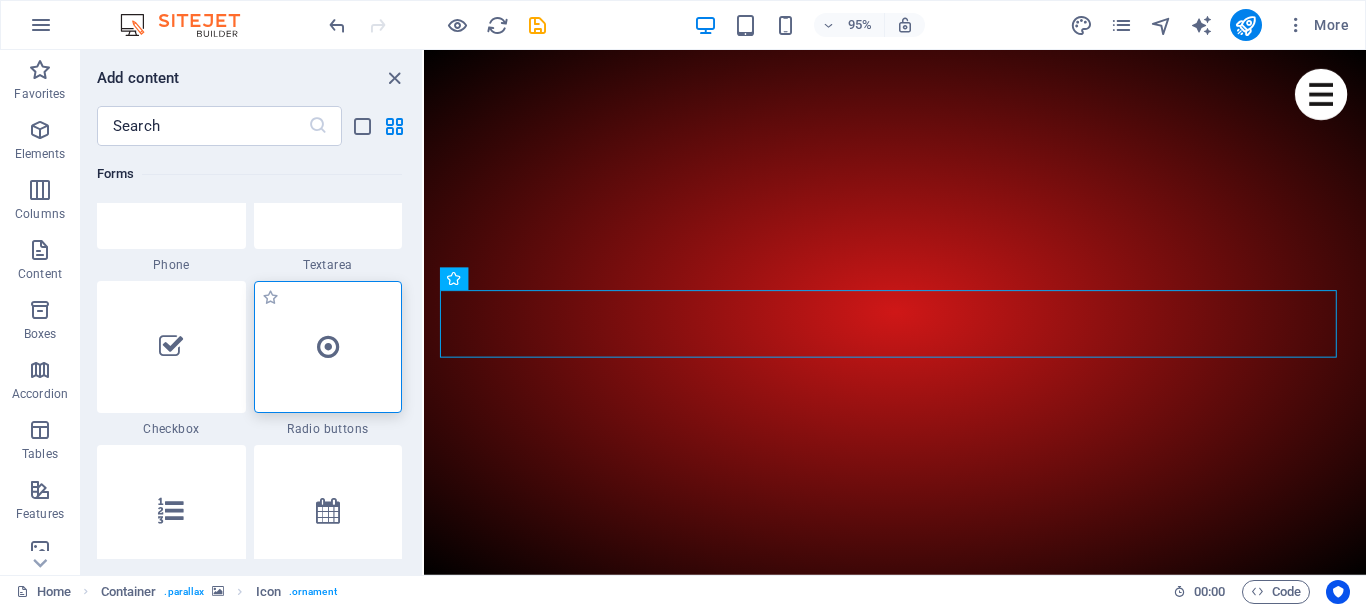 click at bounding box center (328, 347) 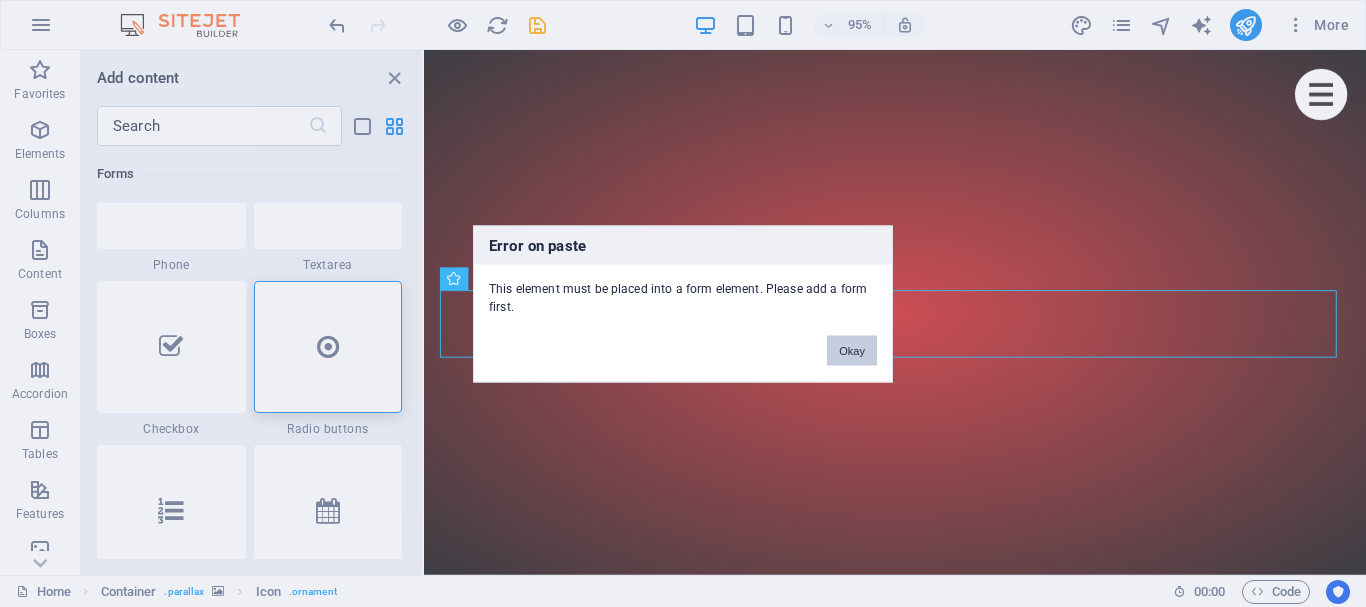 click on "Okay" at bounding box center [852, 350] 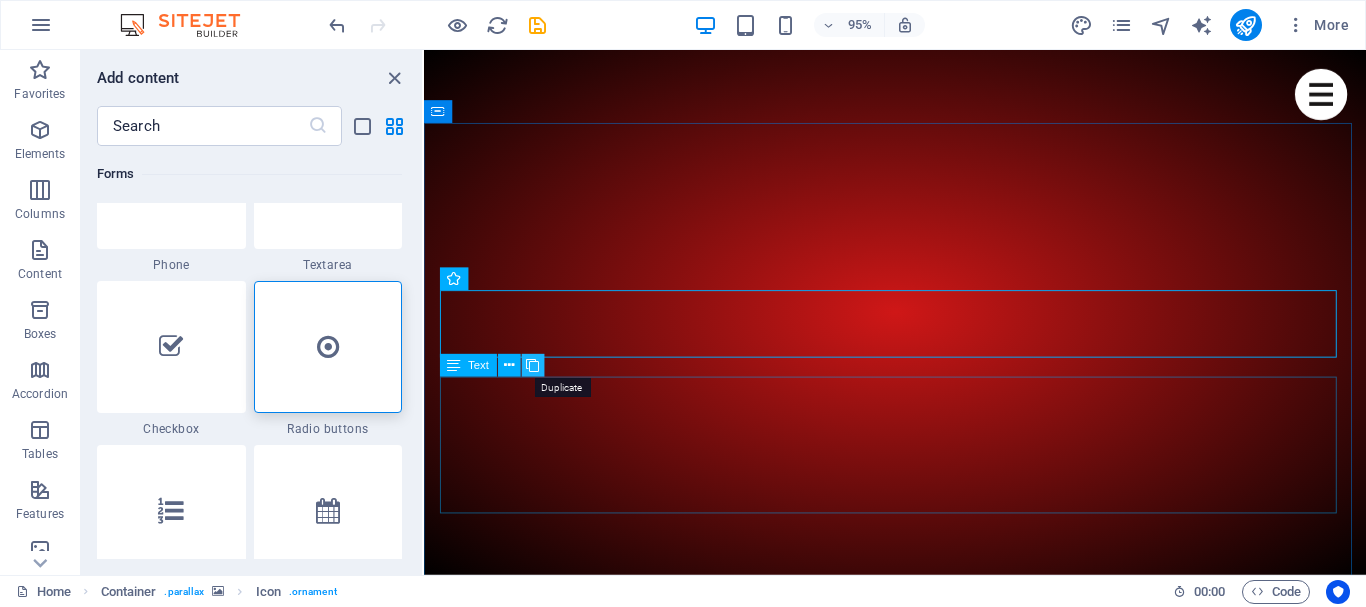 click at bounding box center (532, 365) 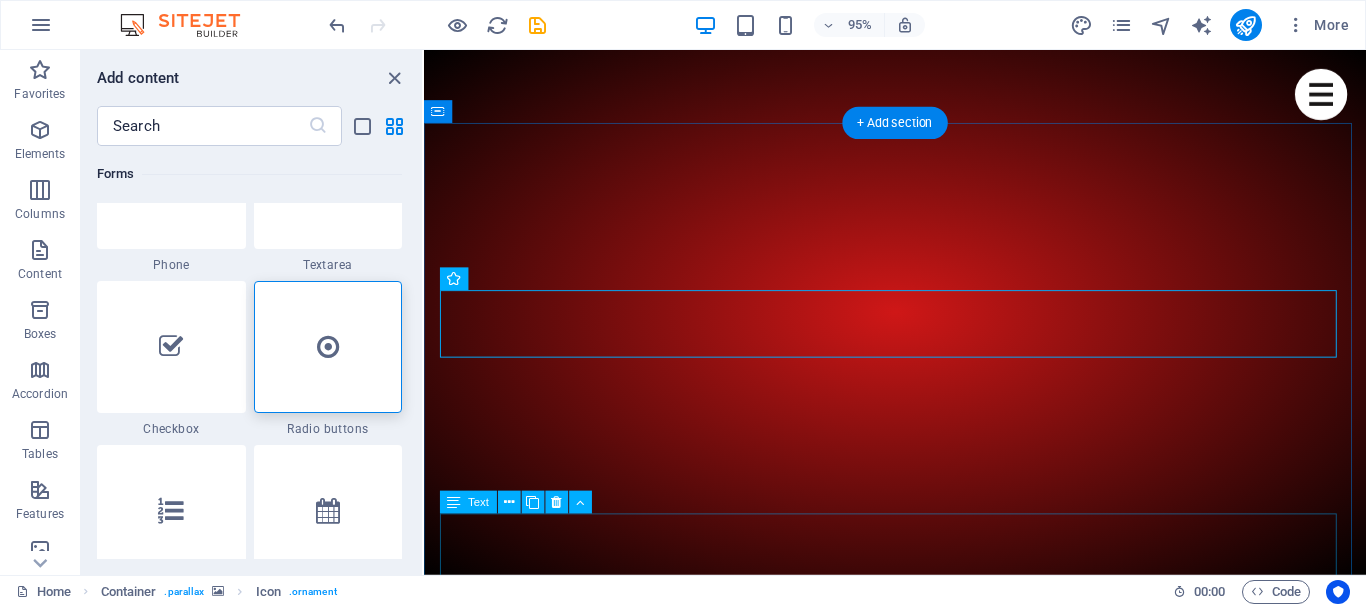 click on "We quench your musical thirst, bring you World News, Events updates, Sport, Edutainment, Celebrity Gossip, Talk Shows, Interviews, Arts & Current Affairs to your fingertips." at bounding box center [920, 6285] 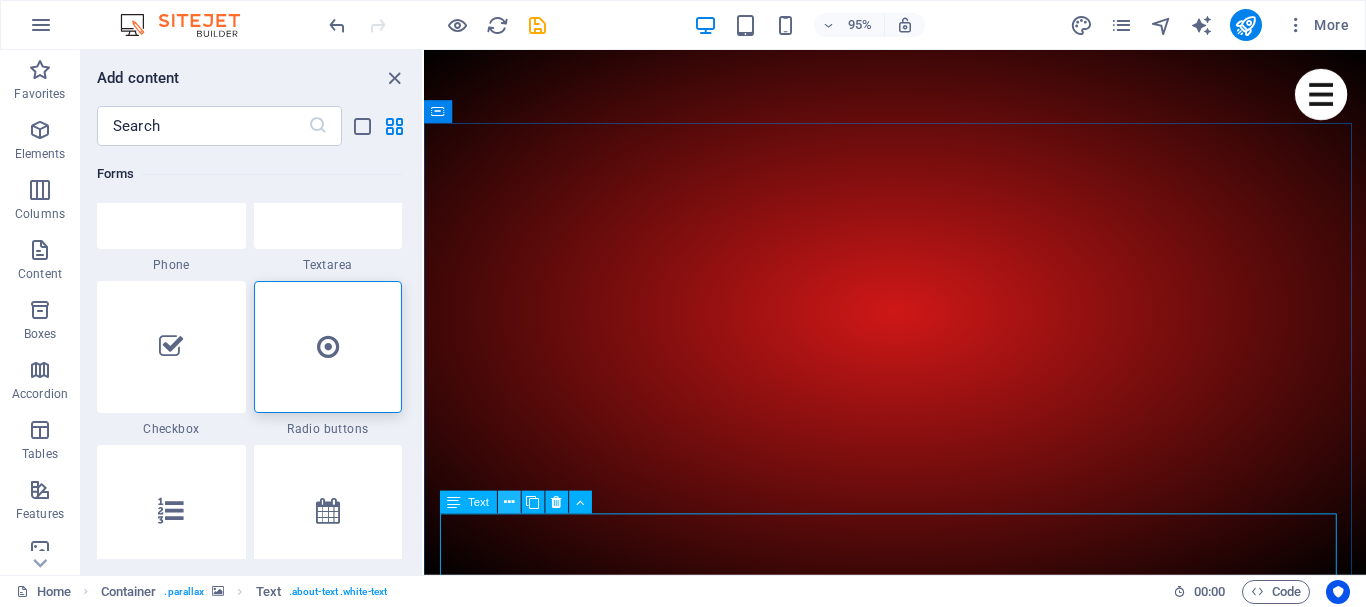 click at bounding box center [509, 502] 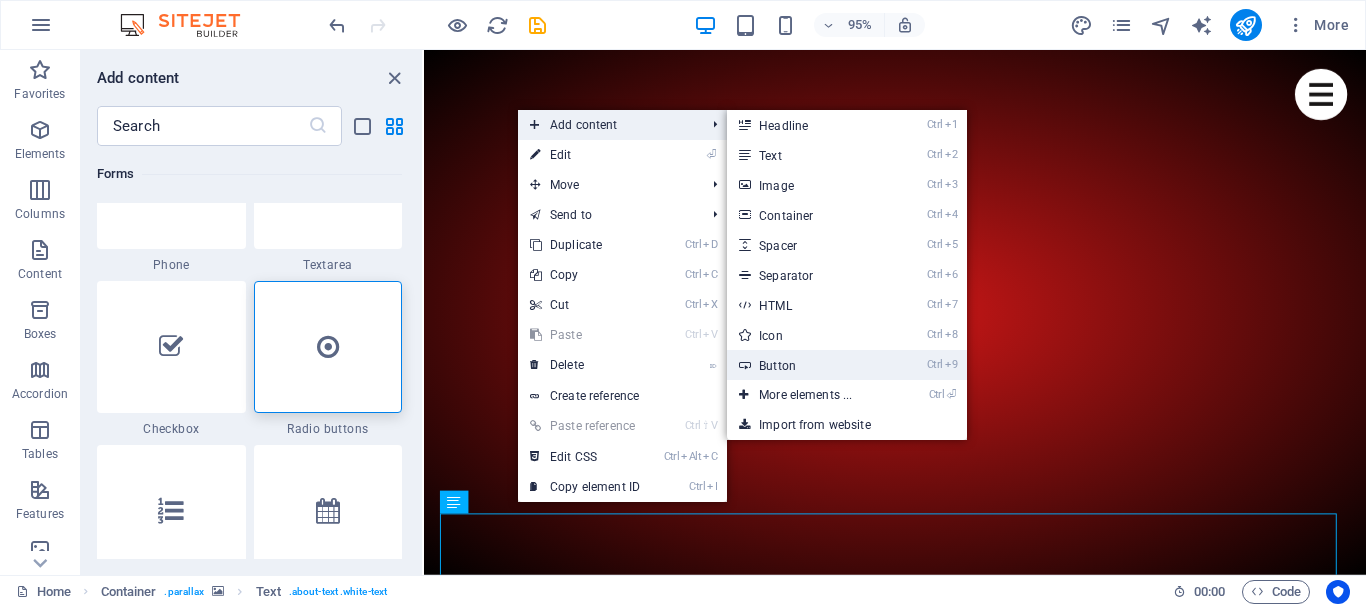 click on "Ctrl 9  Button" at bounding box center [809, 365] 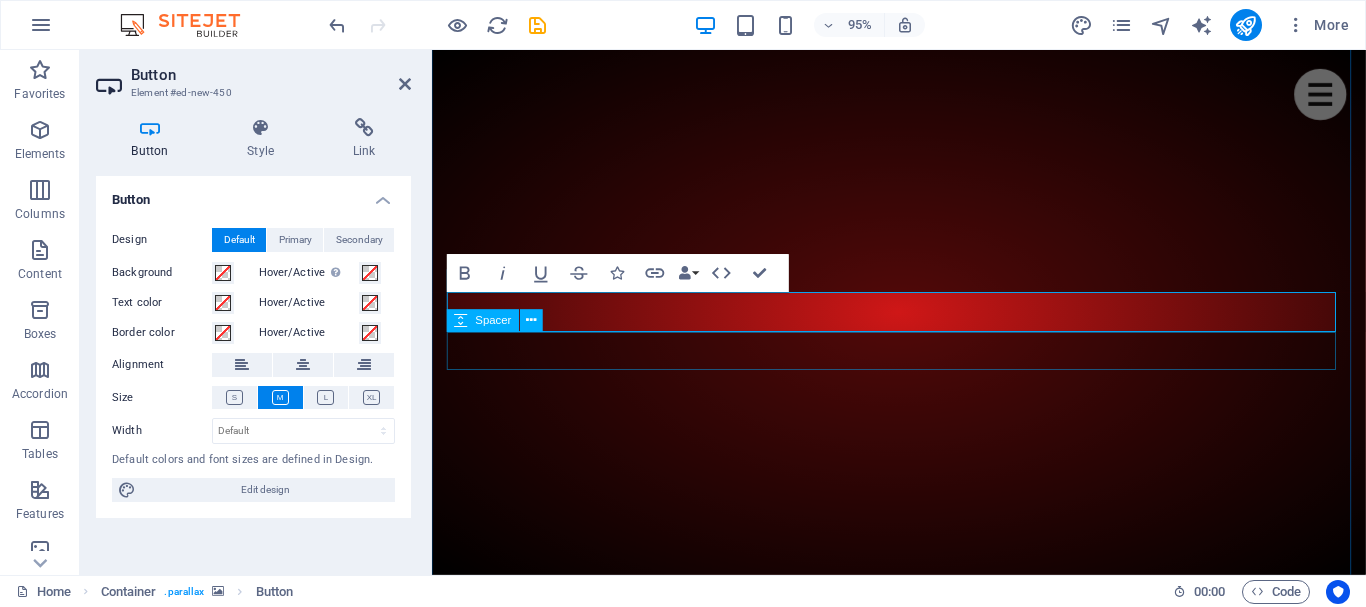 scroll, scrollTop: 968, scrollLeft: 0, axis: vertical 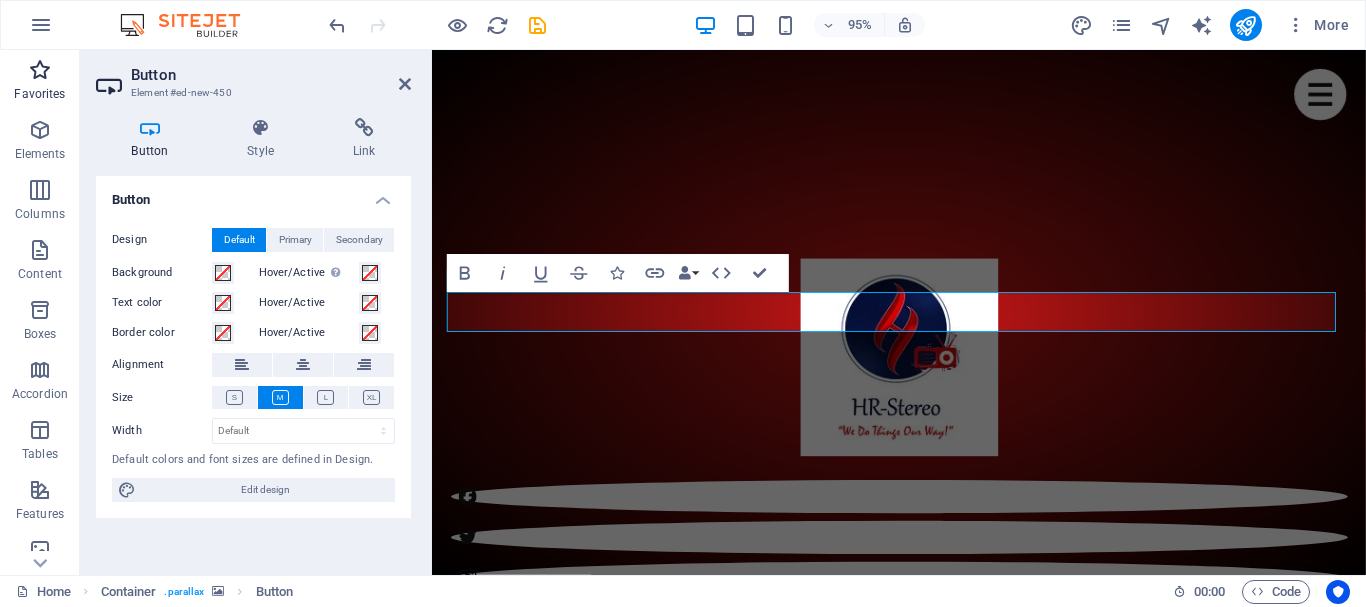 click at bounding box center [40, 70] 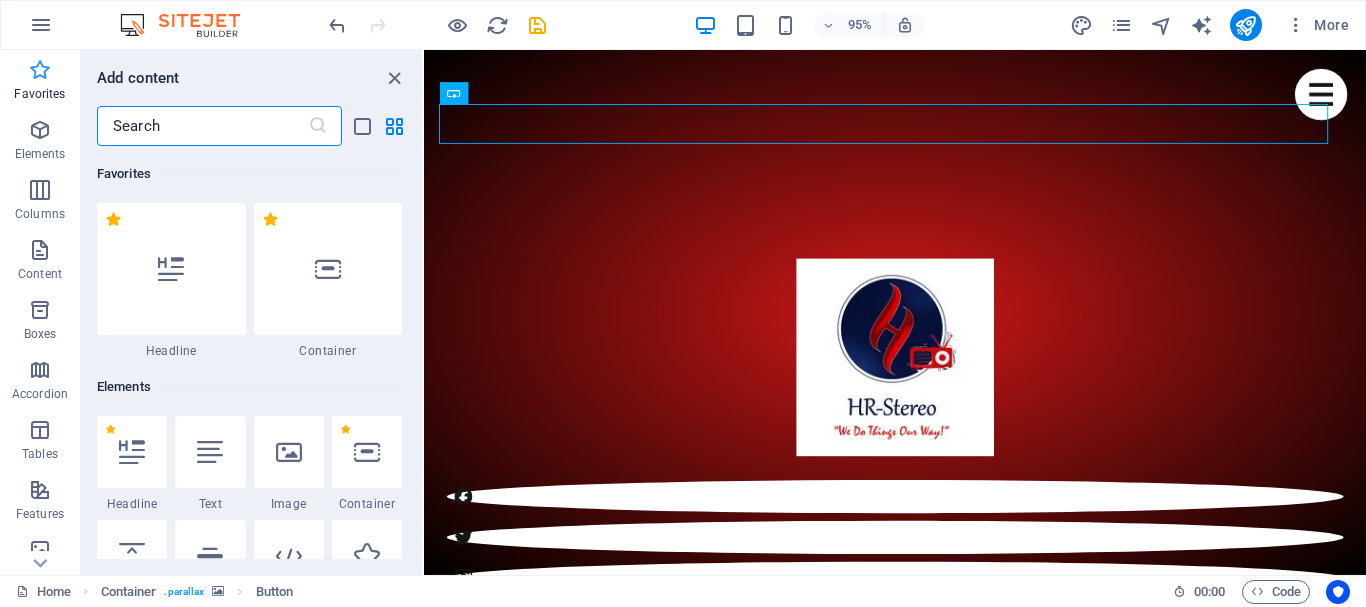 scroll, scrollTop: 1166, scrollLeft: 0, axis: vertical 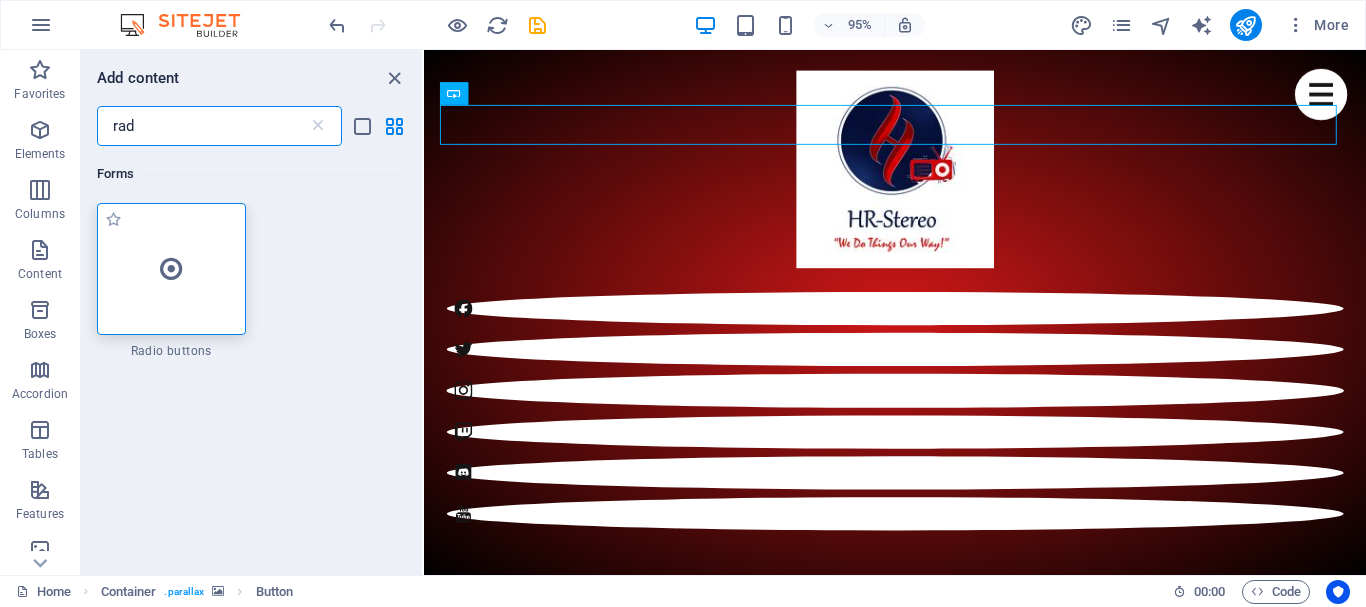 type on "rad" 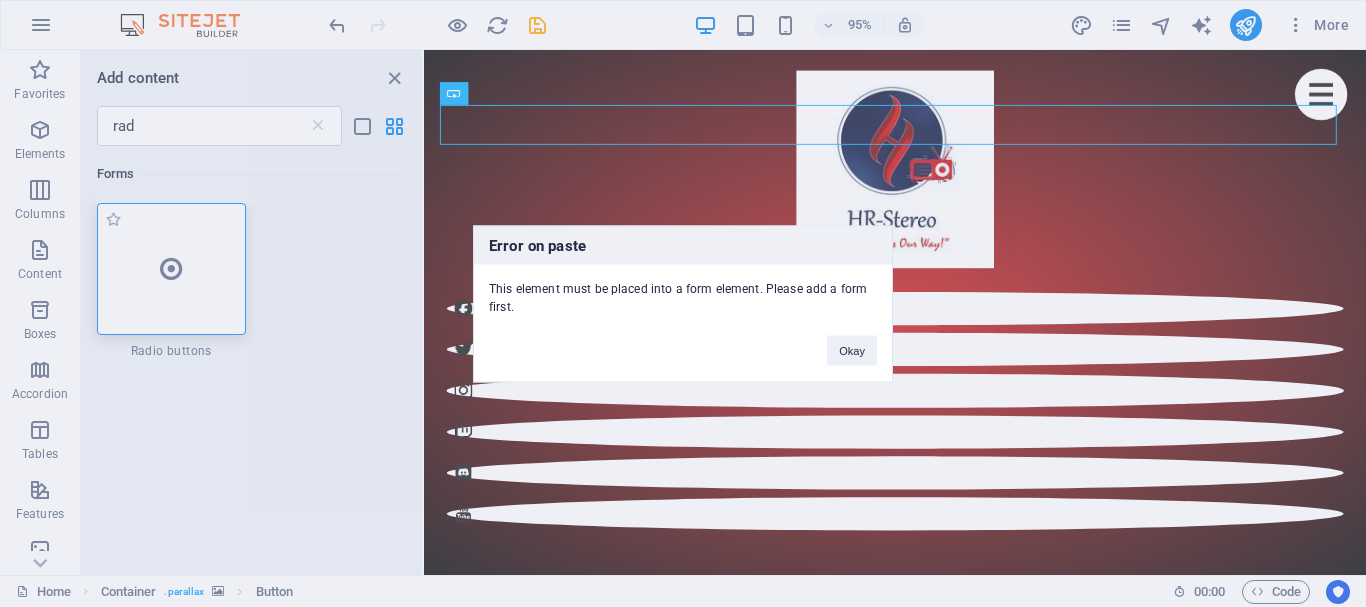 click on "Error on paste This element must be placed into a form element. Please add a form first. Okay" at bounding box center [683, 303] 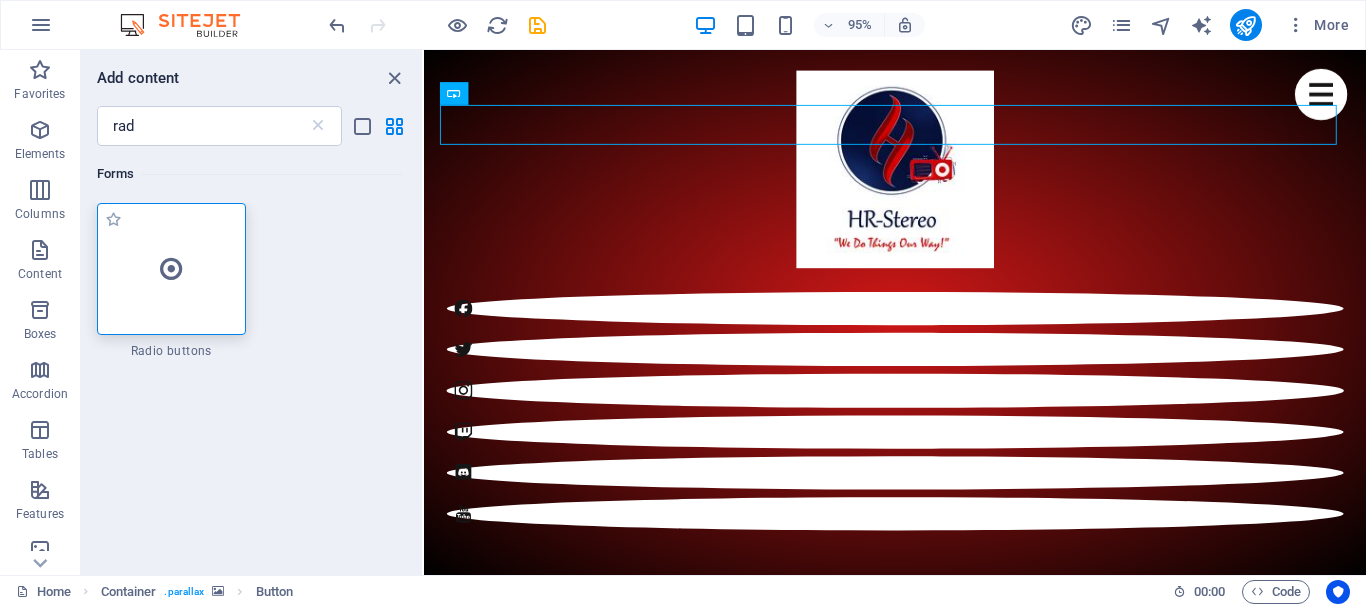 click at bounding box center [171, 269] 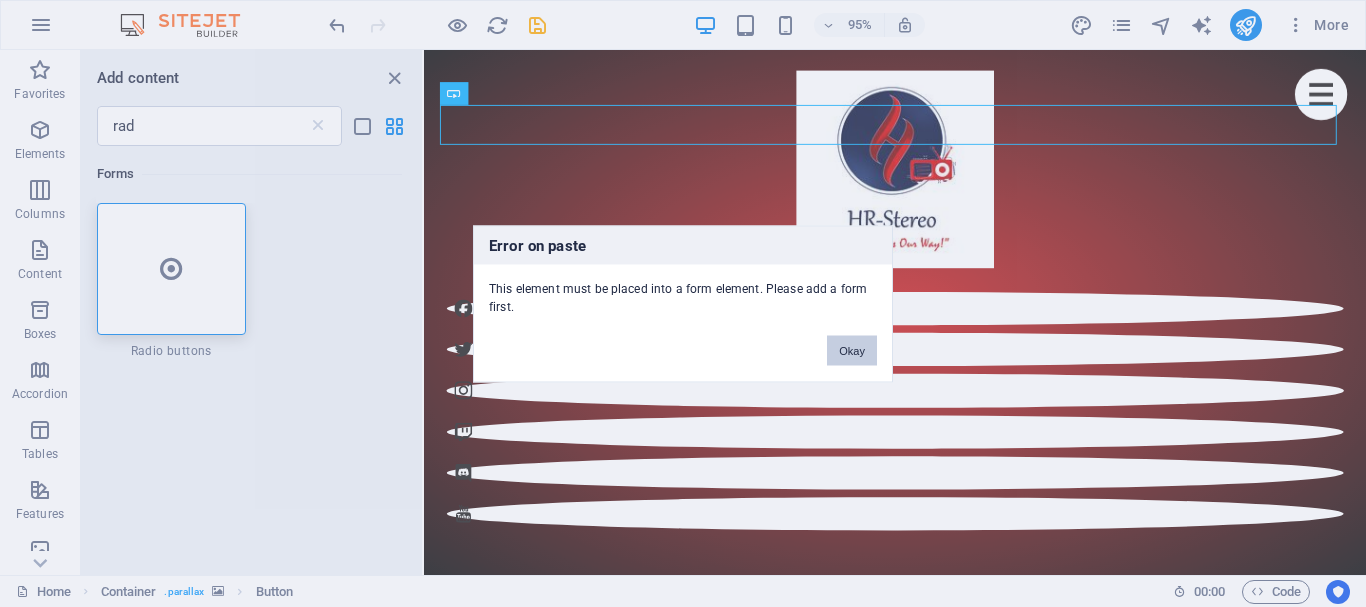 click on "Okay" at bounding box center (852, 350) 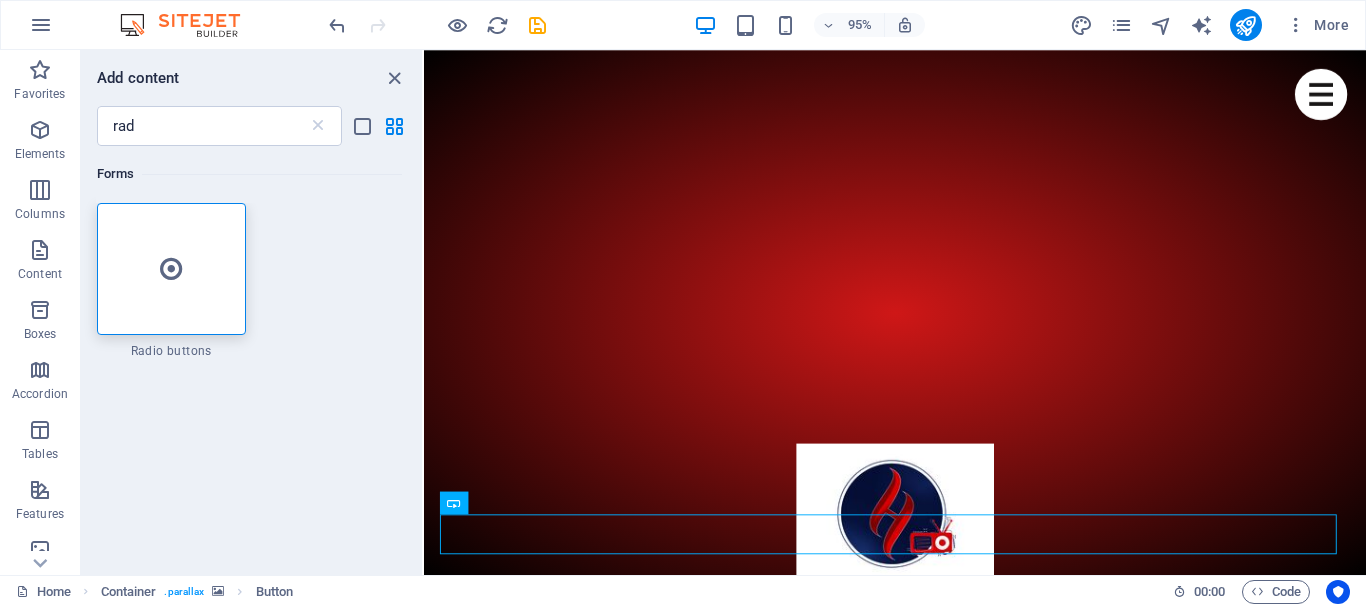 scroll, scrollTop: 735, scrollLeft: 0, axis: vertical 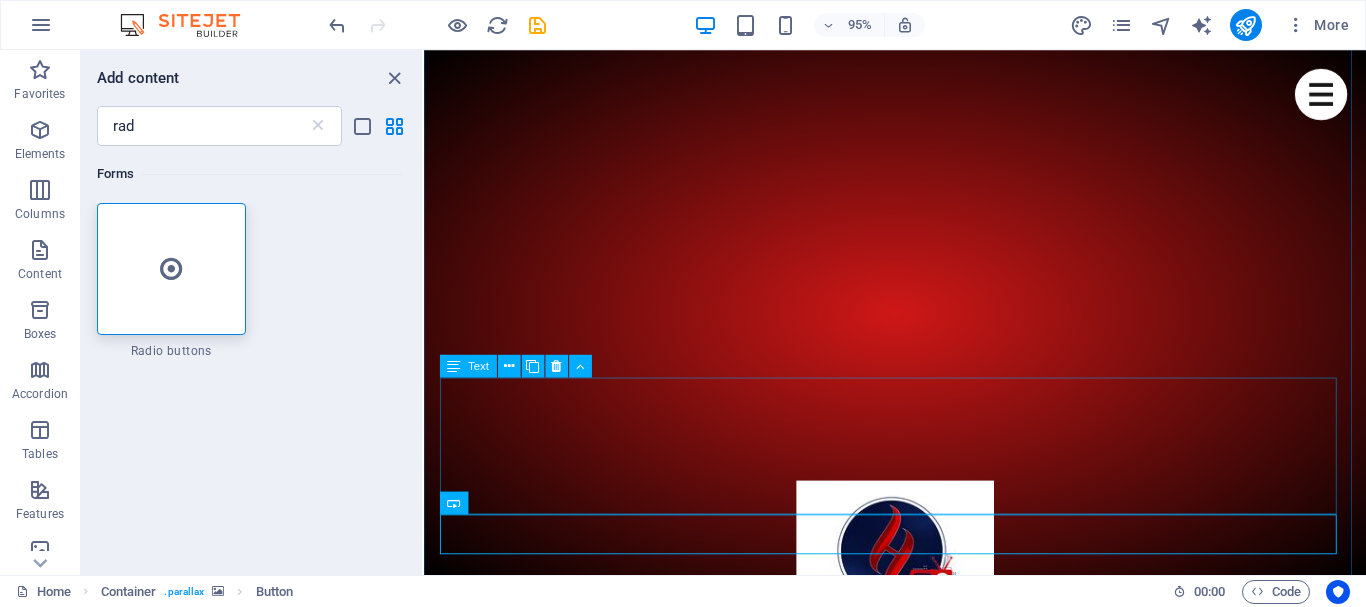click on "We quench your musical thirst, bring you World News, Events updates, Sport, Edutainment, Celebrity Gossip, Talk Shows, Interviews, Arts & Current Affairs to your fingertips." at bounding box center [920, 6163] 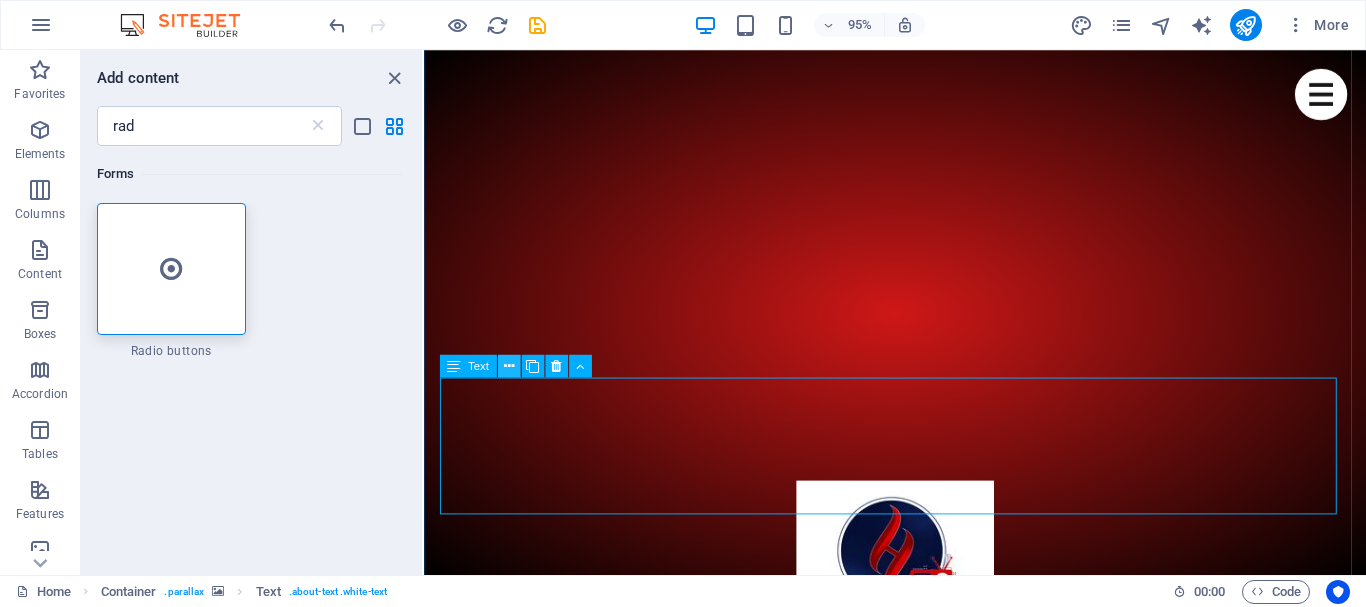 click at bounding box center [509, 366] 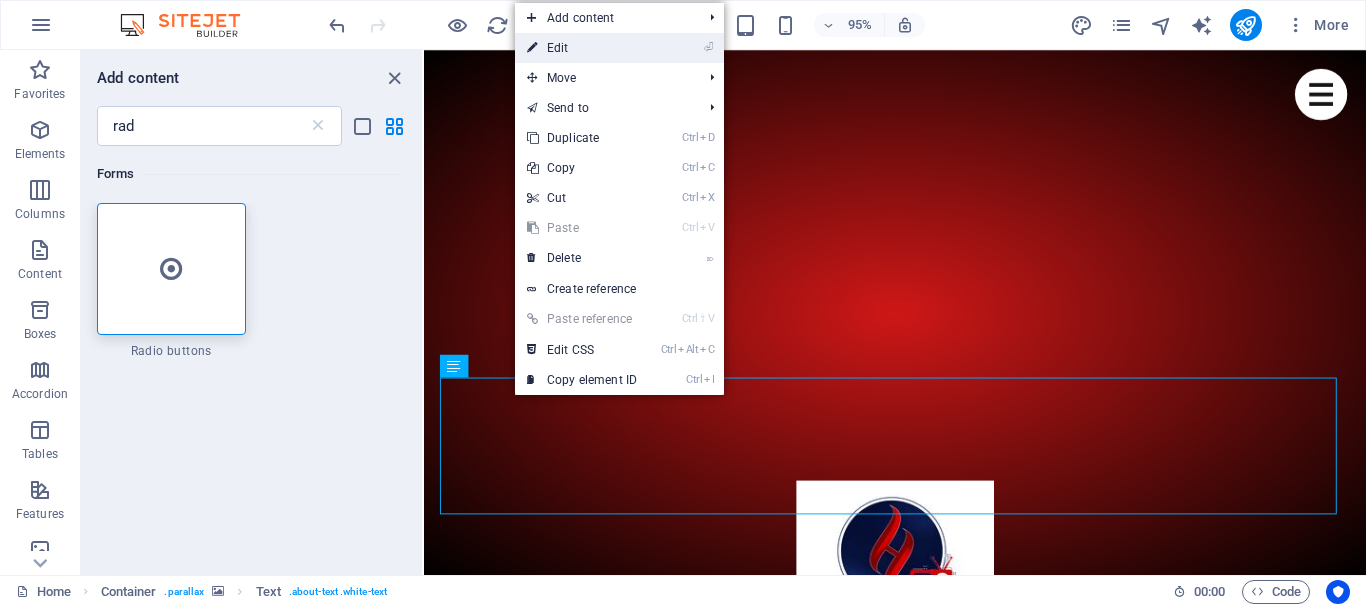 click on "⏎  Edit" at bounding box center [582, 48] 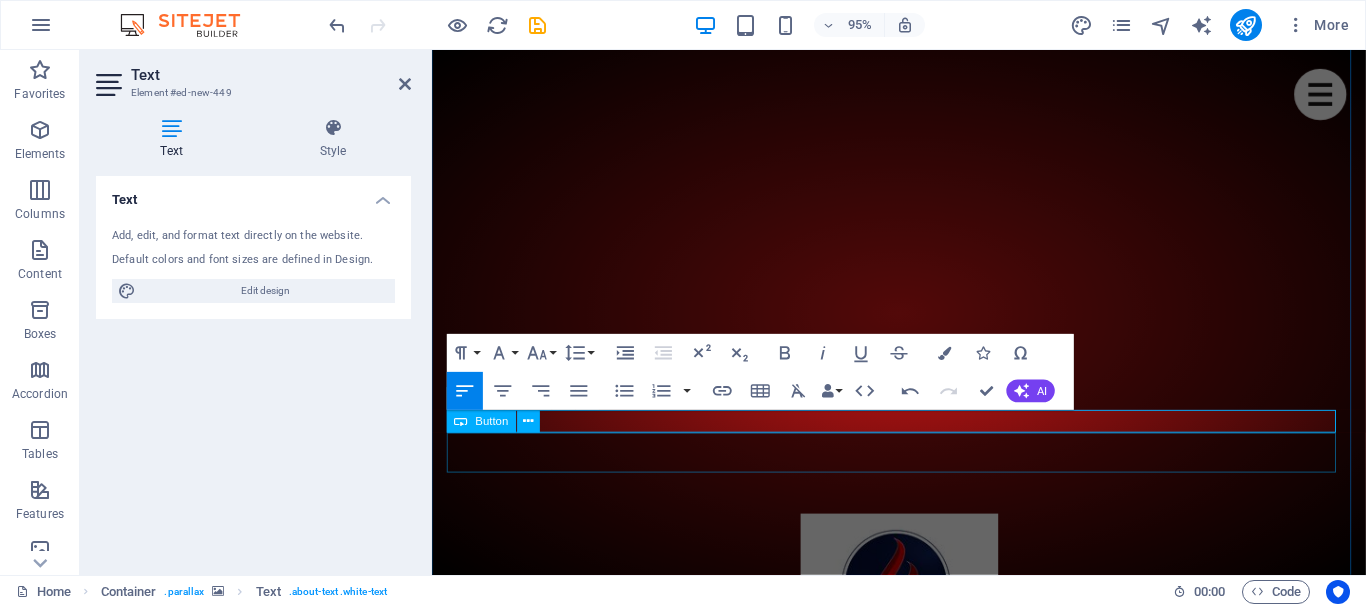 click on "Button label" at bounding box center (924, 6077) 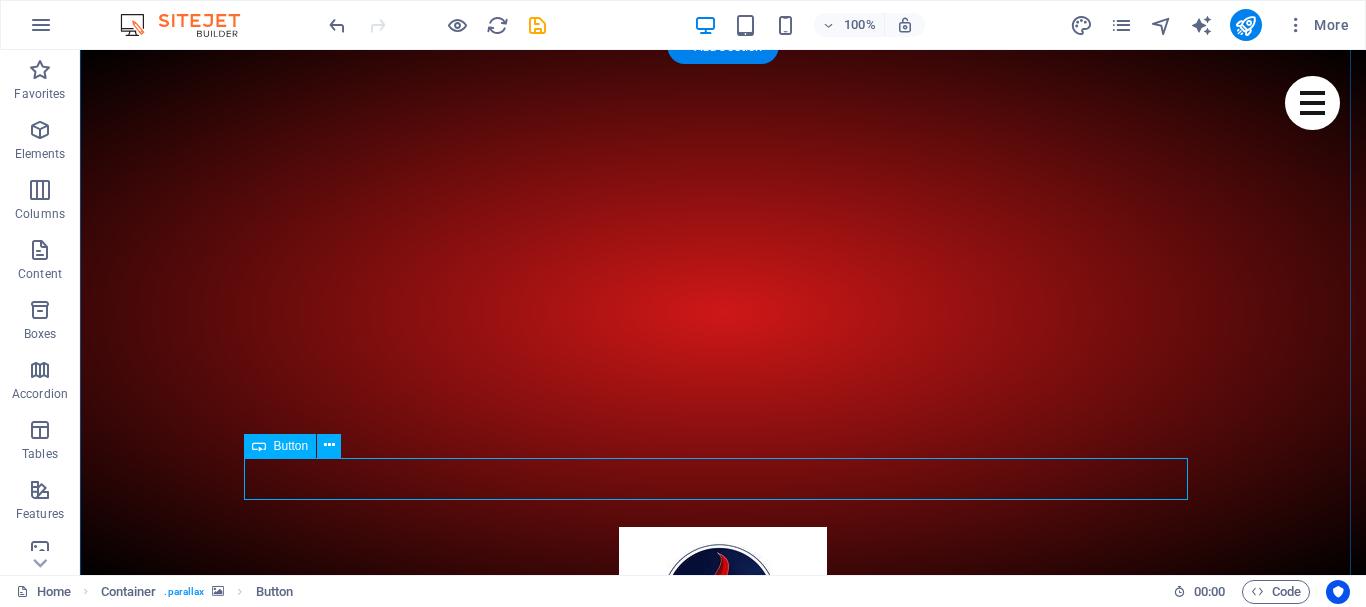 click on "Button label" at bounding box center (723, 7039) 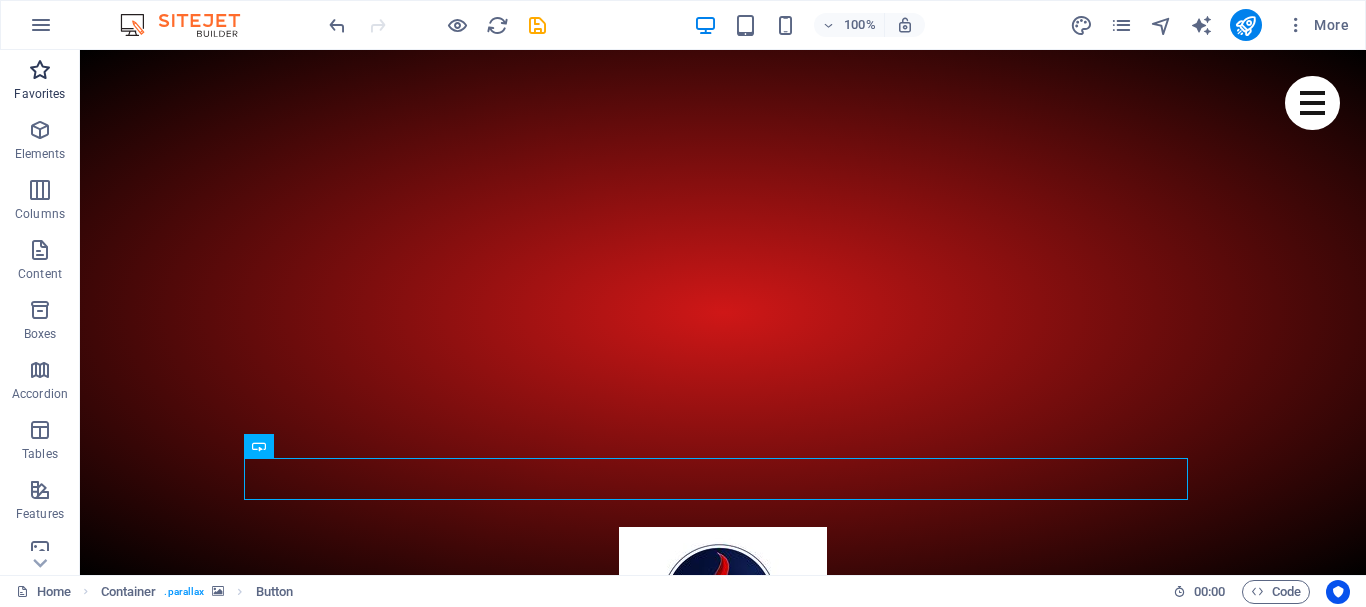 click on "Favorites" at bounding box center [39, 94] 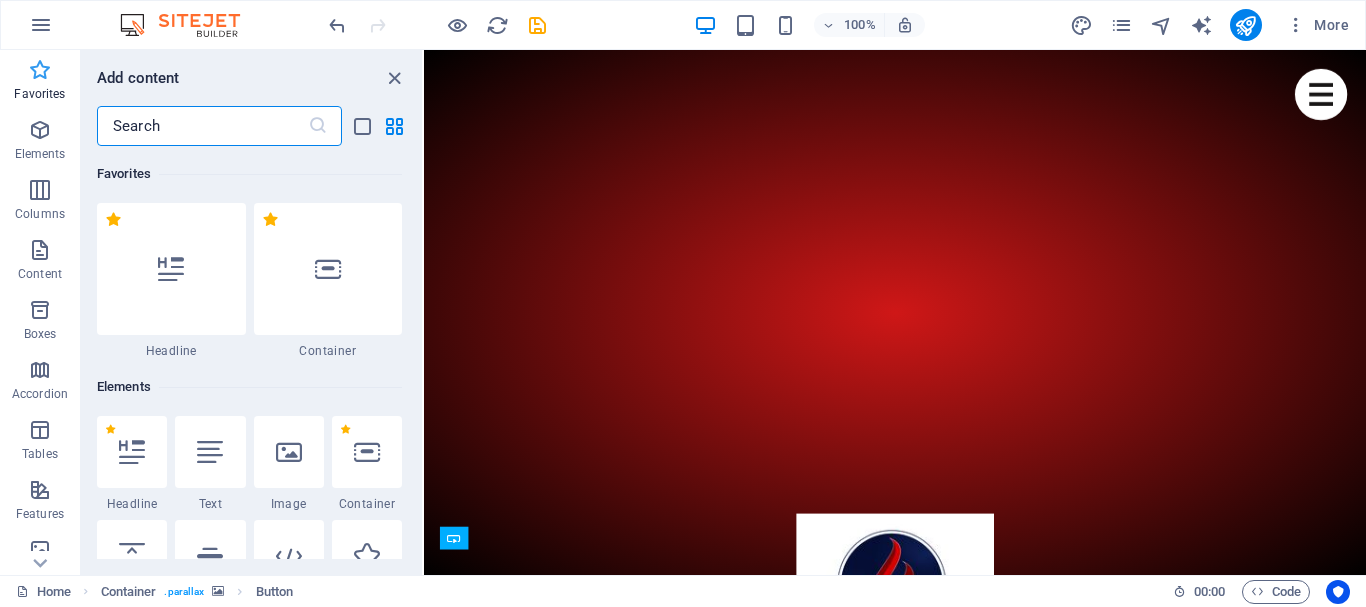 scroll, scrollTop: 554, scrollLeft: 0, axis: vertical 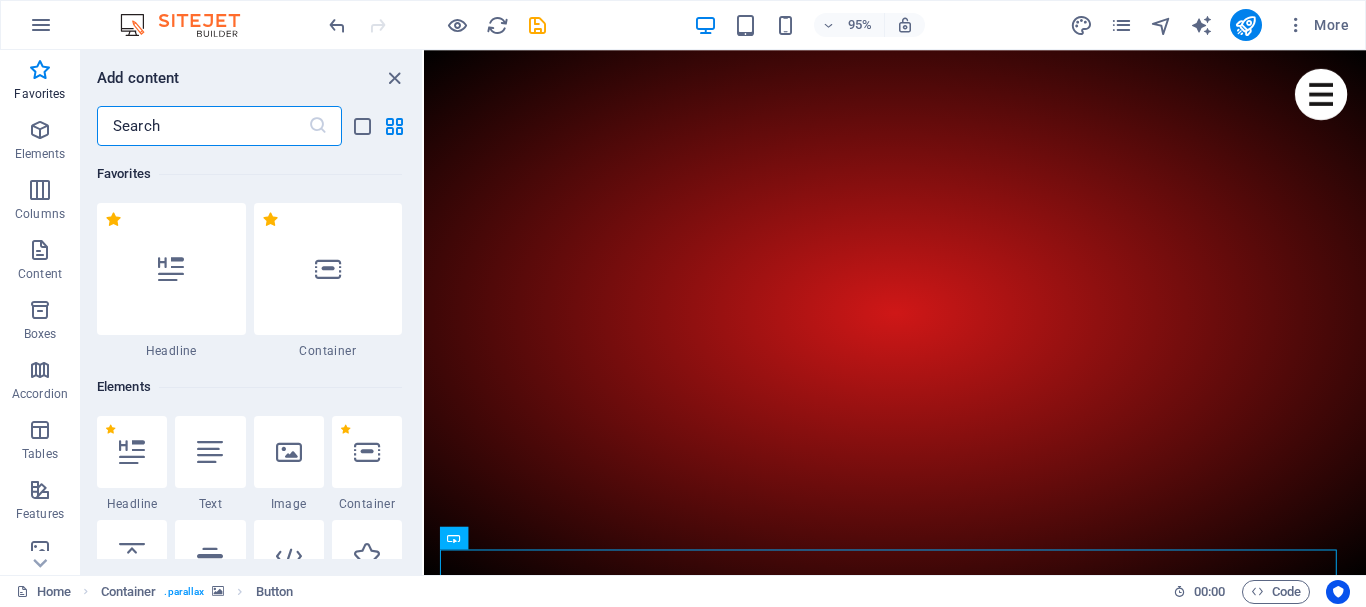 click at bounding box center (202, 126) 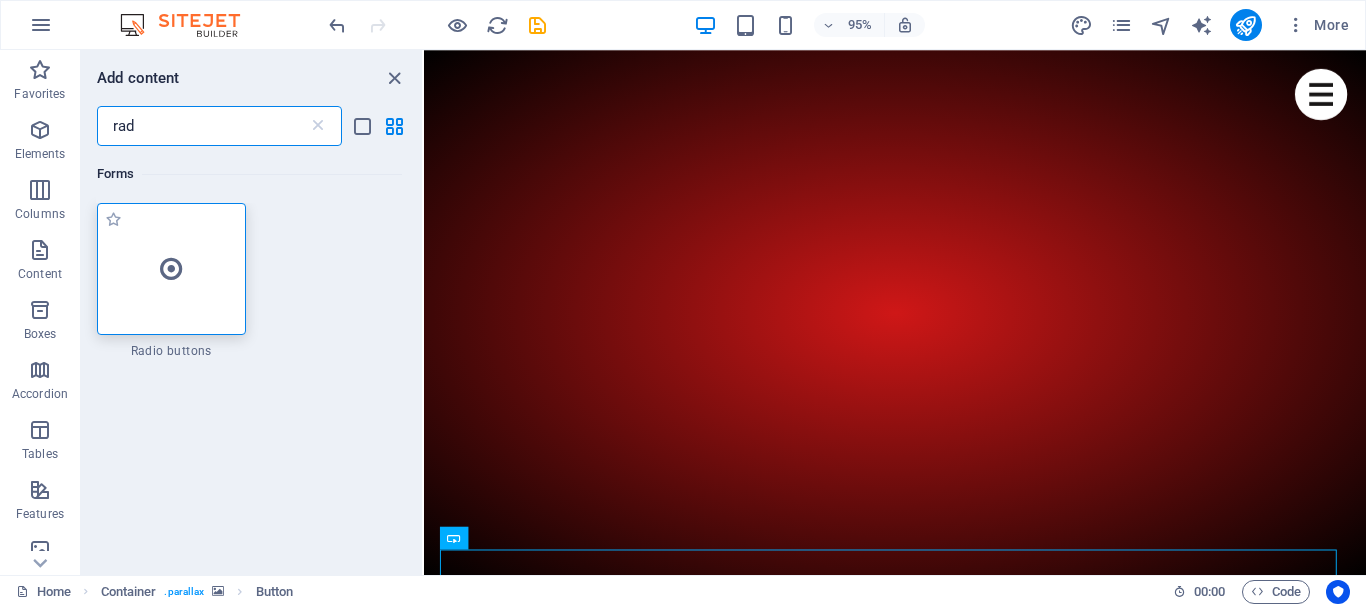 type on "rad" 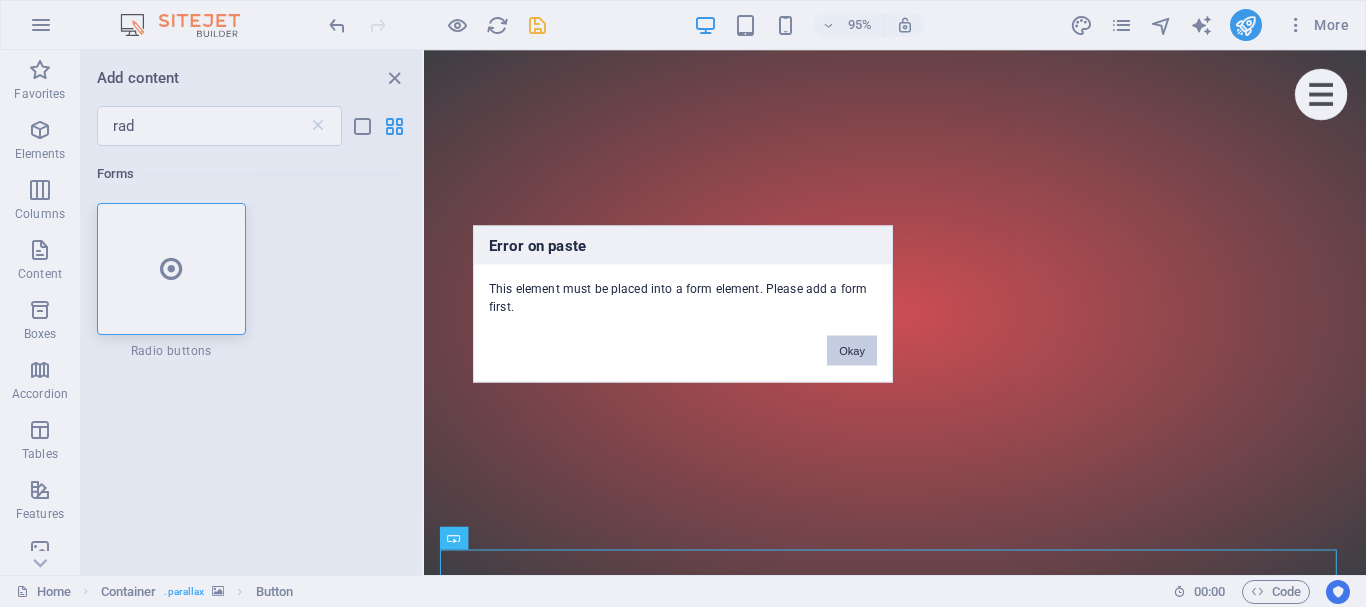 click on "Okay" at bounding box center [852, 350] 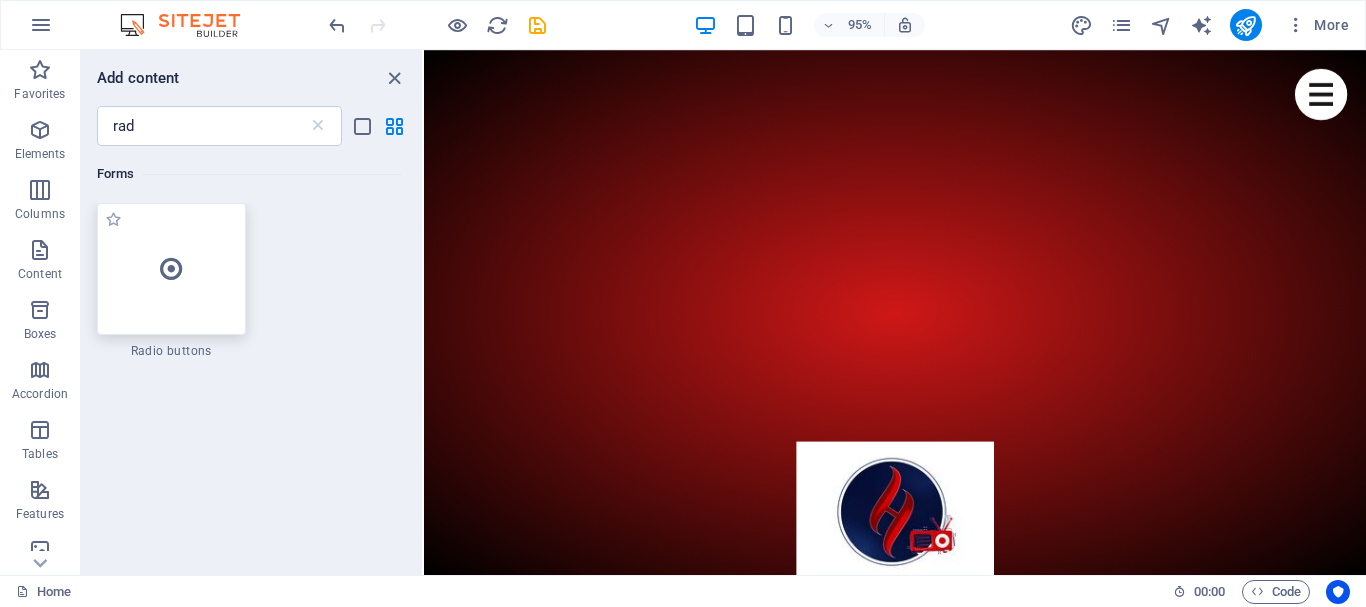 scroll, scrollTop: 780, scrollLeft: 0, axis: vertical 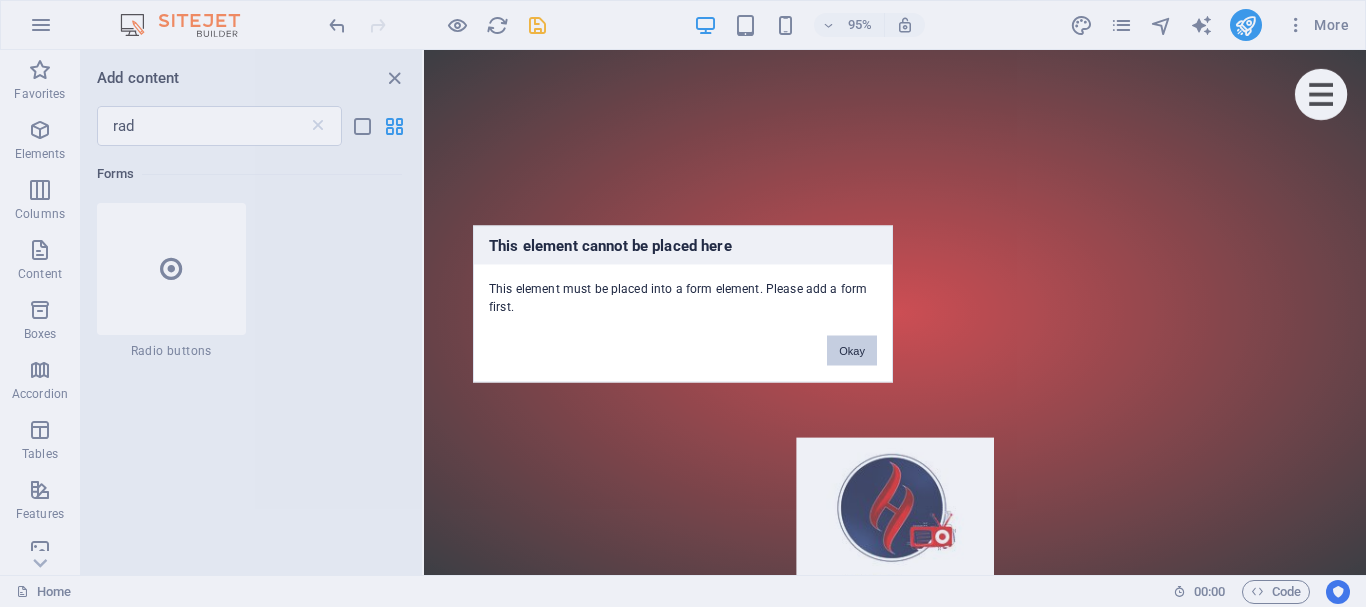 click on "Okay" at bounding box center [852, 350] 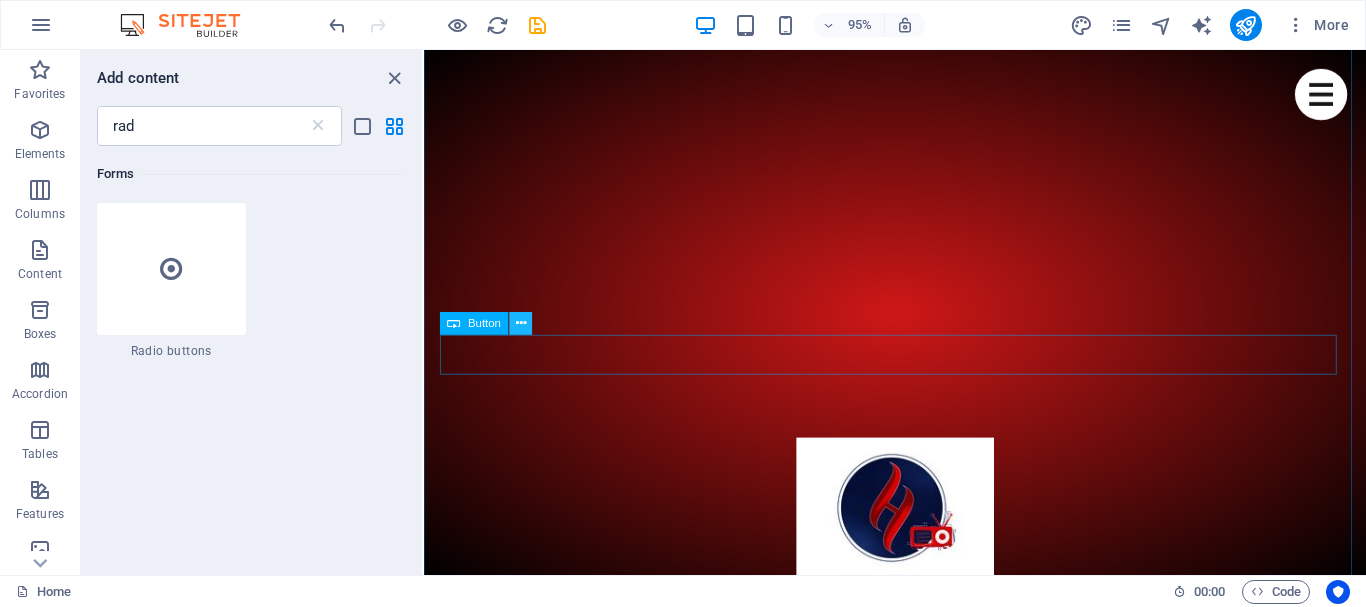click at bounding box center [521, 324] 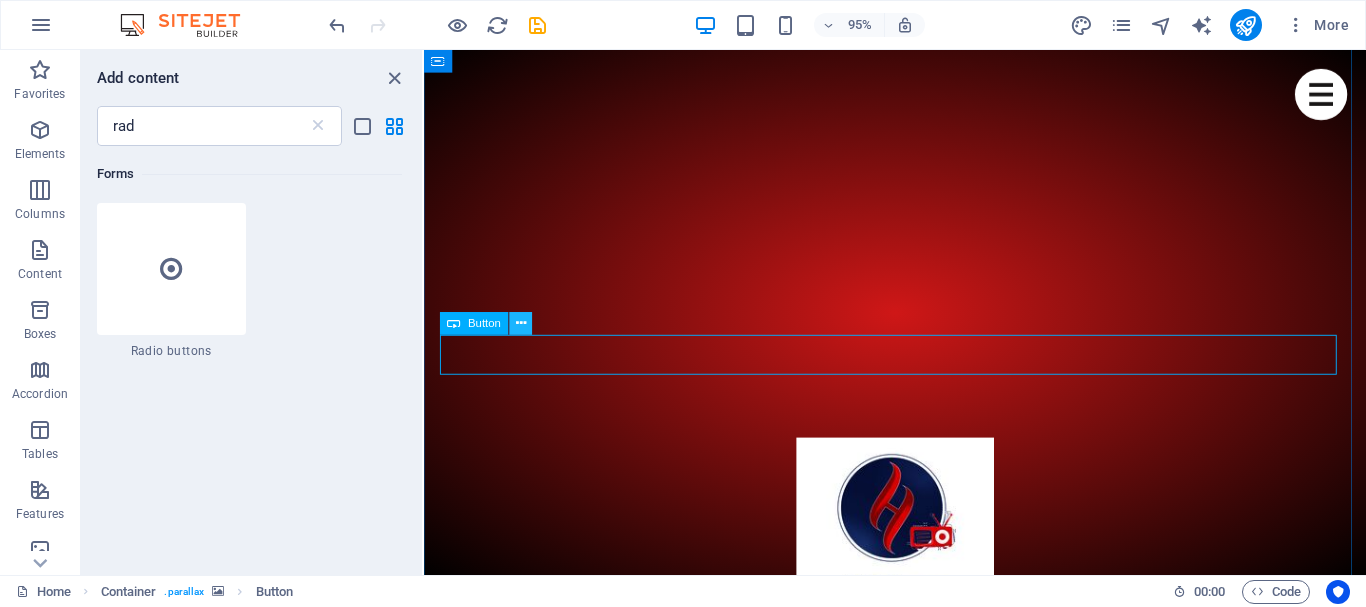 click at bounding box center [521, 324] 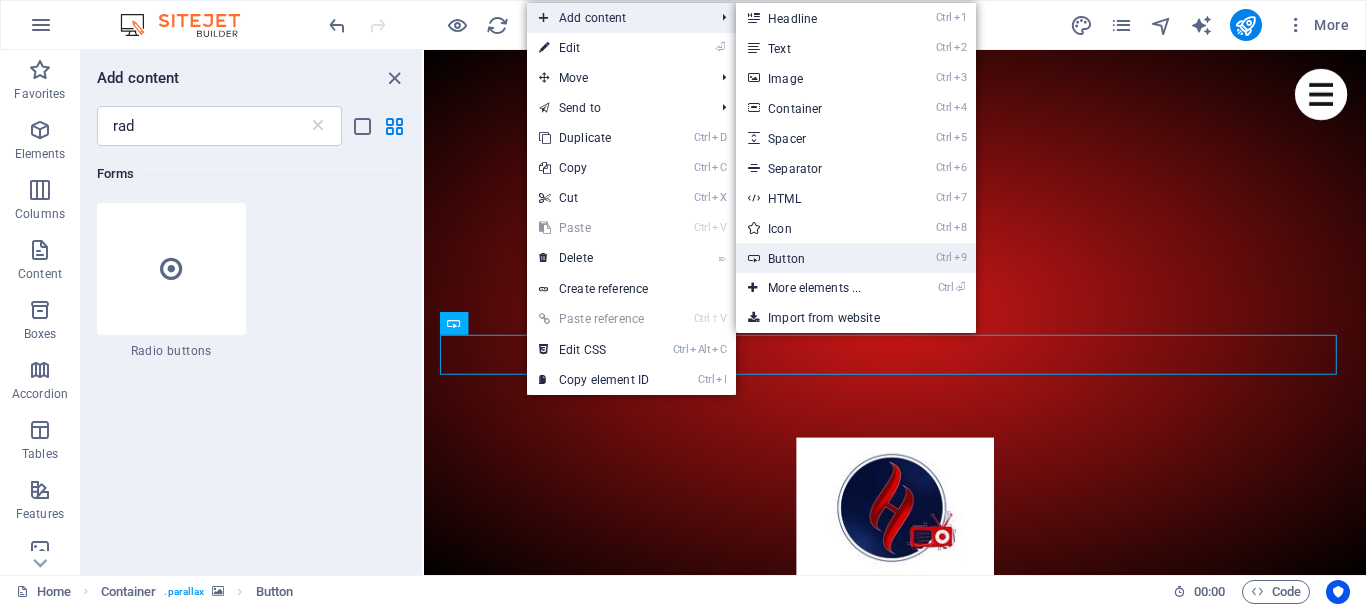 click on "Ctrl 9  Button" at bounding box center [818, 258] 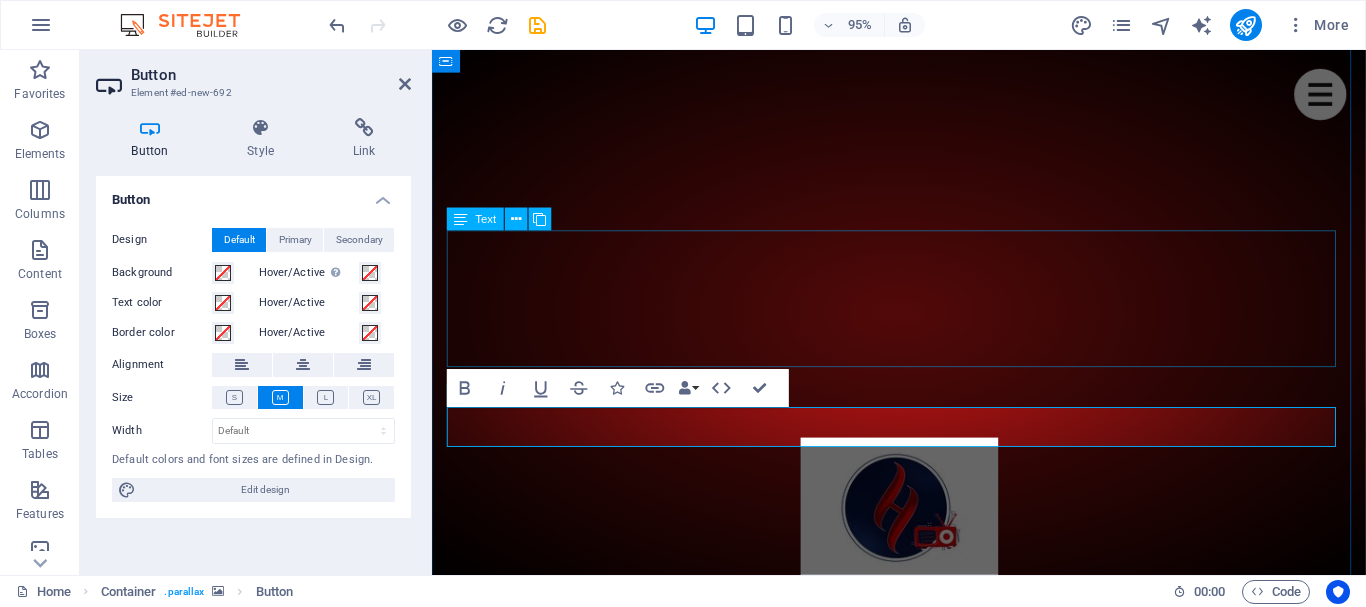 scroll, scrollTop: 745, scrollLeft: 0, axis: vertical 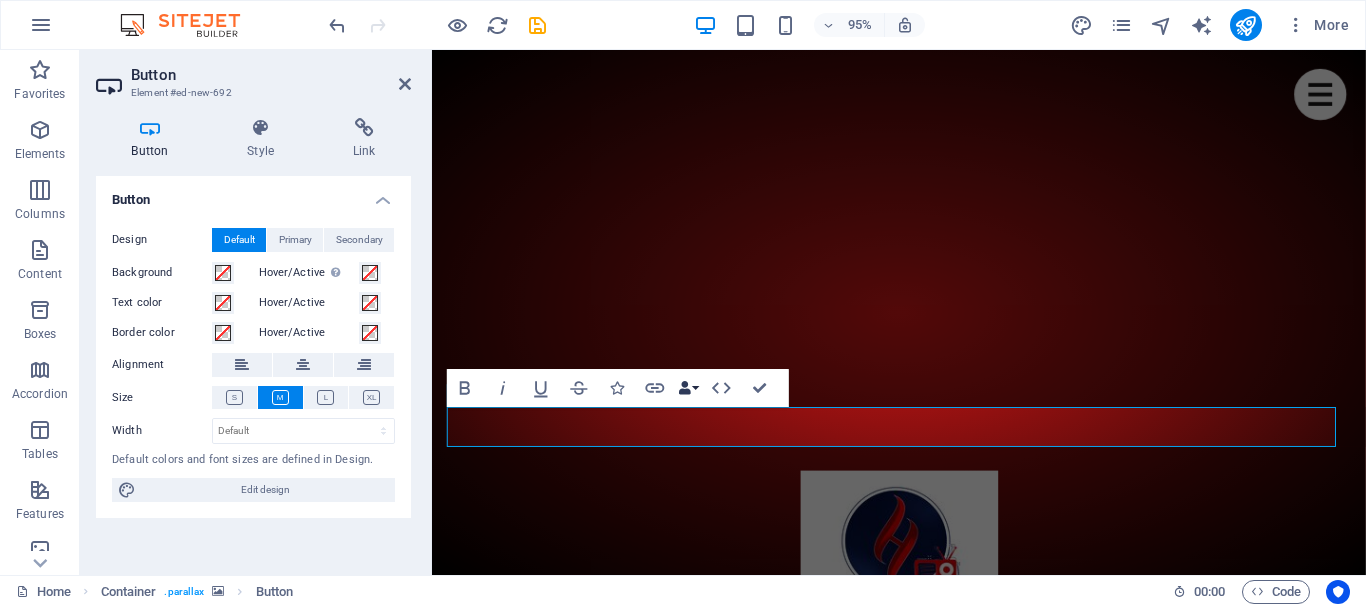 click on "Data Bindings" at bounding box center [688, 388] 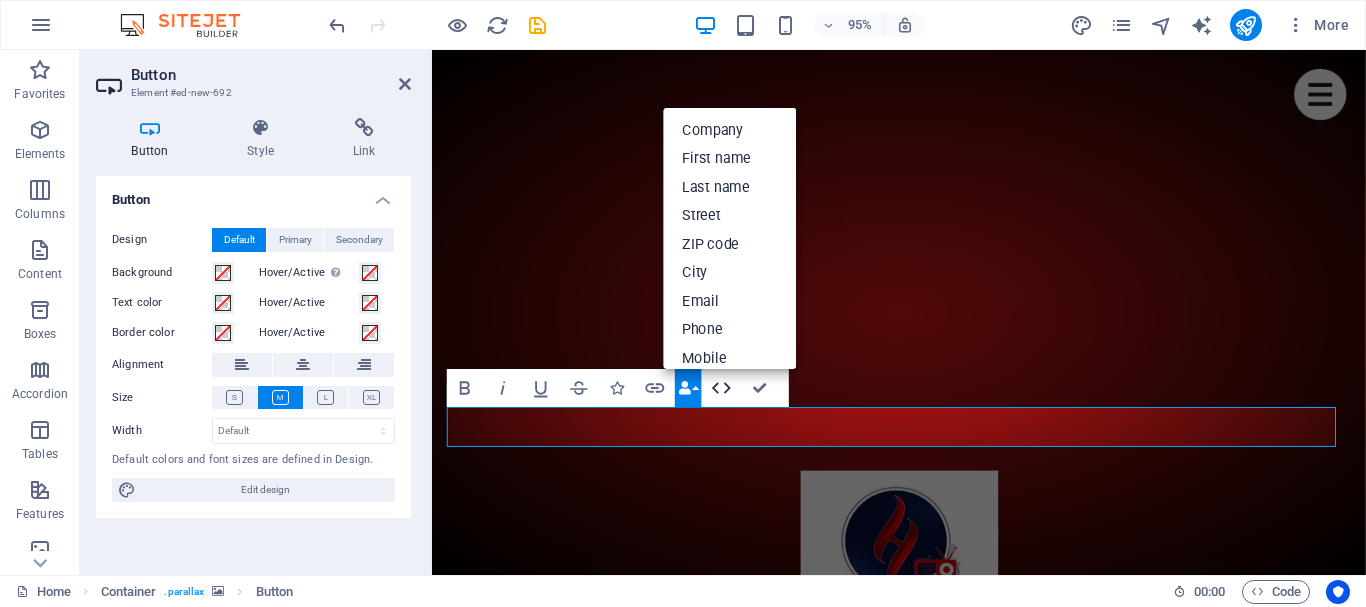 click 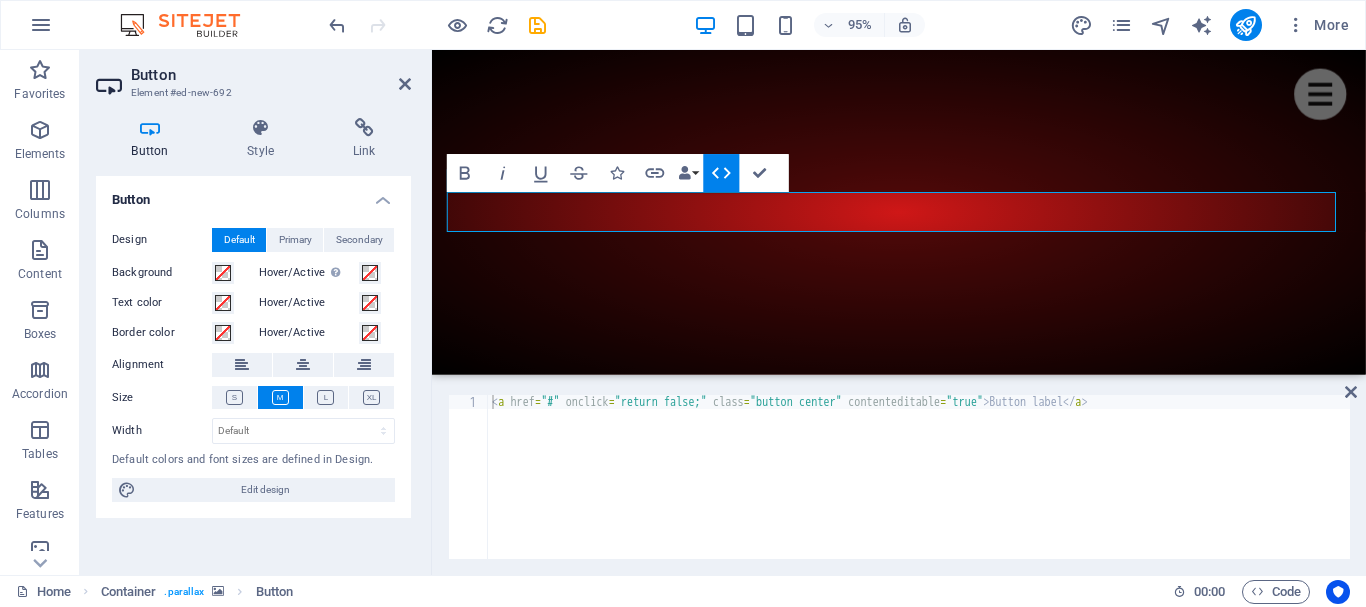 scroll, scrollTop: 971, scrollLeft: 0, axis: vertical 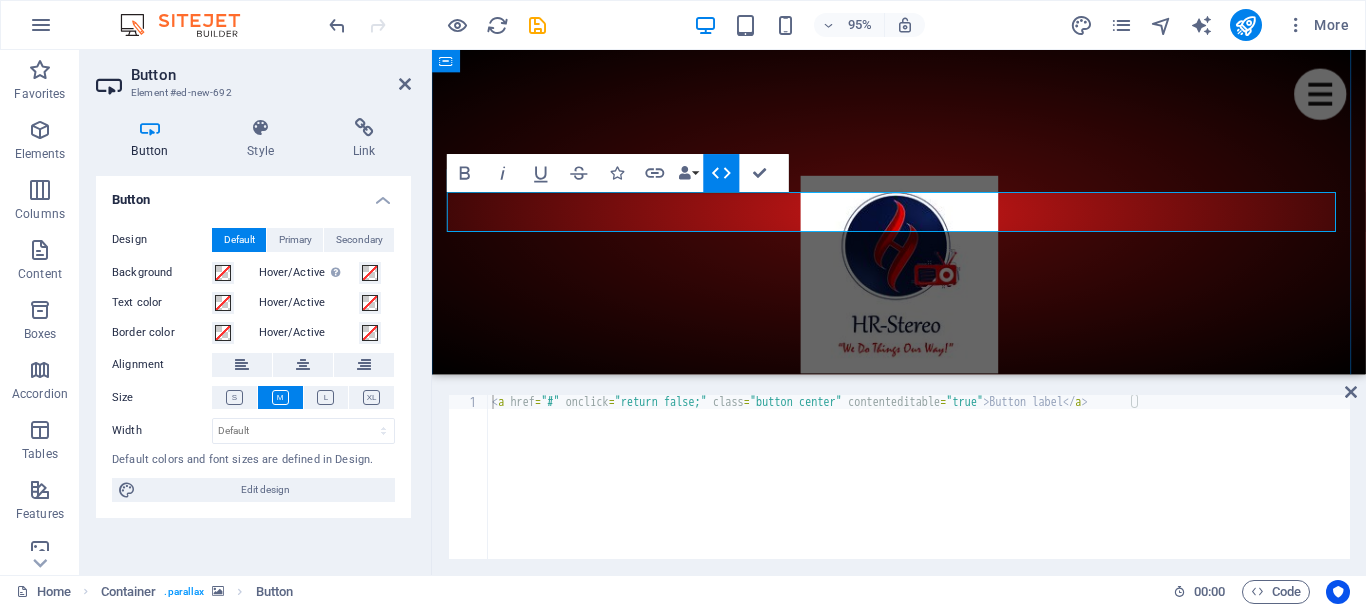 click on "Button label" at bounding box center [515, 5644] 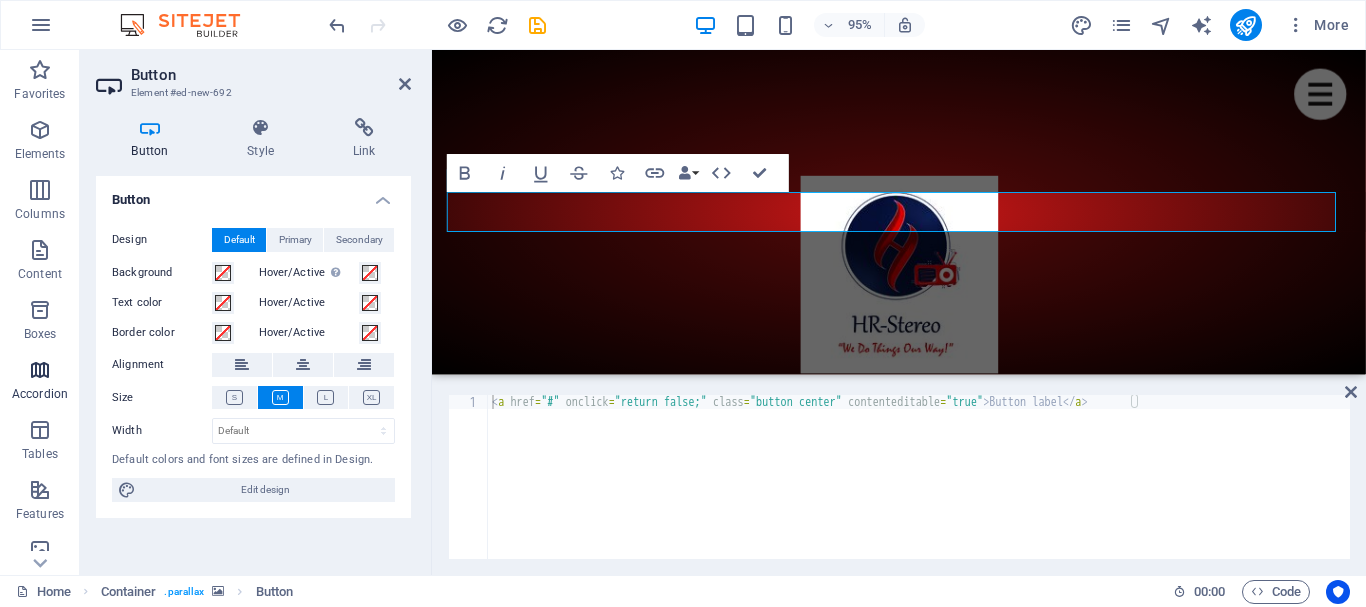 click at bounding box center [40, 370] 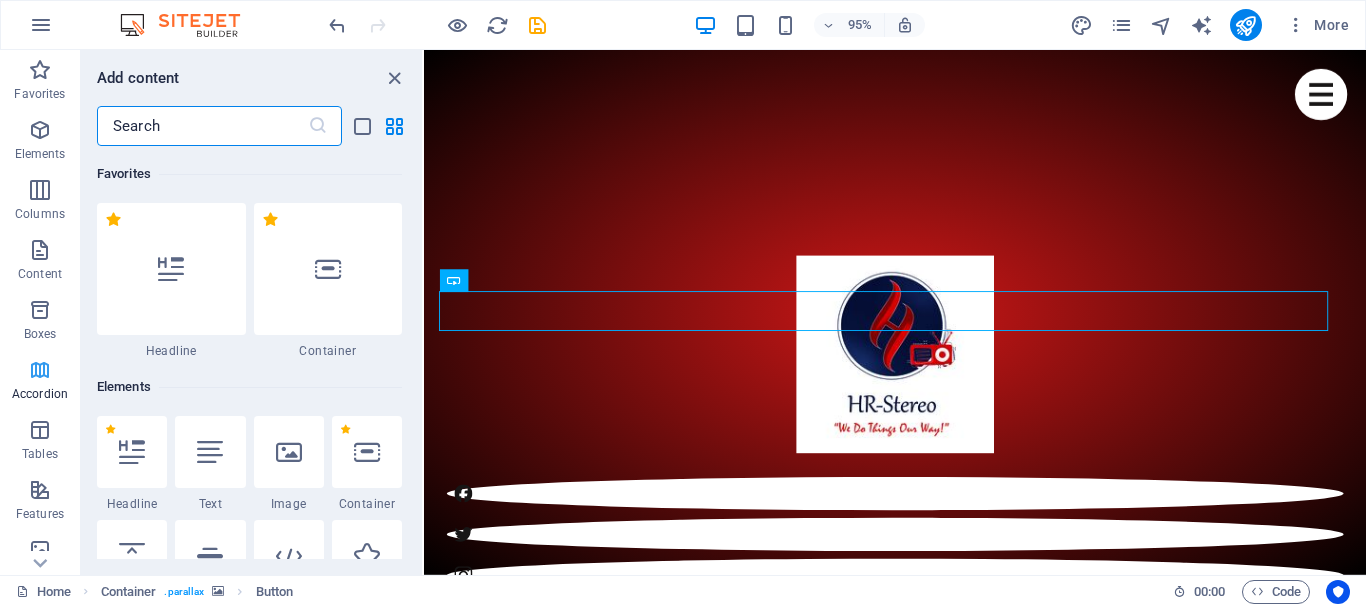 scroll, scrollTop: 867, scrollLeft: 0, axis: vertical 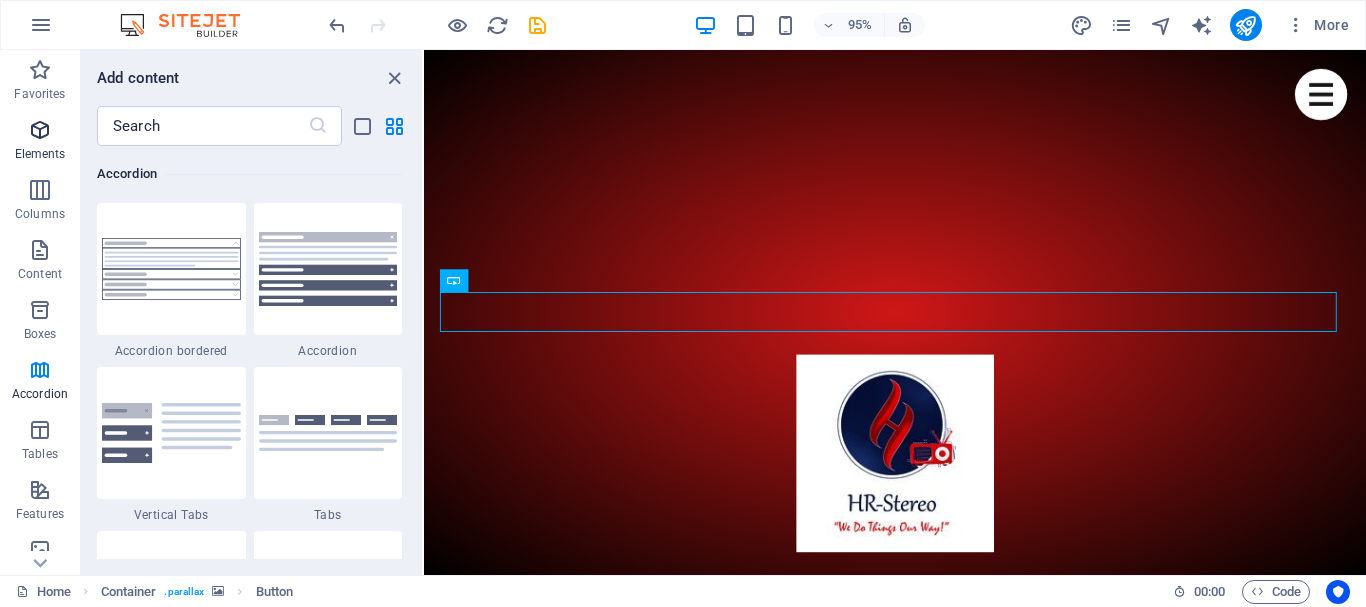 click on "Elements" at bounding box center (40, 154) 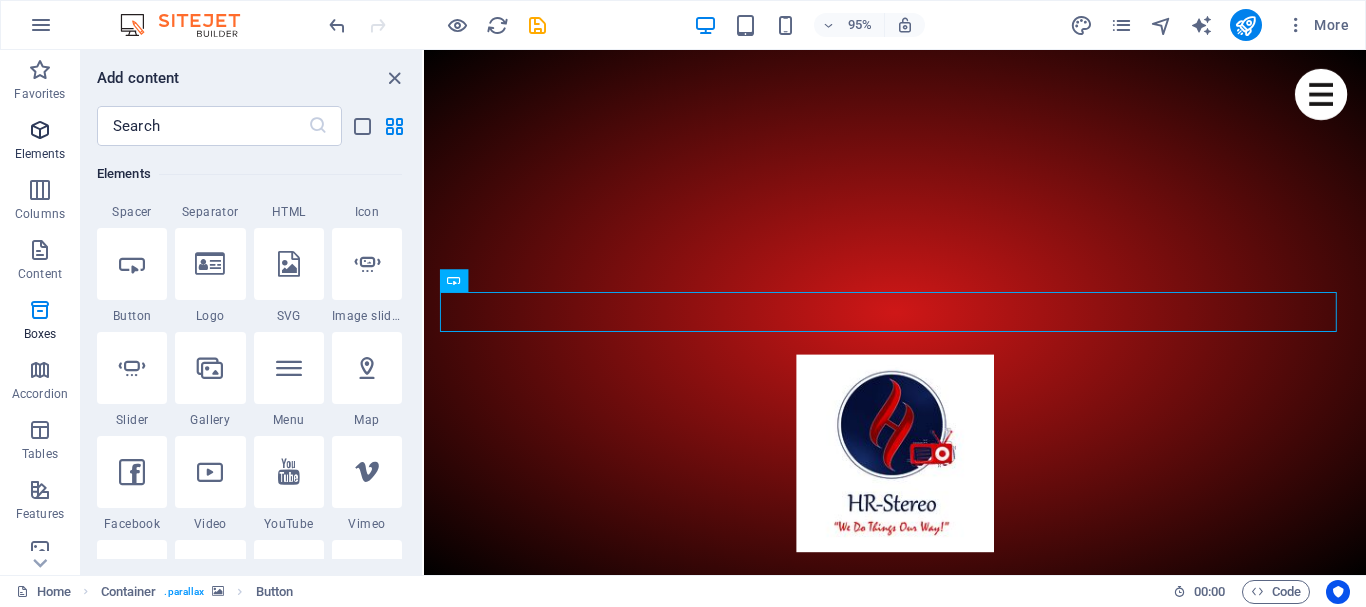 scroll, scrollTop: 213, scrollLeft: 0, axis: vertical 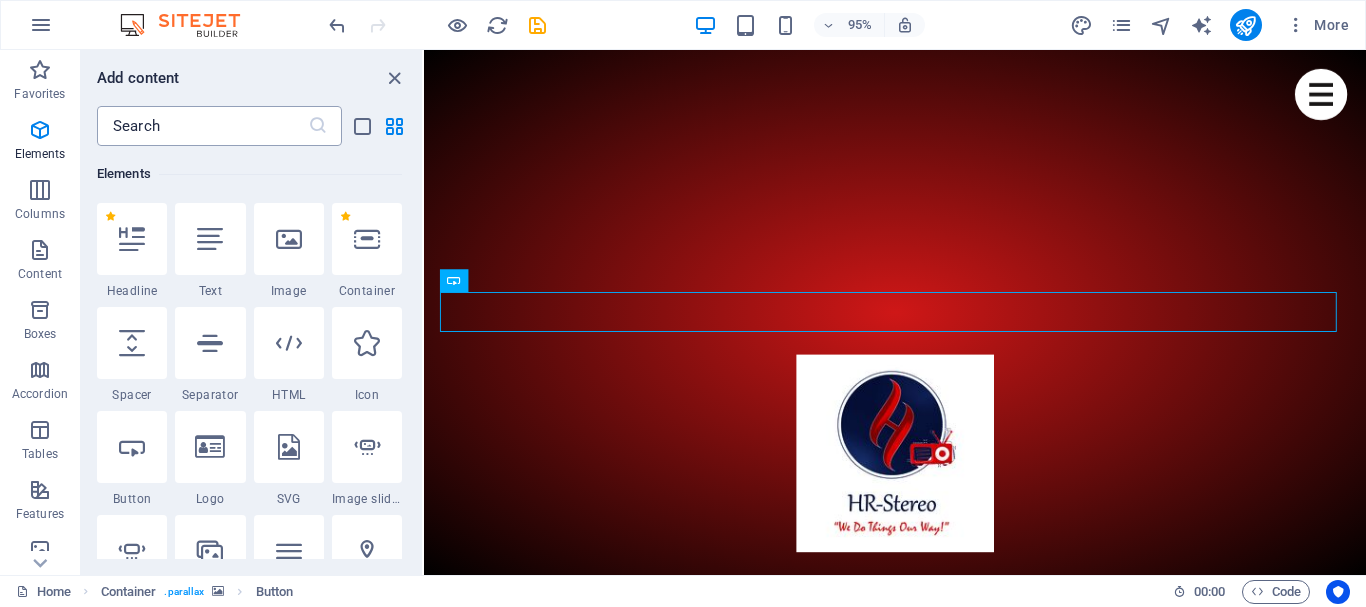 type 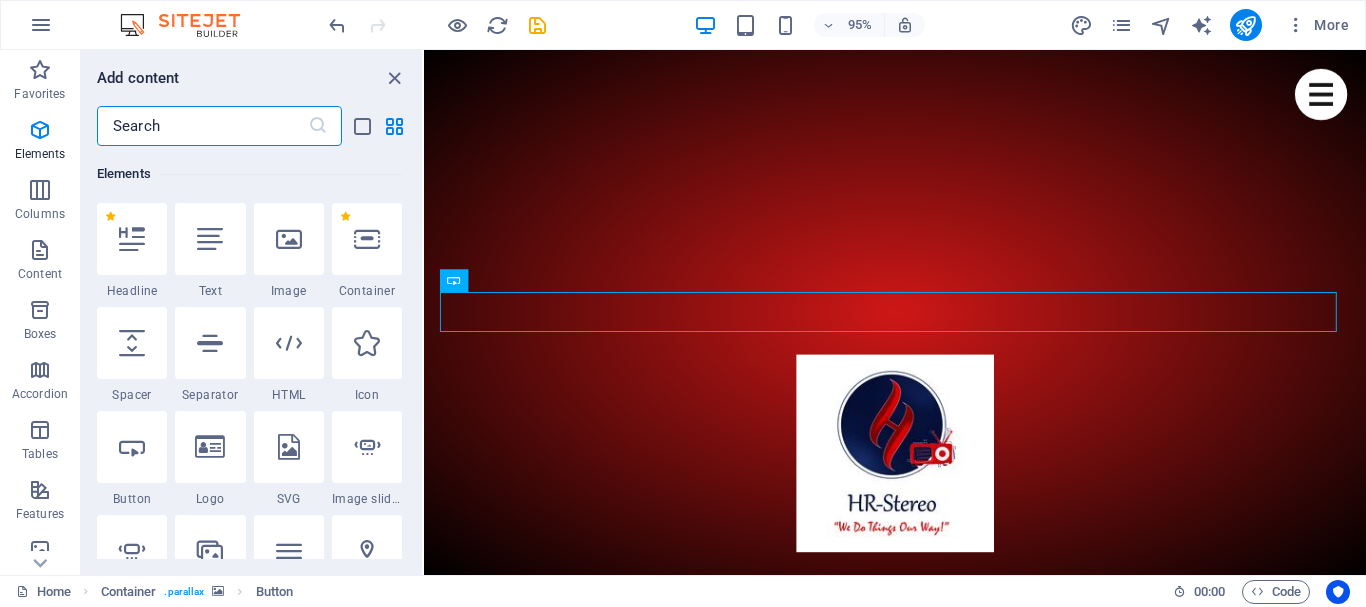 click at bounding box center (202, 126) 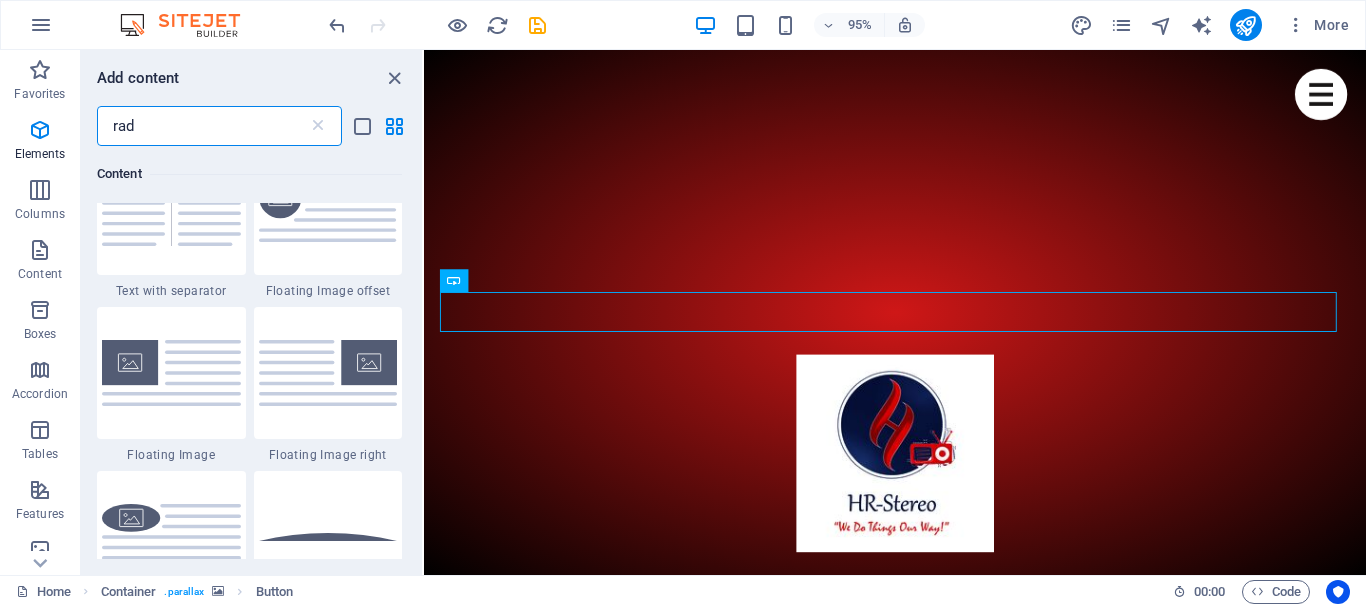 scroll, scrollTop: 0, scrollLeft: 0, axis: both 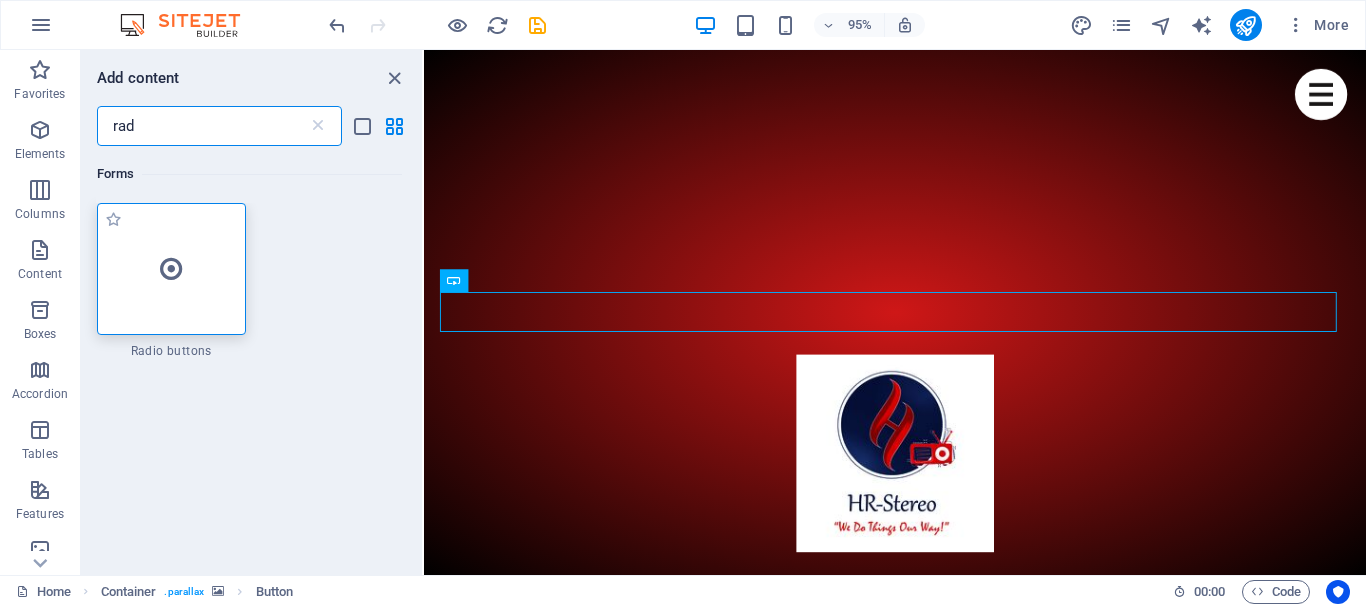 type on "rad" 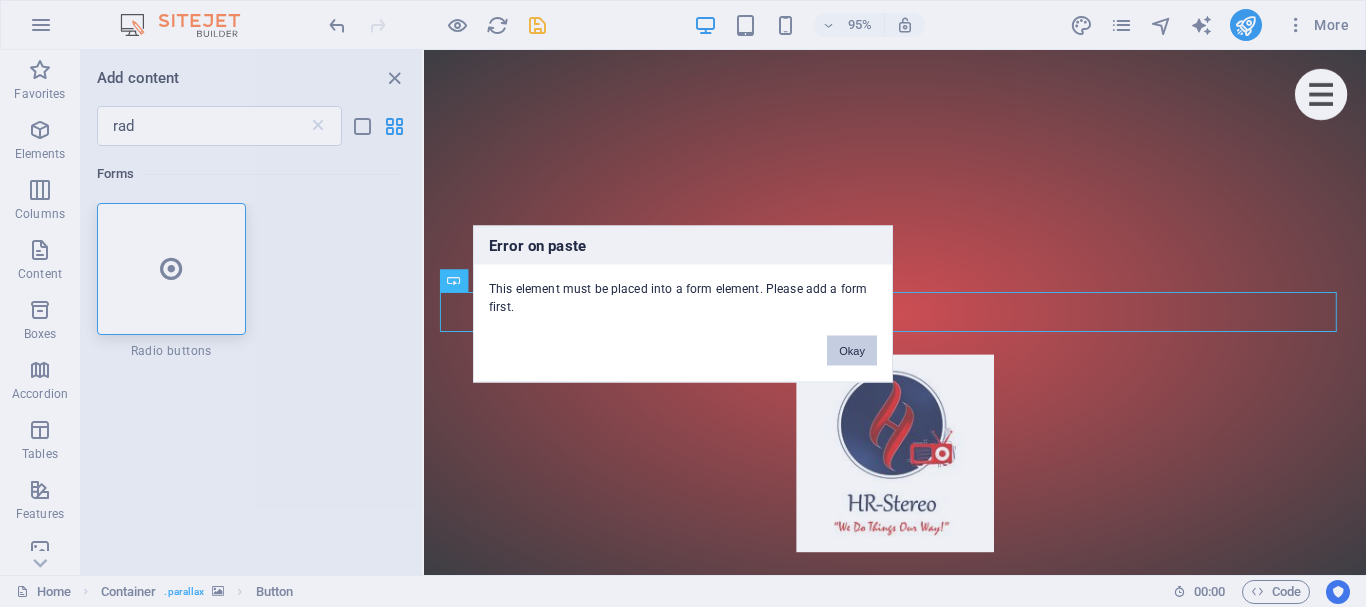 click on "Okay" at bounding box center [852, 350] 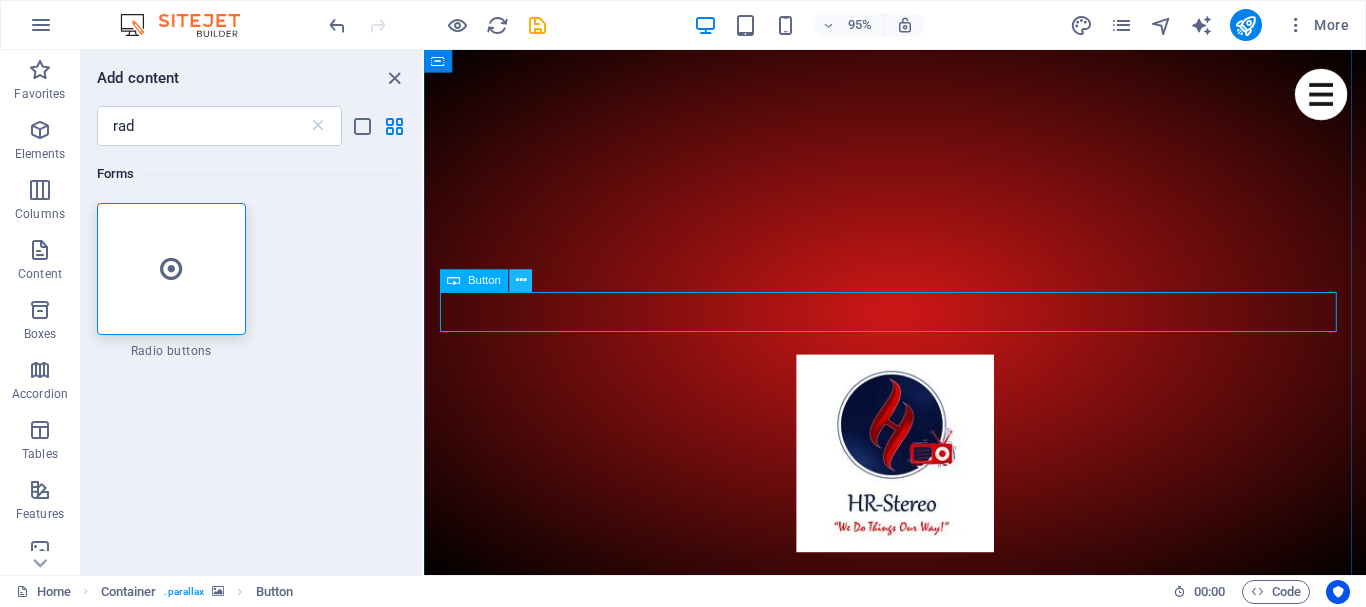 click at bounding box center (521, 281) 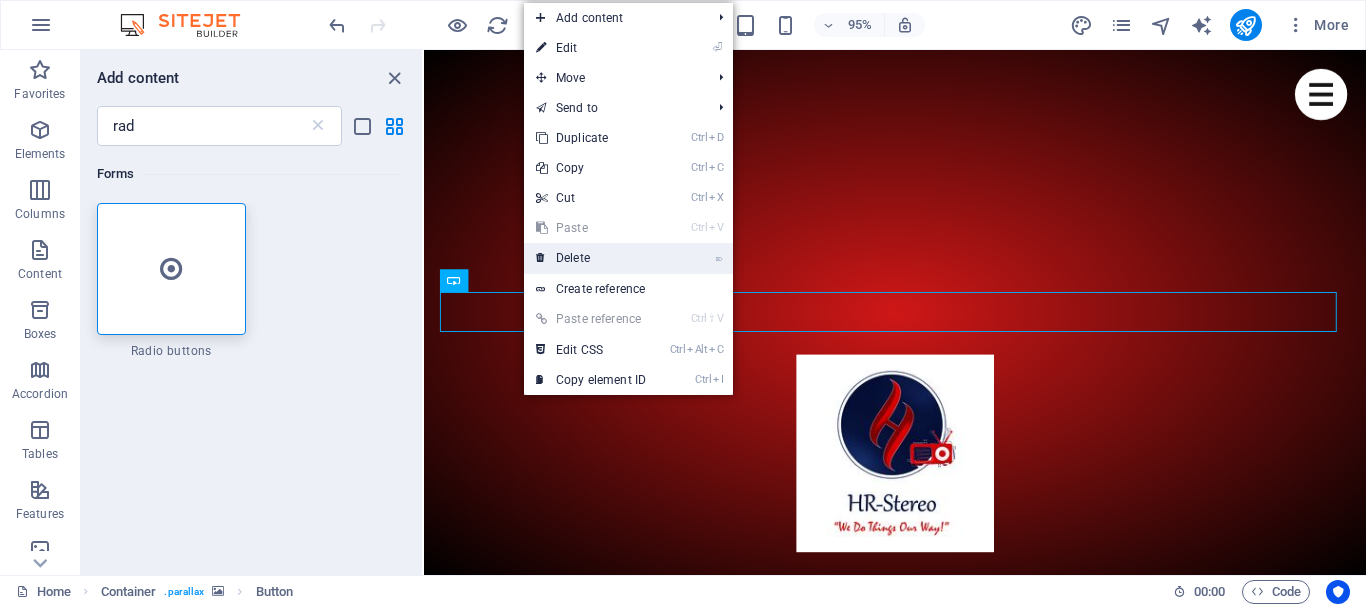 click on "⌦  Delete" at bounding box center [591, 258] 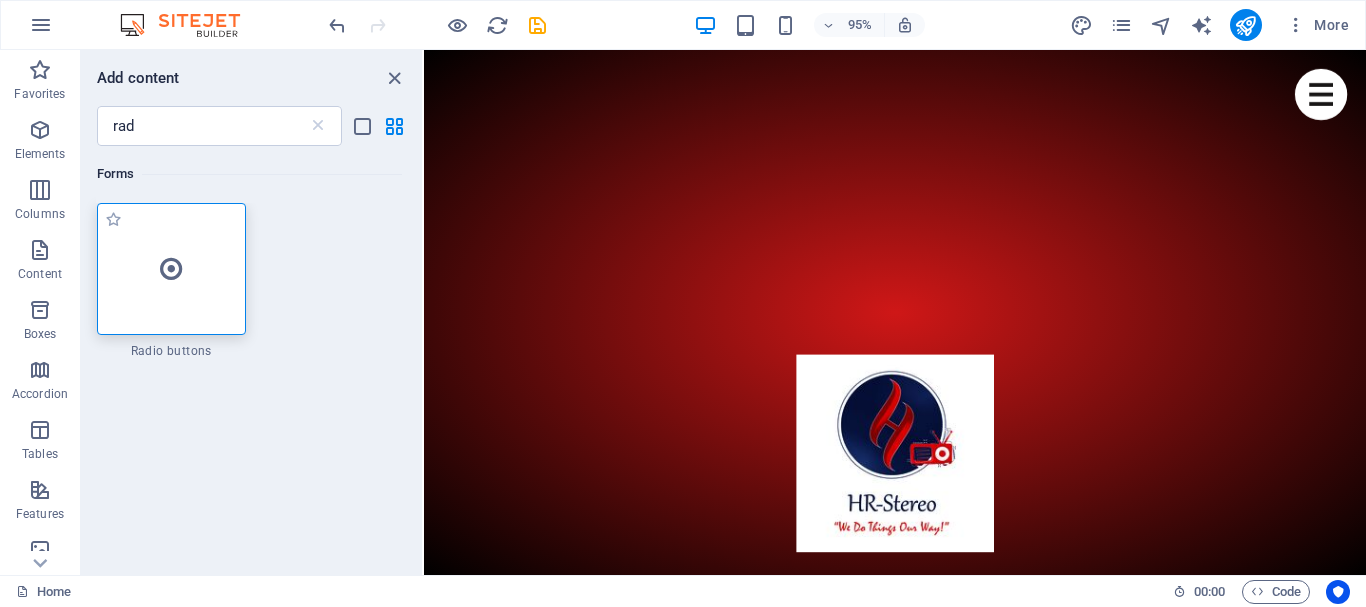 click at bounding box center (171, 269) 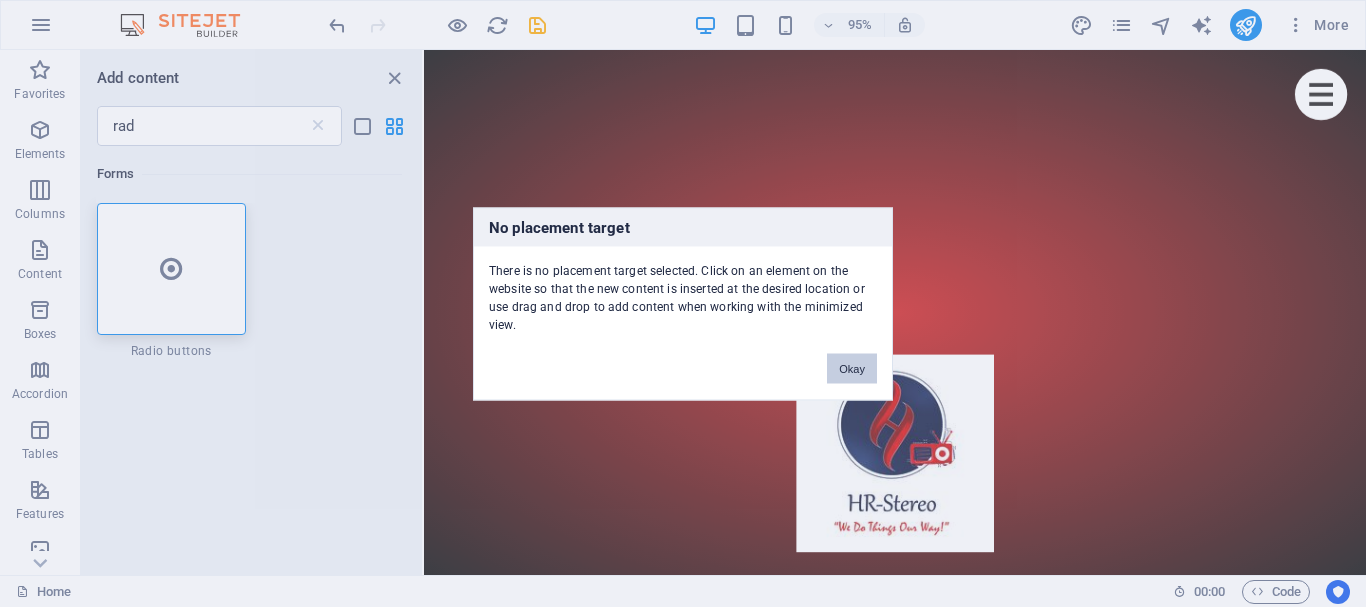 click on "Okay" at bounding box center (852, 368) 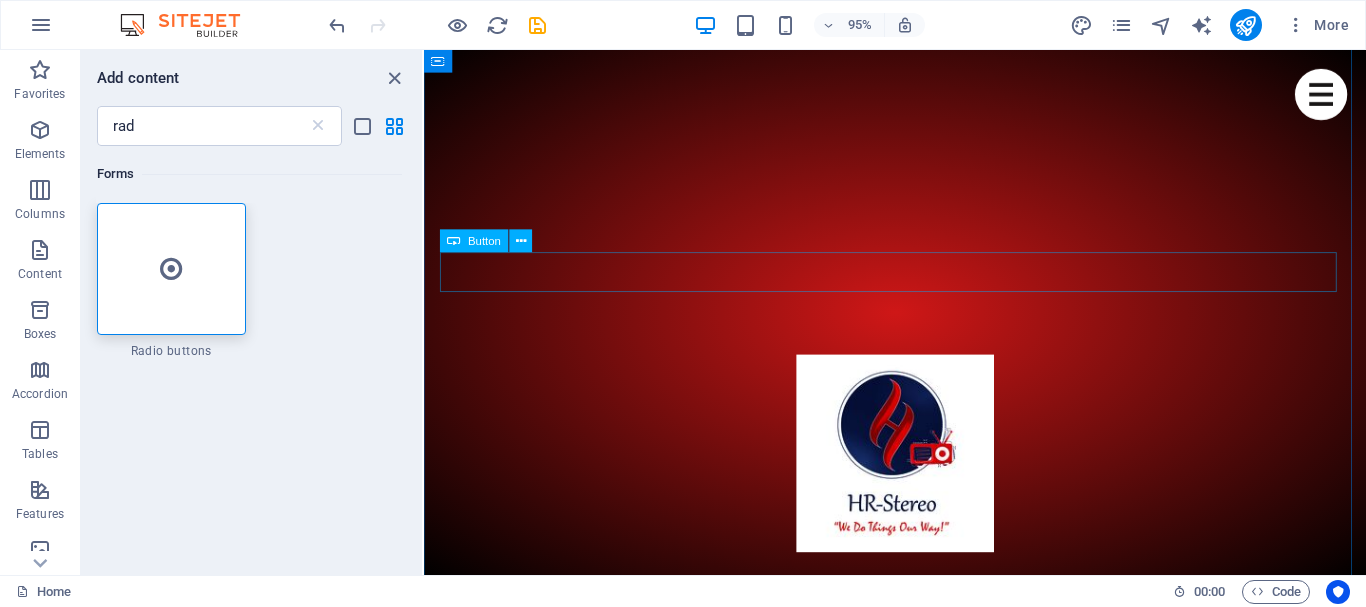 click on "Button label" at bounding box center [920, 5908] 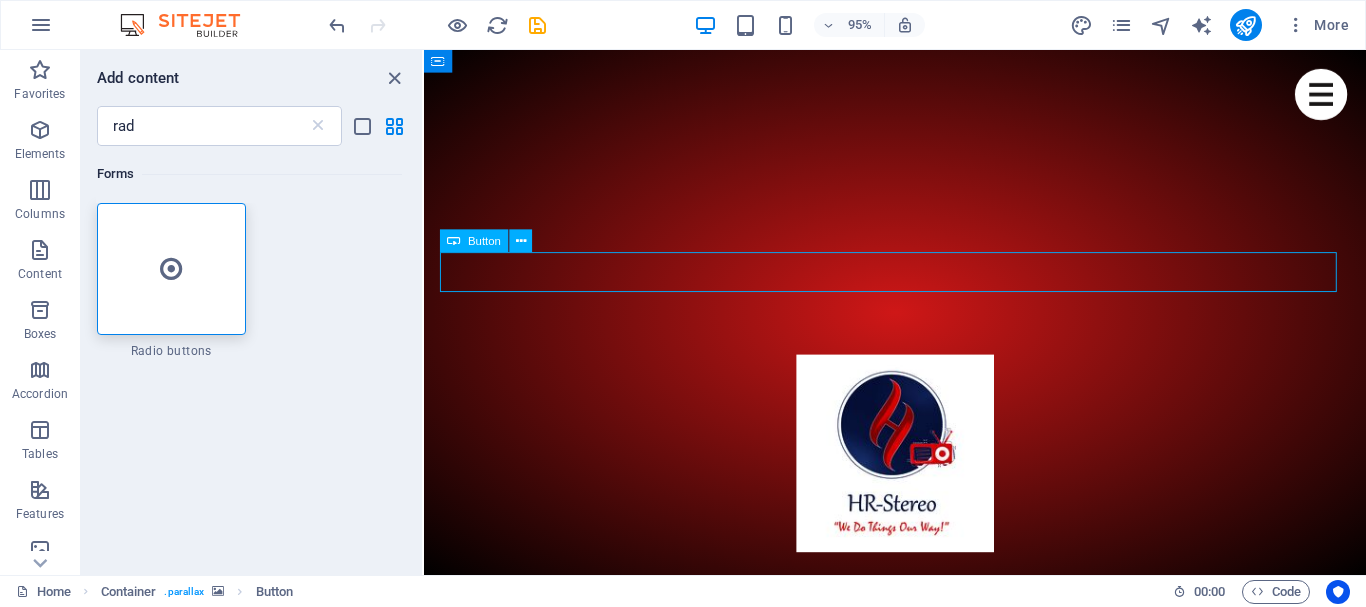 click on "Button label" at bounding box center [920, 5908] 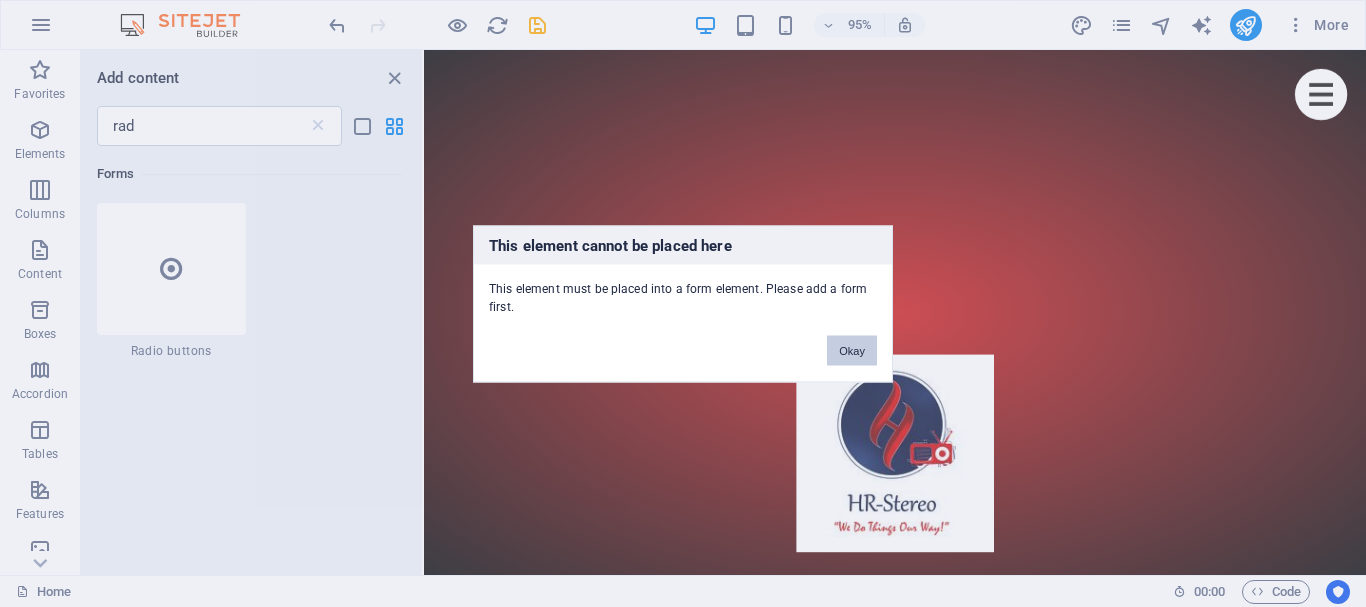 click on "Okay" at bounding box center (852, 350) 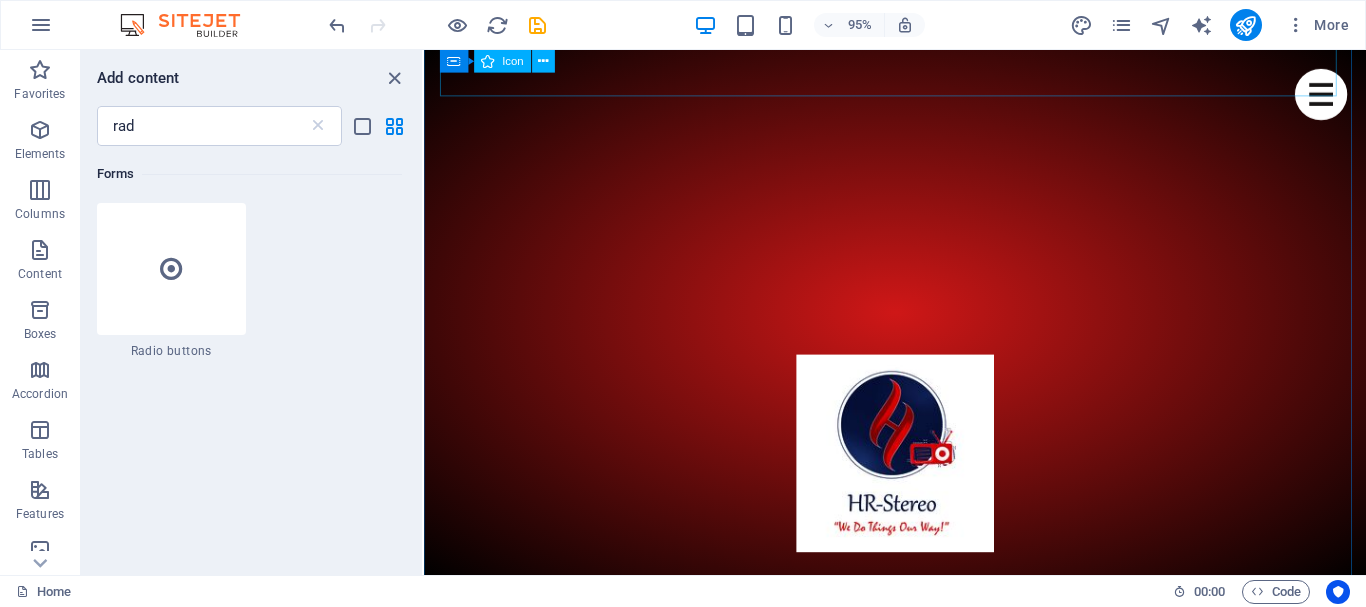 click at bounding box center (920, 5684) 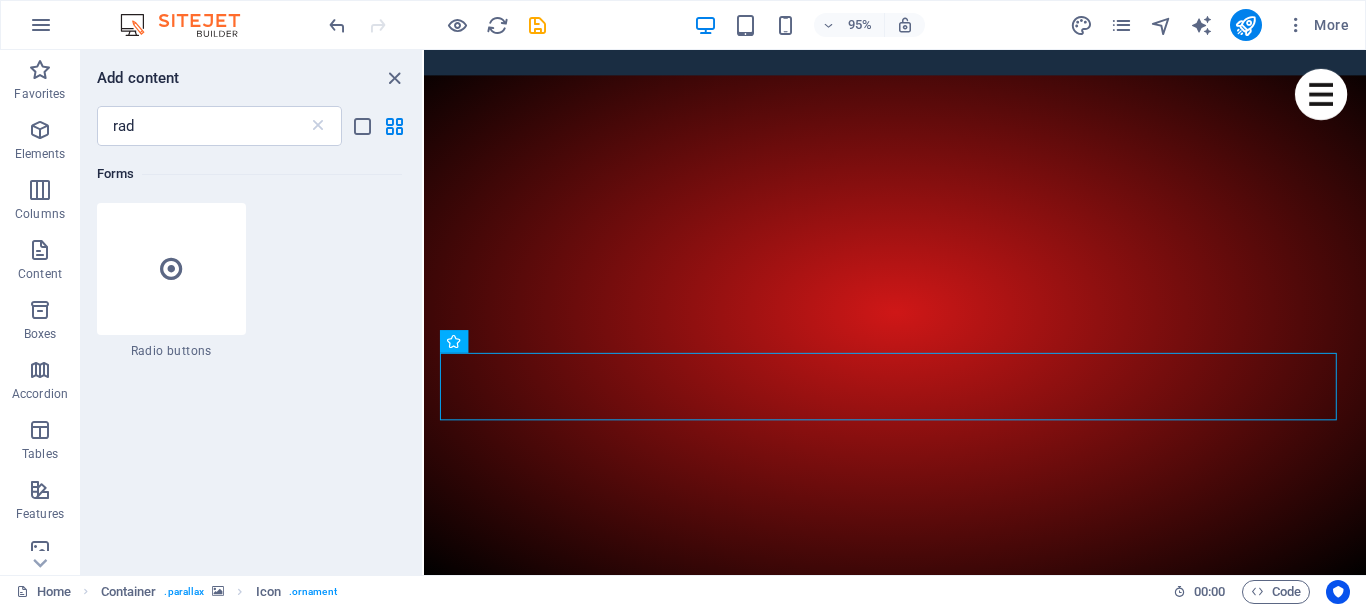 scroll, scrollTop: 506, scrollLeft: 0, axis: vertical 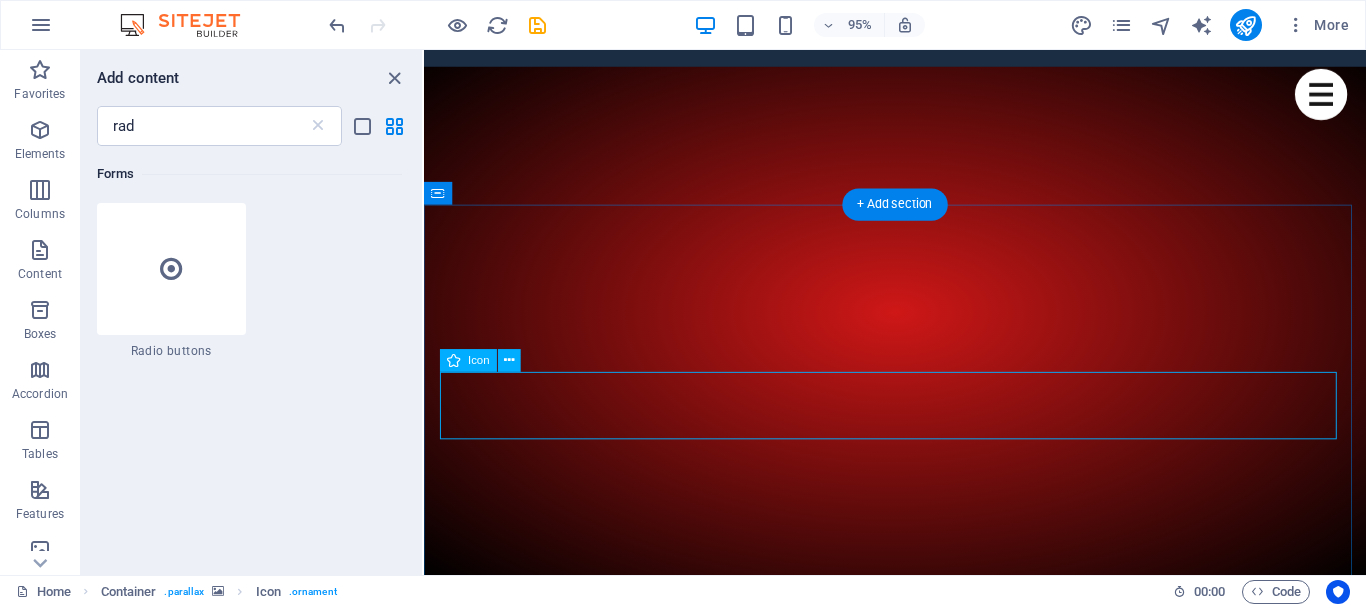 click at bounding box center (920, 6045) 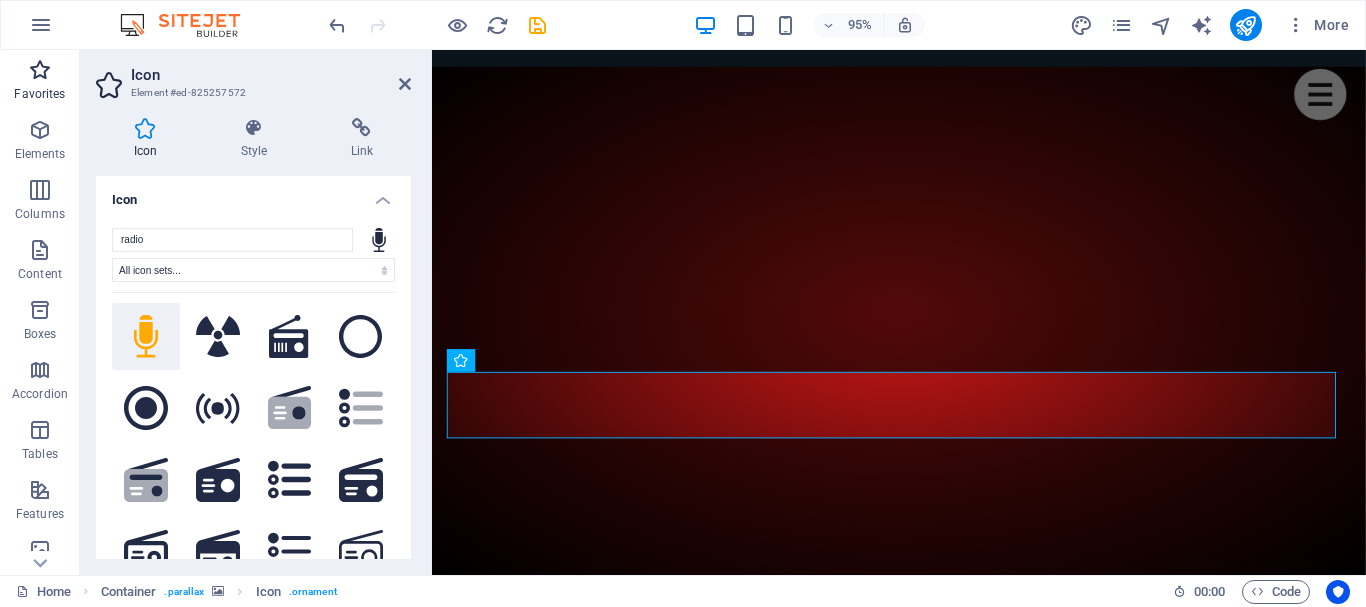 click at bounding box center [40, 70] 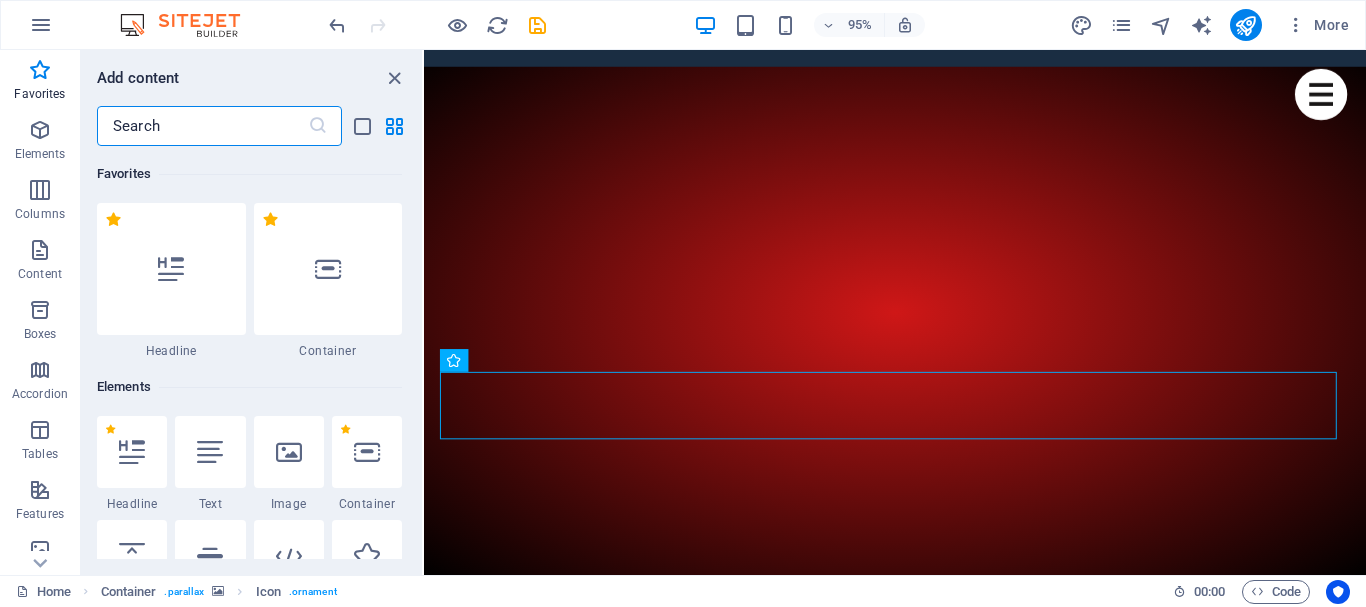 click at bounding box center (202, 126) 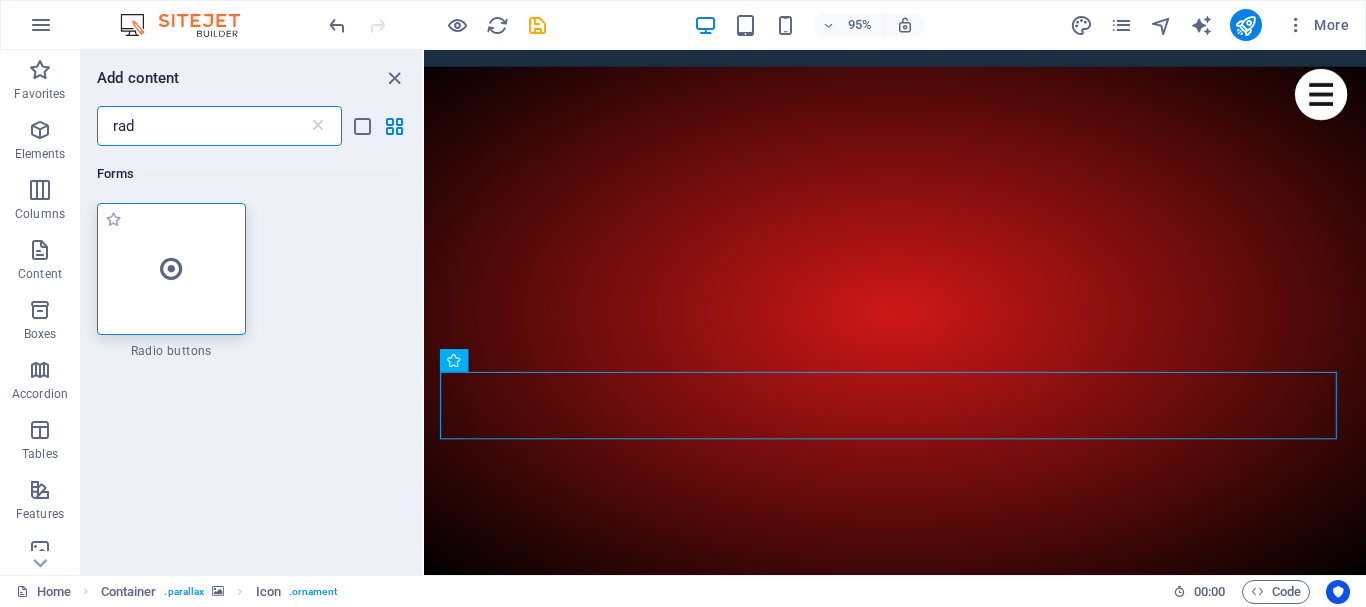 type on "rad" 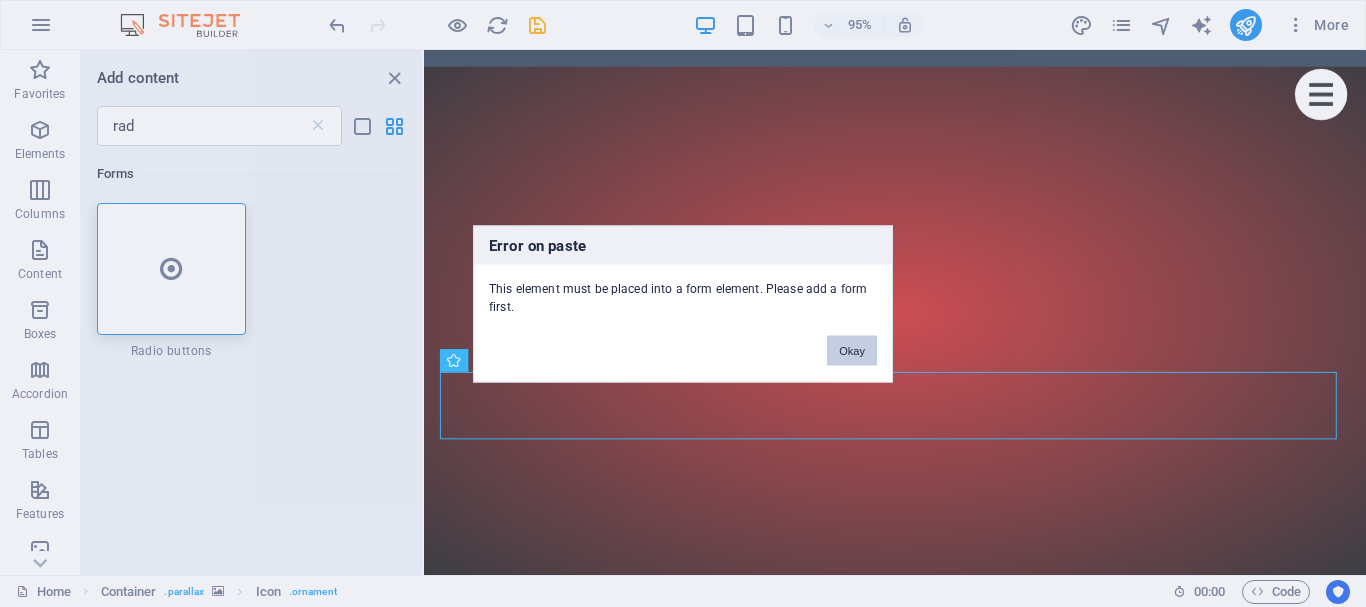 click on "Okay" at bounding box center (852, 350) 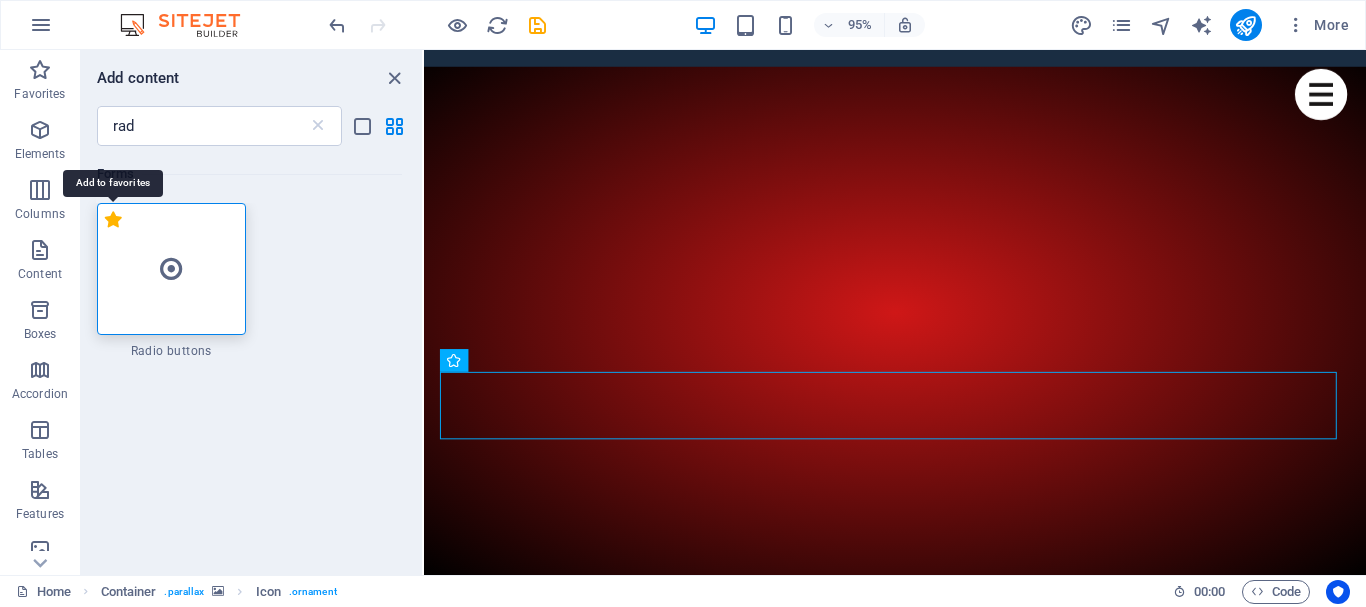 click on "1 Star" at bounding box center [113, 219] 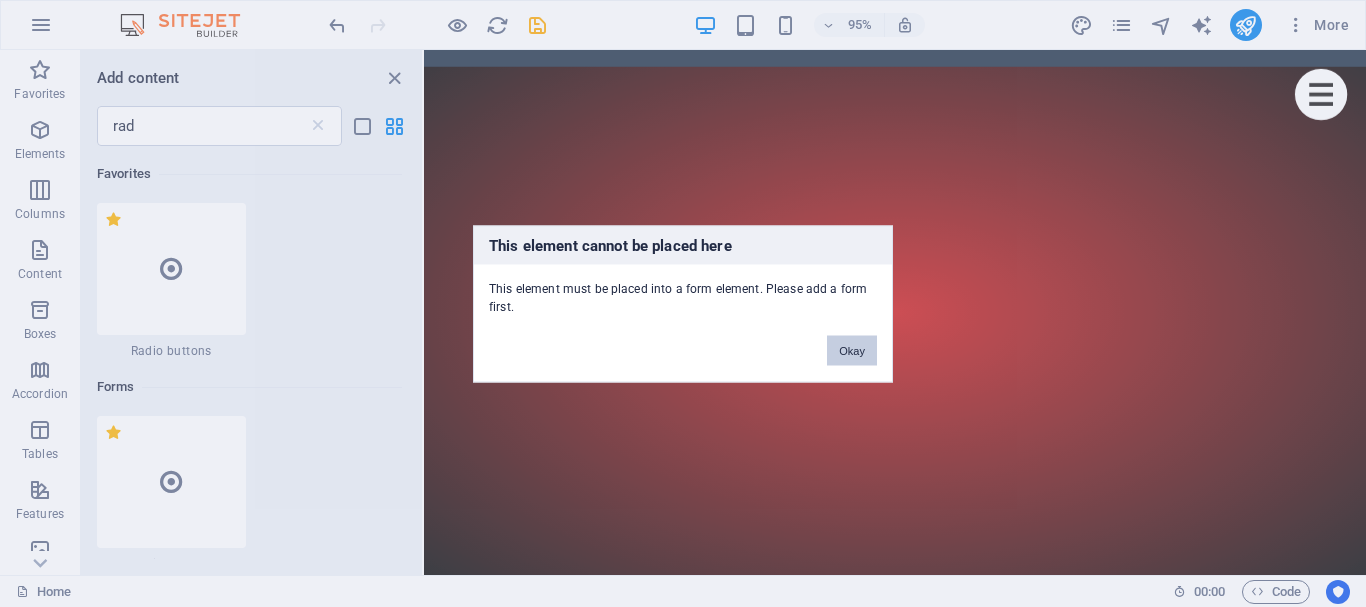 click on "Okay" at bounding box center (852, 350) 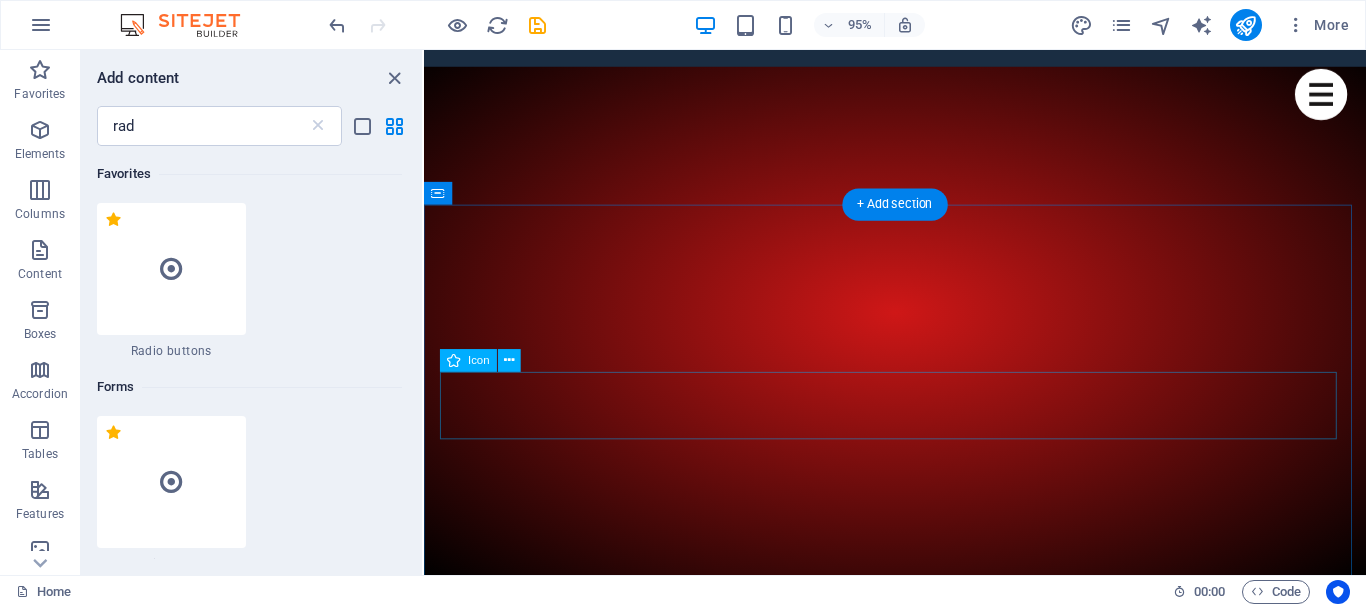 click at bounding box center (920, 6045) 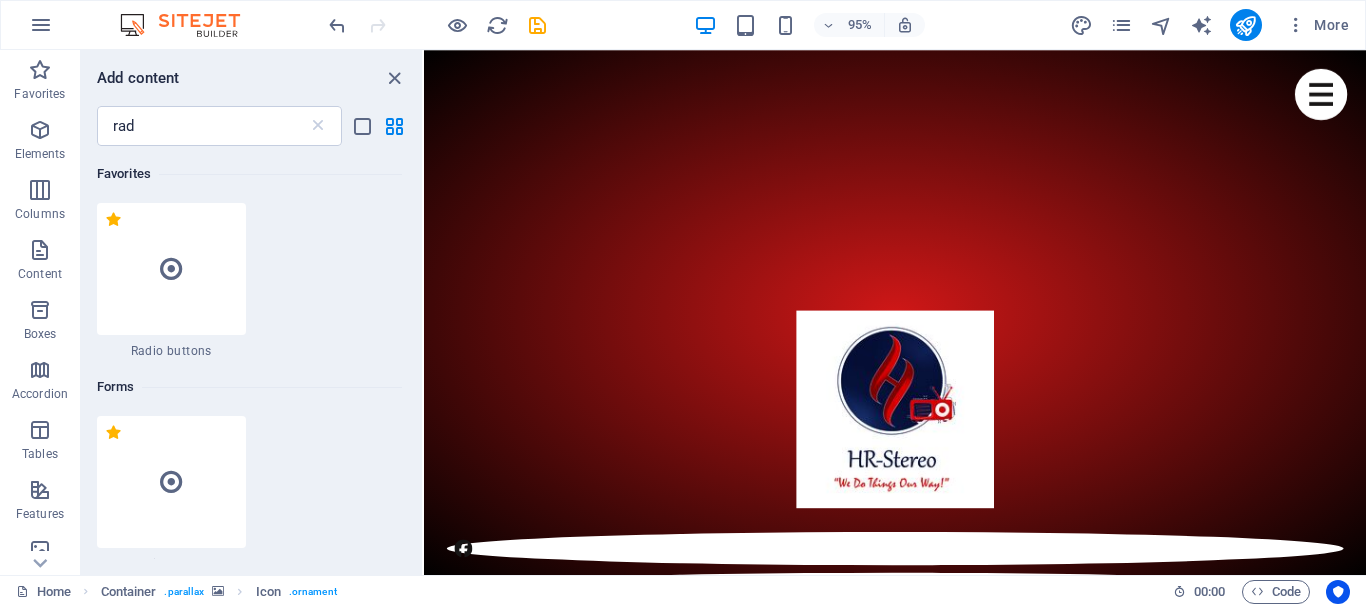 scroll, scrollTop: 858, scrollLeft: 0, axis: vertical 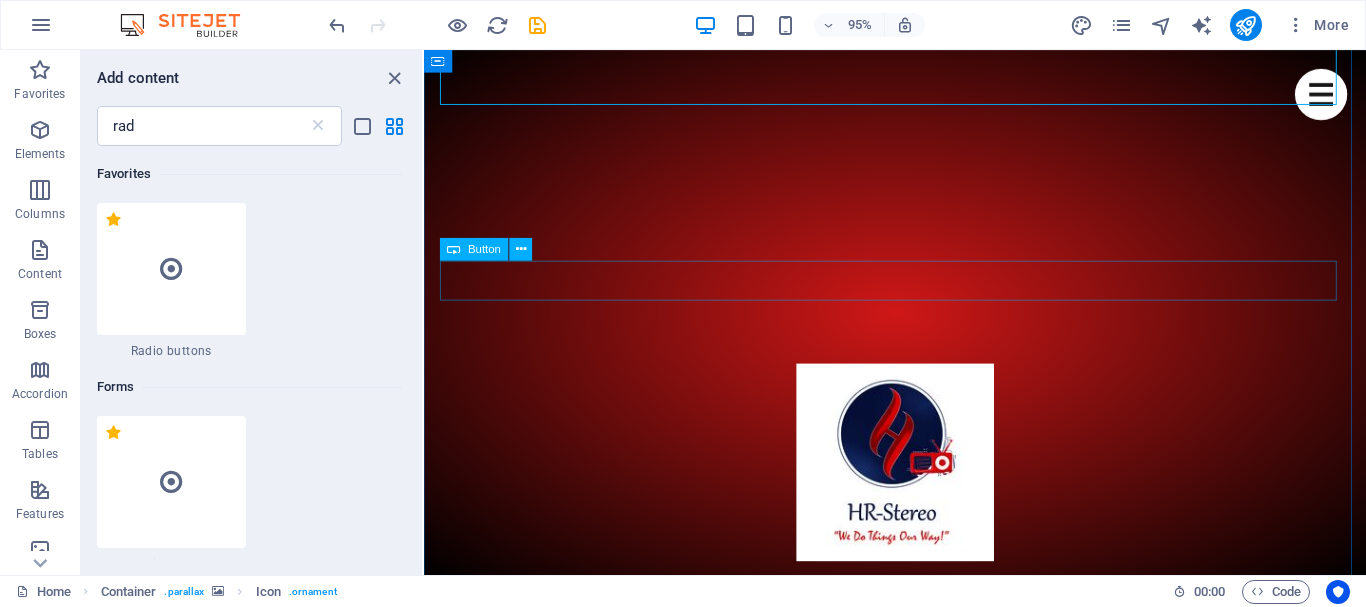 click on "Button" at bounding box center [484, 249] 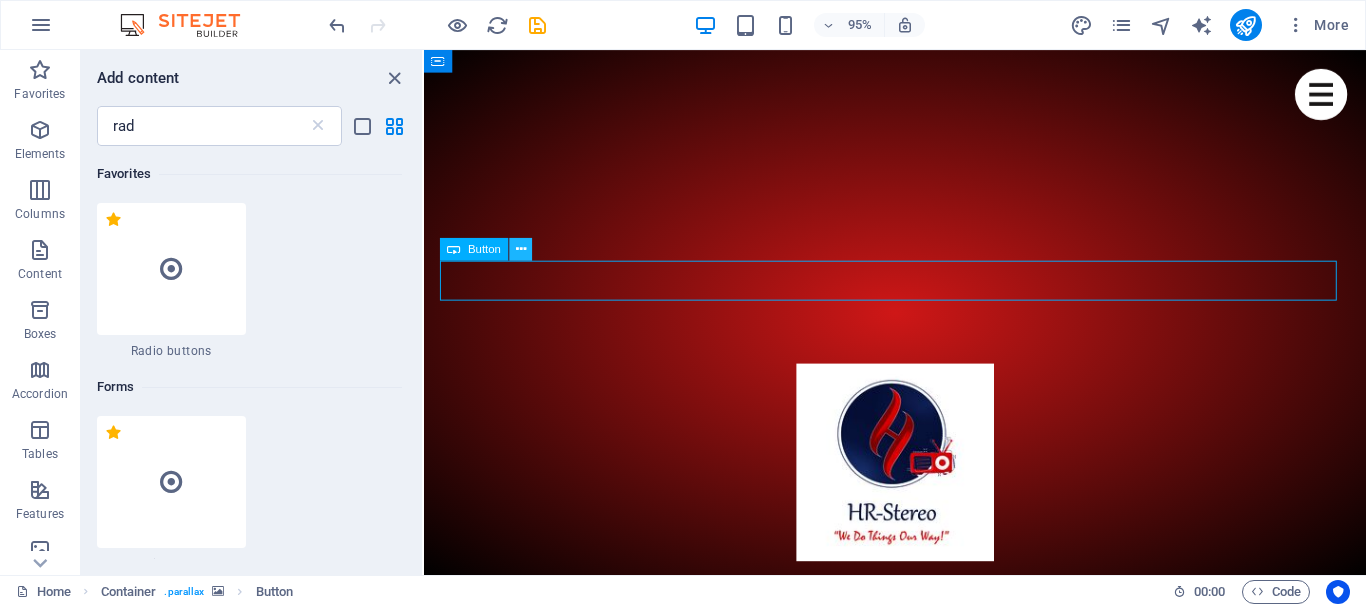 click at bounding box center (521, 250) 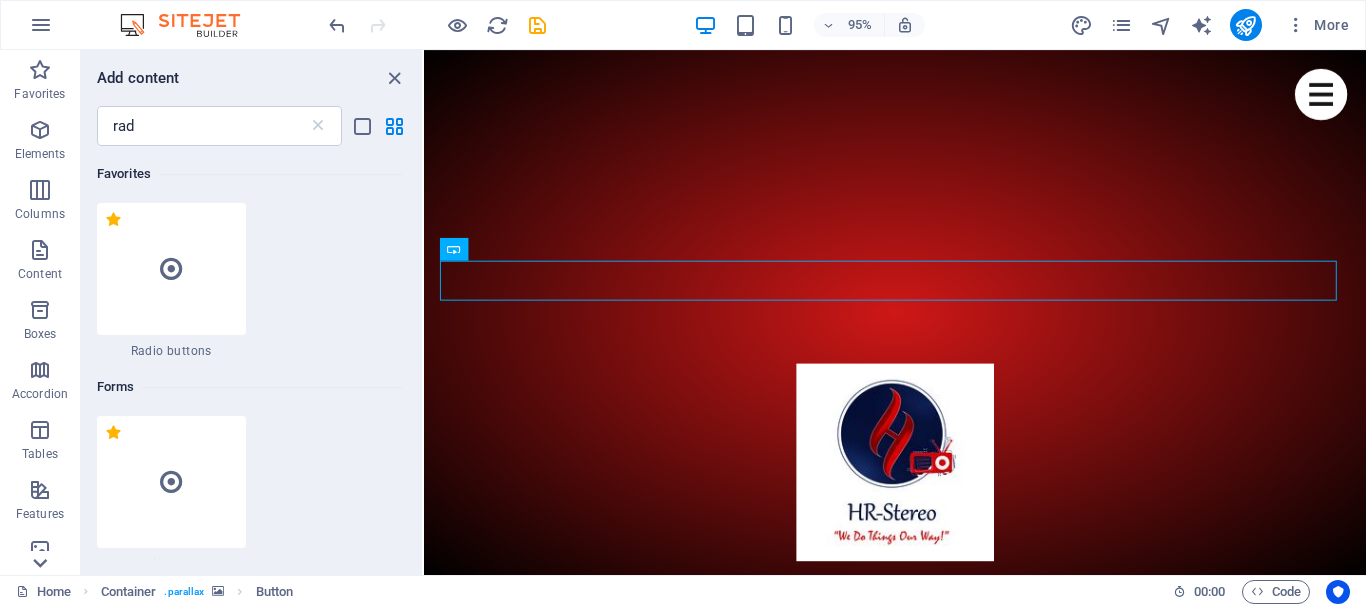 click 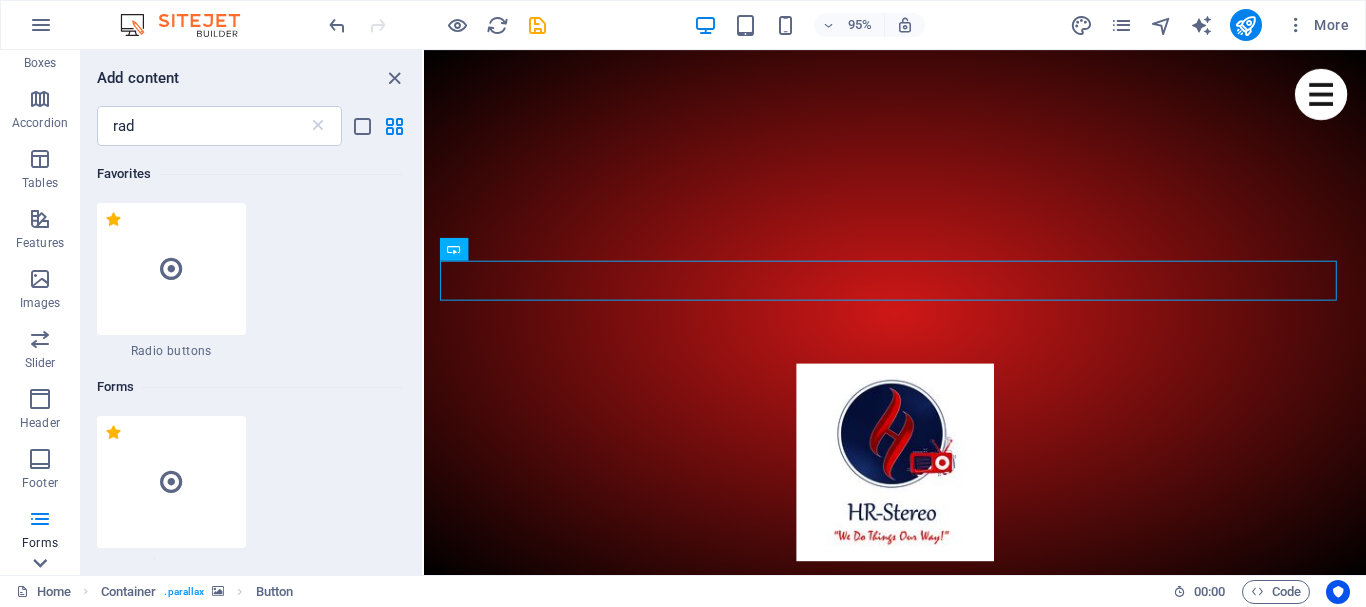 scroll, scrollTop: 375, scrollLeft: 0, axis: vertical 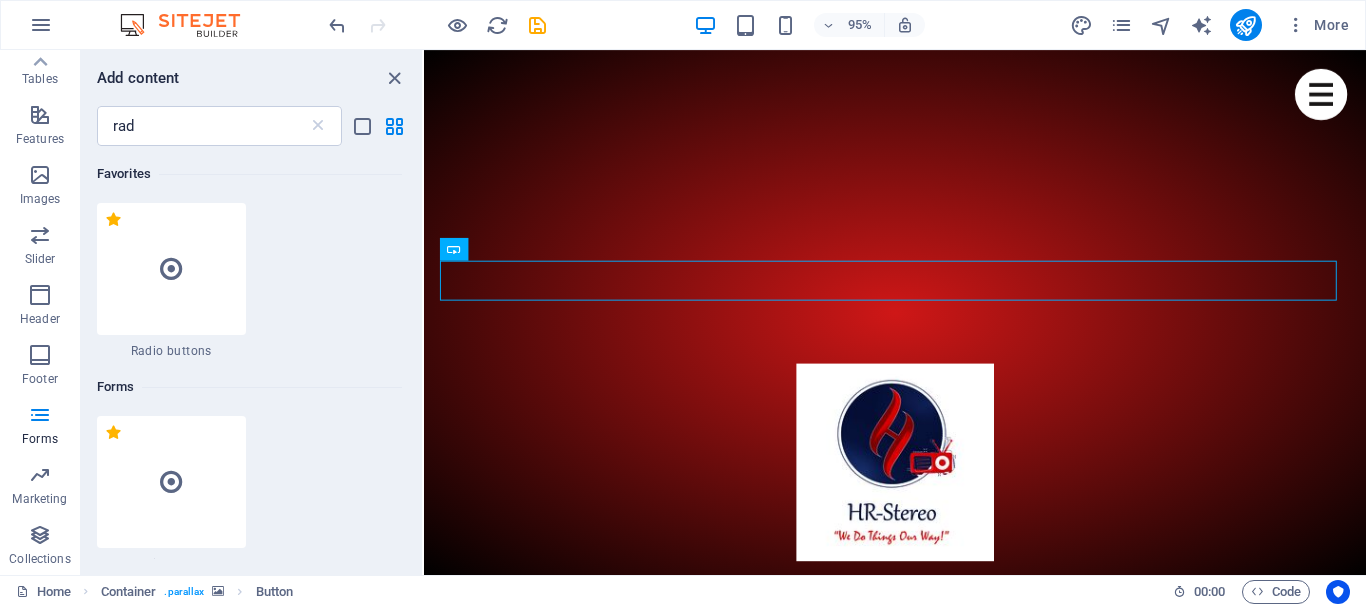 click on "Collections" at bounding box center (39, 559) 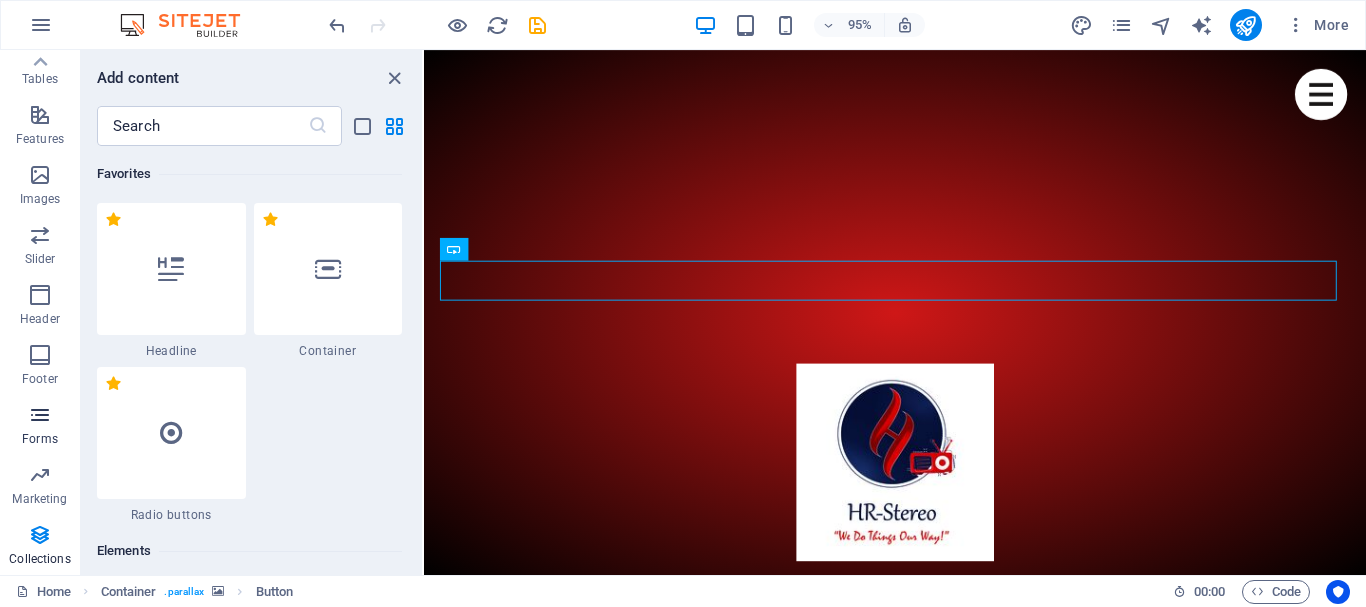 click at bounding box center [40, 415] 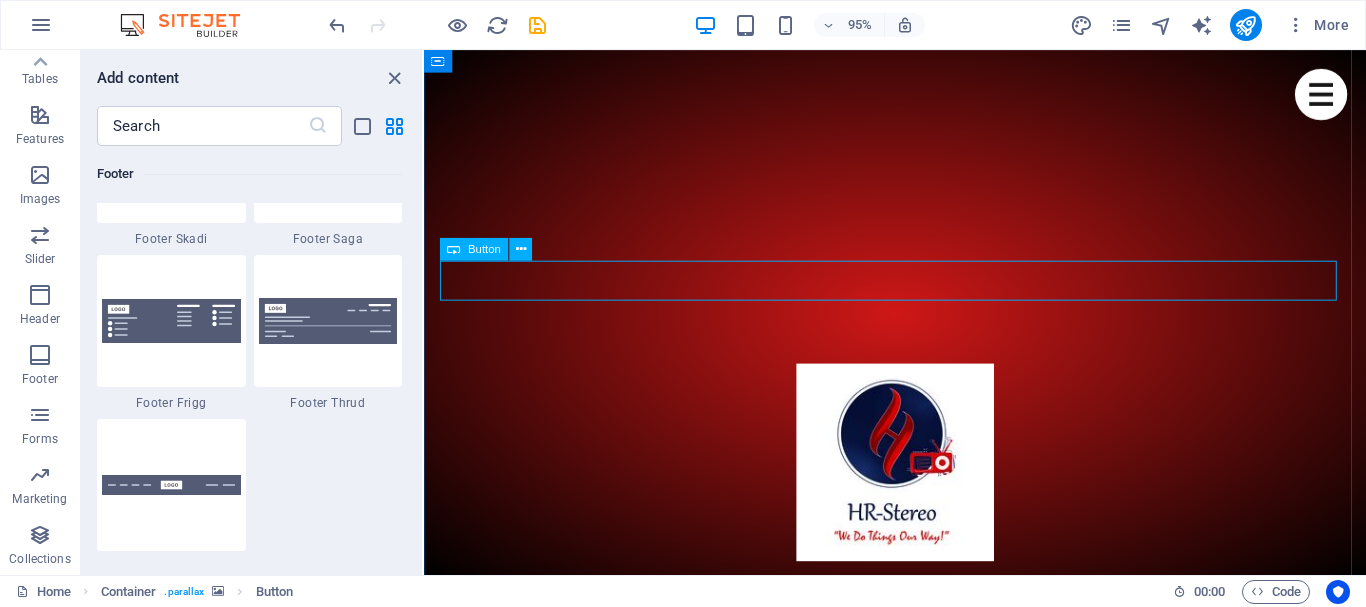scroll, scrollTop: 14764, scrollLeft: 0, axis: vertical 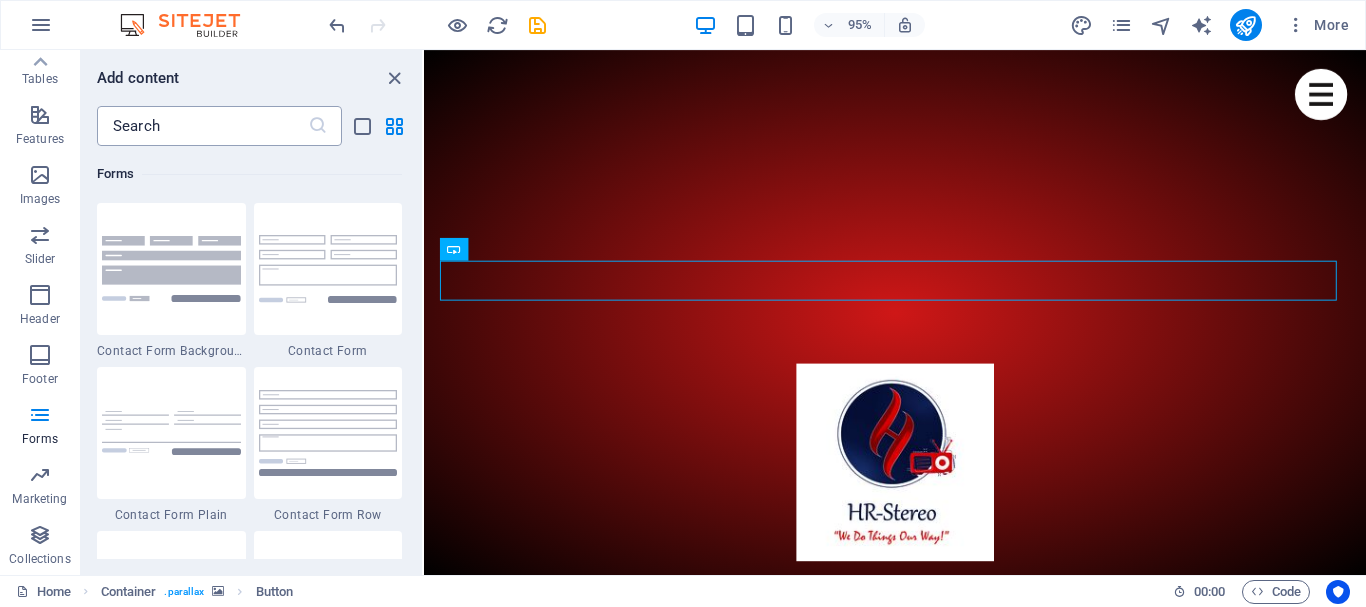 click at bounding box center (202, 126) 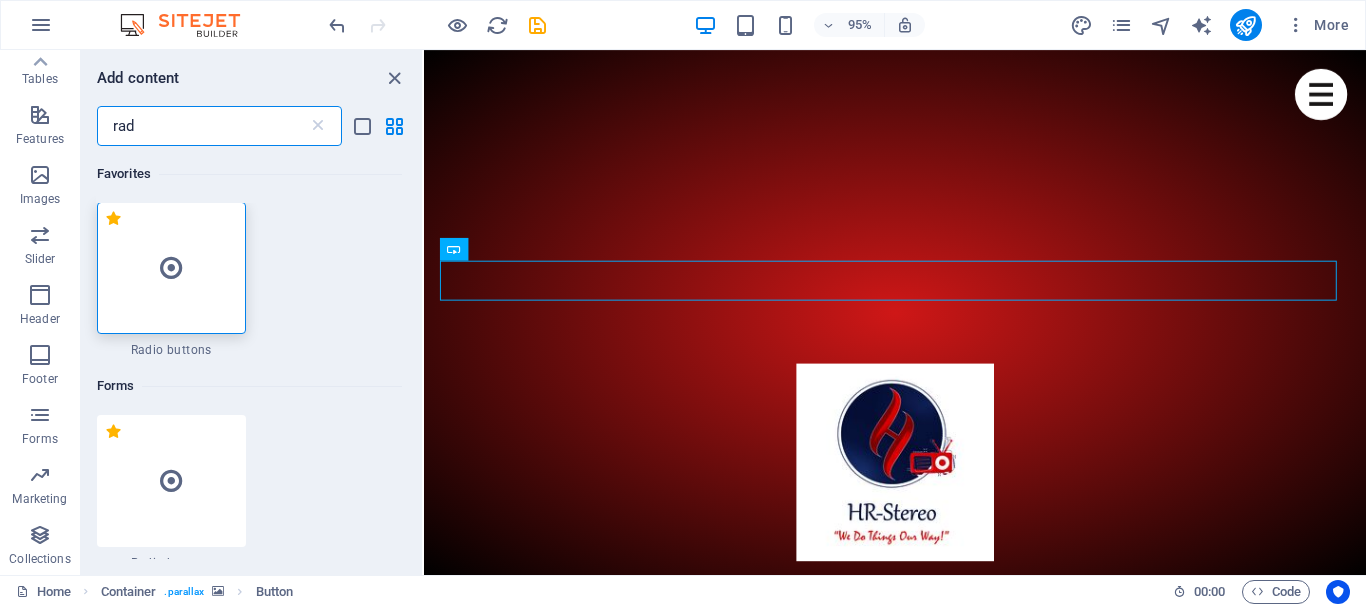 scroll, scrollTop: 0, scrollLeft: 0, axis: both 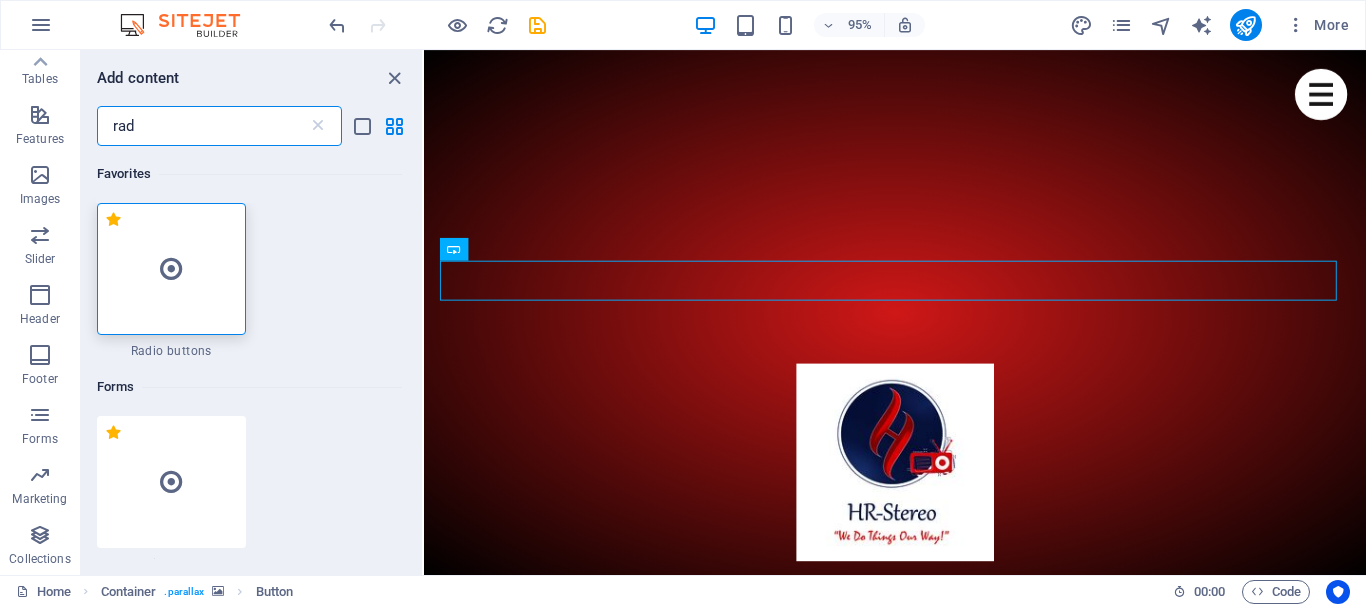 type on "rad" 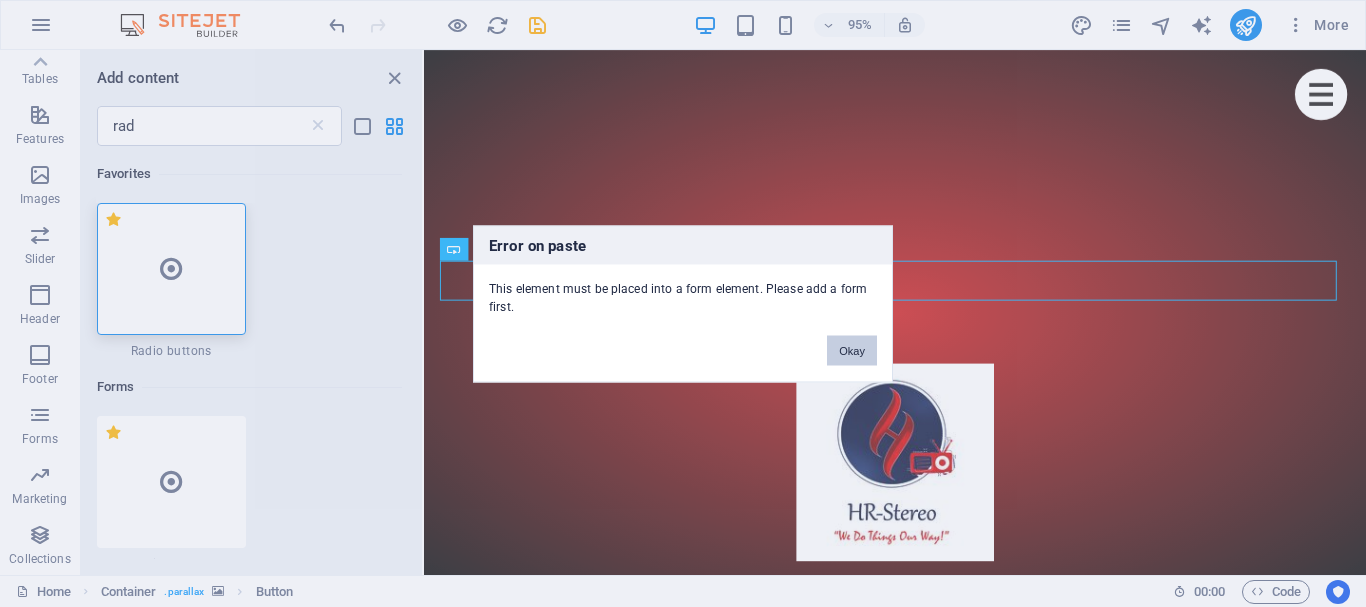 click on "Okay" at bounding box center (852, 350) 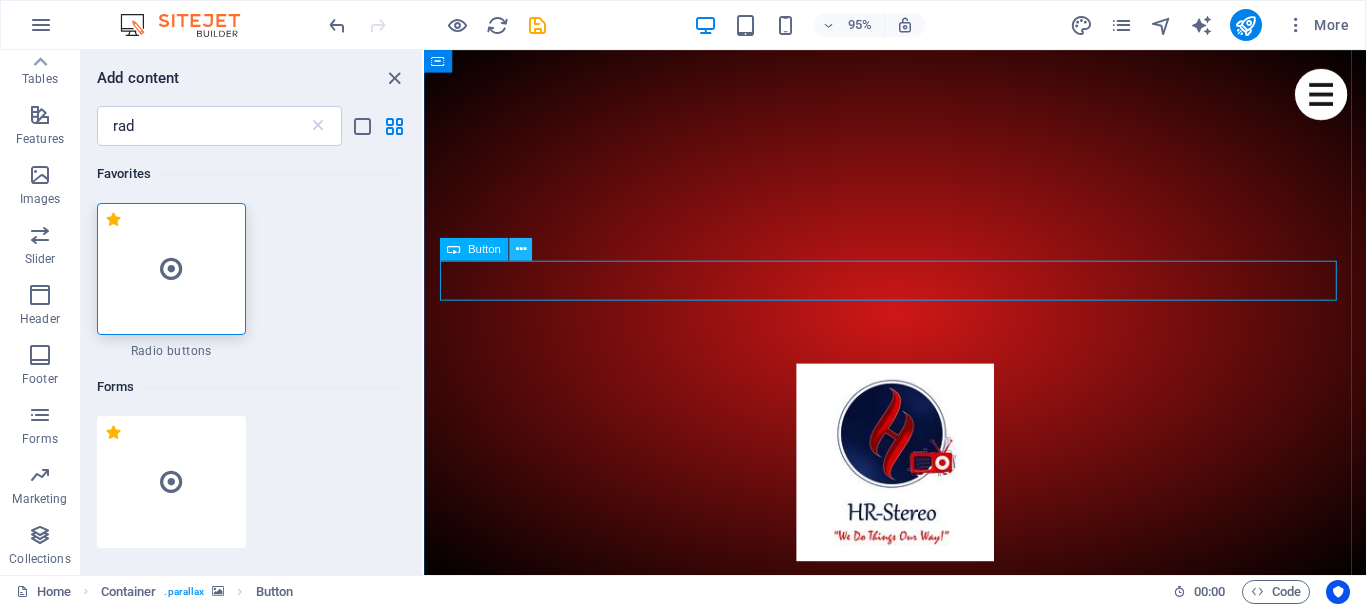click at bounding box center [521, 250] 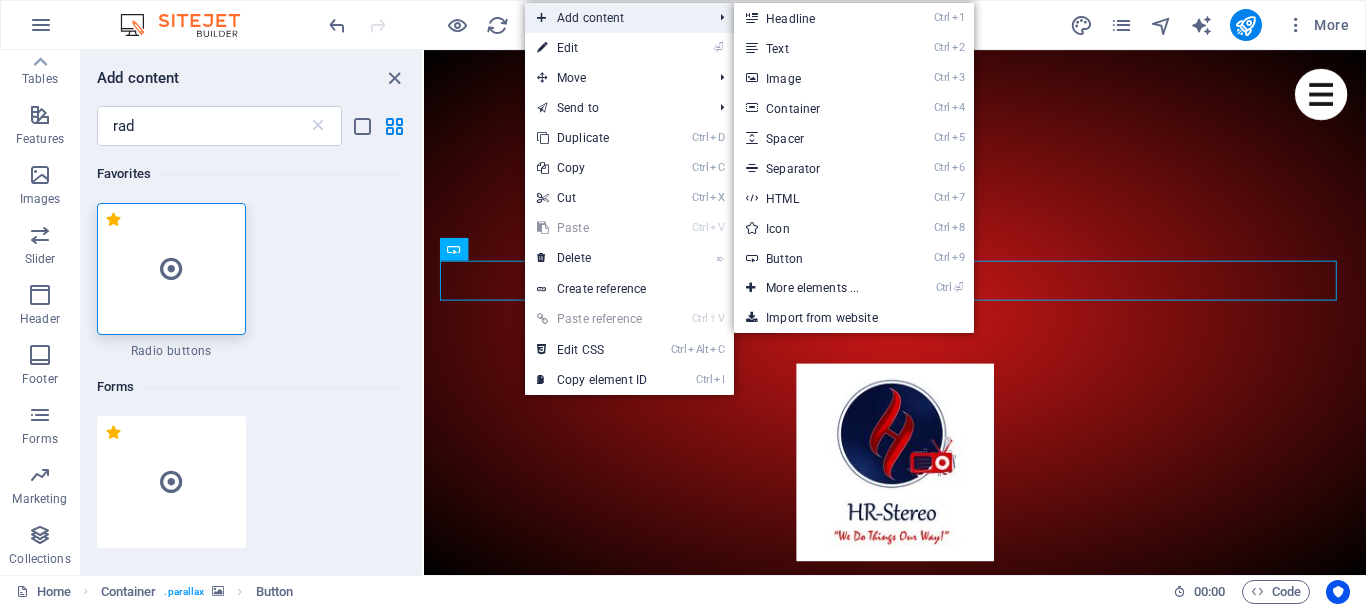 click on "Add content" at bounding box center (614, 18) 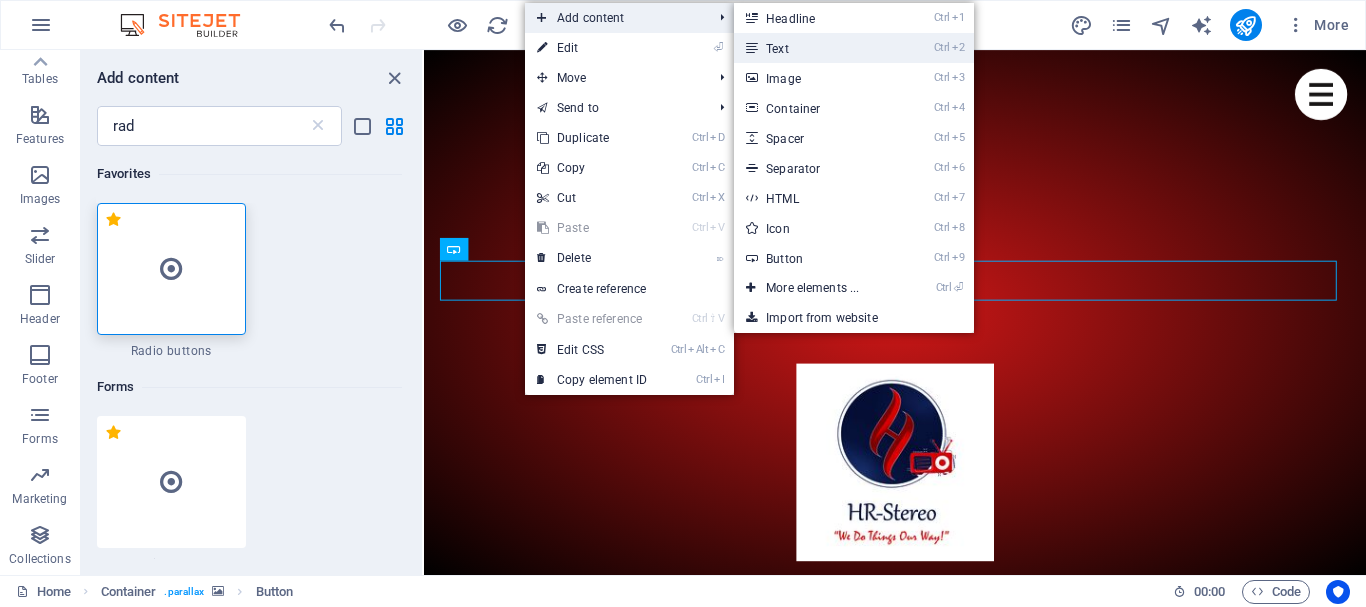 click on "Ctrl 2  Text" at bounding box center (816, 48) 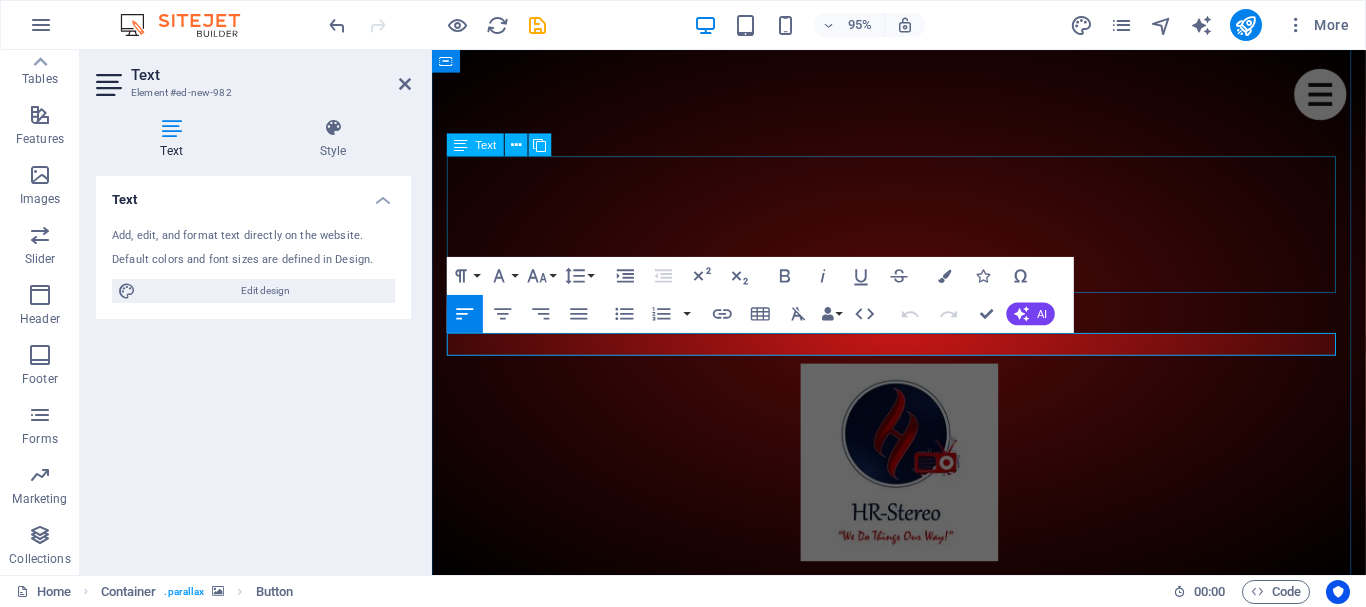 scroll, scrollTop: 823, scrollLeft: 0, axis: vertical 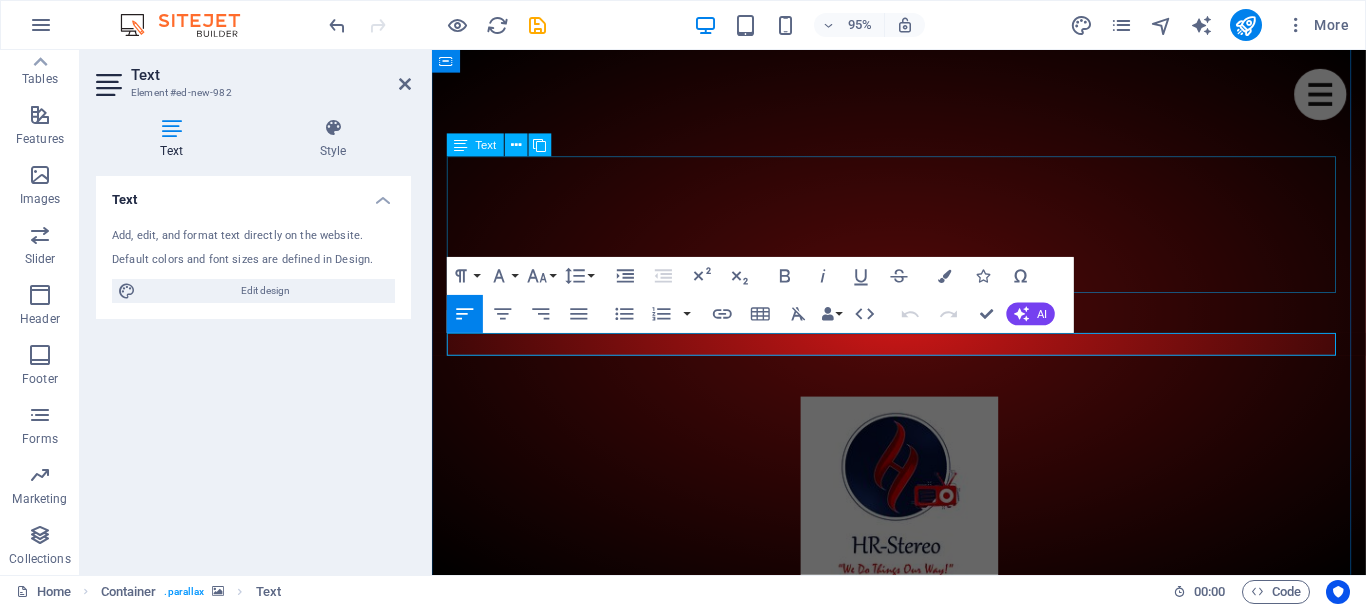 click on "We quench your musical thirst, bring you World News, Events updates, Sport, Edutainment, Celebrity Gossip, Talk Shows, Interviews, Arts & Current Affairs to your fingertips." at bounding box center (924, 5825) 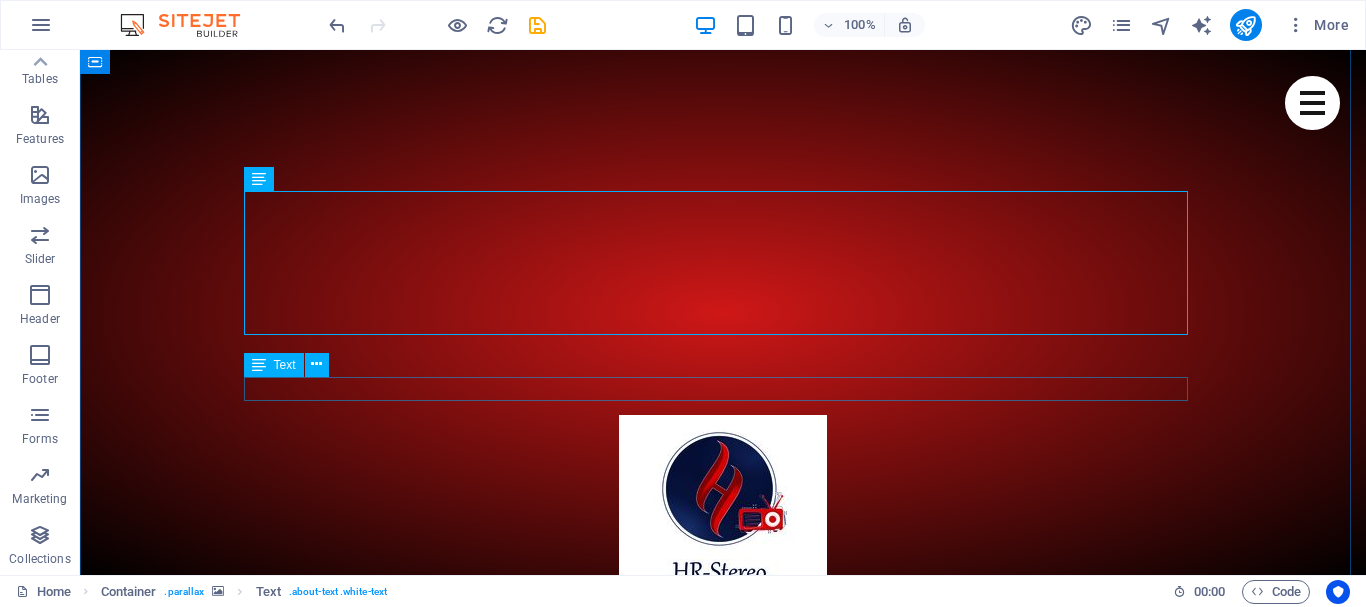 click on "New text element" at bounding box center (723, 6971) 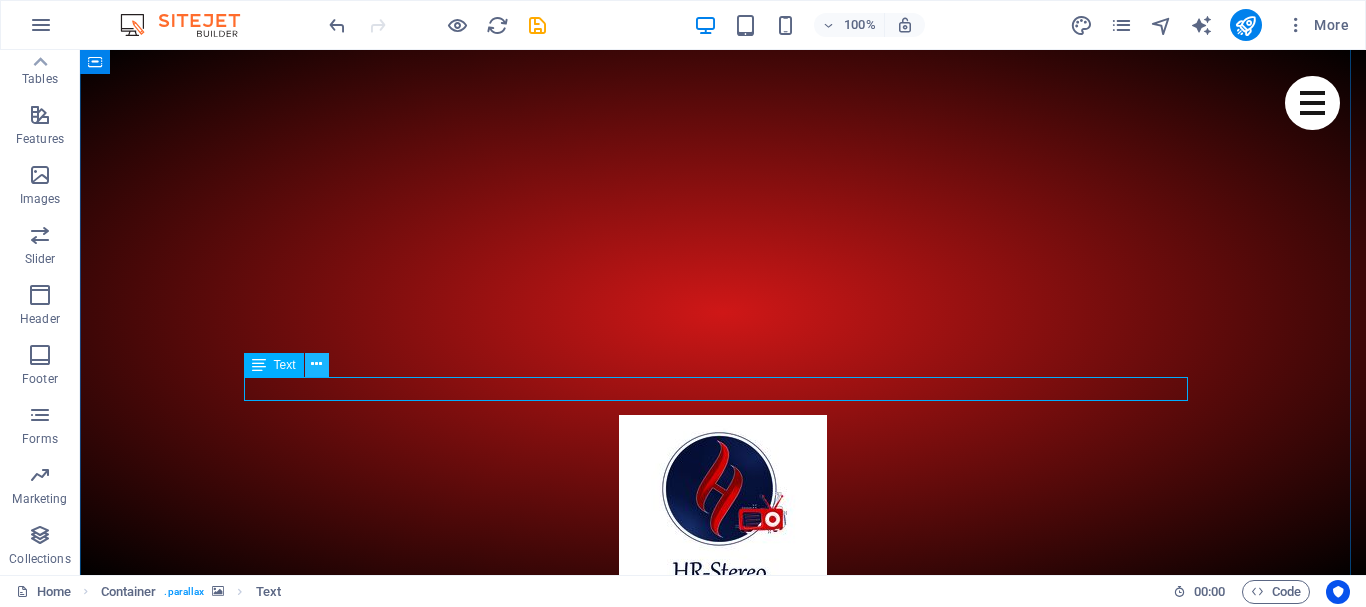 click at bounding box center (316, 364) 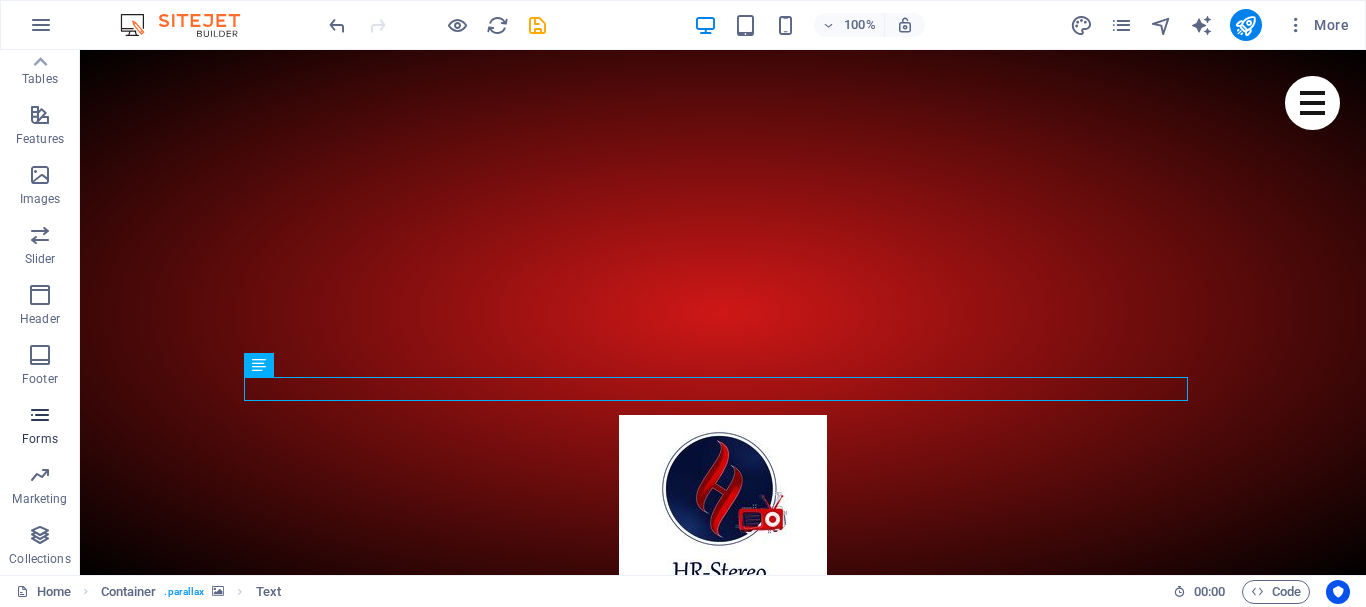 click at bounding box center (40, 415) 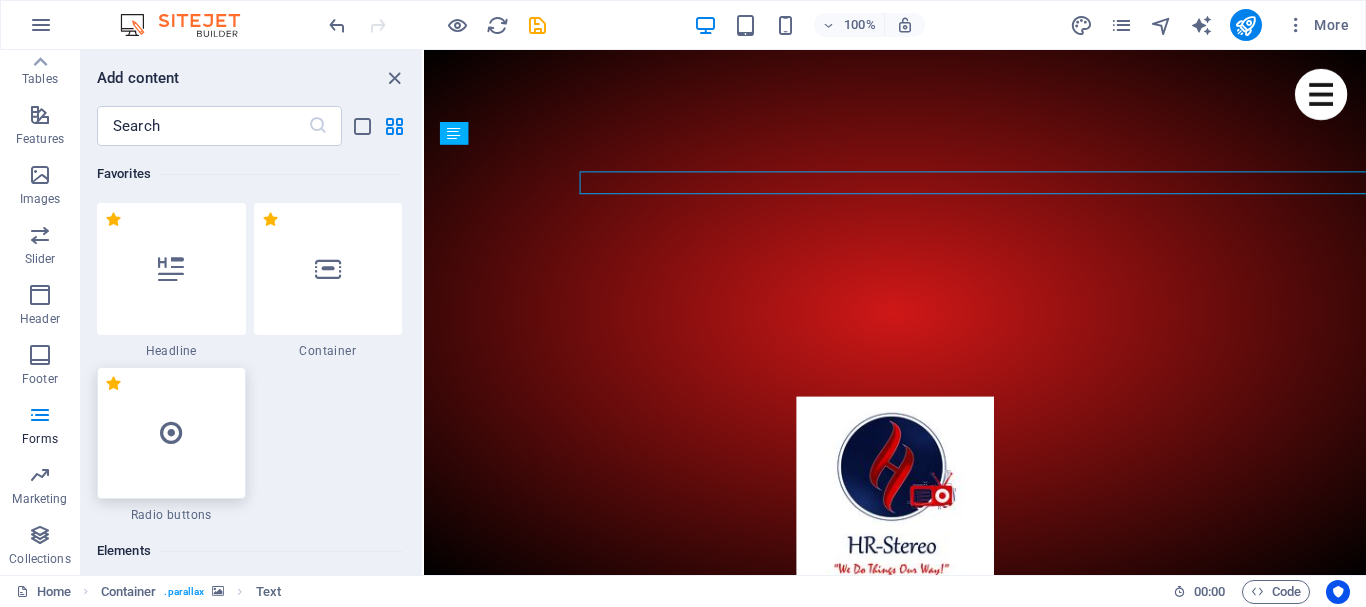 drag, startPoint x: 44, startPoint y: 420, endPoint x: 198, endPoint y: 411, distance: 154.26276 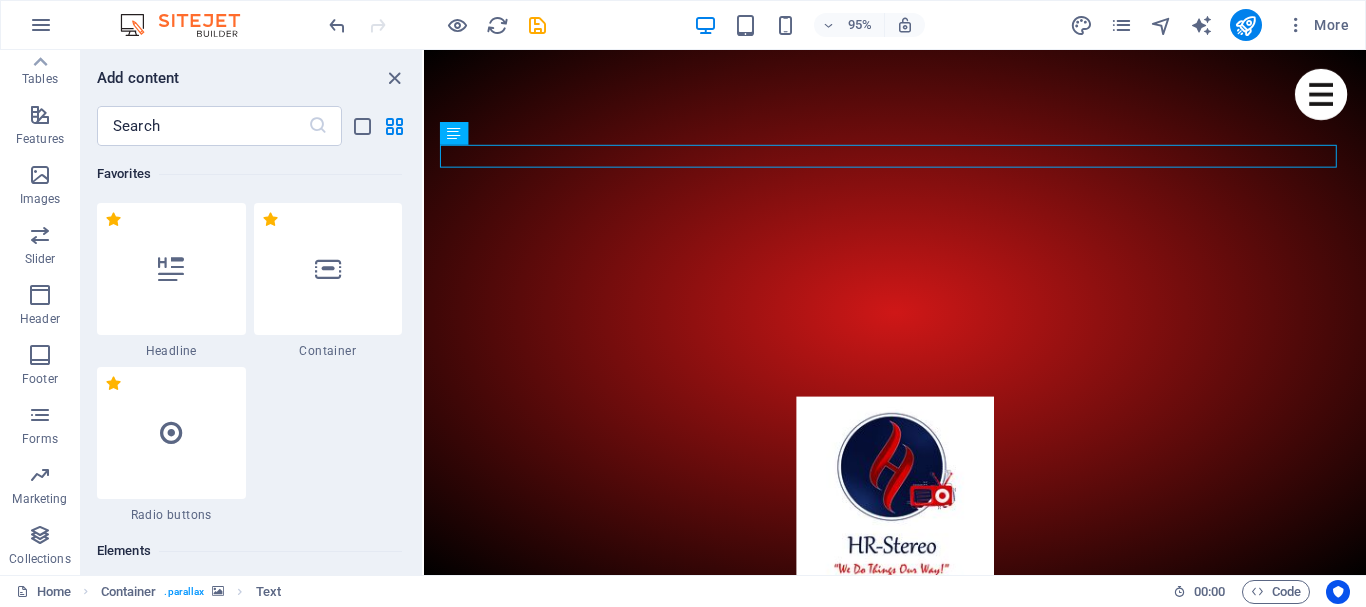 scroll, scrollTop: 1022, scrollLeft: 0, axis: vertical 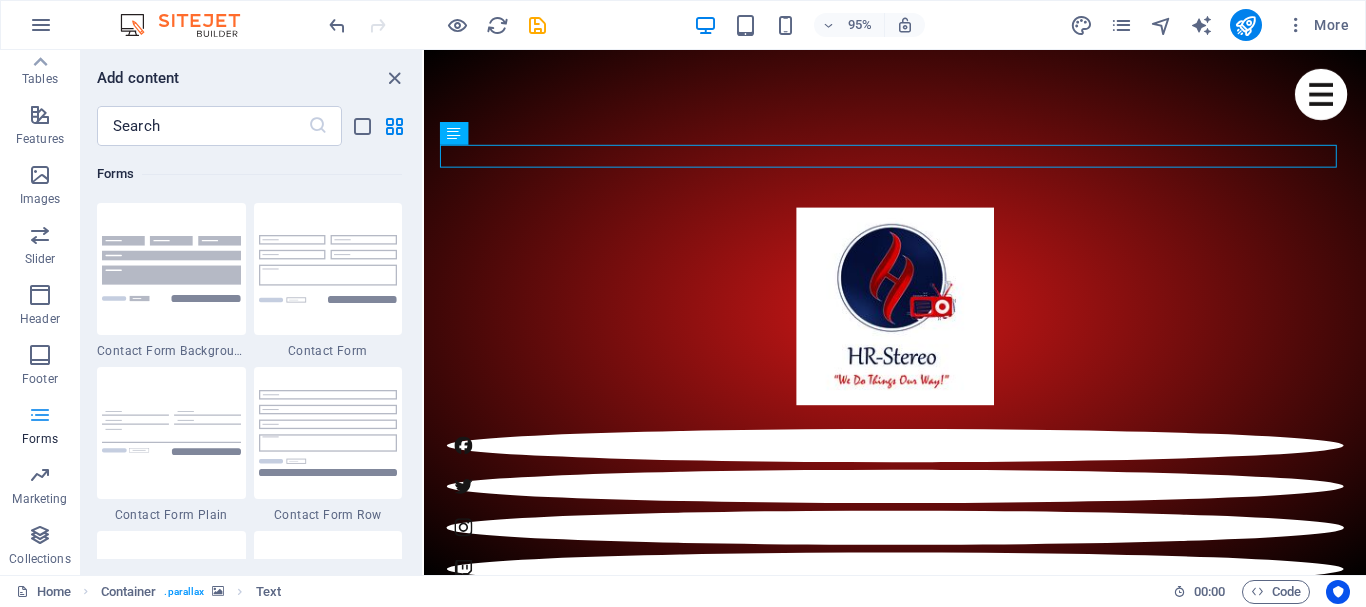 click at bounding box center [40, 415] 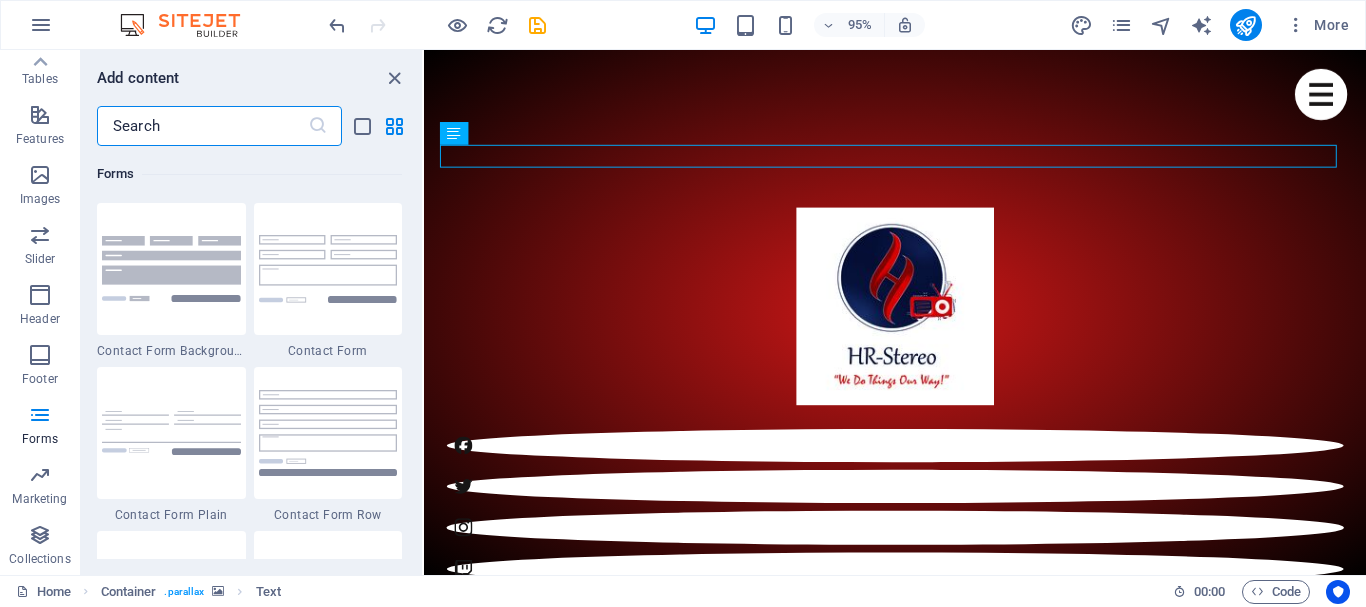 click at bounding box center [202, 126] 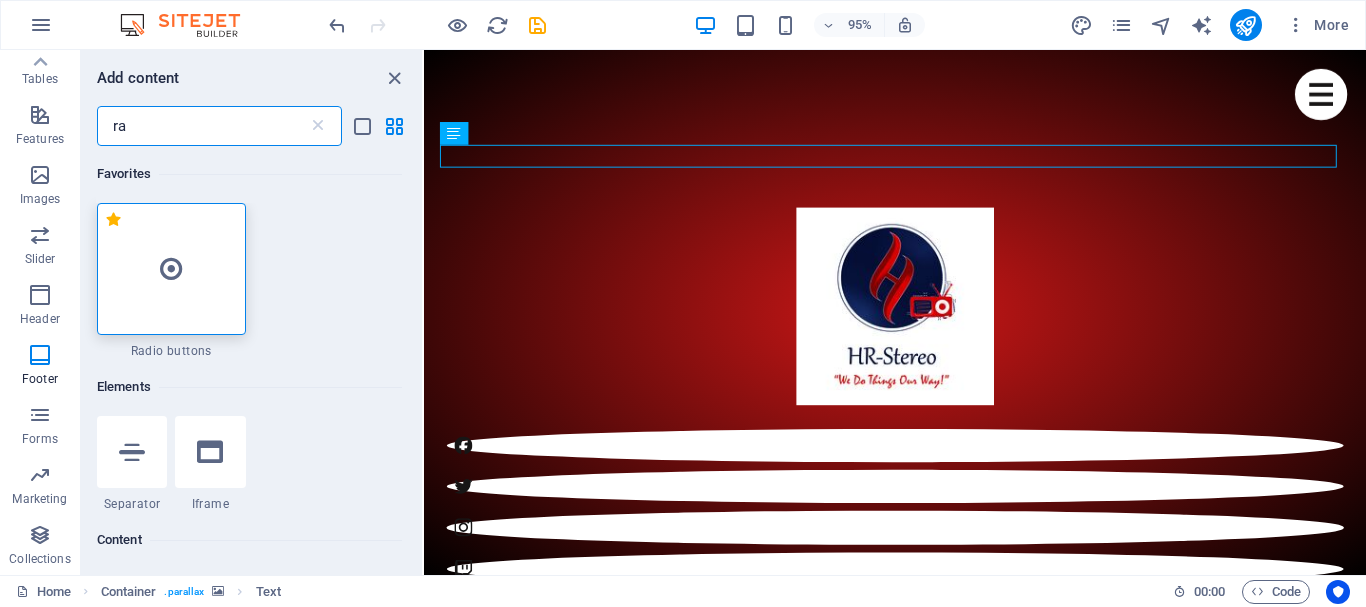 scroll, scrollTop: 0, scrollLeft: 0, axis: both 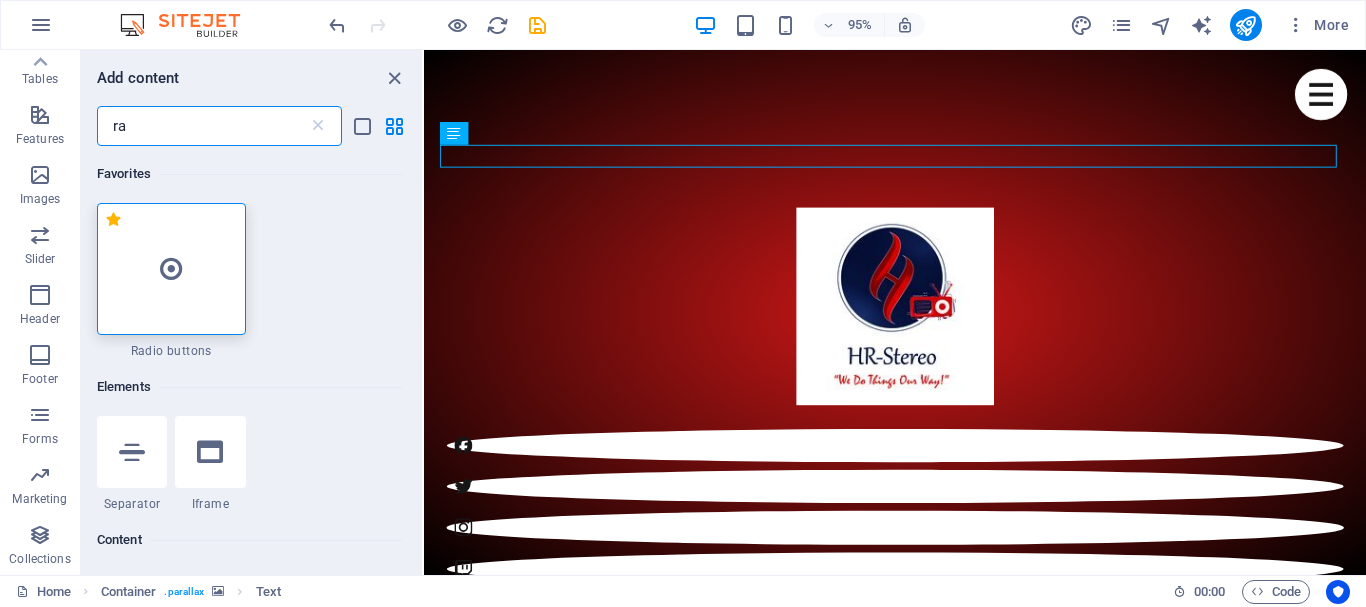 type on "ra" 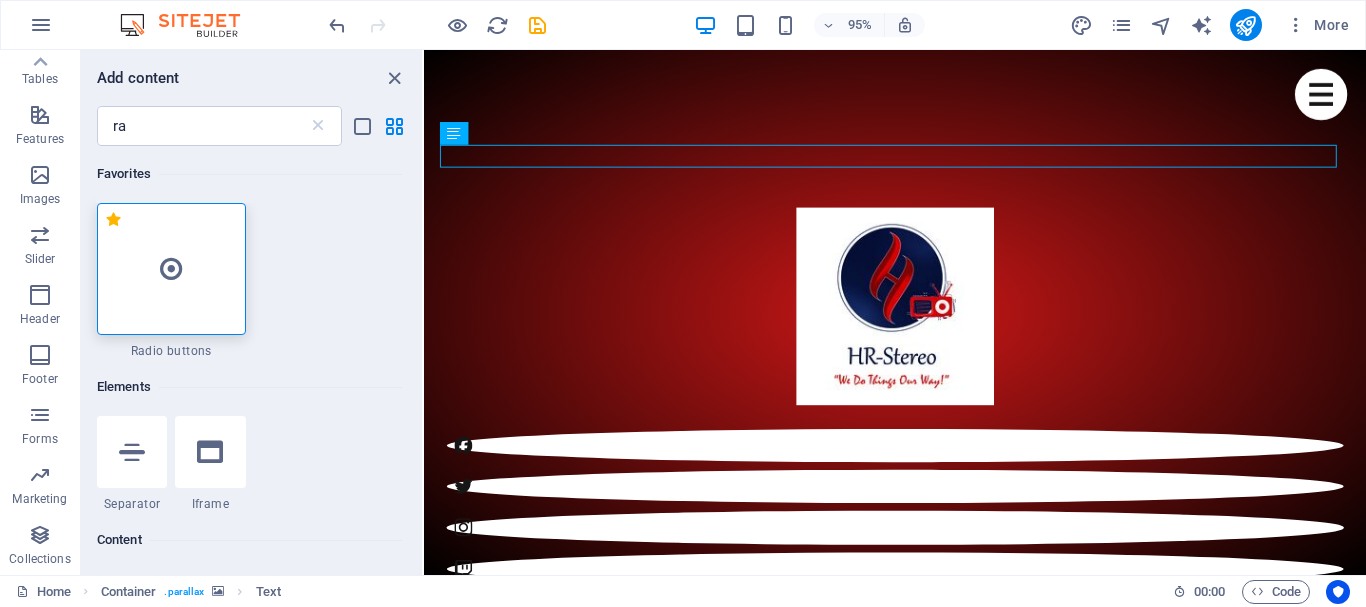 click at bounding box center (171, 269) 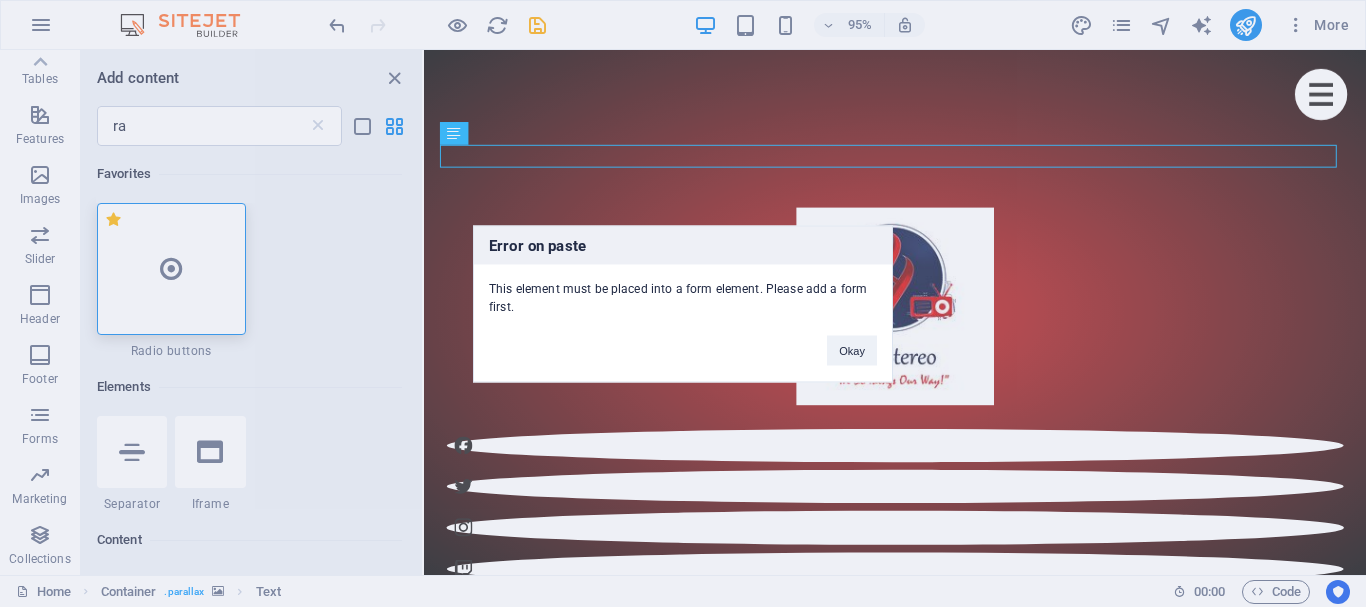 click on "Error on paste This element must be placed into a form element. Please add a form first. Okay" at bounding box center [683, 303] 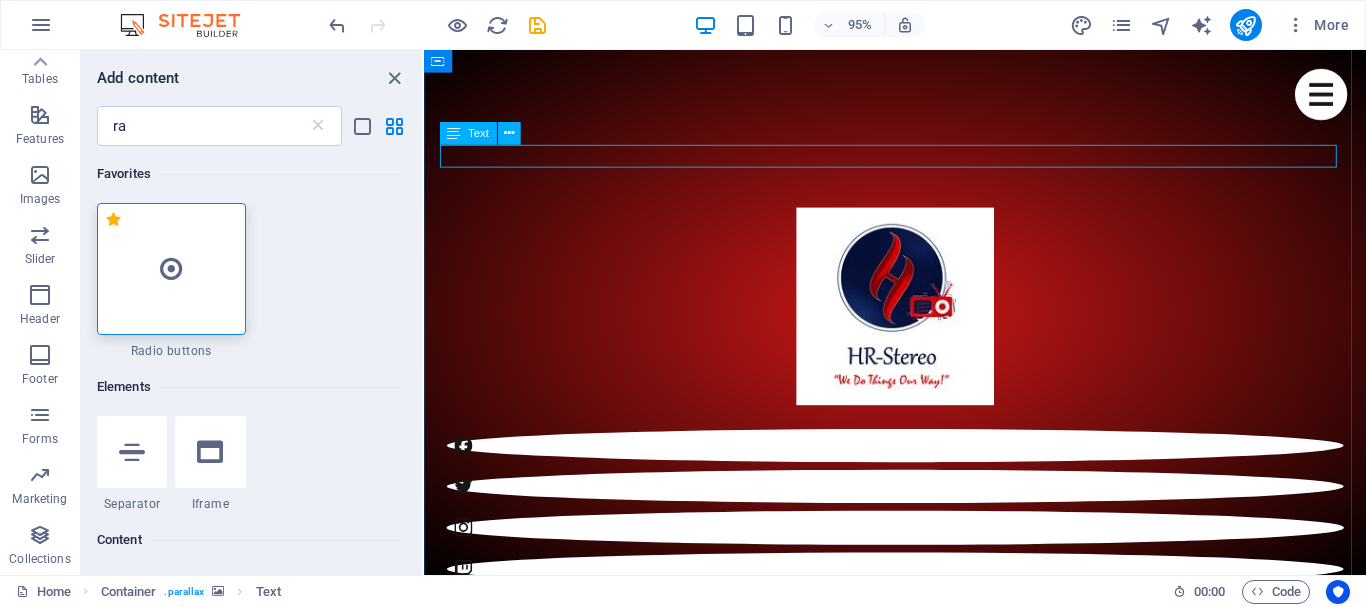 click on "New text element" at bounding box center (920, 5798) 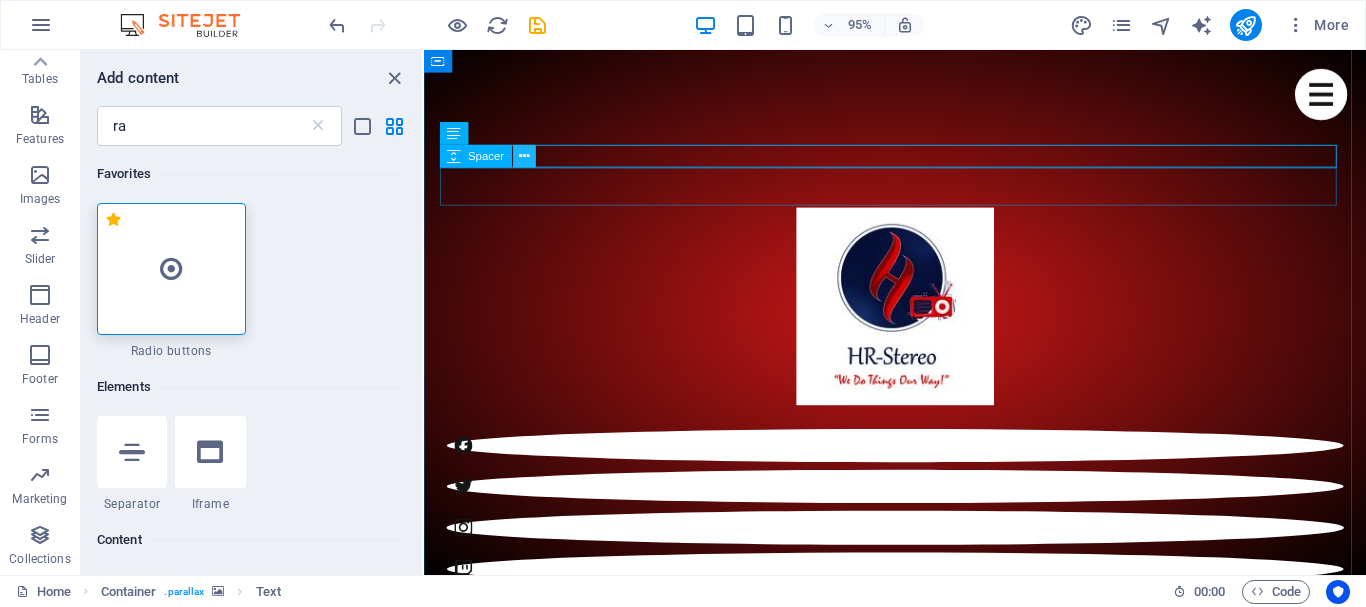 drag, startPoint x: 50, startPoint y: 417, endPoint x: 526, endPoint y: 158, distance: 541.9013 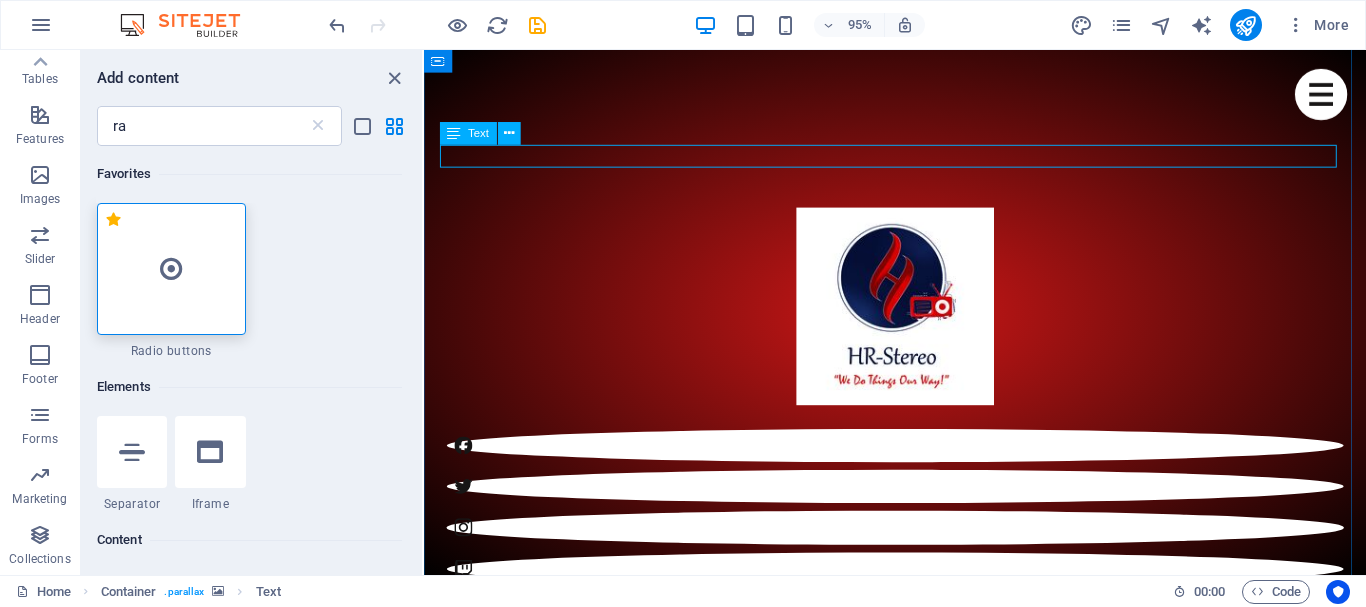 click on "New text element" at bounding box center [920, 5798] 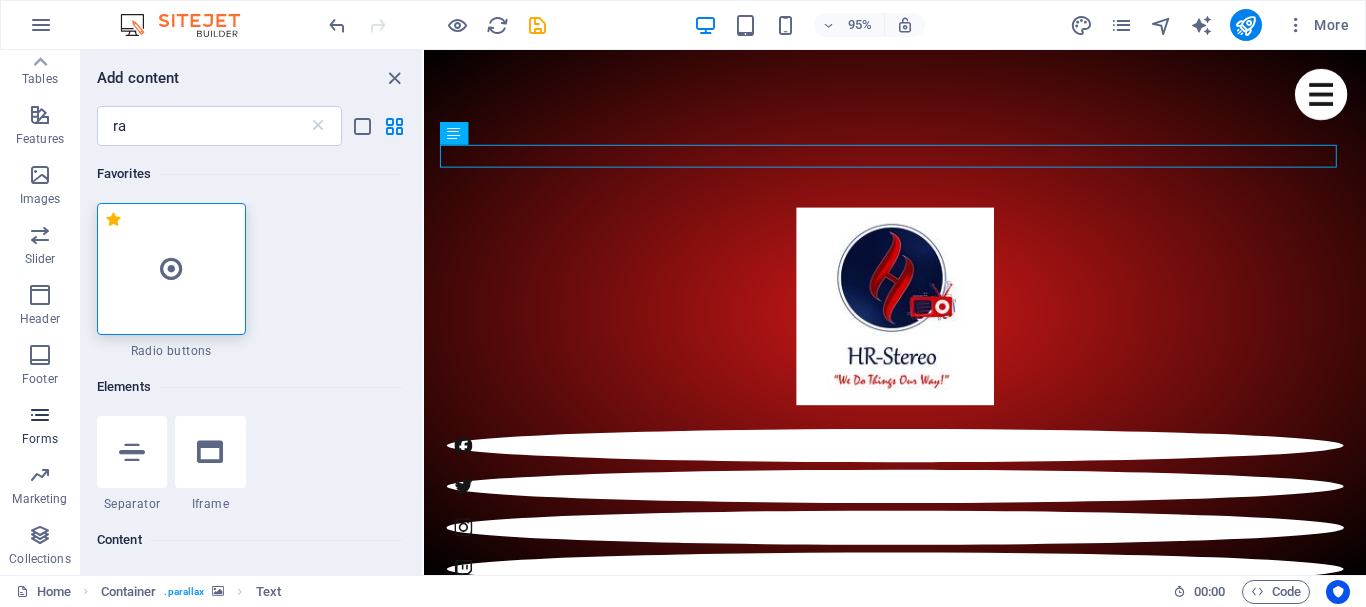 click at bounding box center [40, 415] 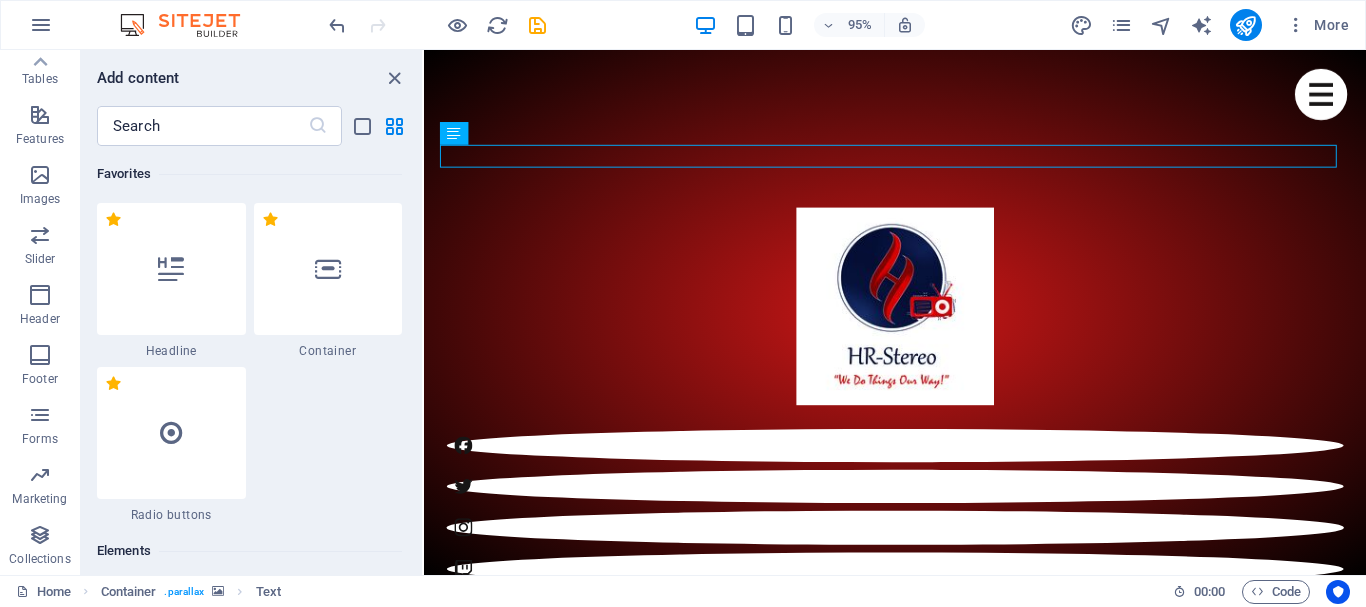 scroll, scrollTop: 14764, scrollLeft: 0, axis: vertical 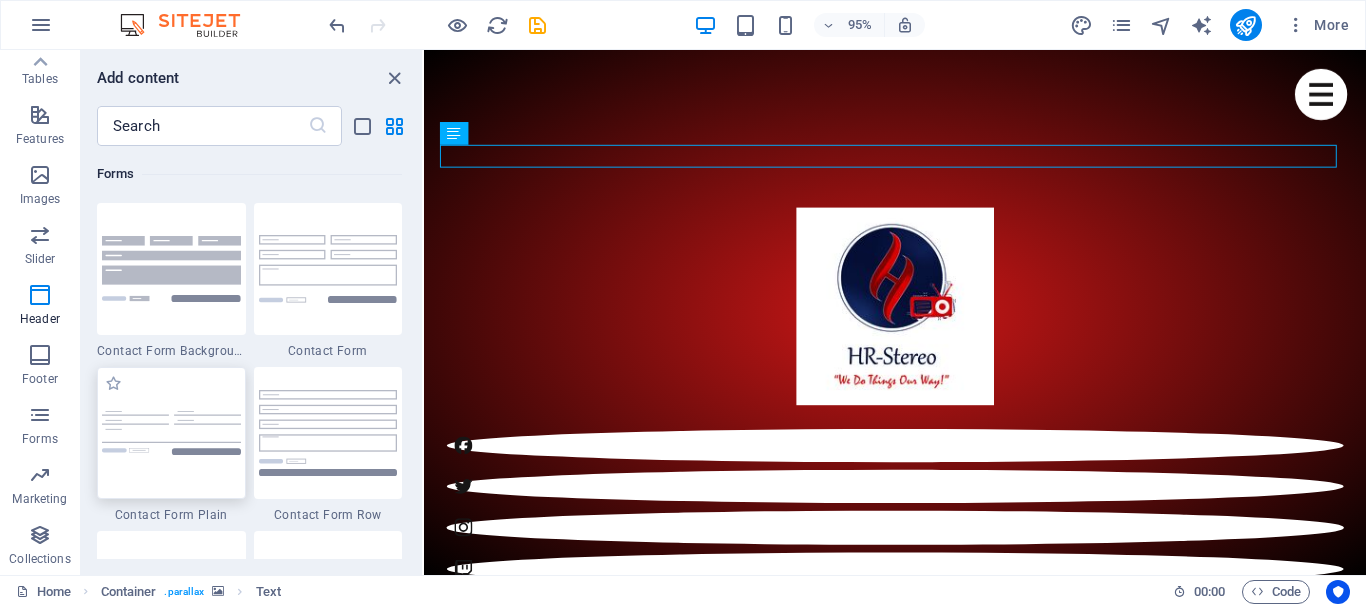 click at bounding box center (171, 433) 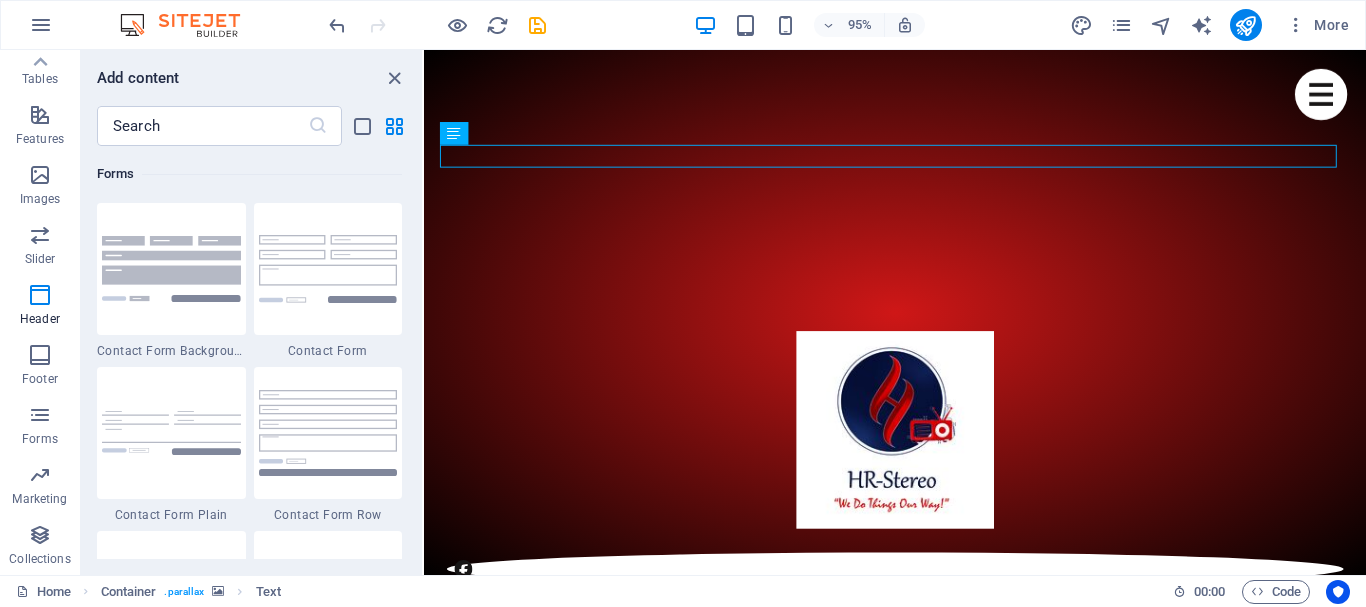 drag, startPoint x: 598, startPoint y: 509, endPoint x: 503, endPoint y: 163, distance: 358.80496 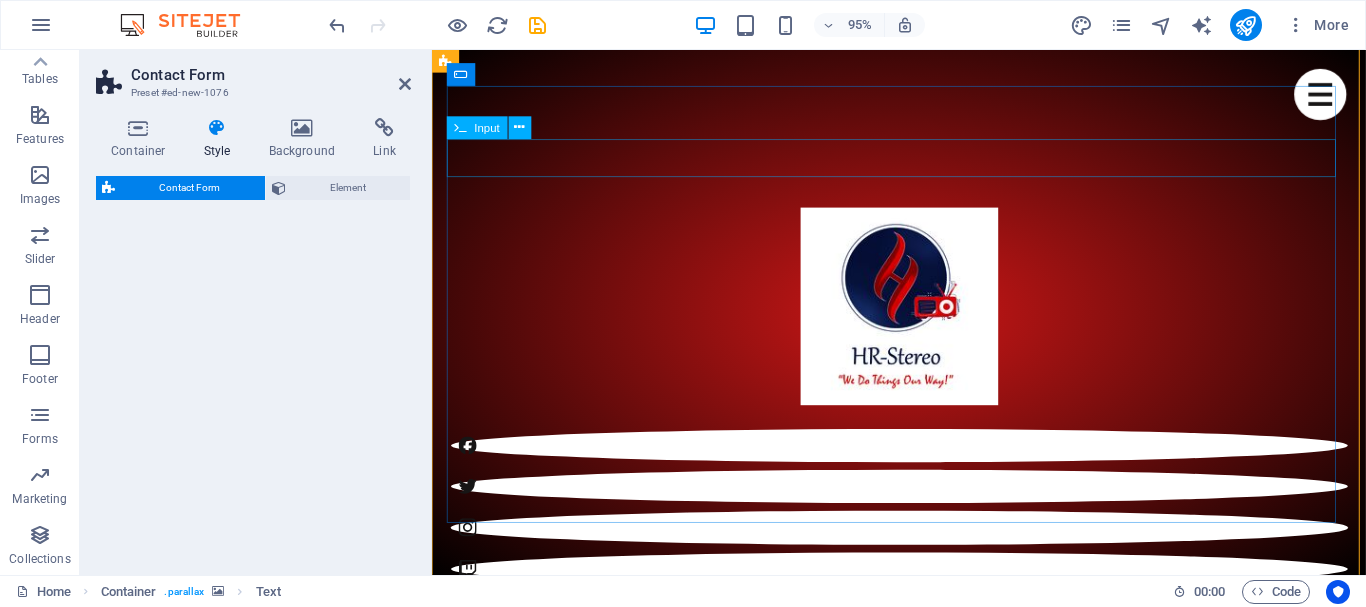 select on "rem" 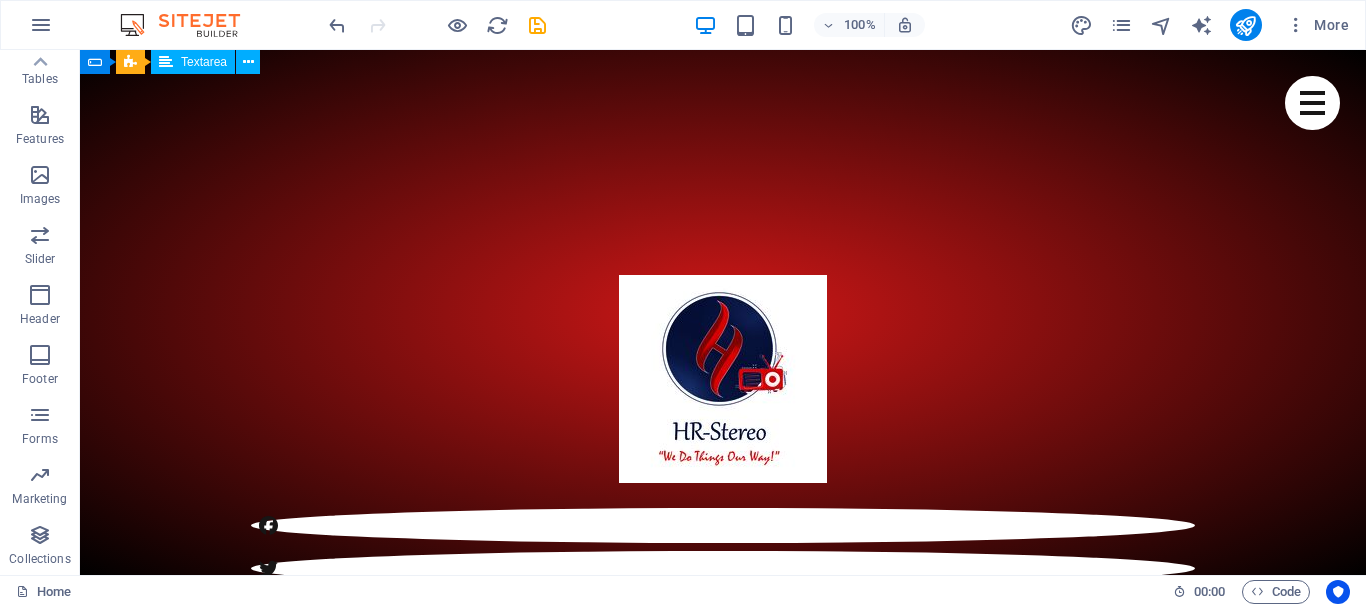 scroll, scrollTop: 871, scrollLeft: 0, axis: vertical 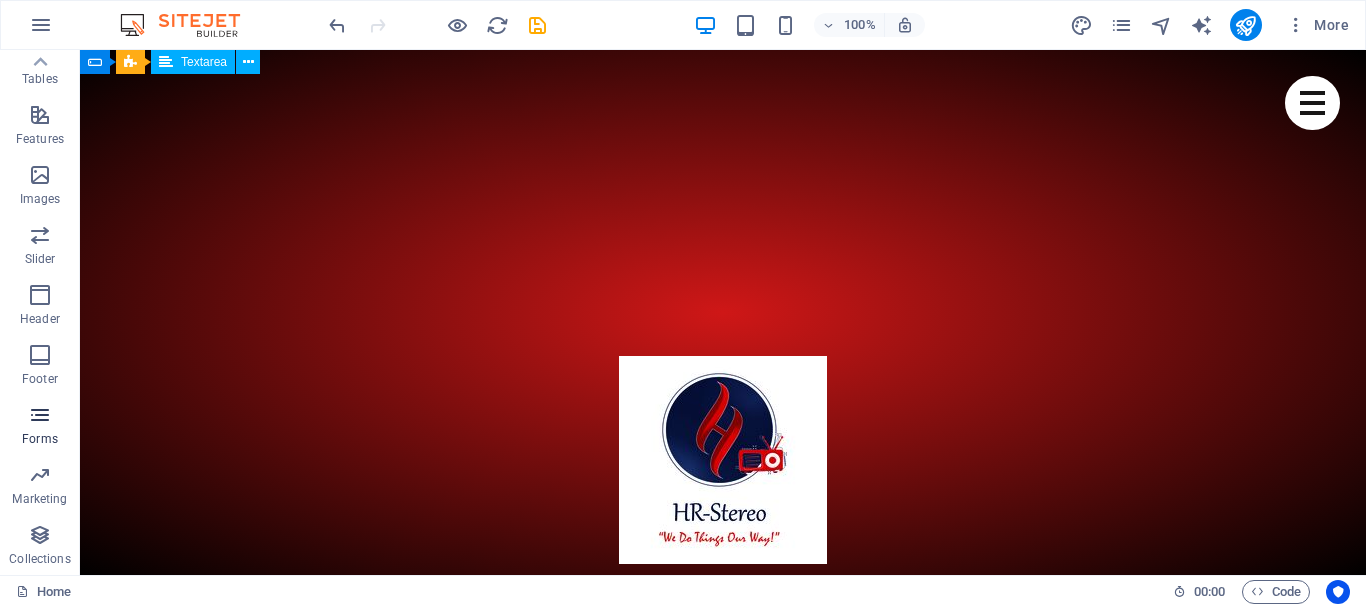 click at bounding box center [40, 415] 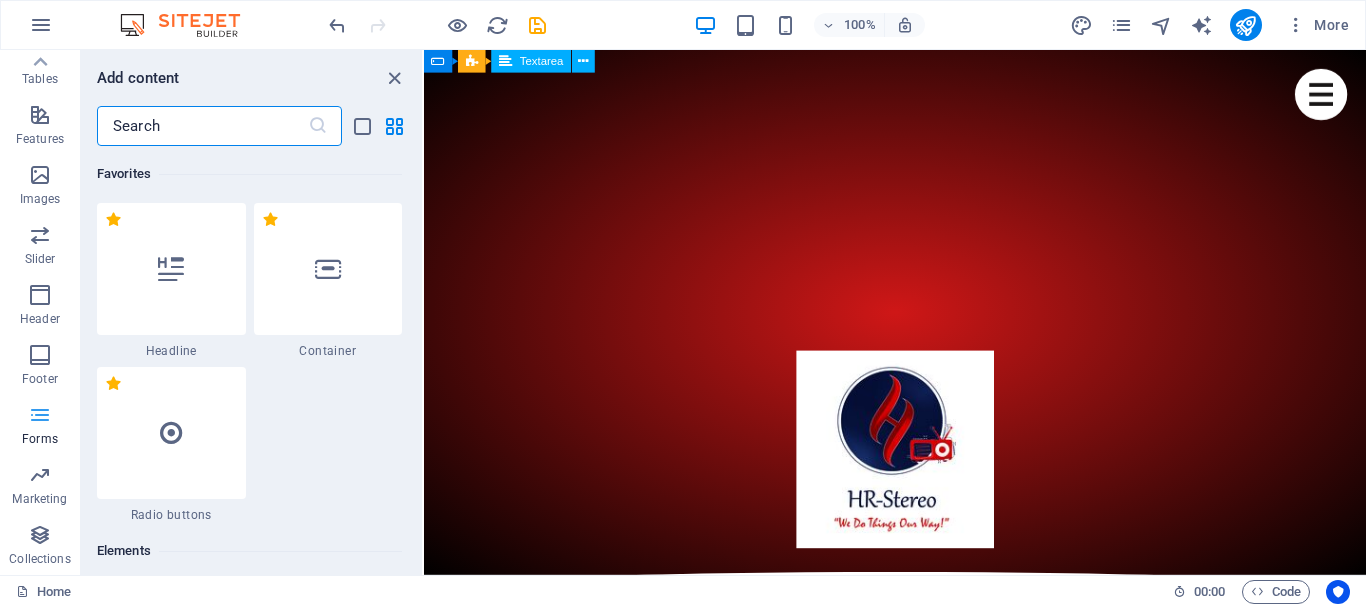 scroll, scrollTop: 644, scrollLeft: 0, axis: vertical 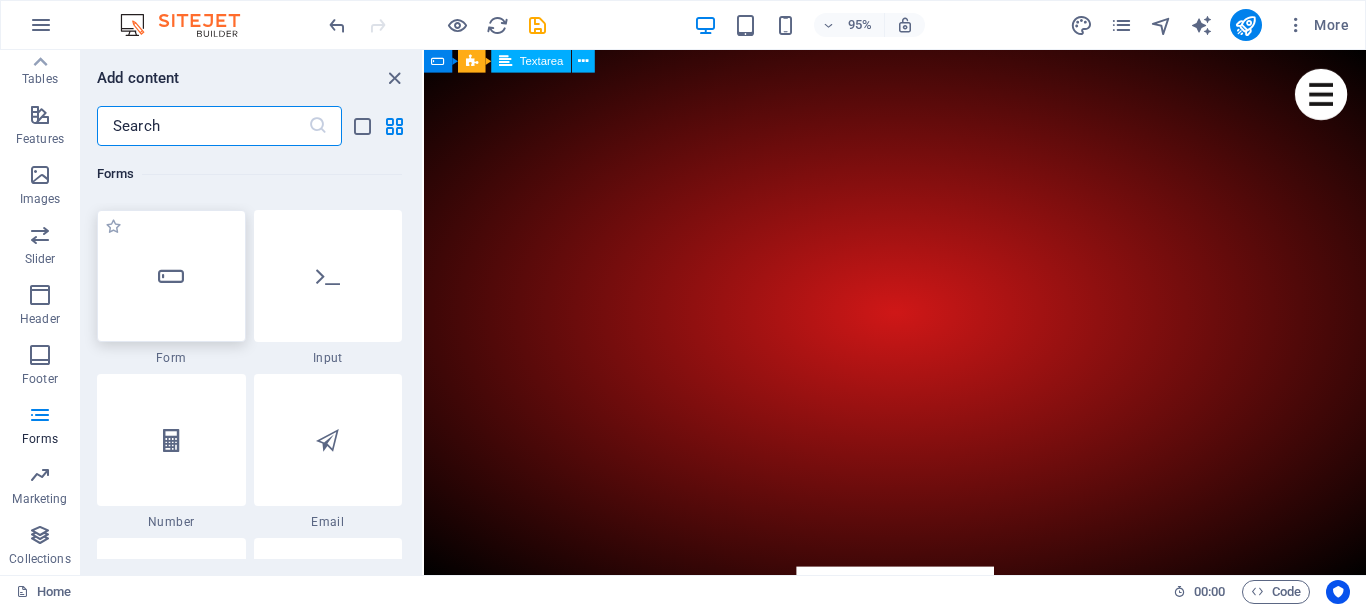 click at bounding box center (171, 276) 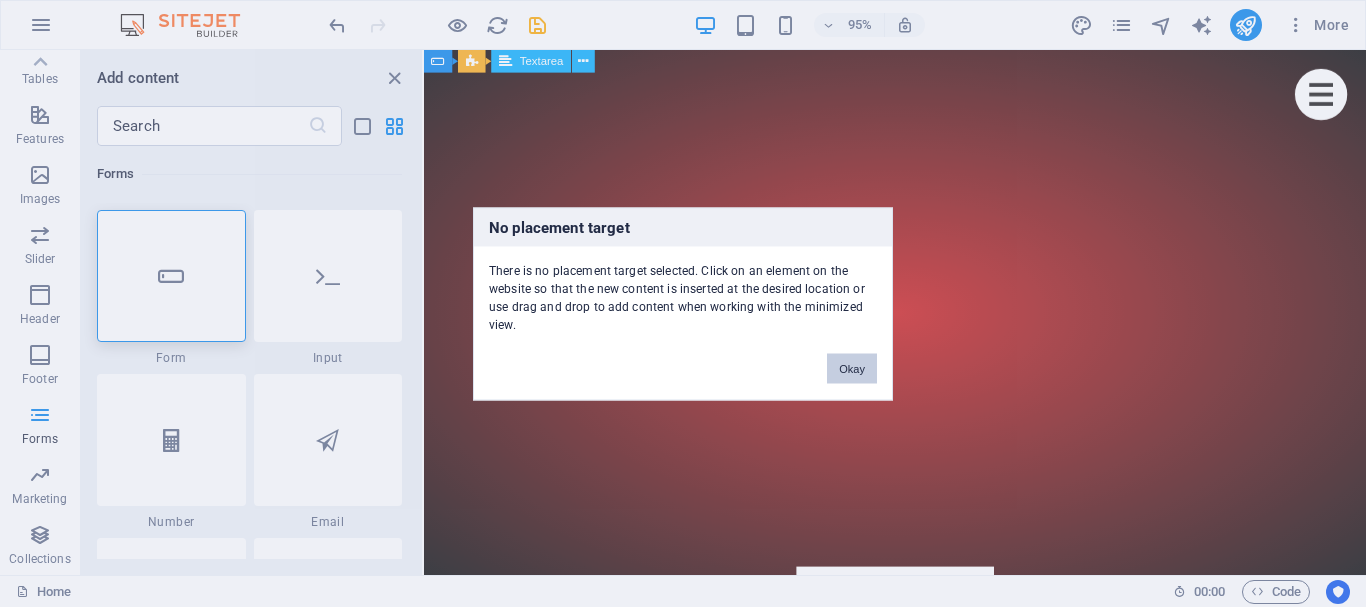 click on "Okay" at bounding box center (852, 368) 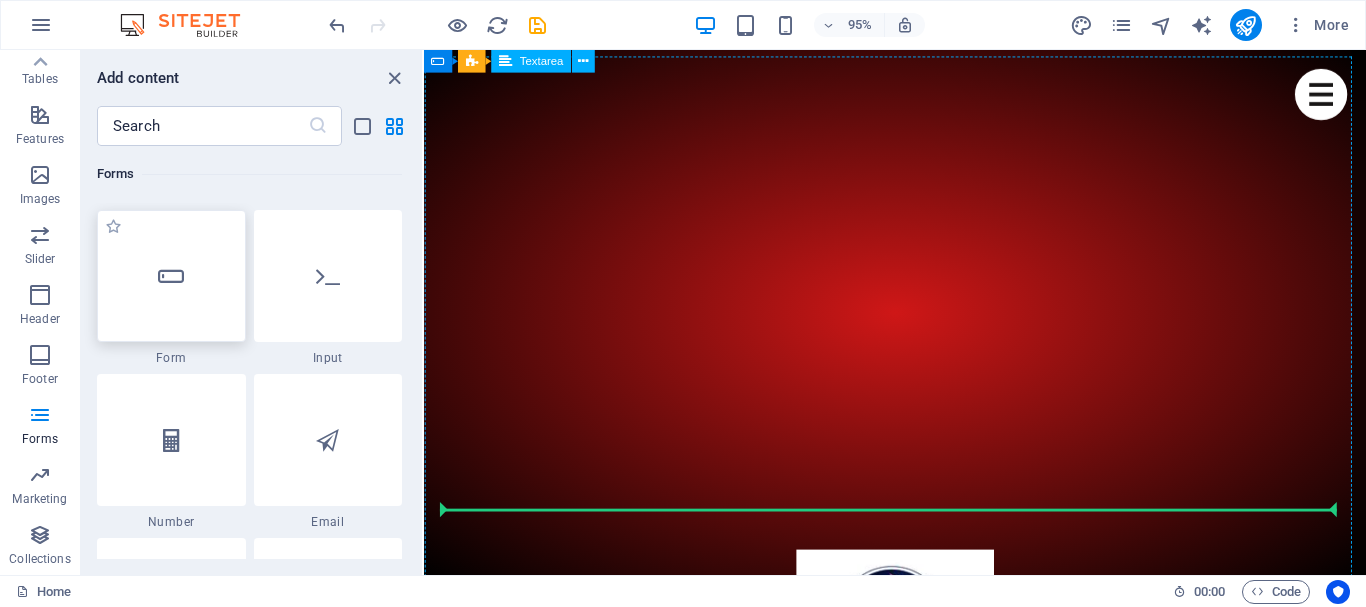 scroll, scrollTop: 694, scrollLeft: 0, axis: vertical 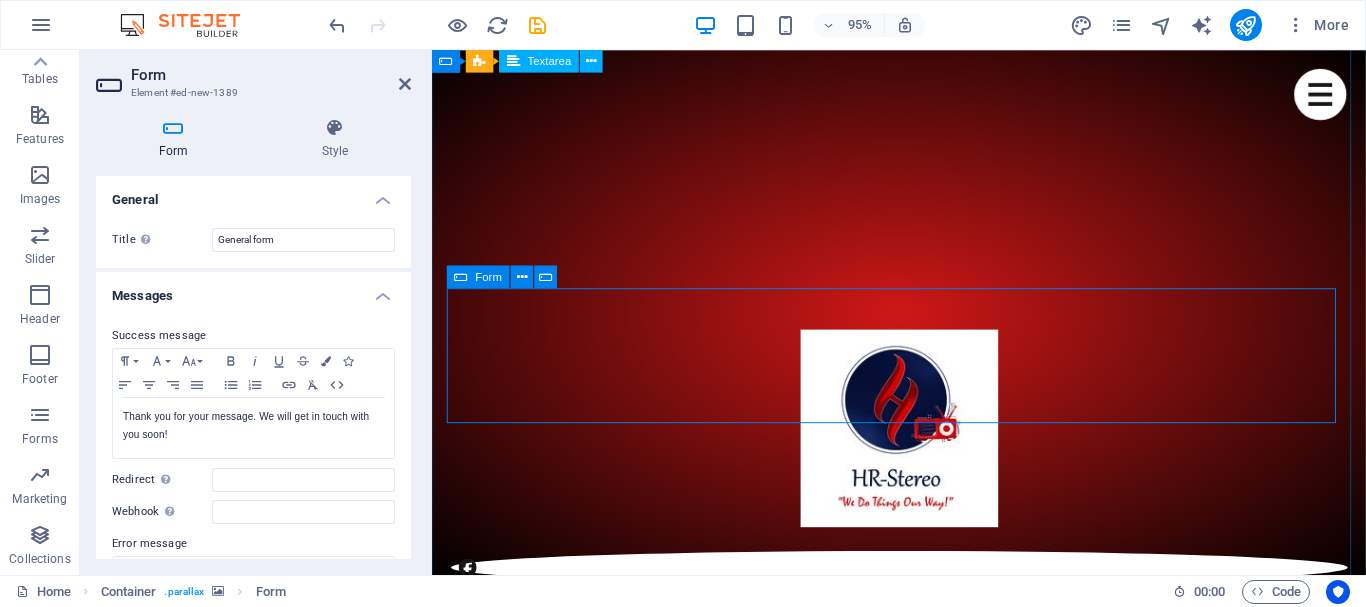 click on "Add elements" at bounding box center [864, 6084] 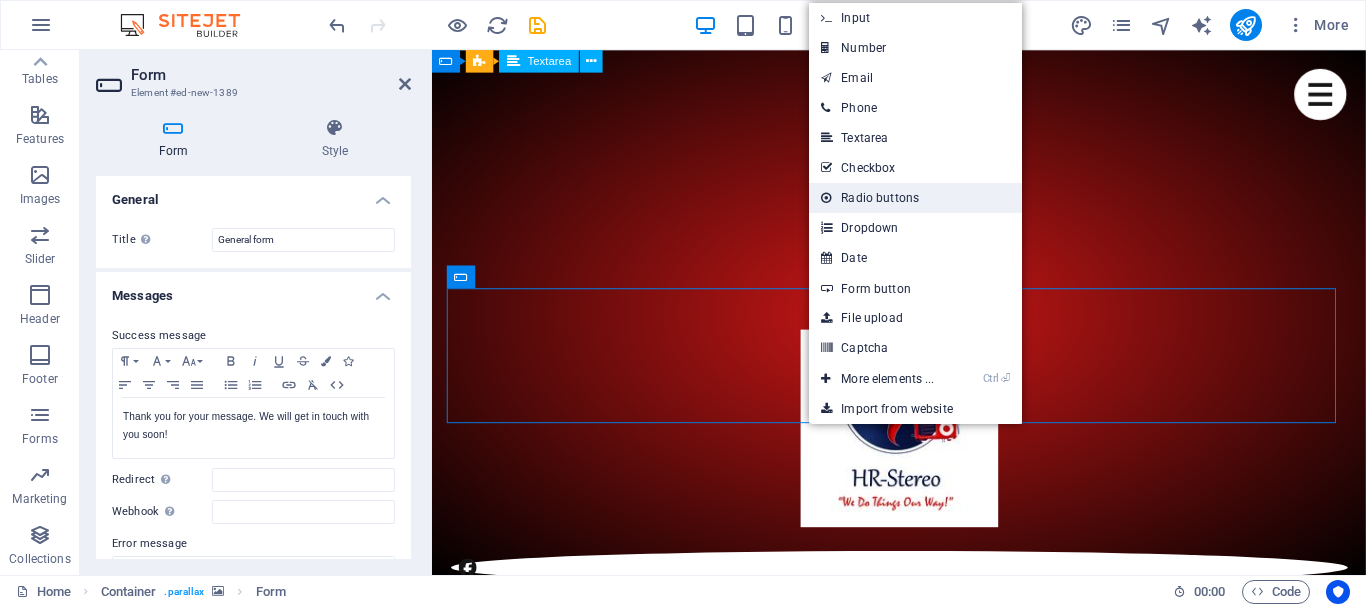 click on "Radio buttons" at bounding box center (915, 198) 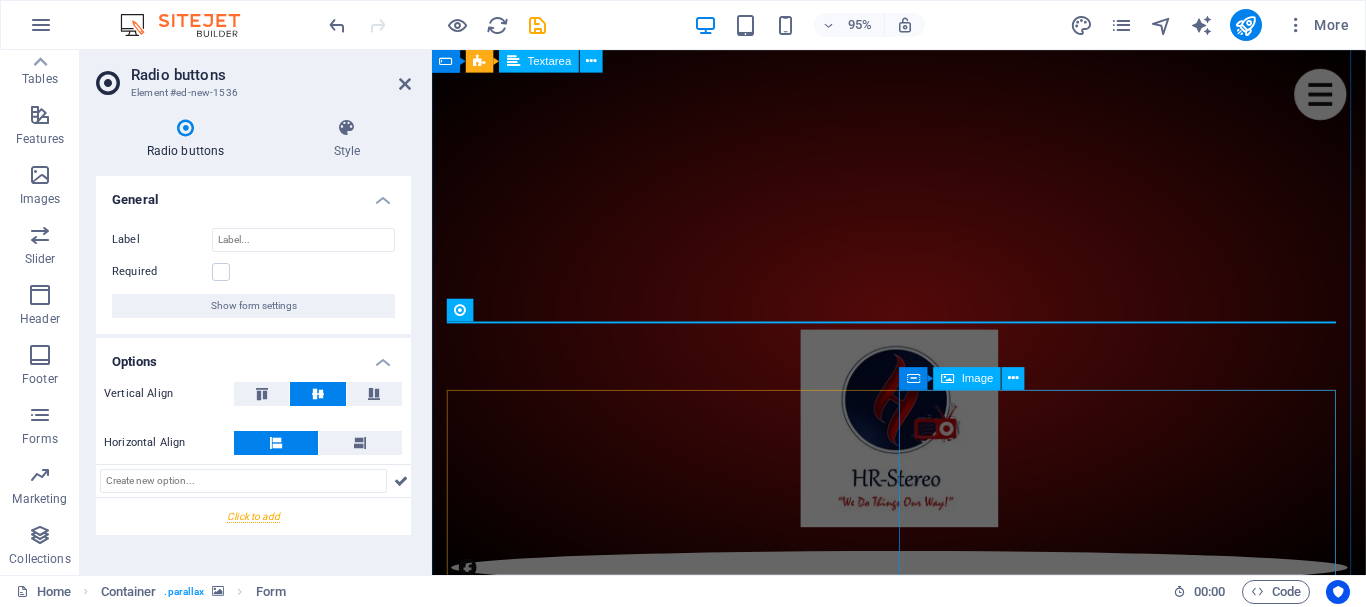 scroll, scrollTop: 859, scrollLeft: 0, axis: vertical 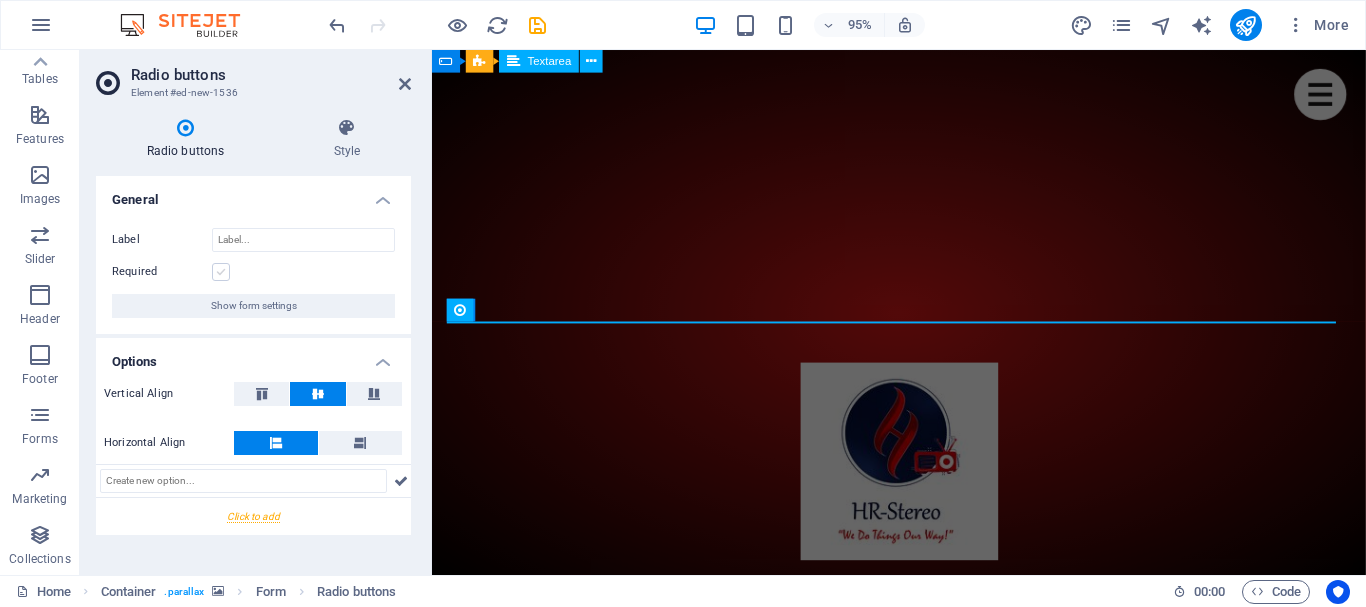 click at bounding box center [221, 272] 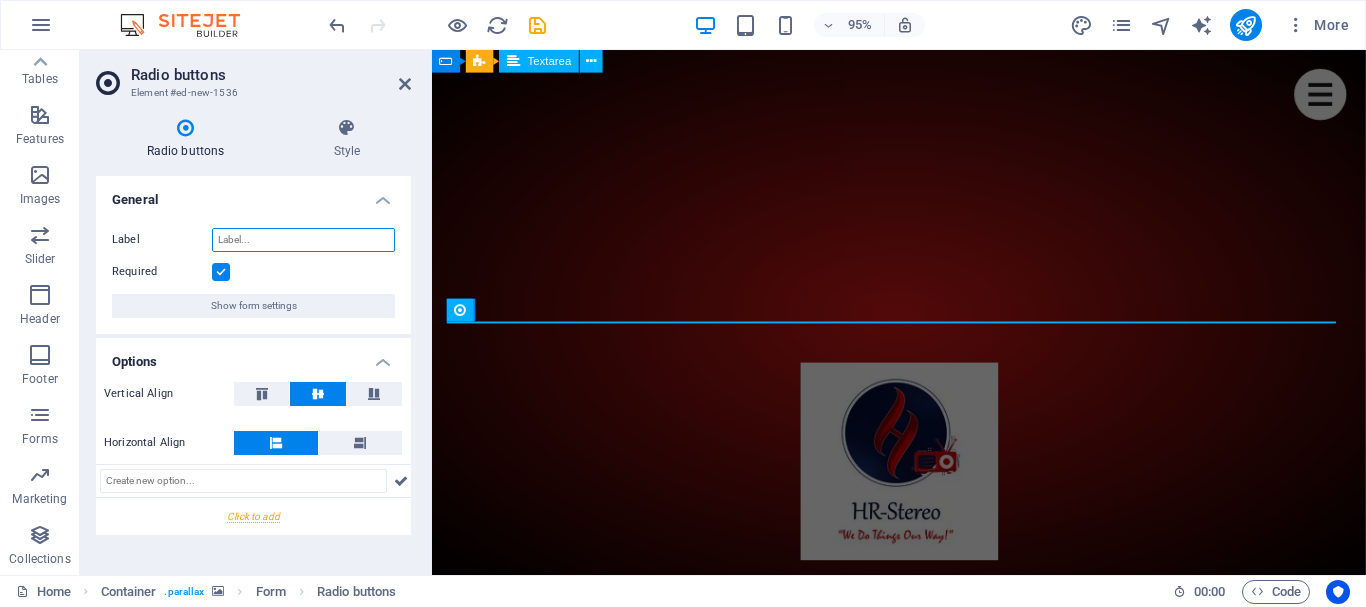click on "Label" at bounding box center (303, 240) 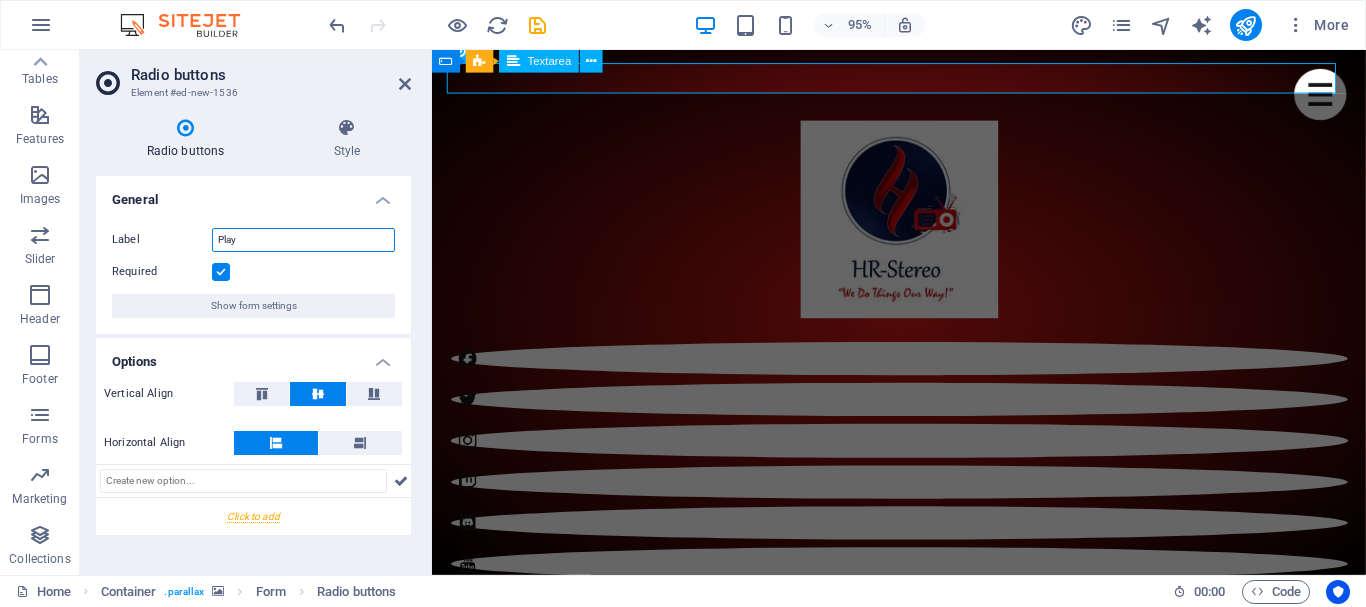 scroll, scrollTop: 1131, scrollLeft: 0, axis: vertical 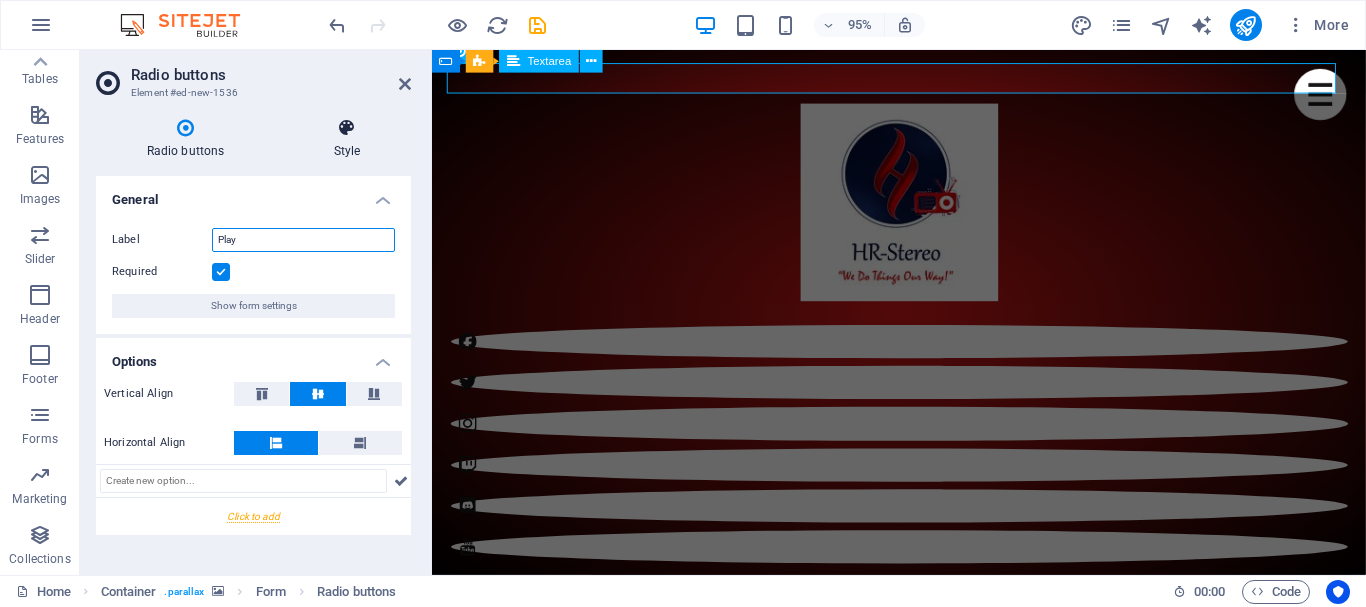 type on "Play" 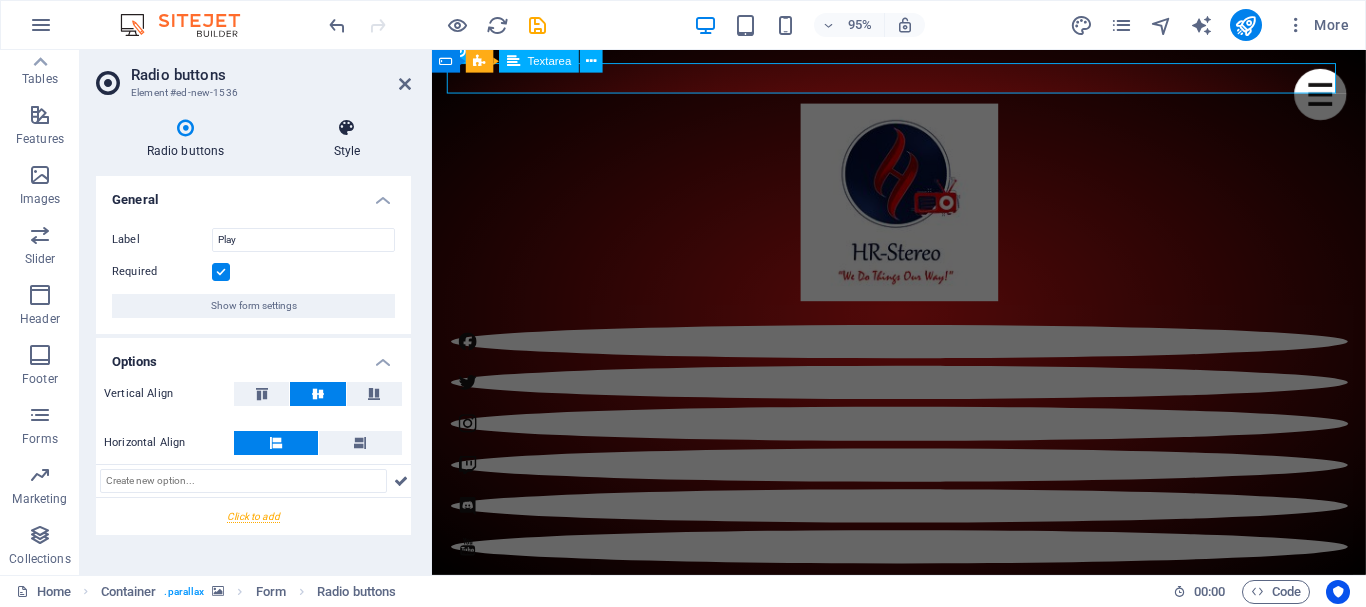 click on "Style" at bounding box center [347, 139] 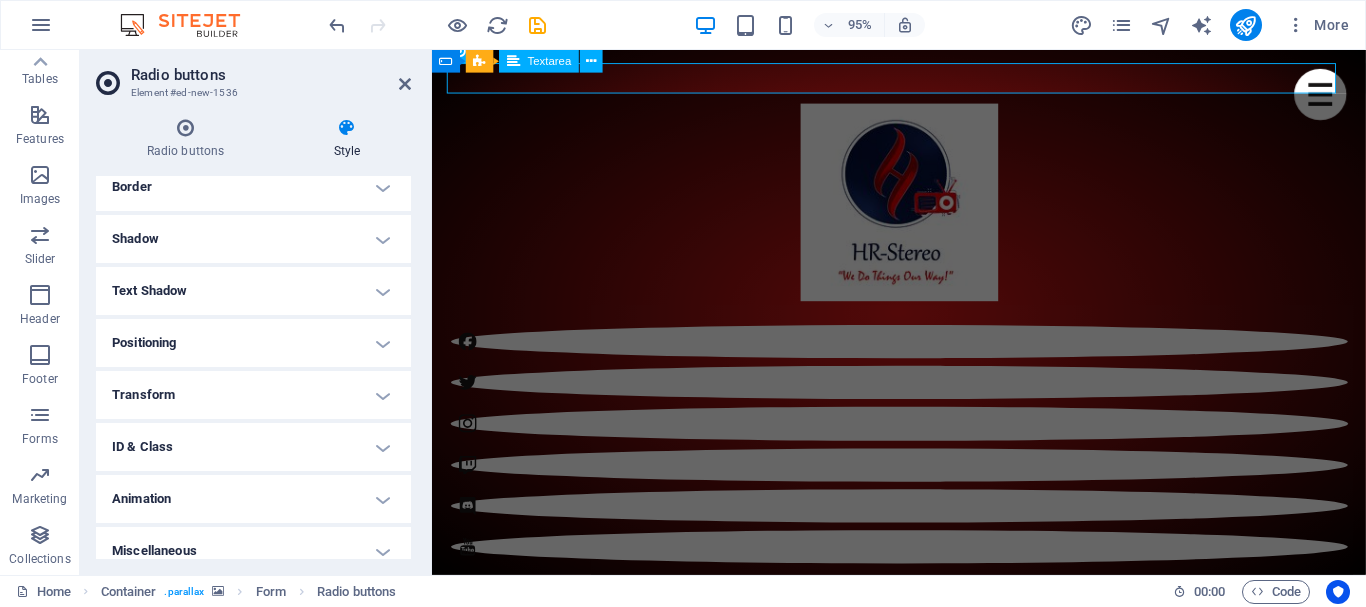 scroll, scrollTop: 462, scrollLeft: 0, axis: vertical 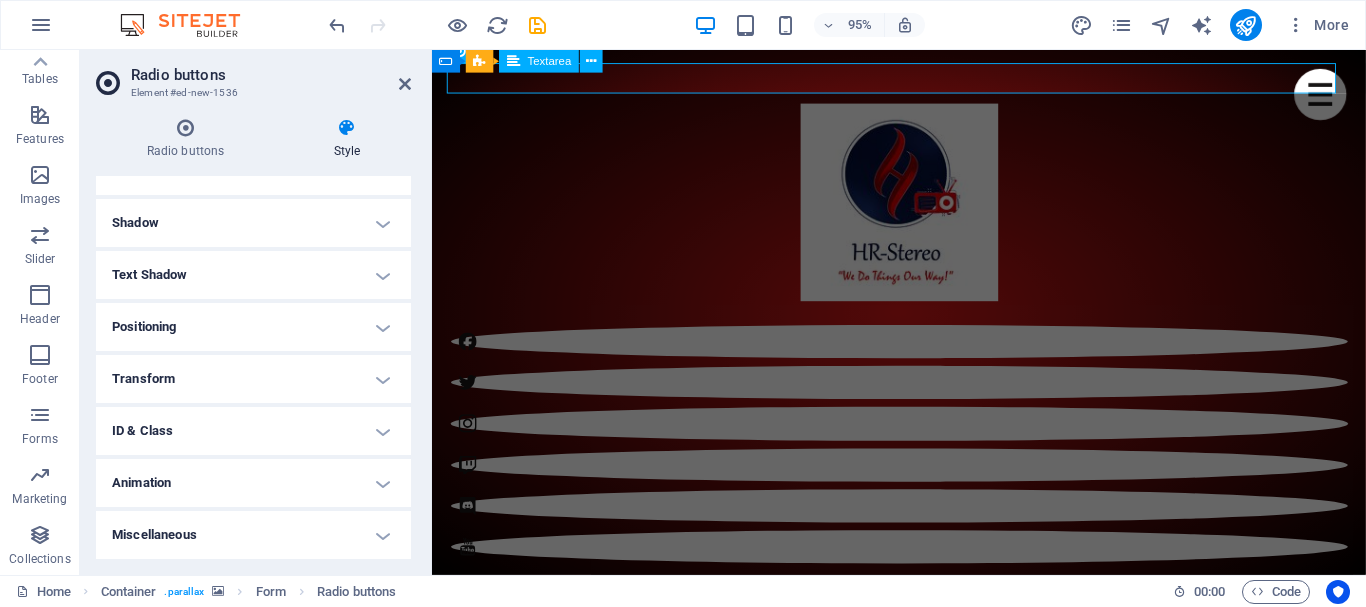 click on "ID & Class" at bounding box center (253, 431) 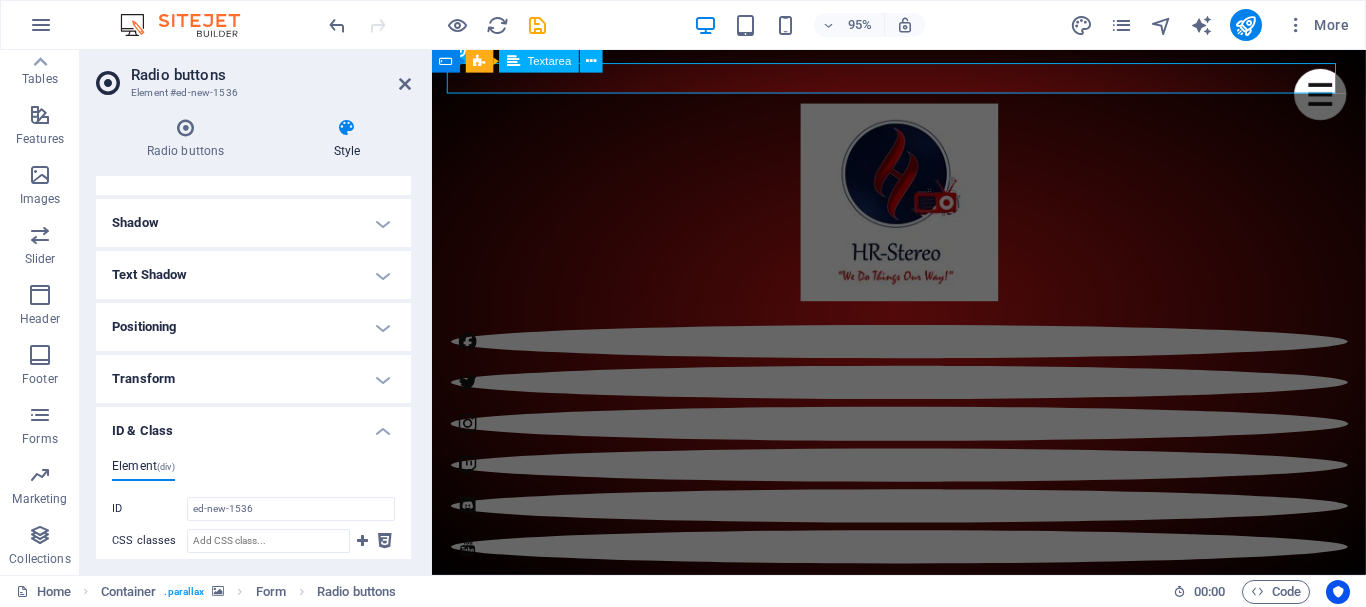 click on "ID & Class" at bounding box center (253, 425) 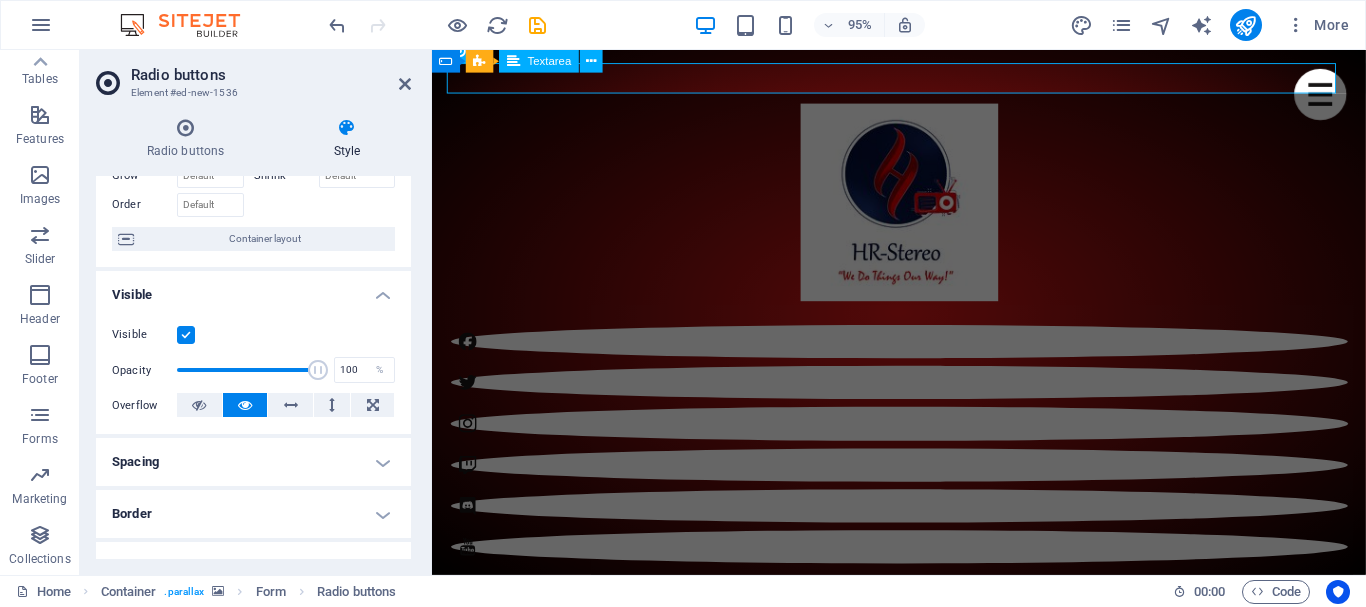 scroll, scrollTop: 95, scrollLeft: 0, axis: vertical 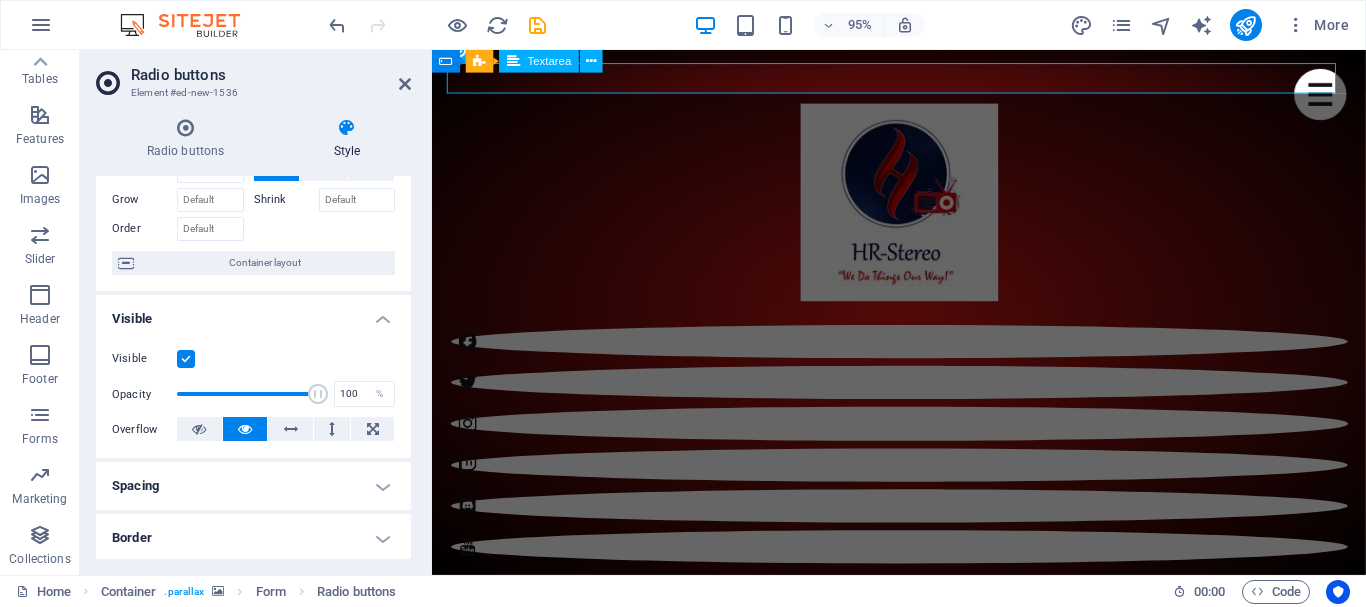 drag, startPoint x: 406, startPoint y: 286, endPoint x: 405, endPoint y: 216, distance: 70.00714 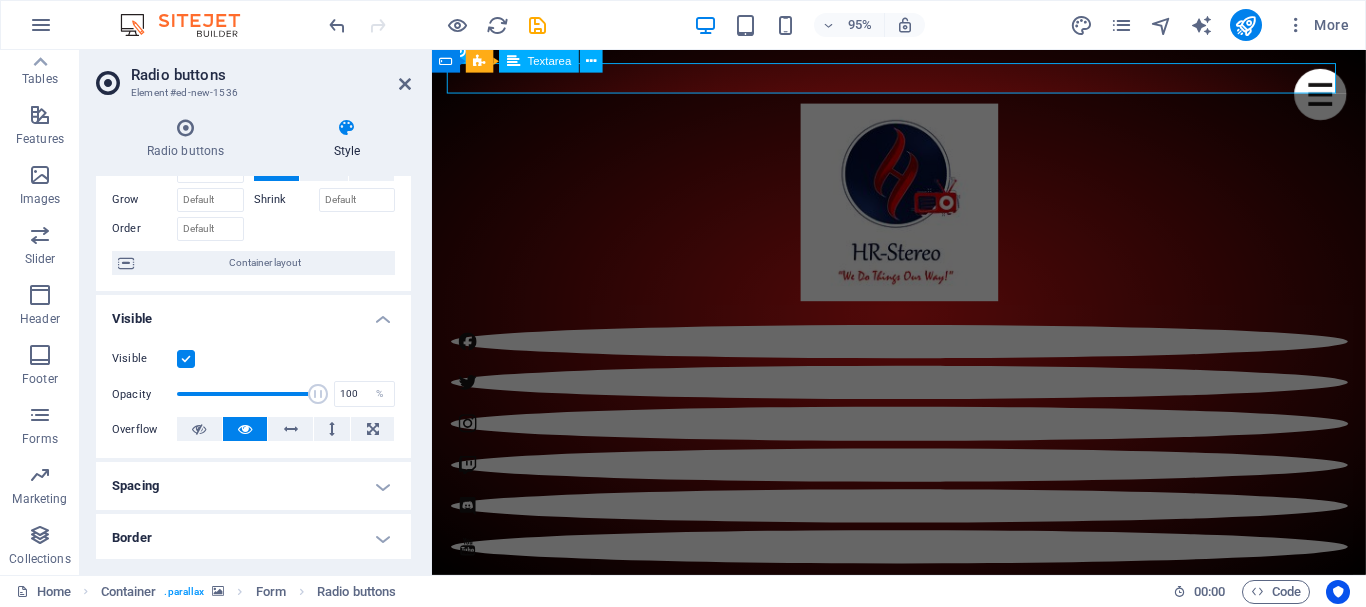 click on "How this element expands within the layout (Flexbox). Size Default auto px % 1/1 1/2 1/3 1/4 1/5 1/6 1/7 1/8 1/9 1/10 Grow Shrink Order Container layout" at bounding box center [253, 204] 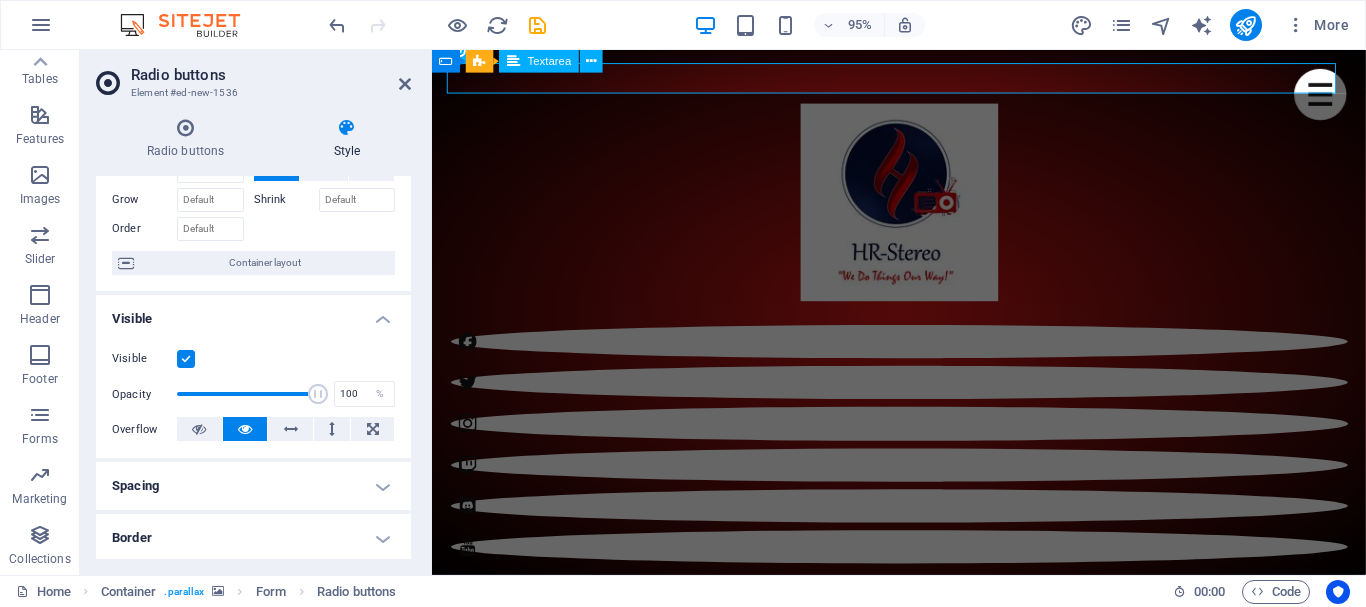 drag, startPoint x: 411, startPoint y: 250, endPoint x: 423, endPoint y: 163, distance: 87.823685 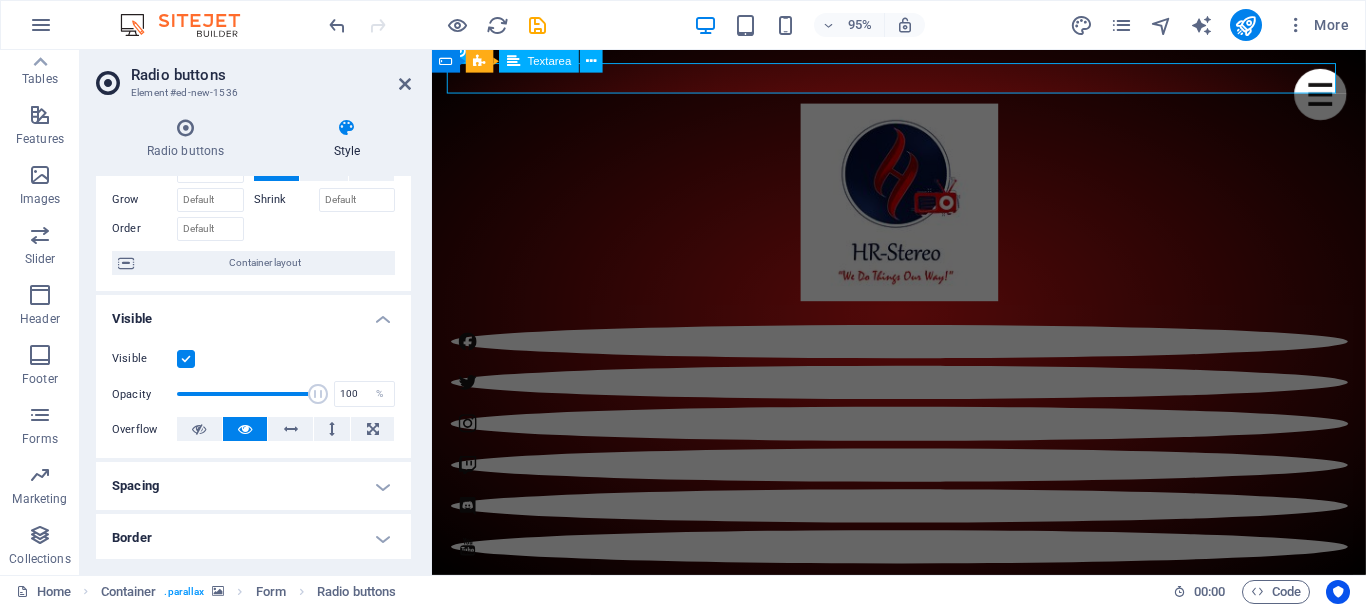 click on "Radio buttons Style General Label Play Required Show form settings Options Vertical Align Horizontal Align Preset Element Layout How this element expands within the layout (Flexbox). Size Default auto px % 1/1 1/2 1/3 1/4 1/5 1/6 1/7 1/8 1/9 1/10 Grow Shrink Order Container layout Visible Visible Opacity 100 % Overflow Spacing Margin Default auto px % rem vw vh Custom Custom auto px % rem vw vh auto px % rem vw vh auto px % rem vw vh auto px % rem vw vh Padding Default px rem % vh vw Custom Custom px rem % vh vw px rem % vh vw px rem % vh vw px rem % vh vw Border Style              - Width 1 auto px rem % vh vw Custom Custom 1 auto px rem % vh vw 1 auto px rem % vh vw 1 auto px rem % vh vw 1 auto px rem % vh vw  - Color Round corners Default px rem % vh vw Custom Custom px rem % vh vw px rem % vh vw px rem % vh vw px rem % vh vw Shadow Default None Outside Inside Color X offset 0 px rem vh vw Y offset 0 px rem vh vw Blur 0 px rem % vh vw Spread 0 px rem vh vw Text Shadow Default None Outside Color 0" at bounding box center [253, 338] 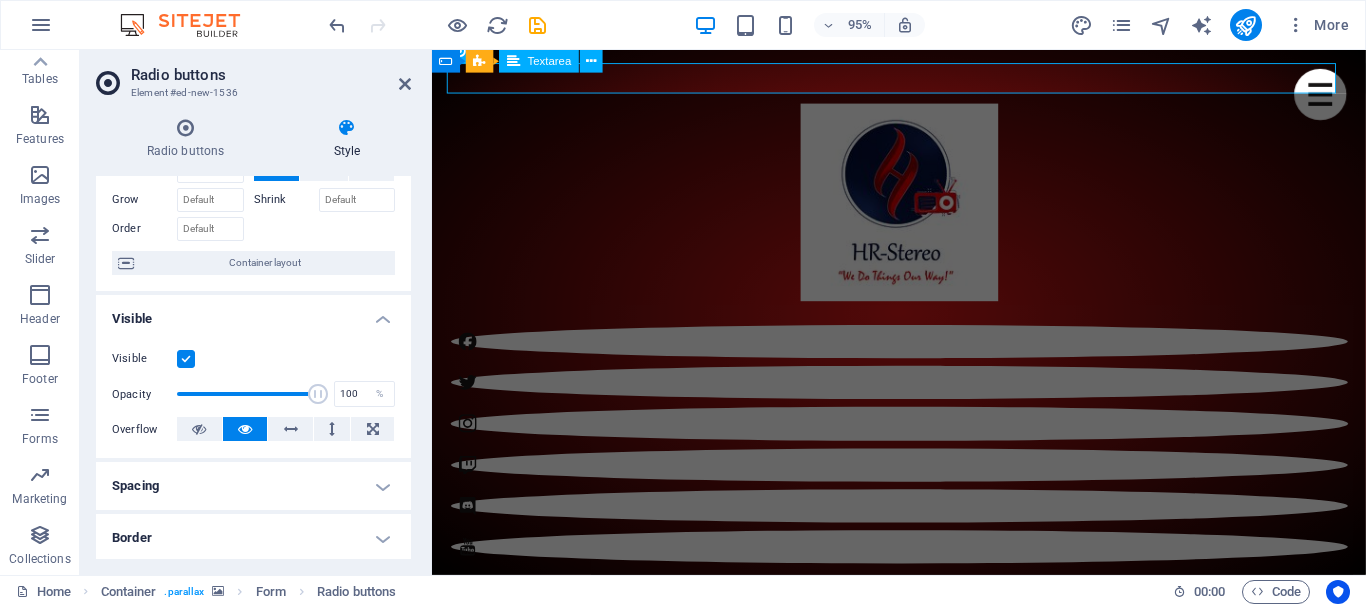 scroll, scrollTop: 0, scrollLeft: 0, axis: both 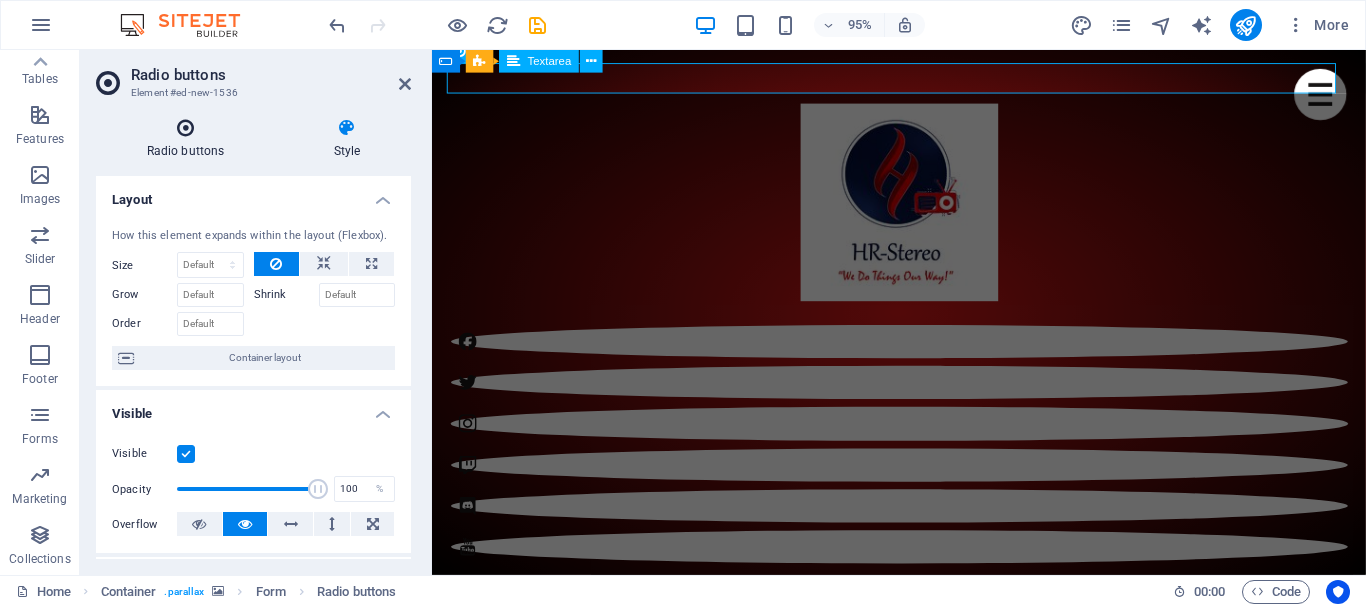 click on "Radio buttons" at bounding box center (189, 139) 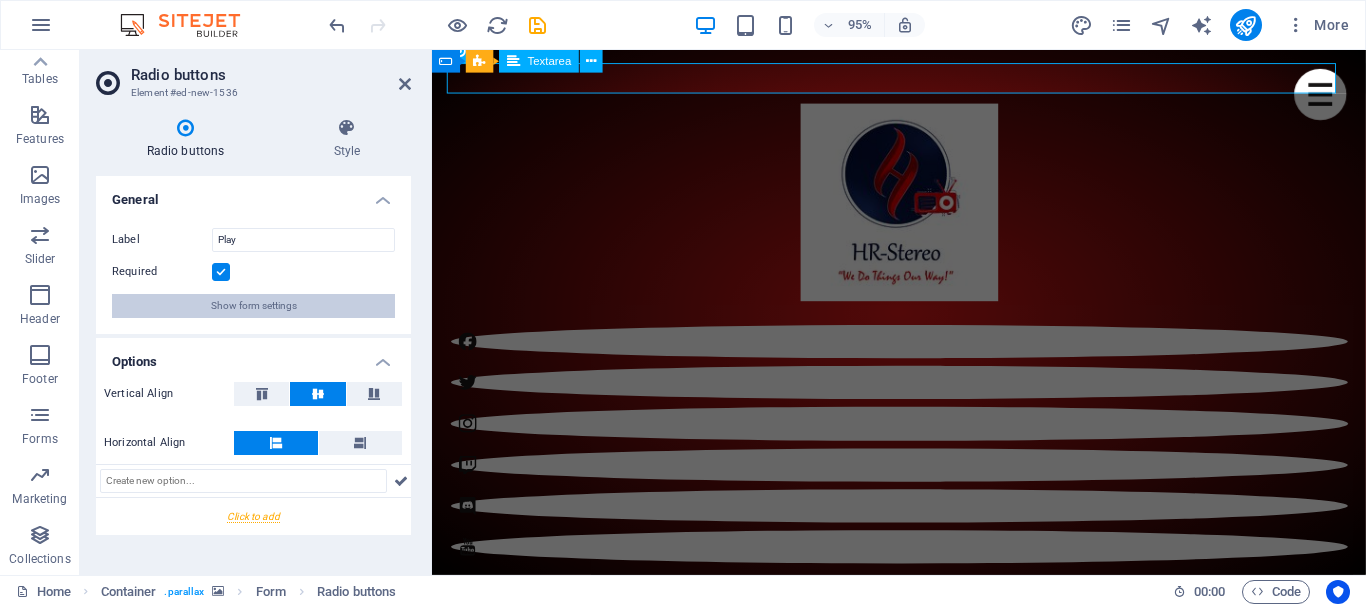 click on "Show form settings" at bounding box center [254, 306] 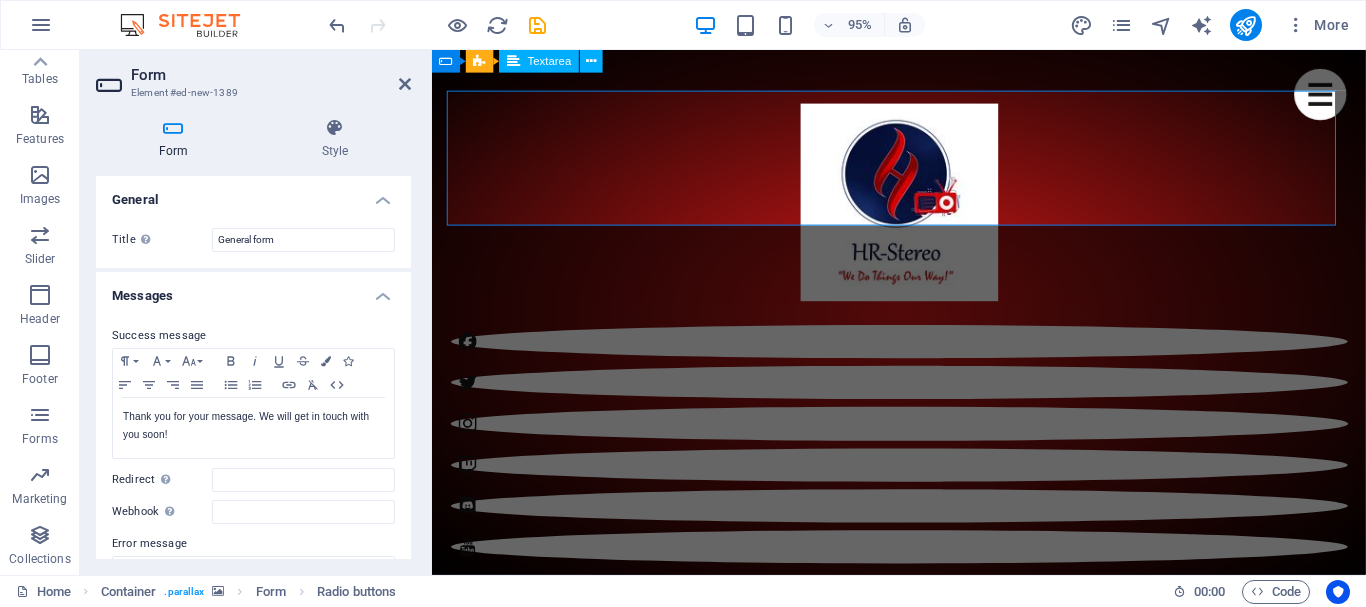 scroll, scrollTop: 1102, scrollLeft: 0, axis: vertical 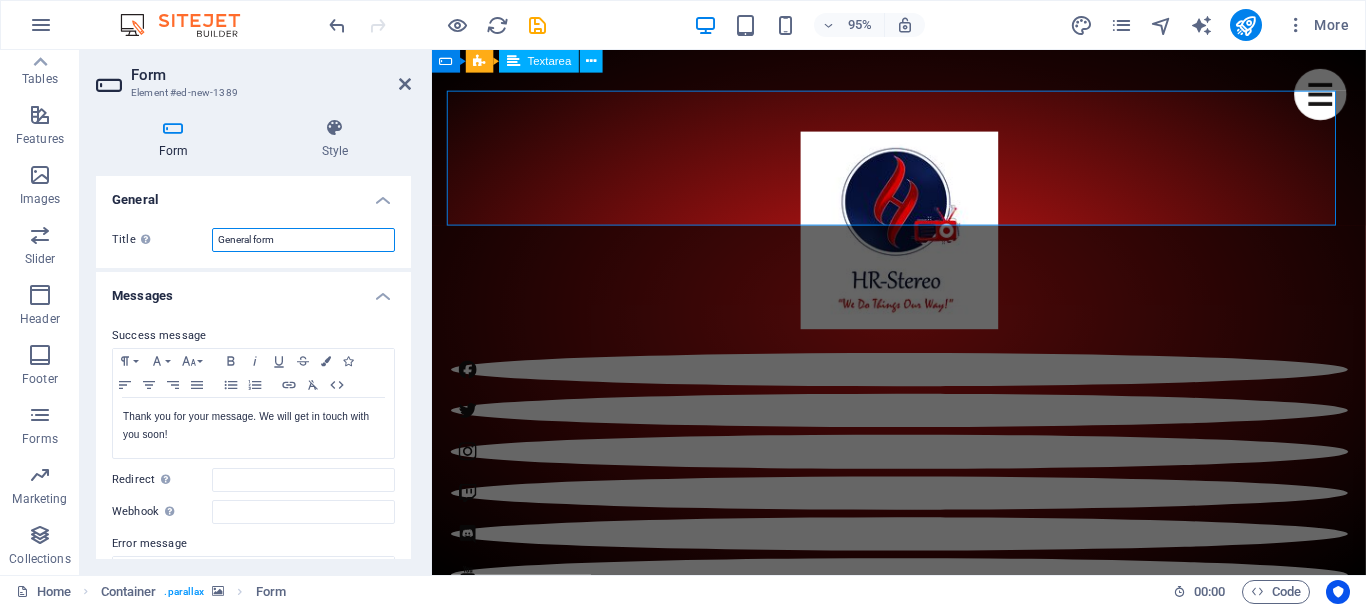 click on "General form" at bounding box center [303, 240] 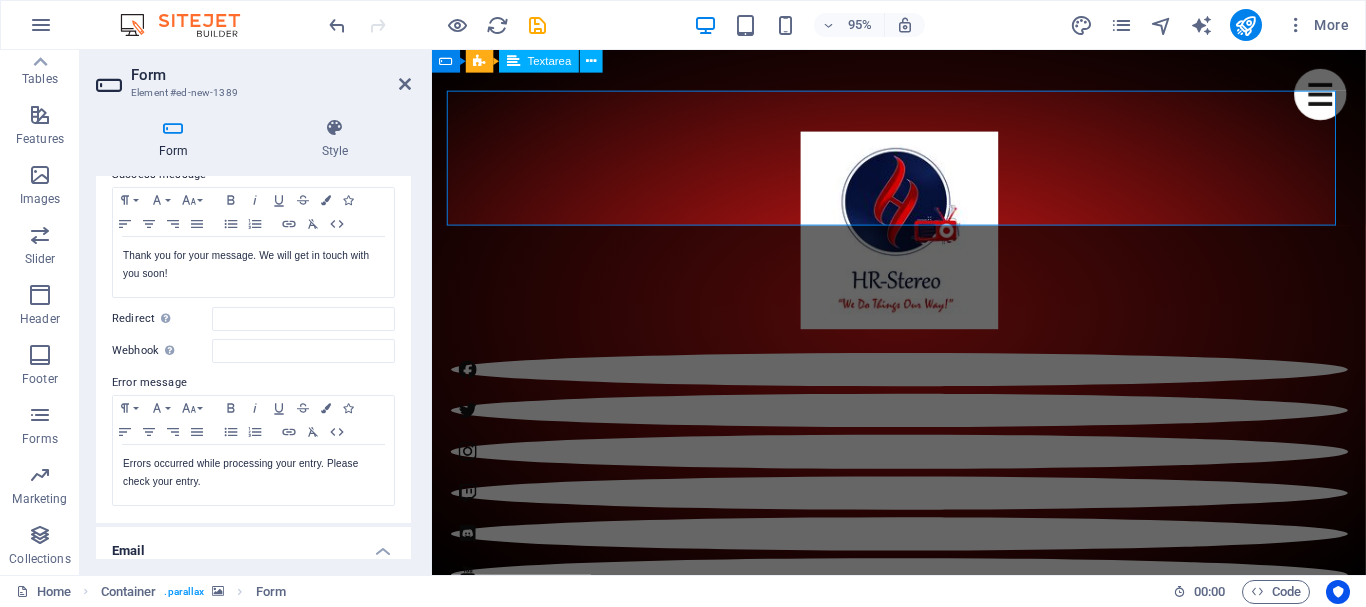 scroll, scrollTop: 140, scrollLeft: 0, axis: vertical 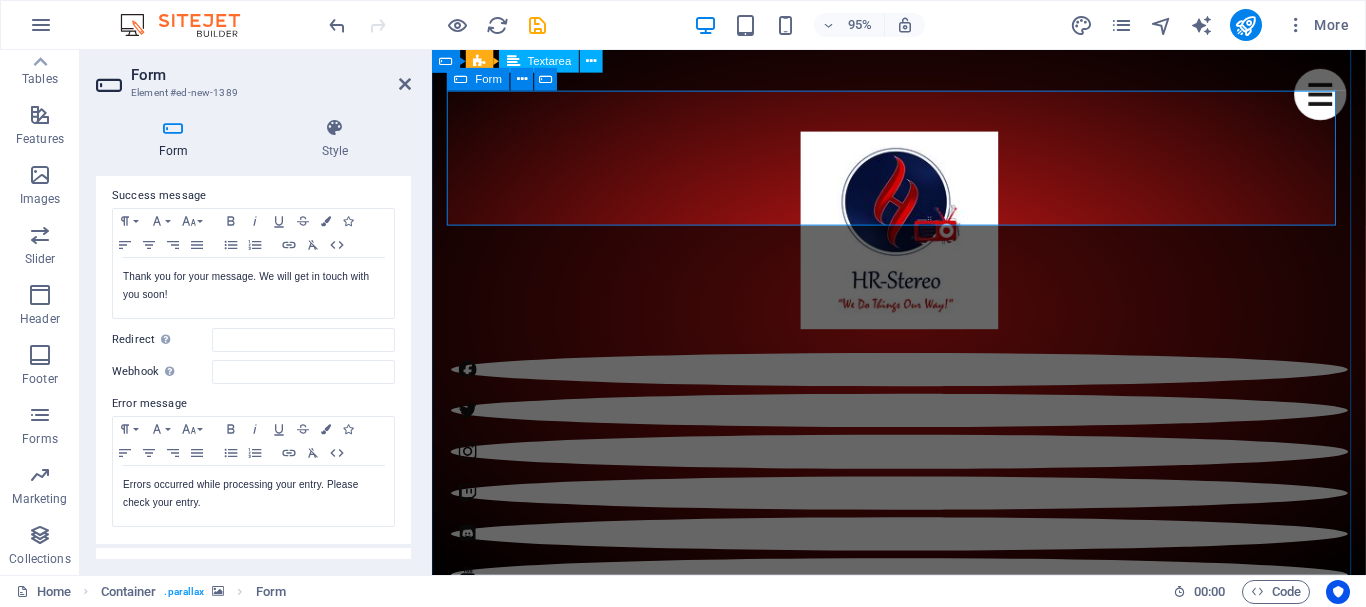 click on "Add elements" at bounding box center (864, 5876) 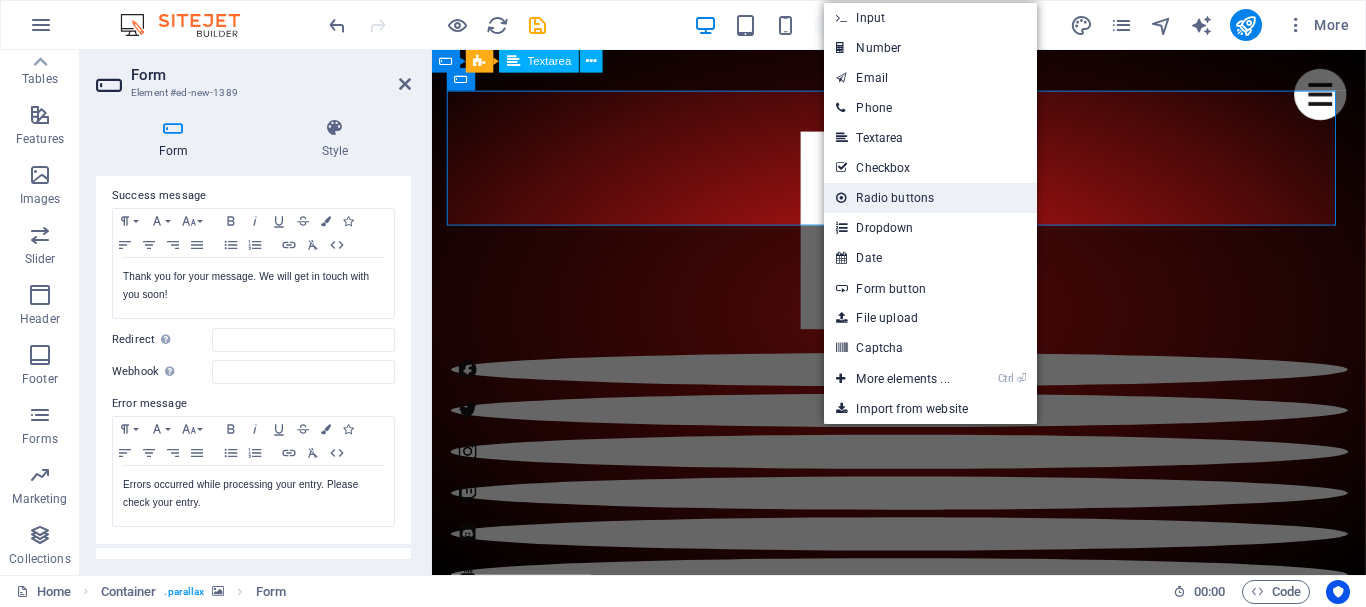 click on "Radio buttons" at bounding box center [930, 198] 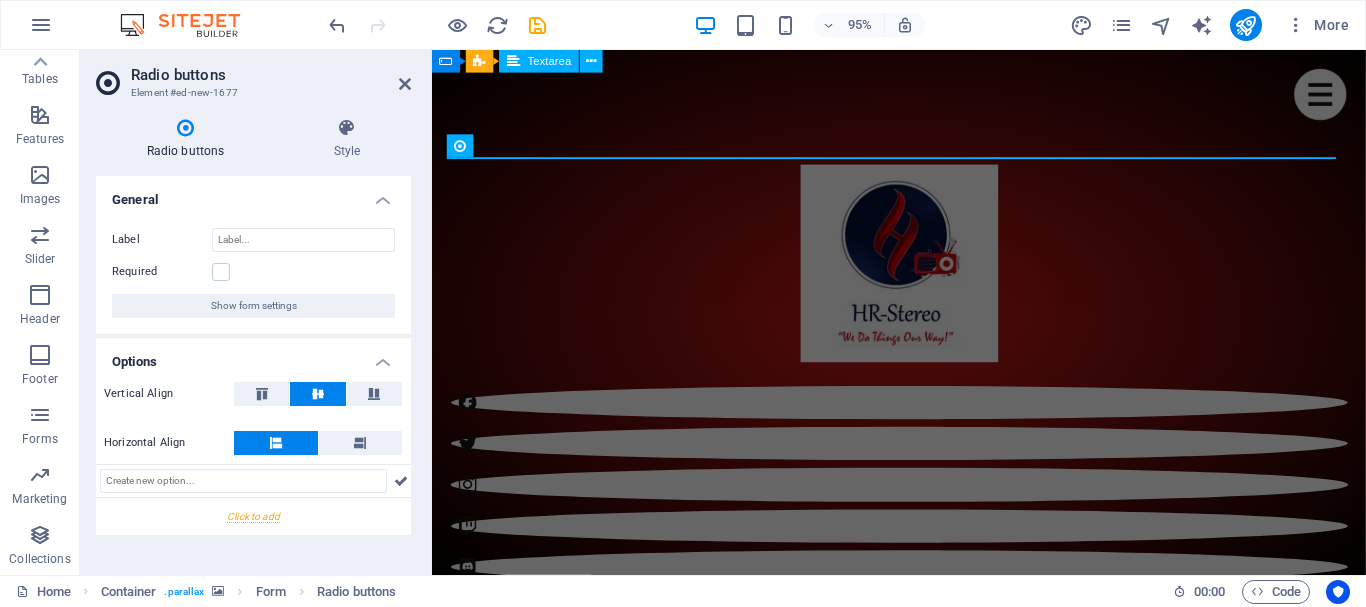scroll, scrollTop: 860, scrollLeft: 0, axis: vertical 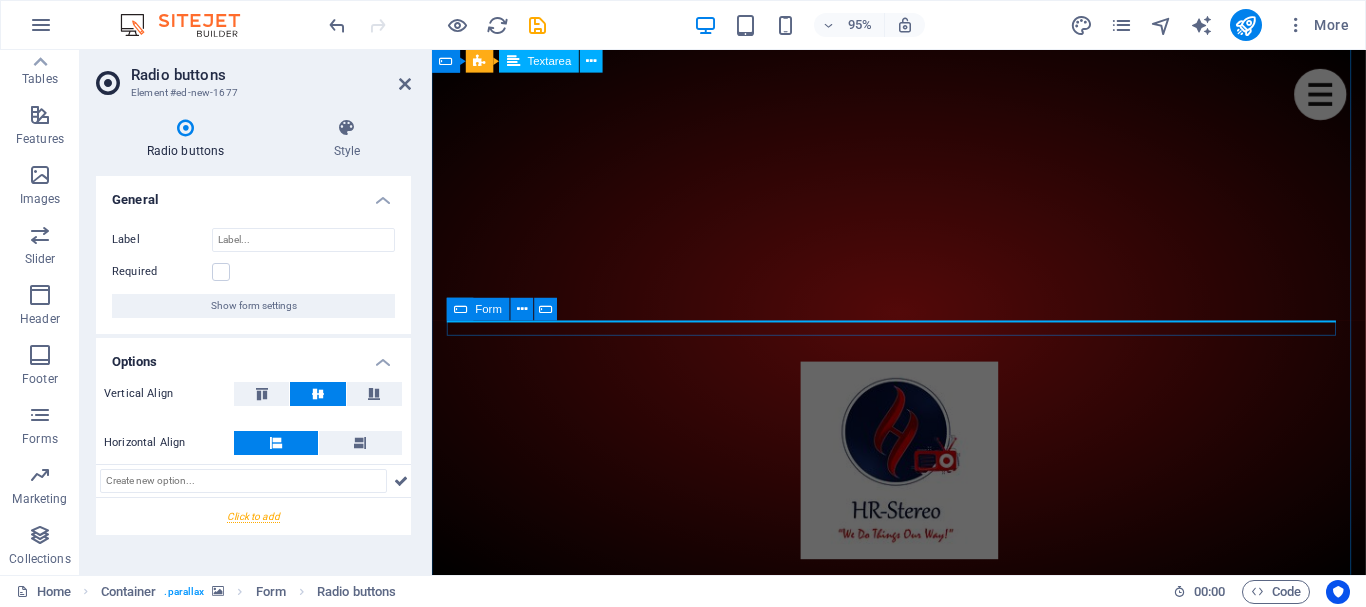 click at bounding box center (461, 309) 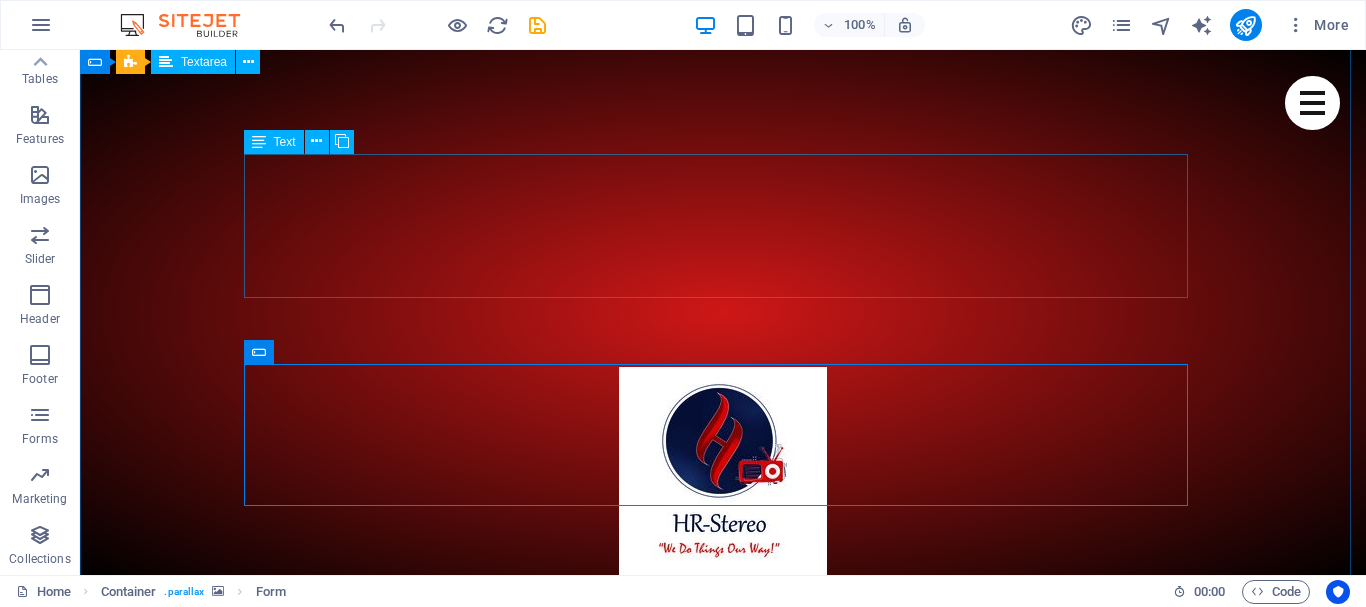 click on "We quench your musical thirst, bring you World News, Events updates, Sport, Edutainment, Celebrity Gossip, Talk Shows, Interviews, Arts & Current Affairs to your fingertips." at bounding box center [723, 6877] 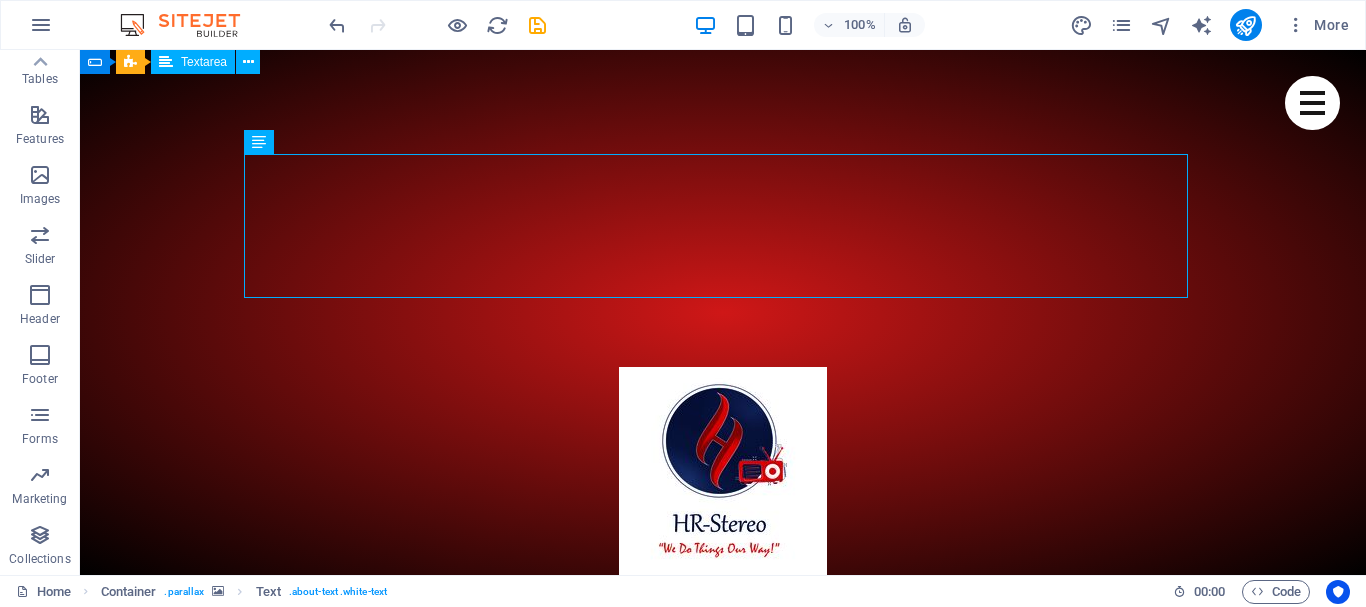 click at bounding box center [723, 6080] 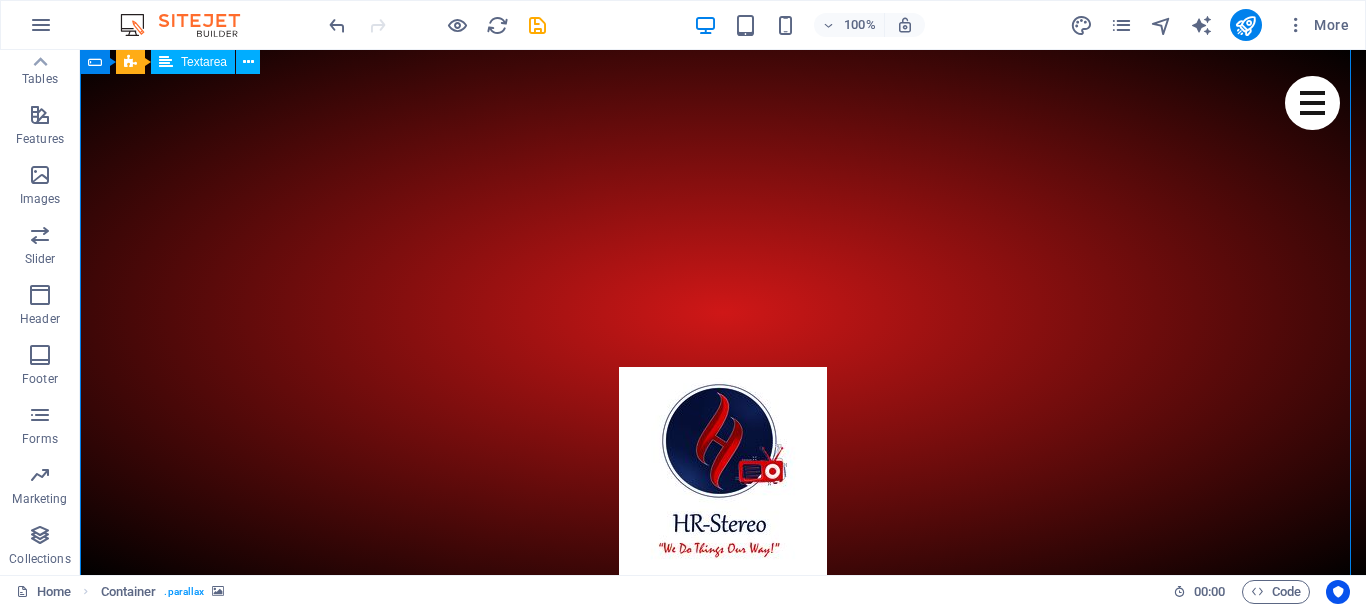 click at bounding box center [723, 6080] 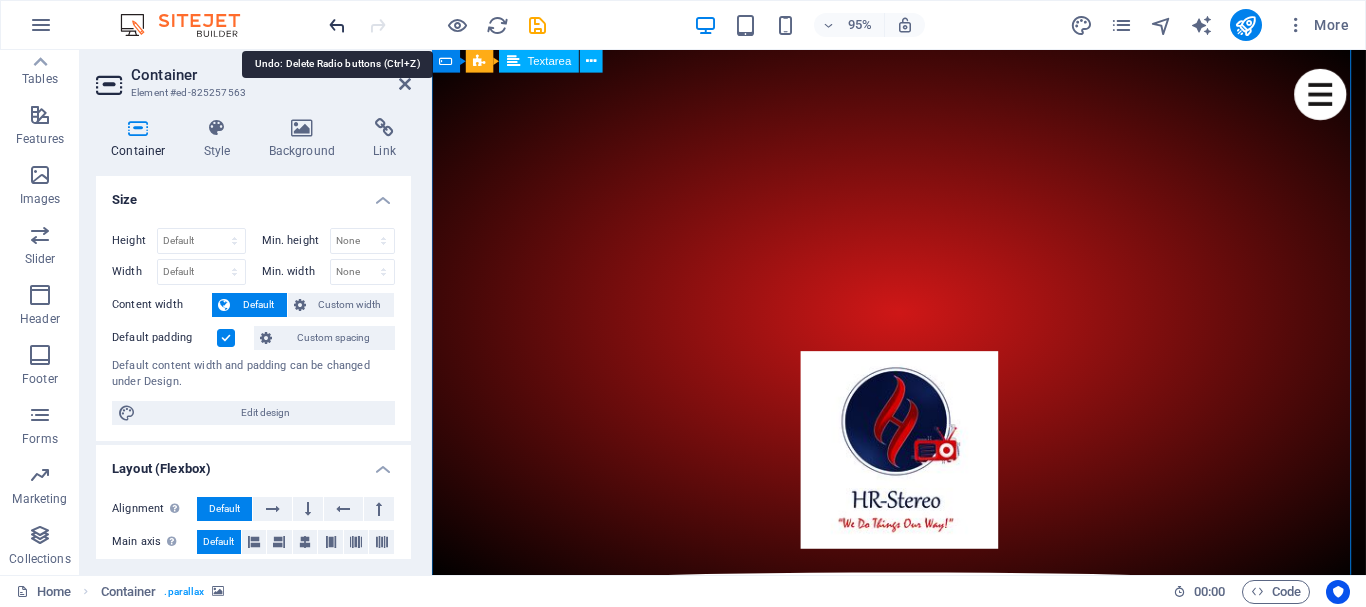 click at bounding box center [337, 25] 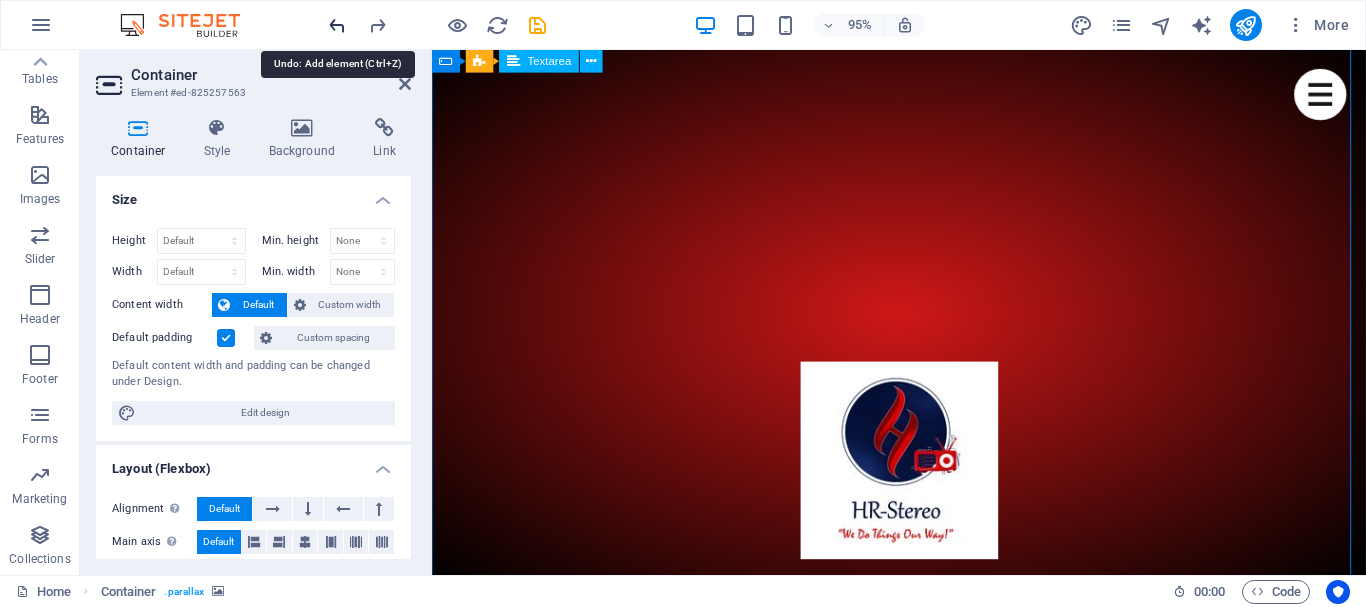click at bounding box center (337, 25) 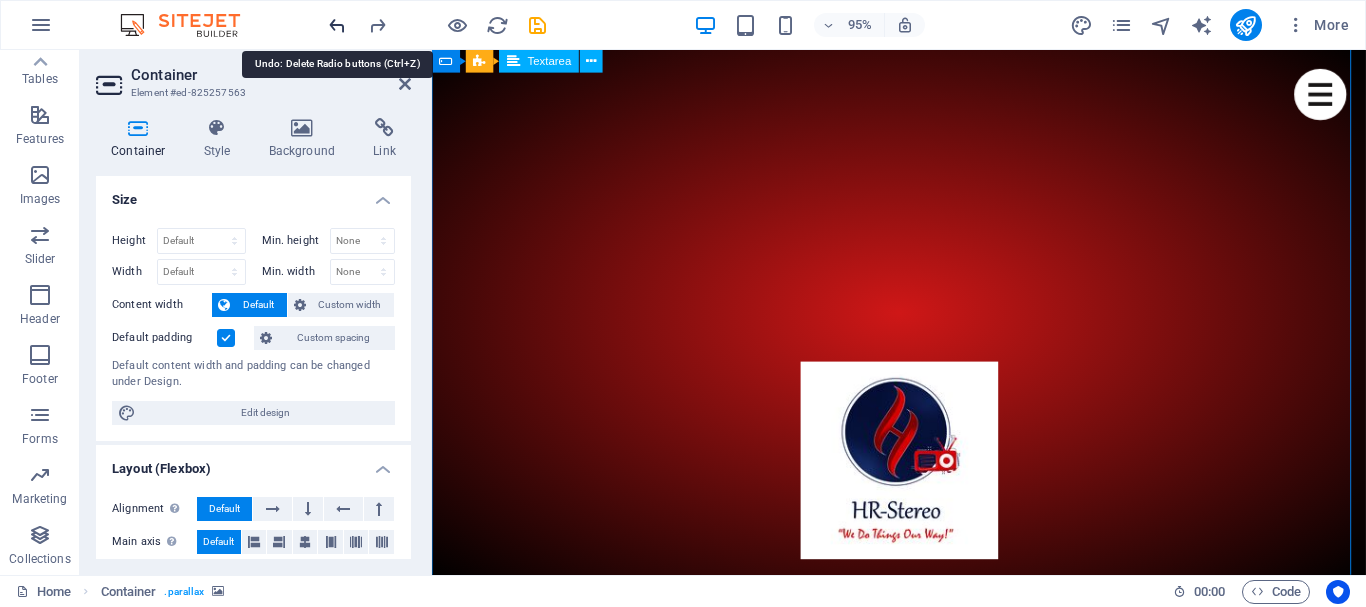 click at bounding box center [337, 25] 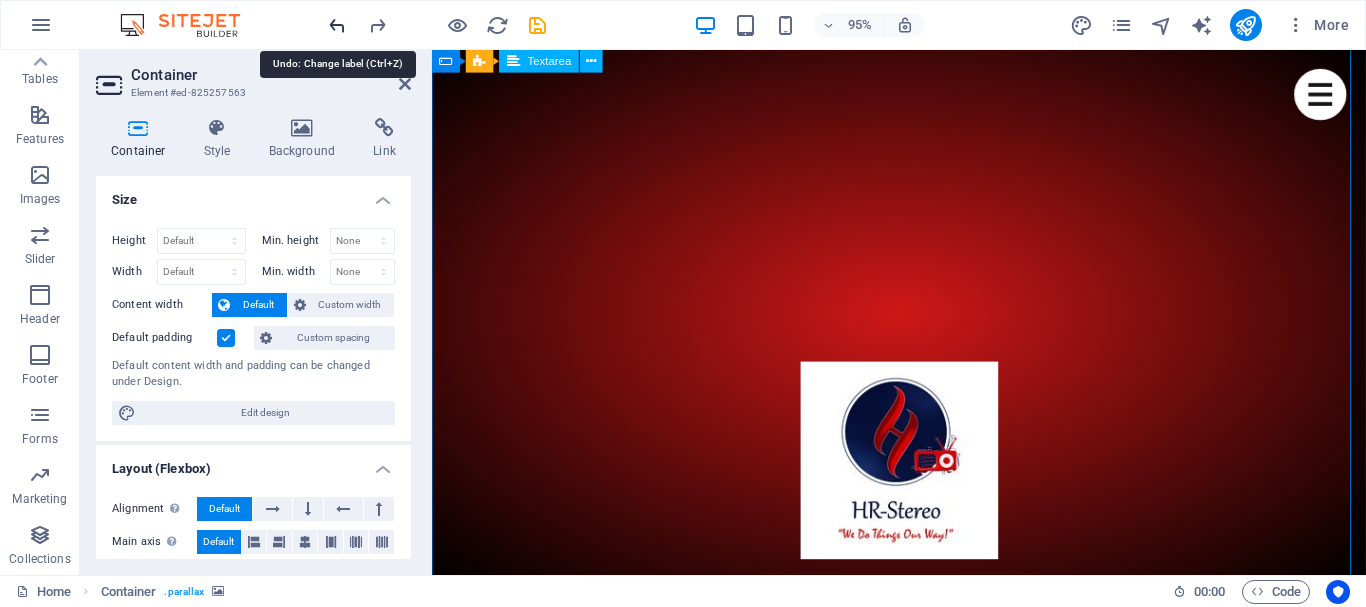 click at bounding box center [337, 25] 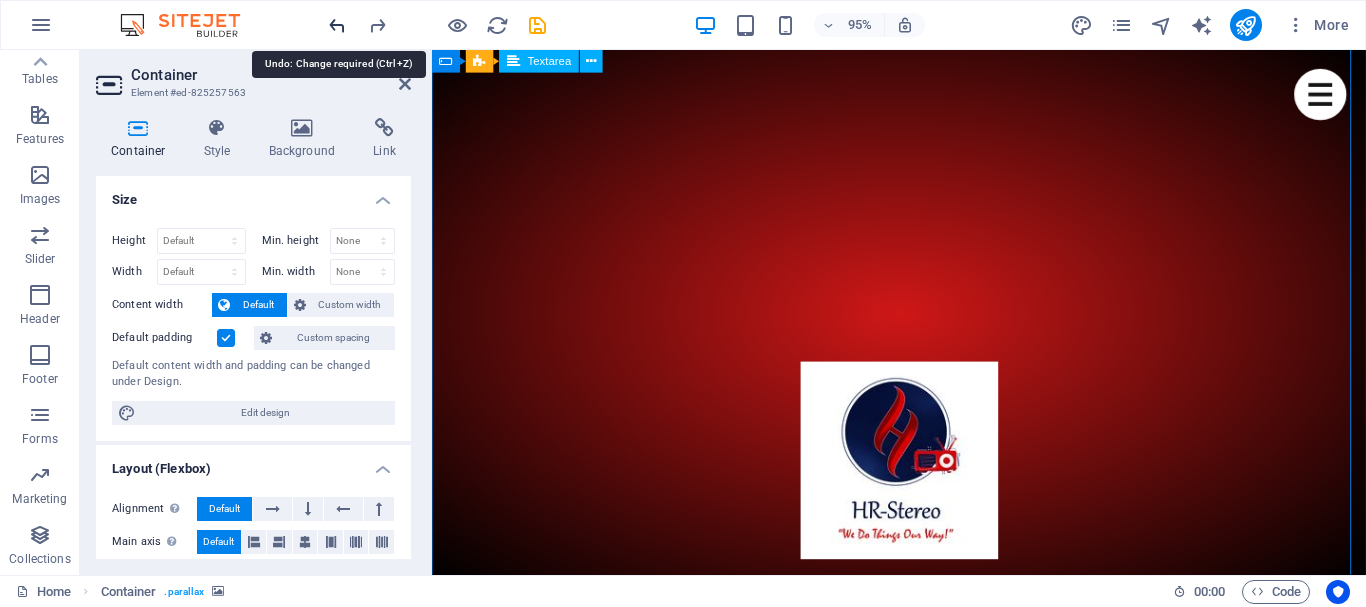 click at bounding box center (337, 25) 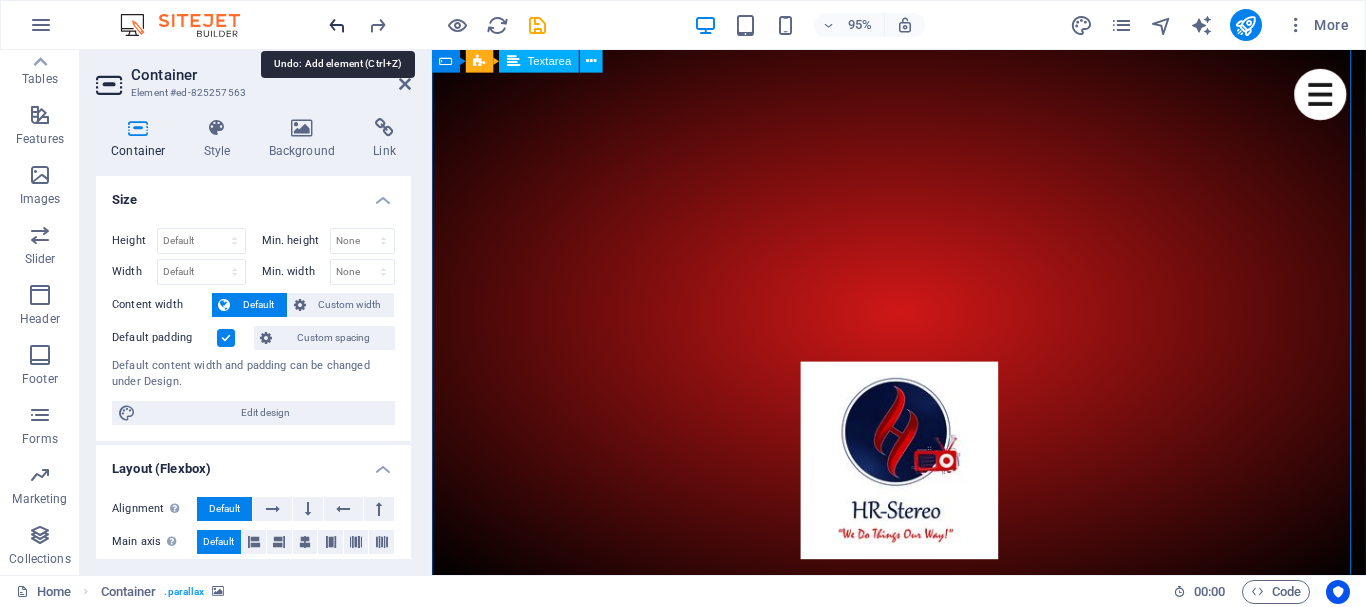 click at bounding box center (337, 25) 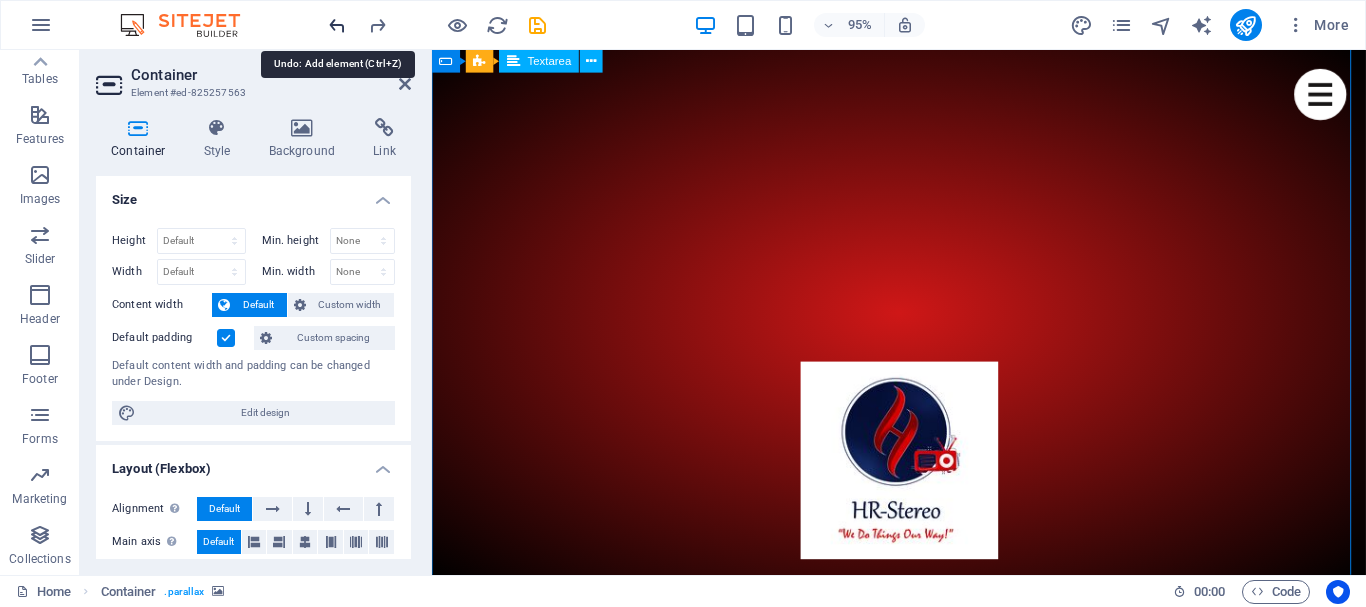 click at bounding box center (337, 25) 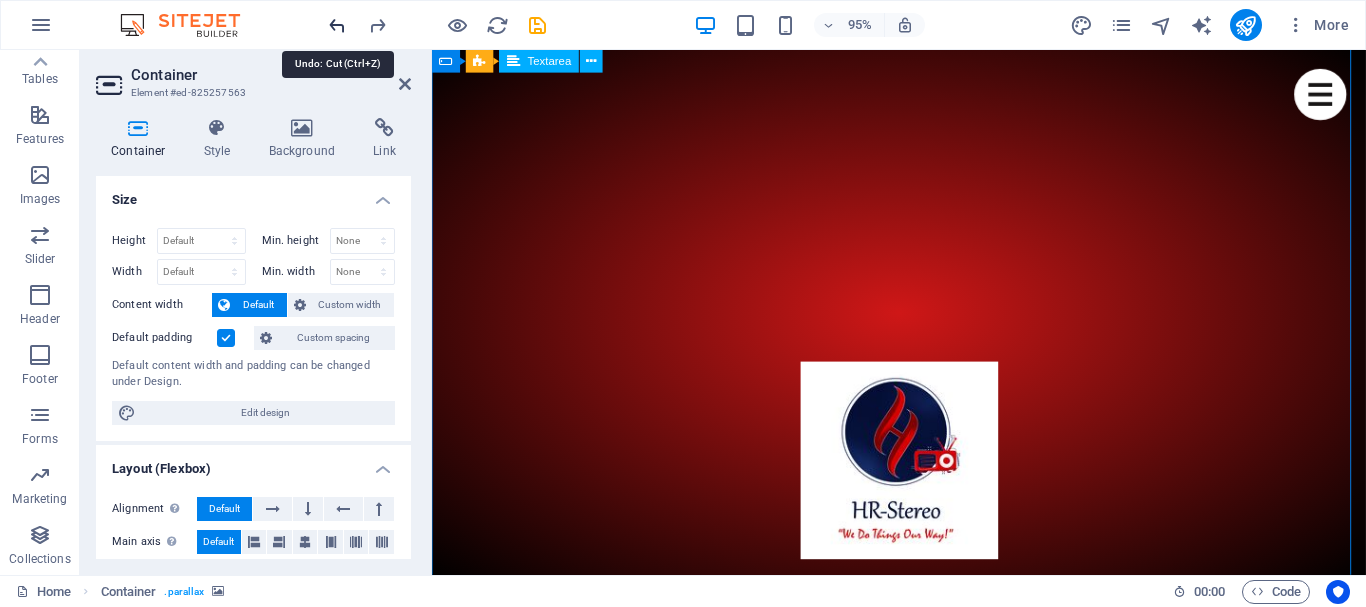 click at bounding box center (337, 25) 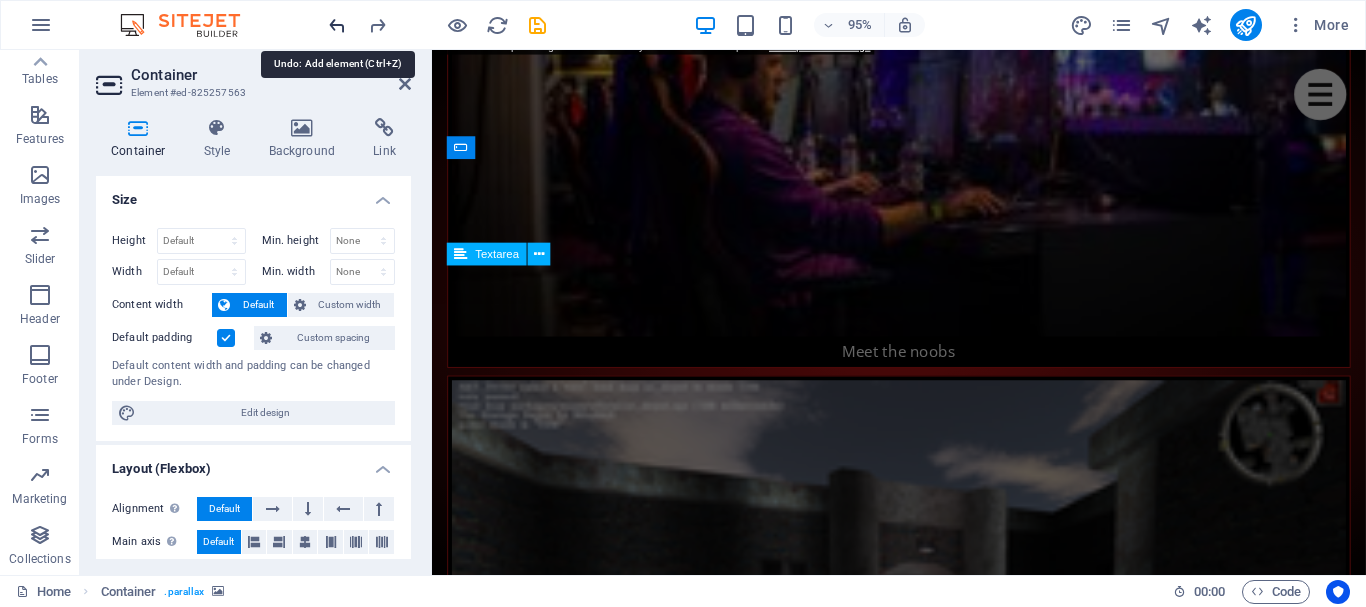 scroll, scrollTop: 2128, scrollLeft: 0, axis: vertical 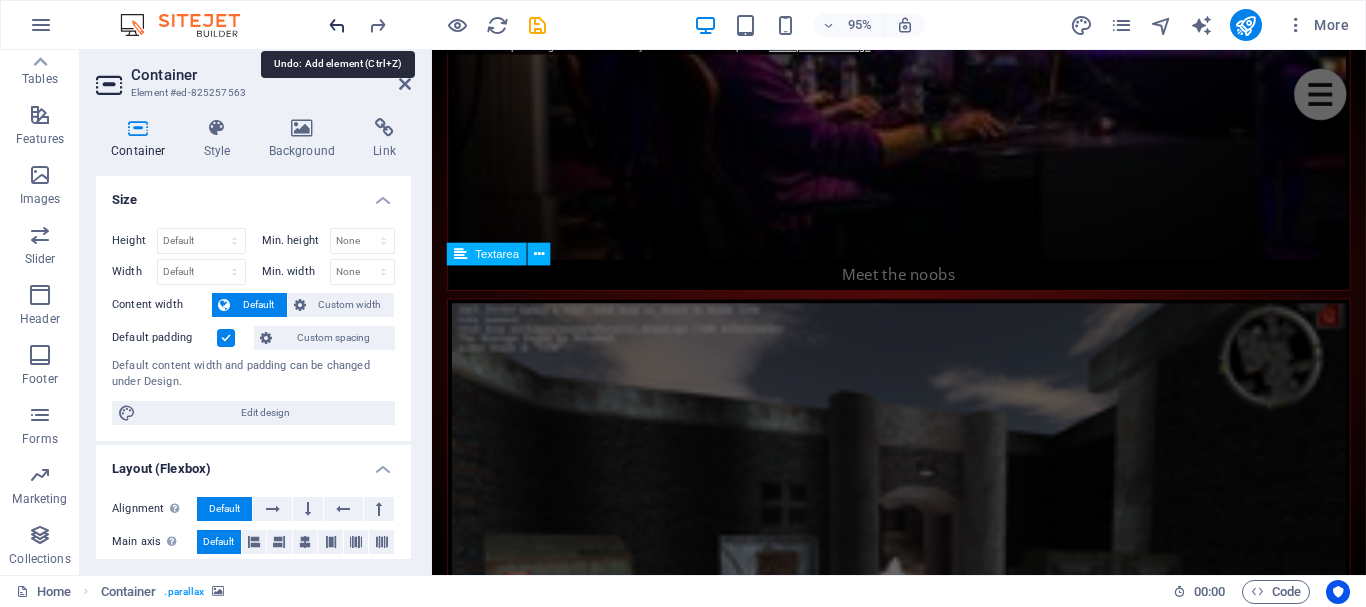 click at bounding box center [337, 25] 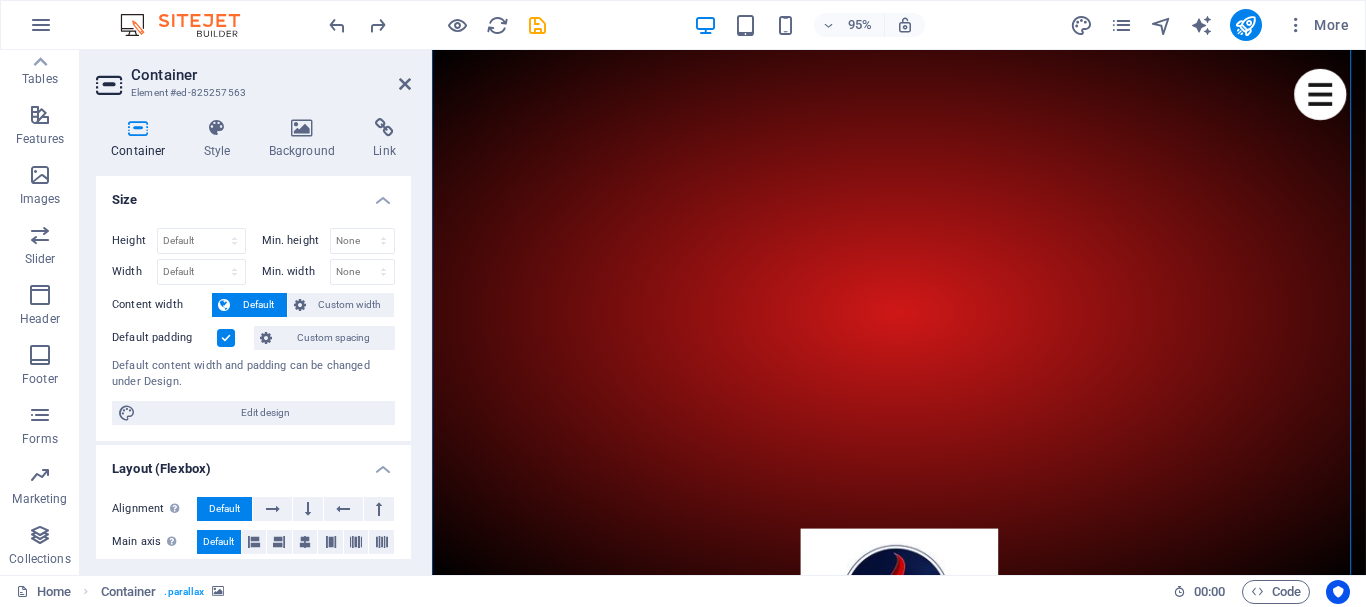 scroll, scrollTop: 704, scrollLeft: 0, axis: vertical 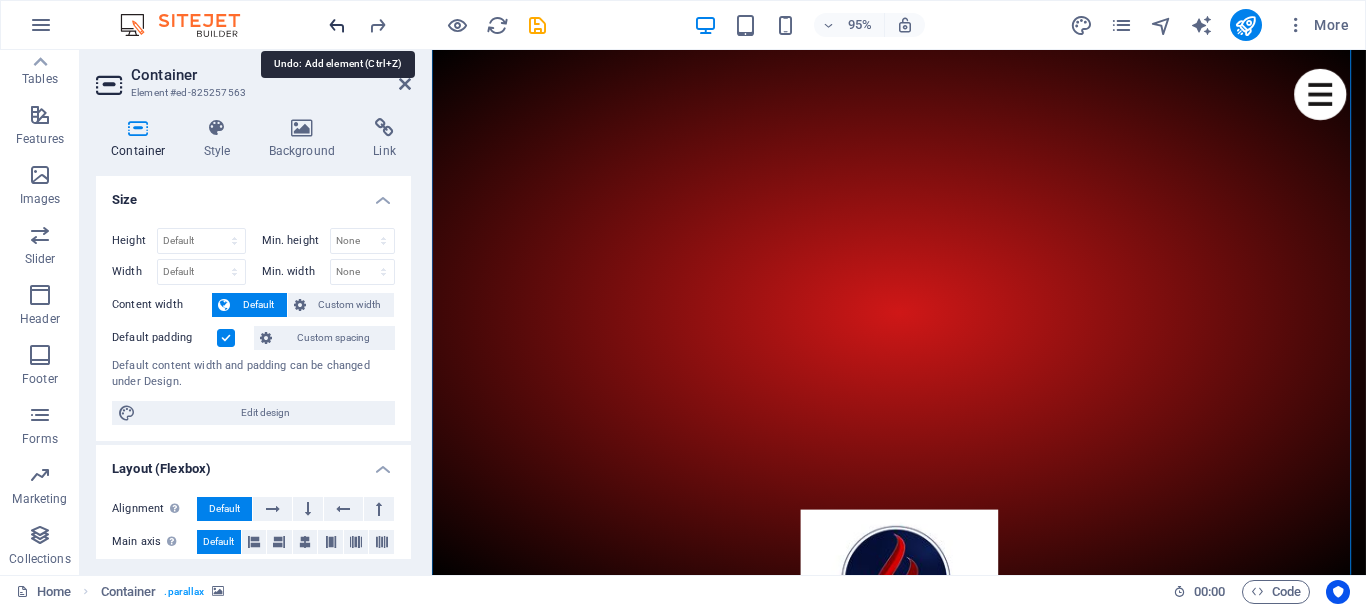 click at bounding box center [337, 25] 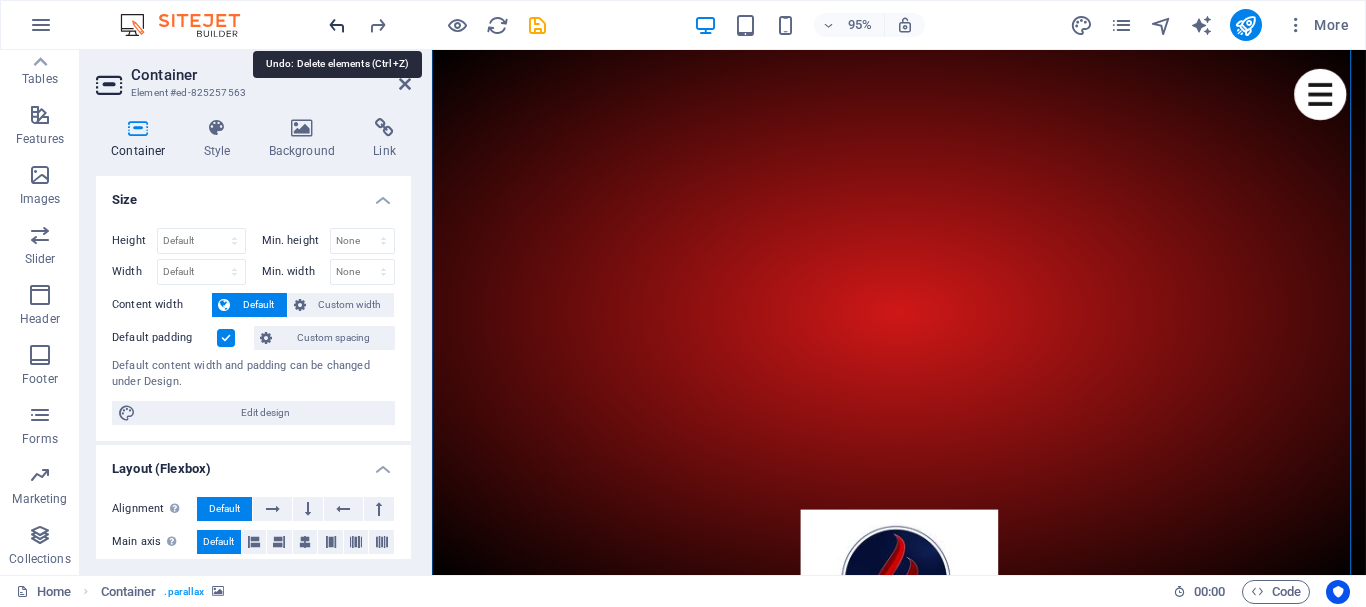 click at bounding box center (337, 25) 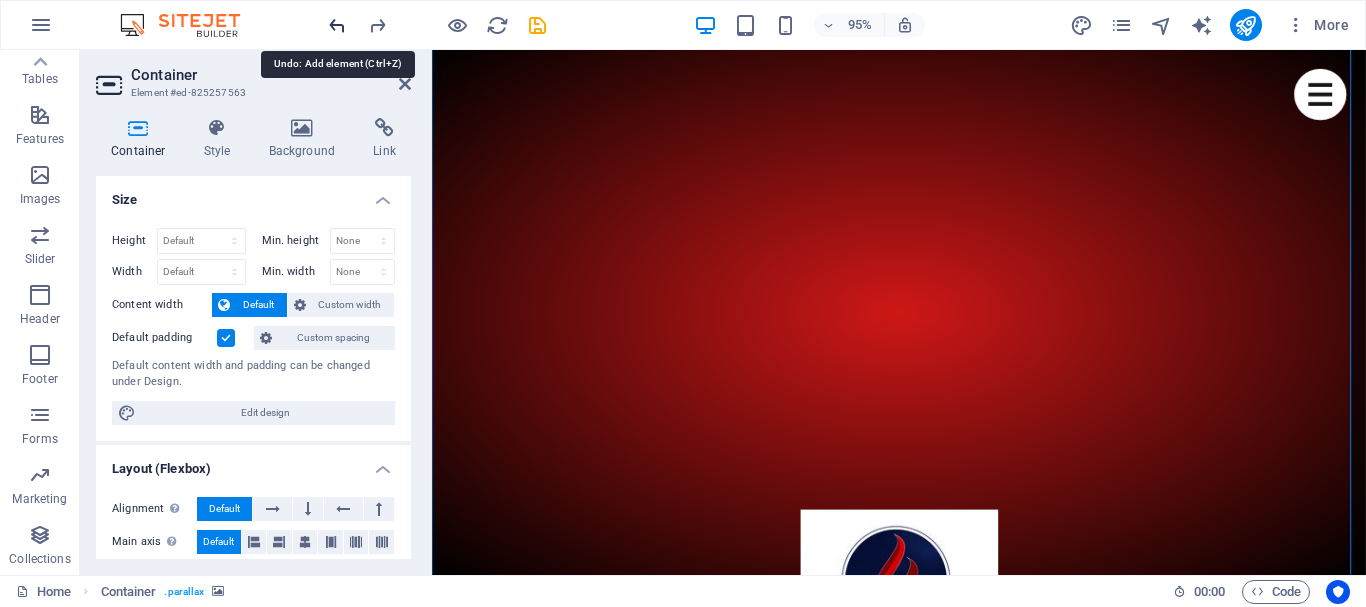 click at bounding box center [337, 25] 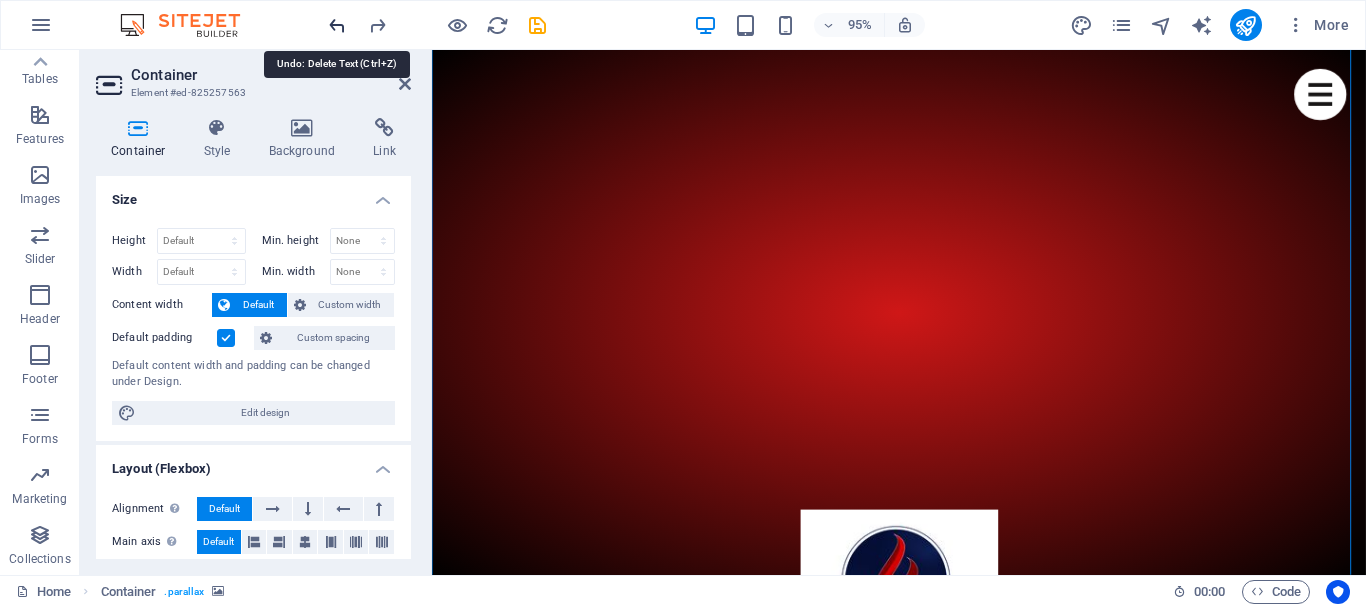 click at bounding box center [337, 25] 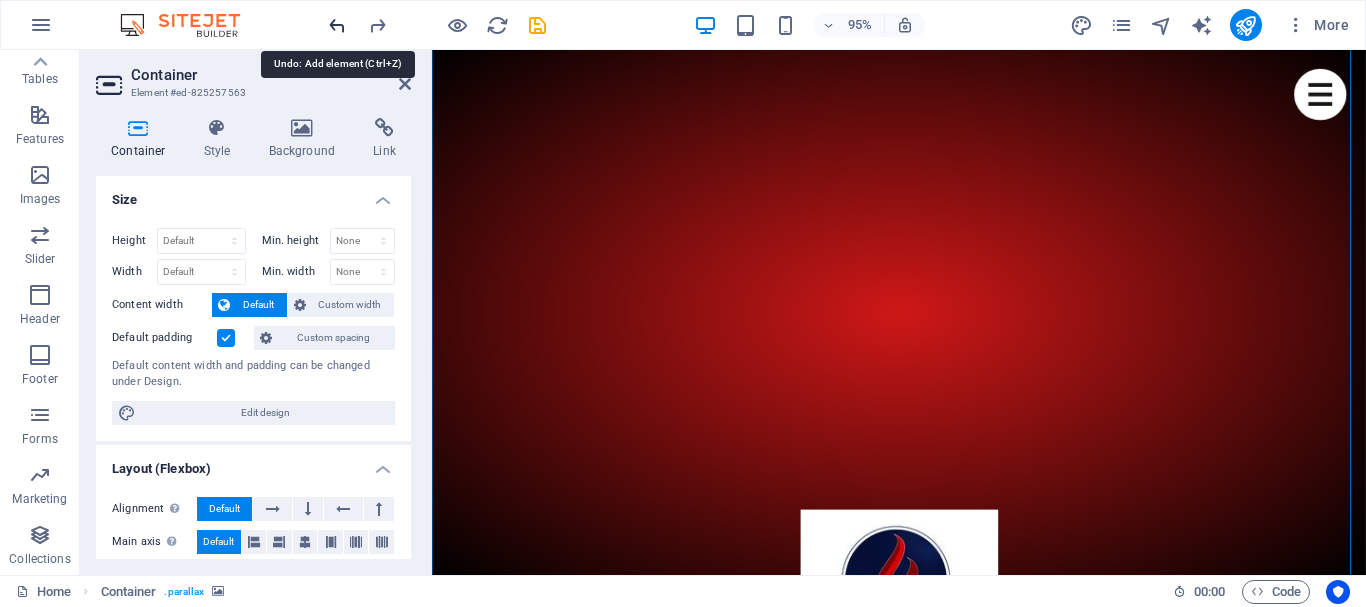 click at bounding box center [337, 25] 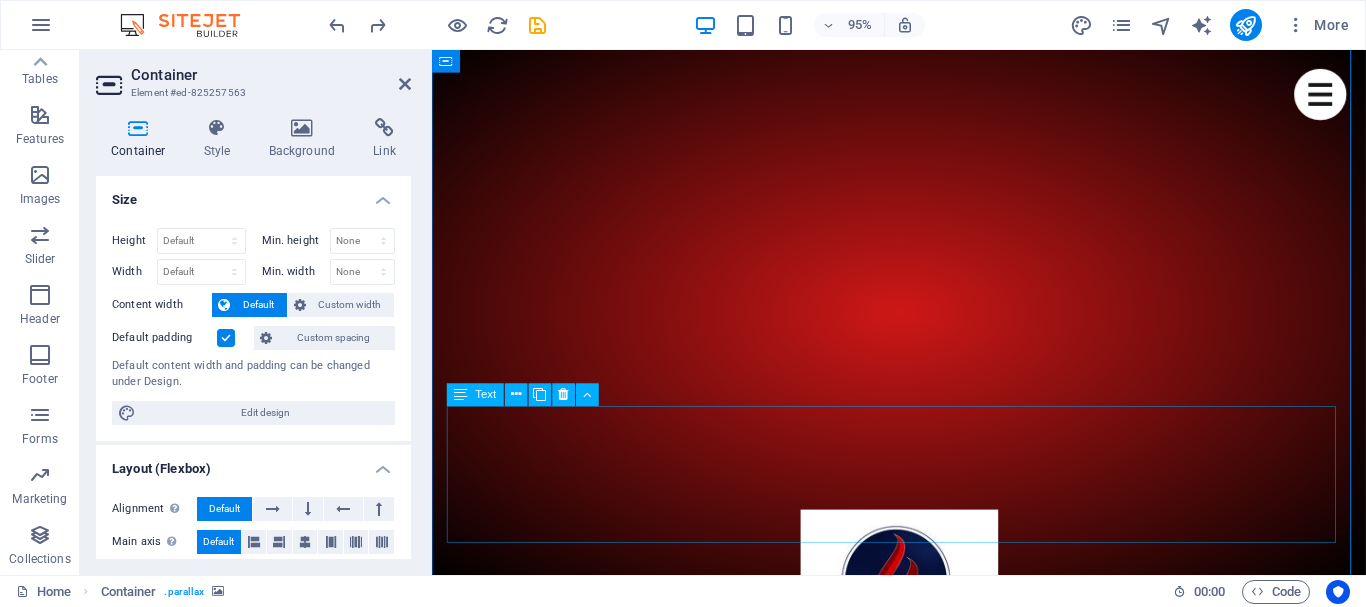click on "We quench your musical thirst, bring you World News, Events updates, Sport, Edutainment, Celebrity Gossip, Talk Shows, Interviews, Arts & Current Affairs to your fingertips." at bounding box center [924, 6139] 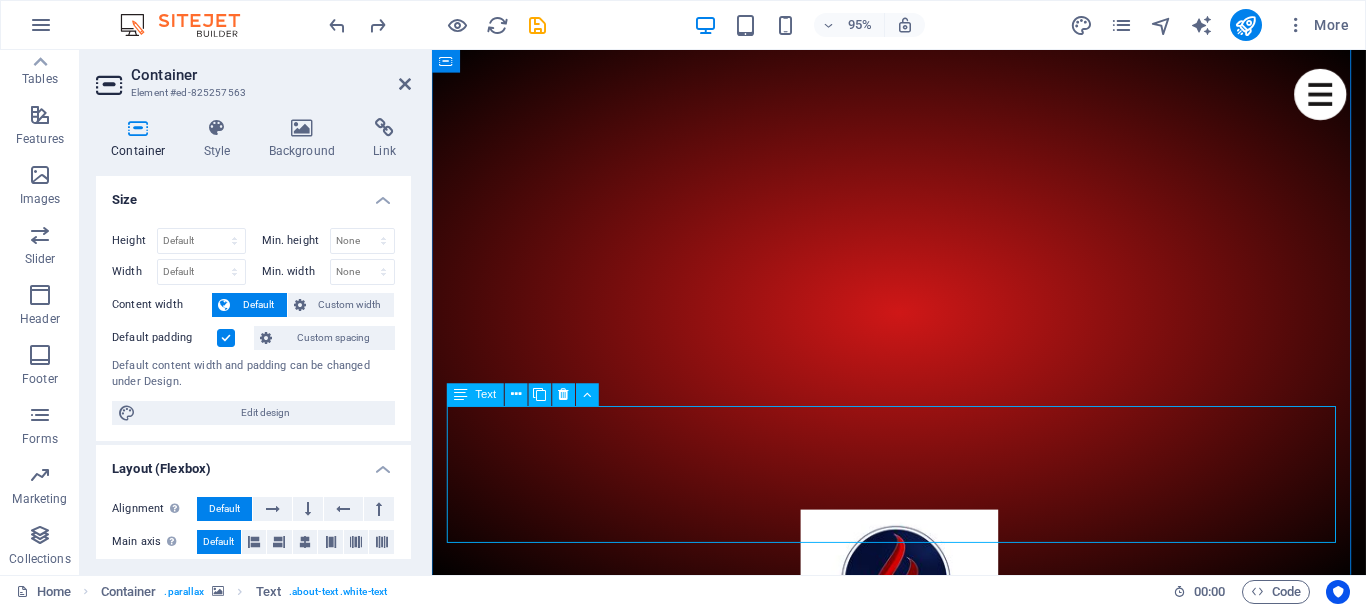 click on "We quench your musical thirst, bring you World News, Events updates, Sport, Edutainment, Celebrity Gossip, Talk Shows, Interviews, Arts & Current Affairs to your fingertips." at bounding box center [924, 6139] 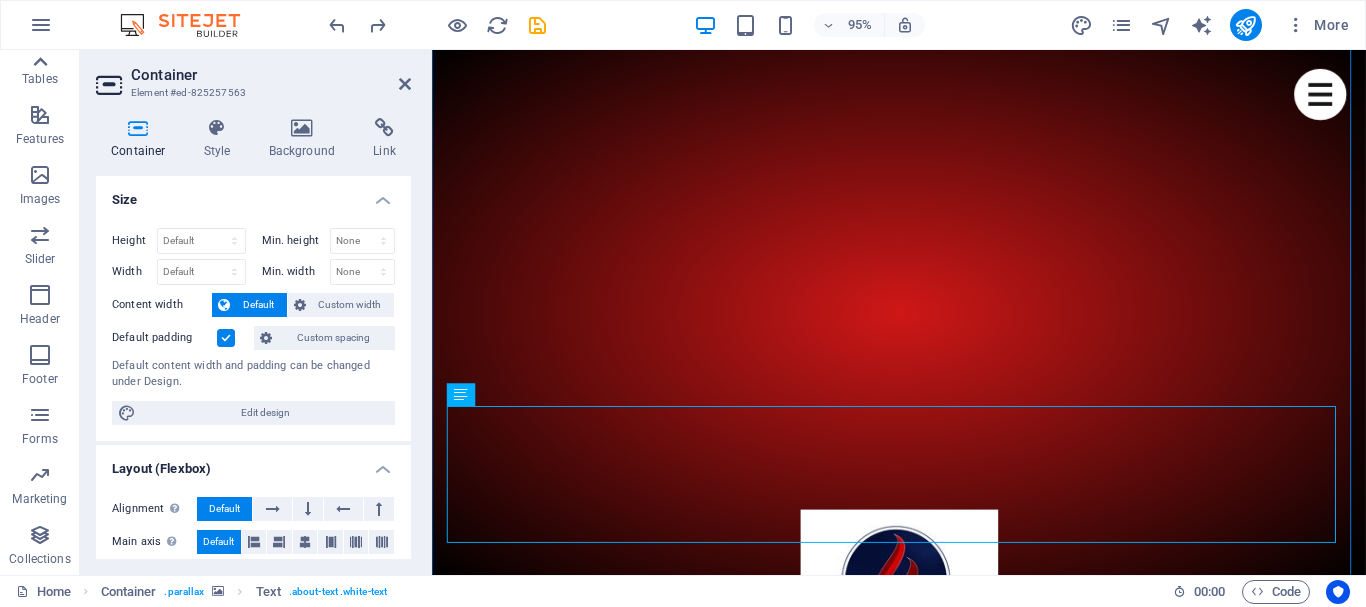 click 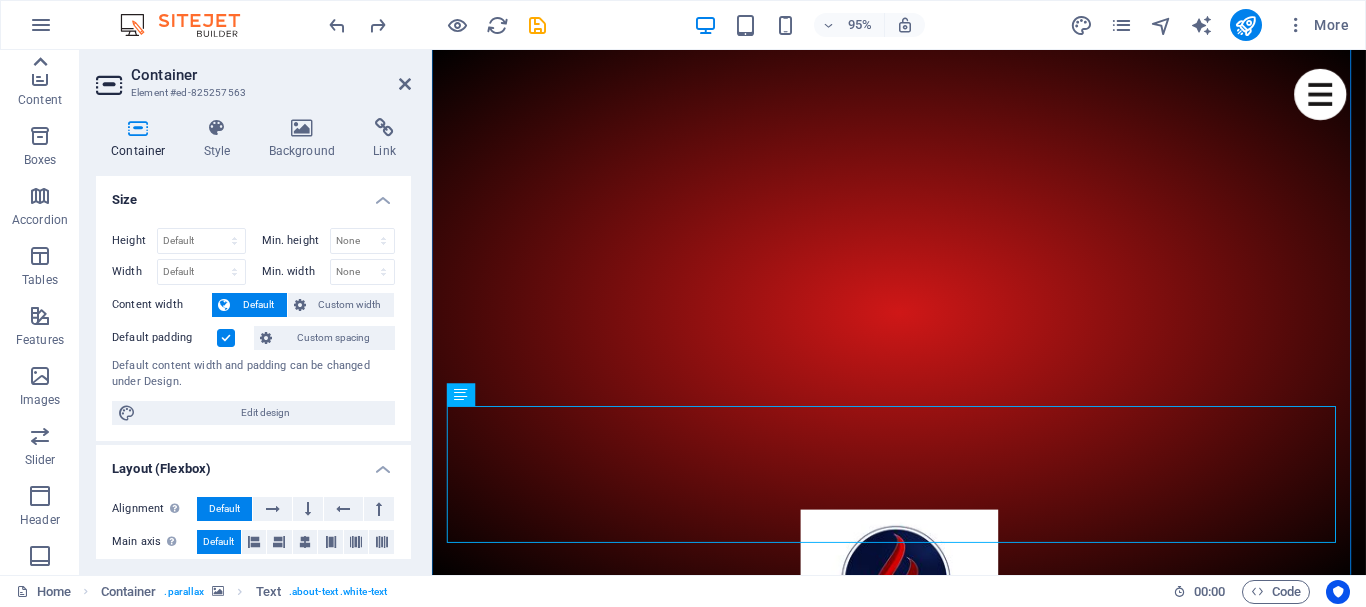 scroll, scrollTop: 0, scrollLeft: 0, axis: both 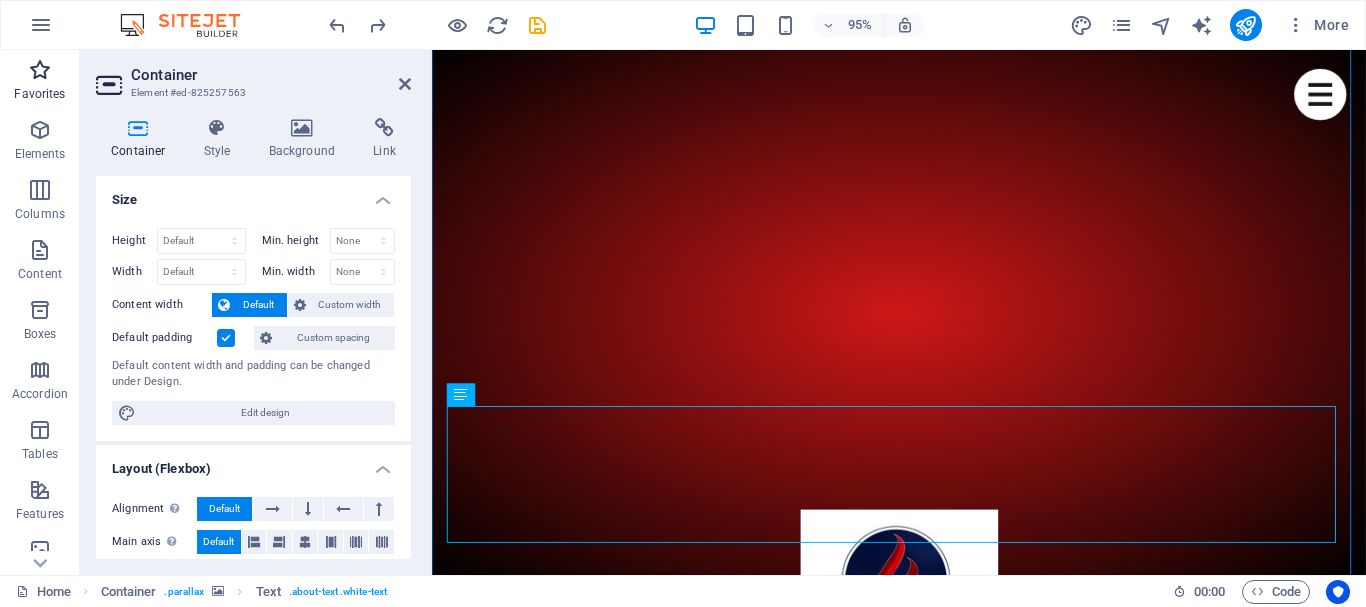 click on "Favorites" at bounding box center (39, 94) 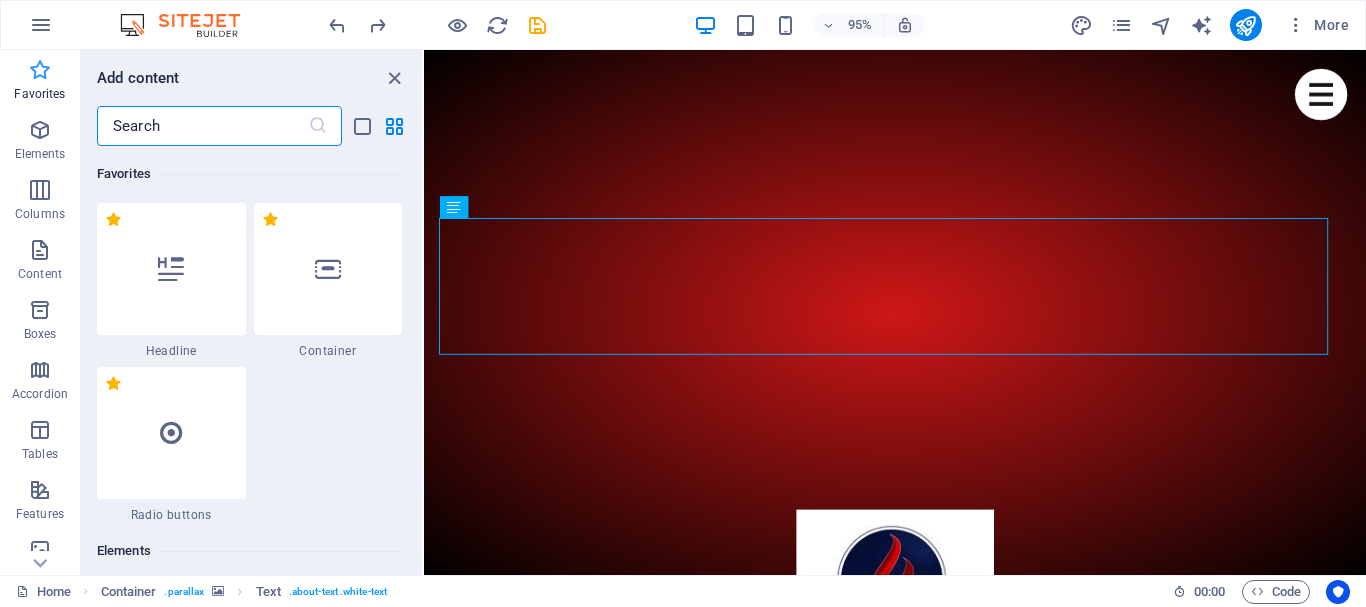 scroll, scrollTop: 902, scrollLeft: 0, axis: vertical 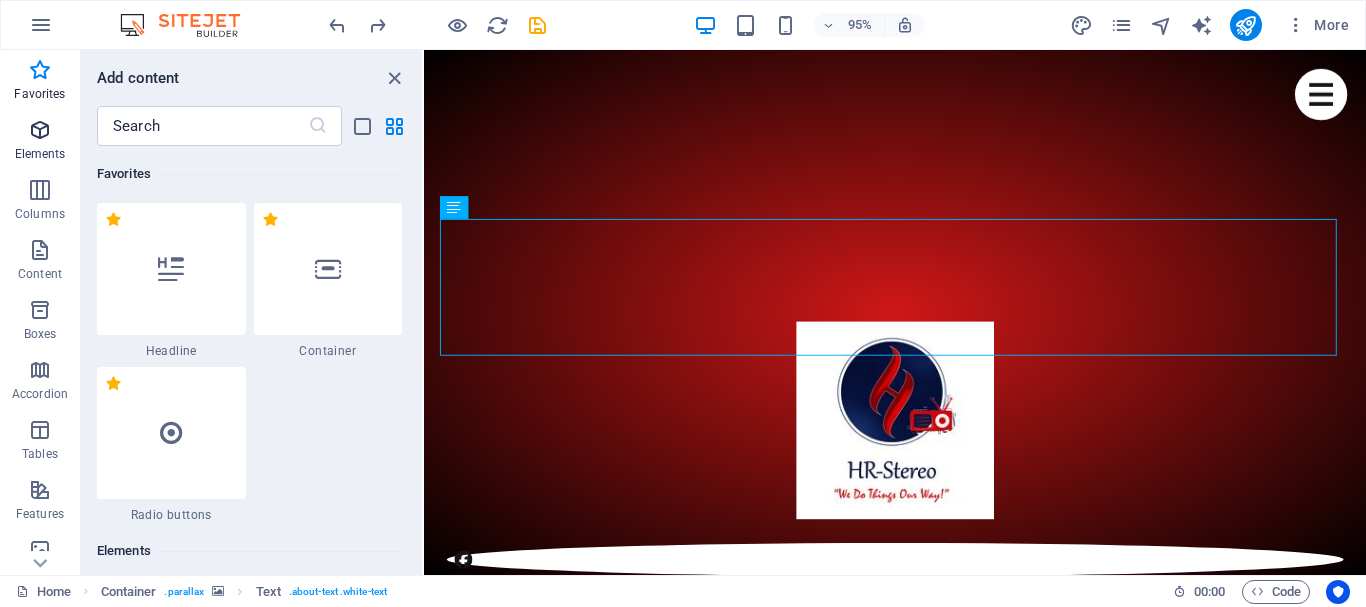 click on "Elements" at bounding box center (40, 142) 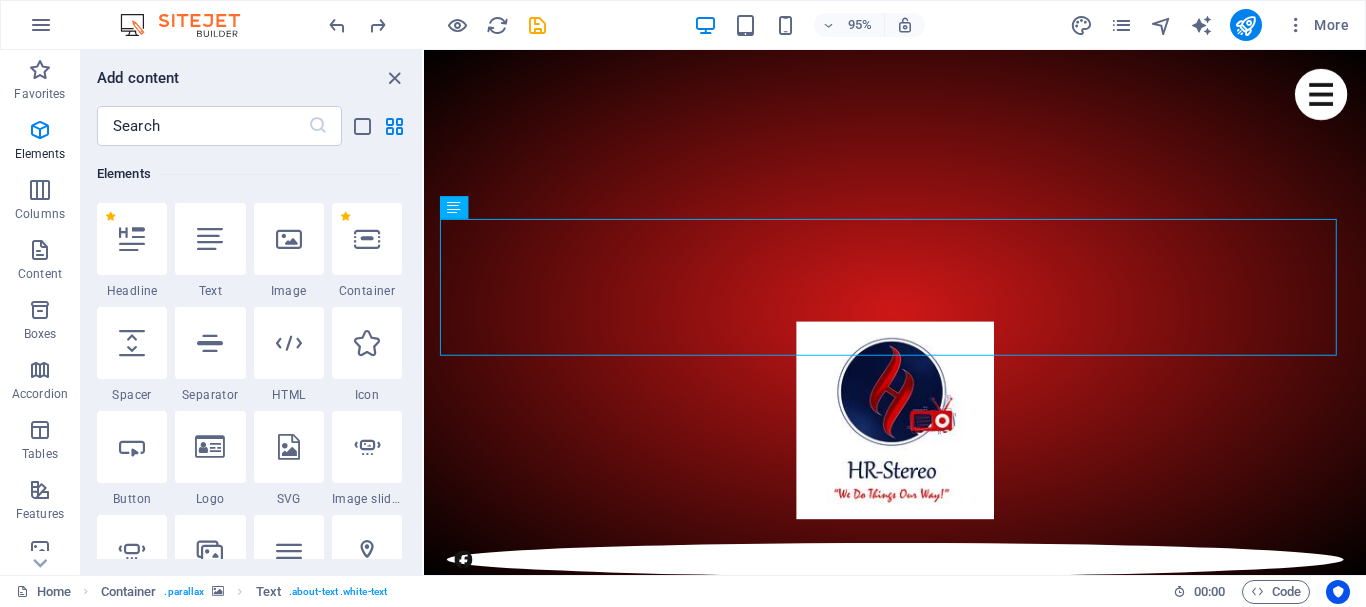 scroll, scrollTop: 389, scrollLeft: 0, axis: vertical 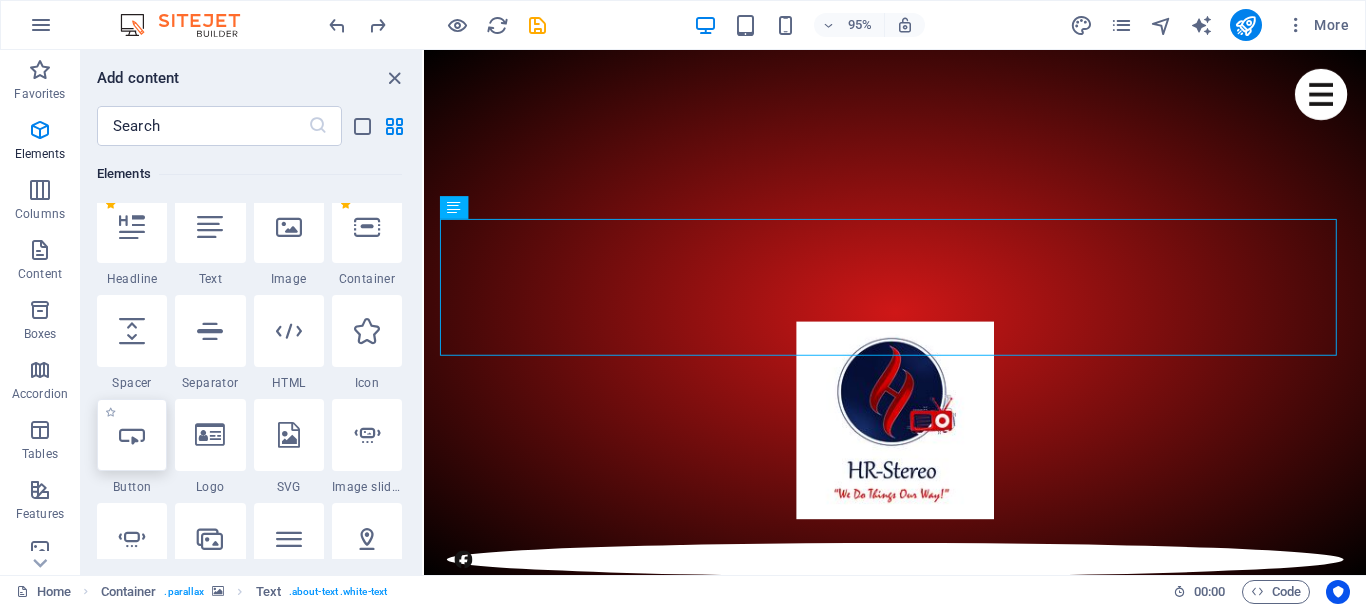 click at bounding box center [132, 435] 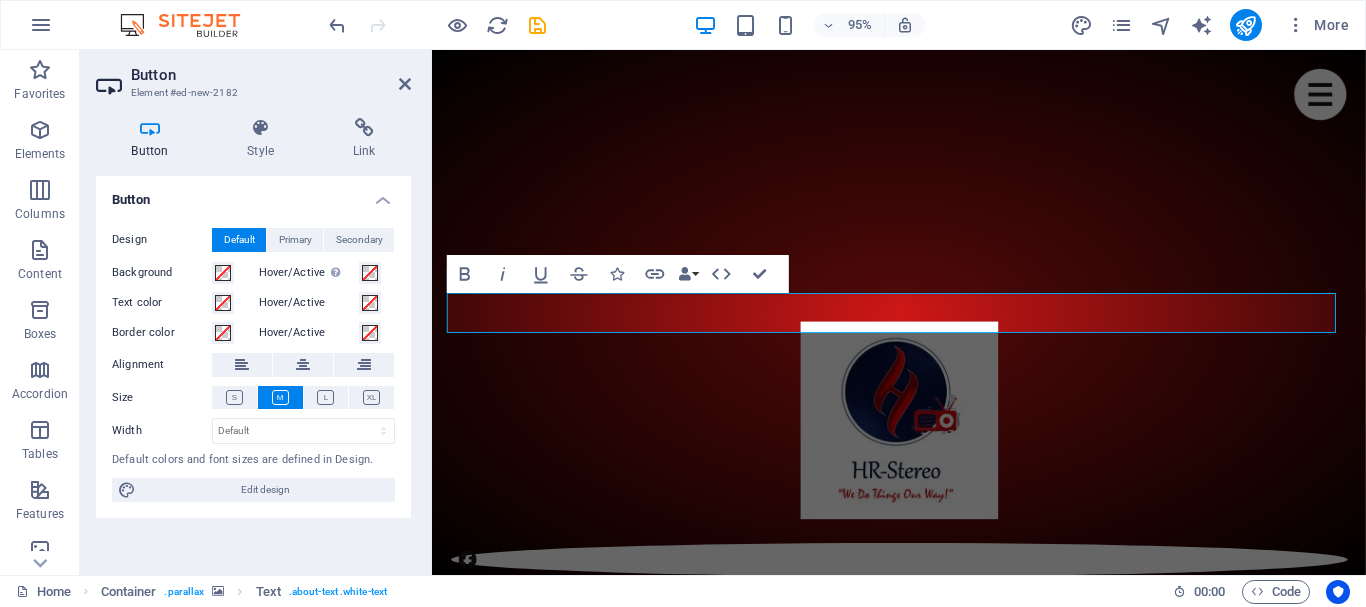 scroll, scrollTop: 541, scrollLeft: 0, axis: vertical 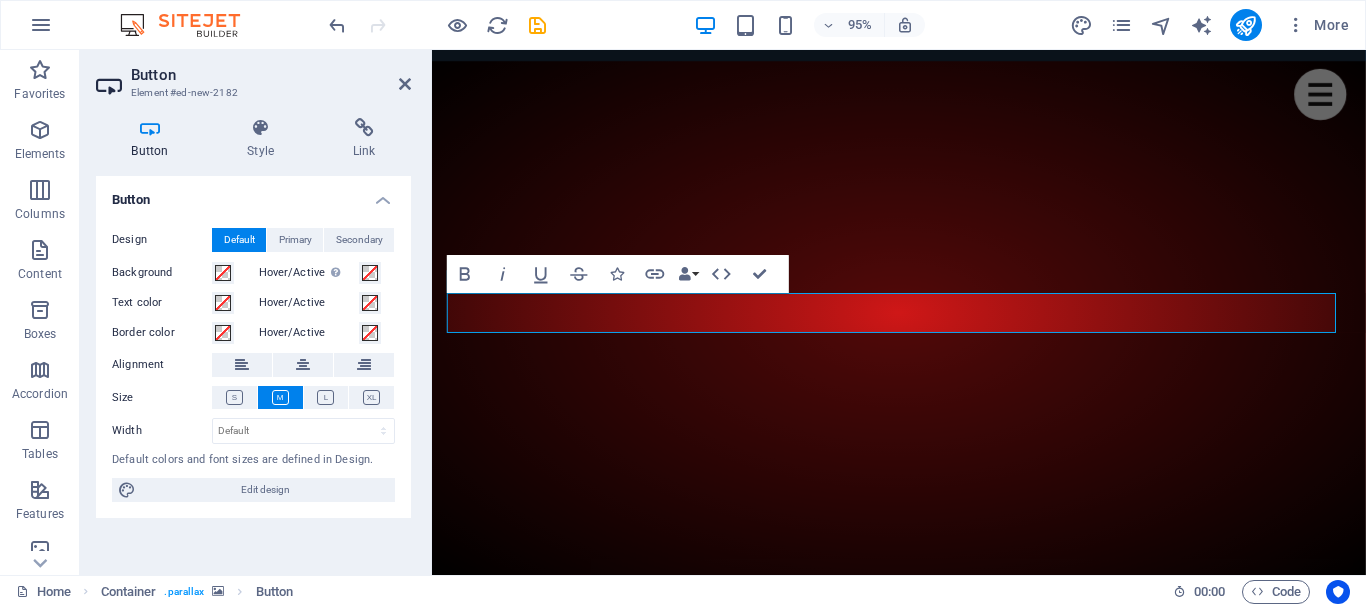 click at bounding box center (923, 5241) 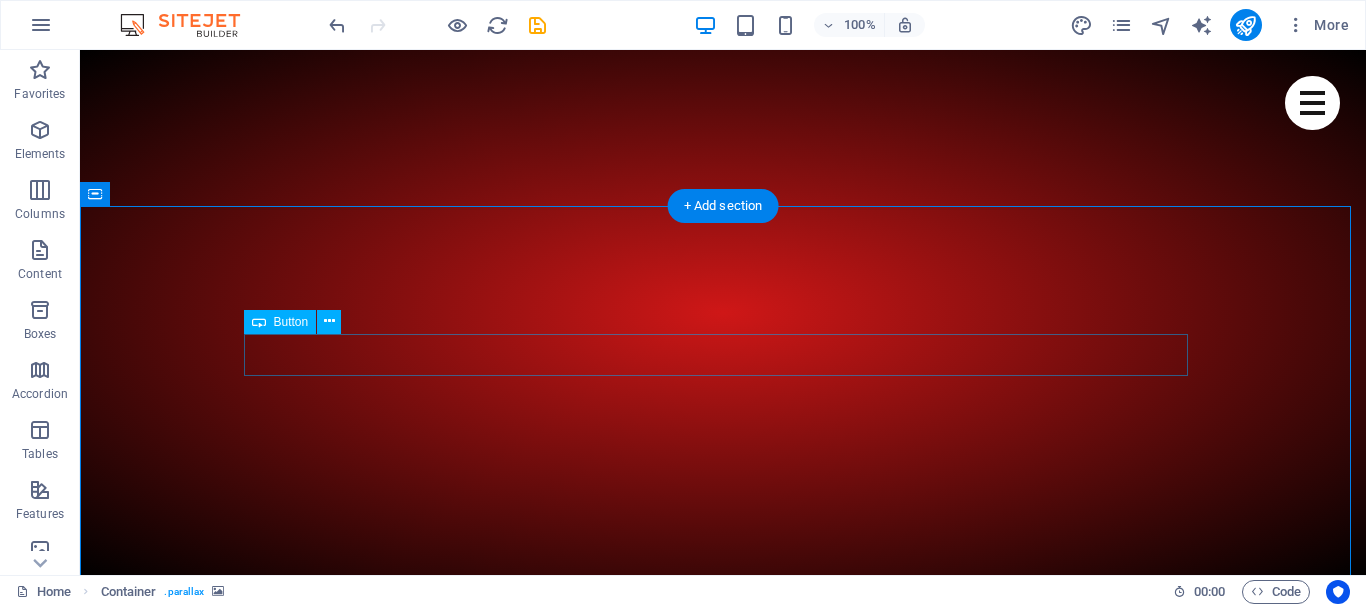 click on "Button label" at bounding box center (723, 7003) 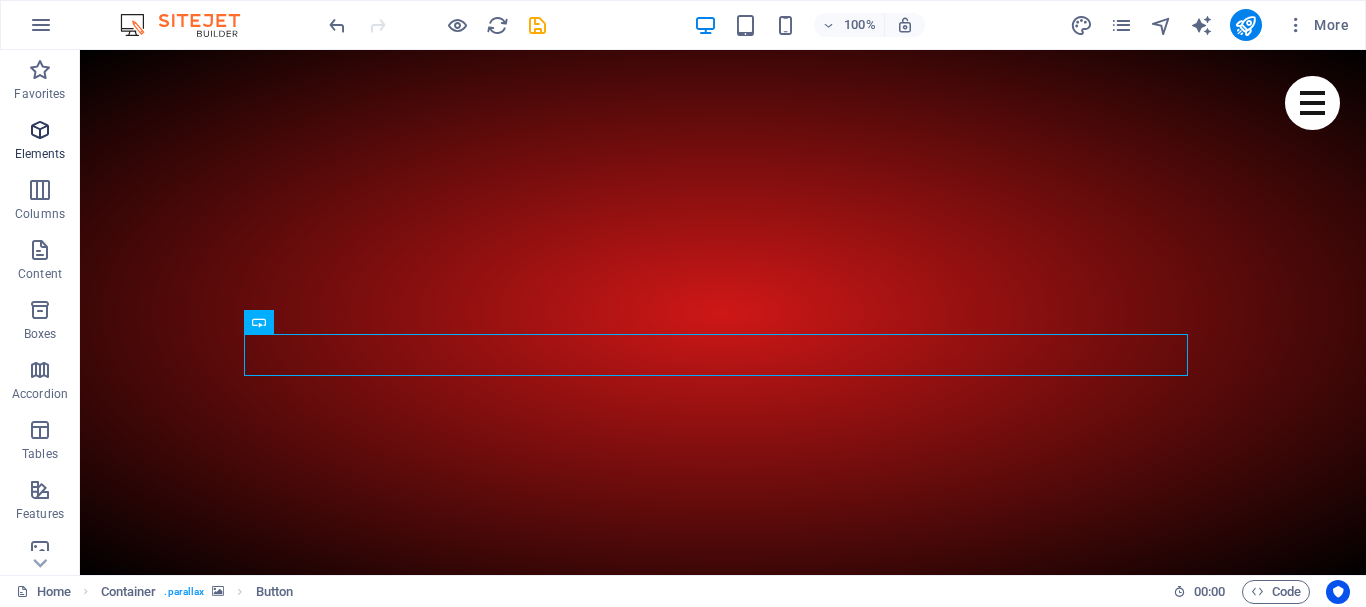 click at bounding box center [40, 130] 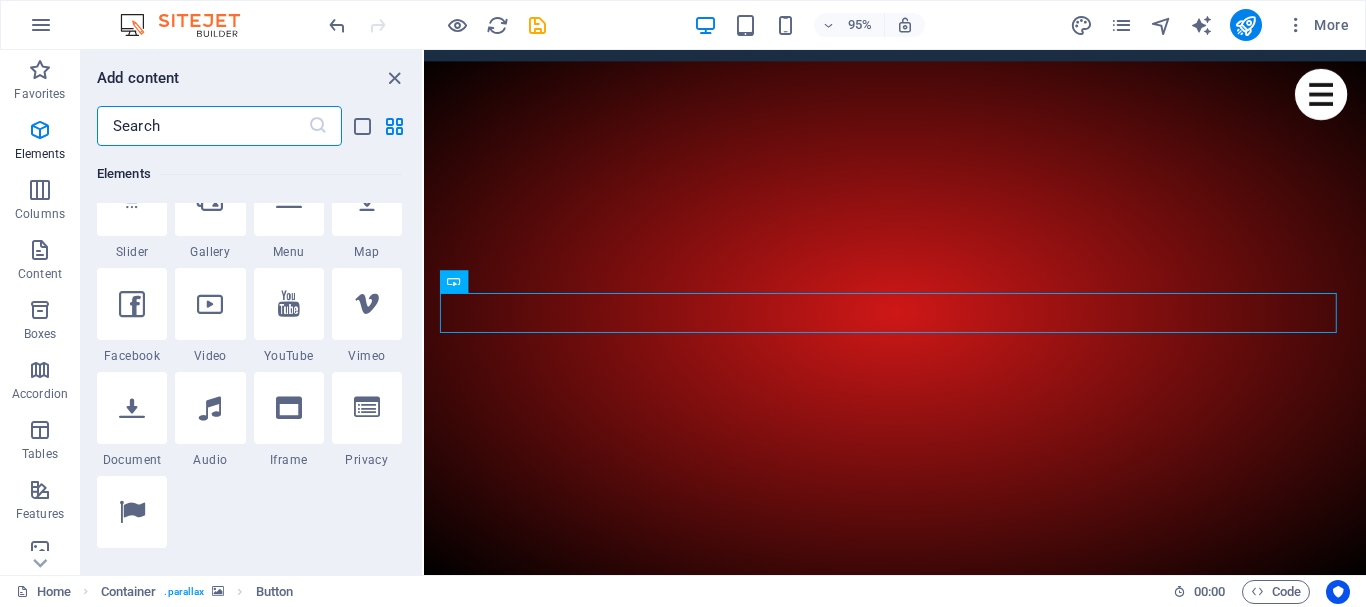 scroll, scrollTop: 777, scrollLeft: 0, axis: vertical 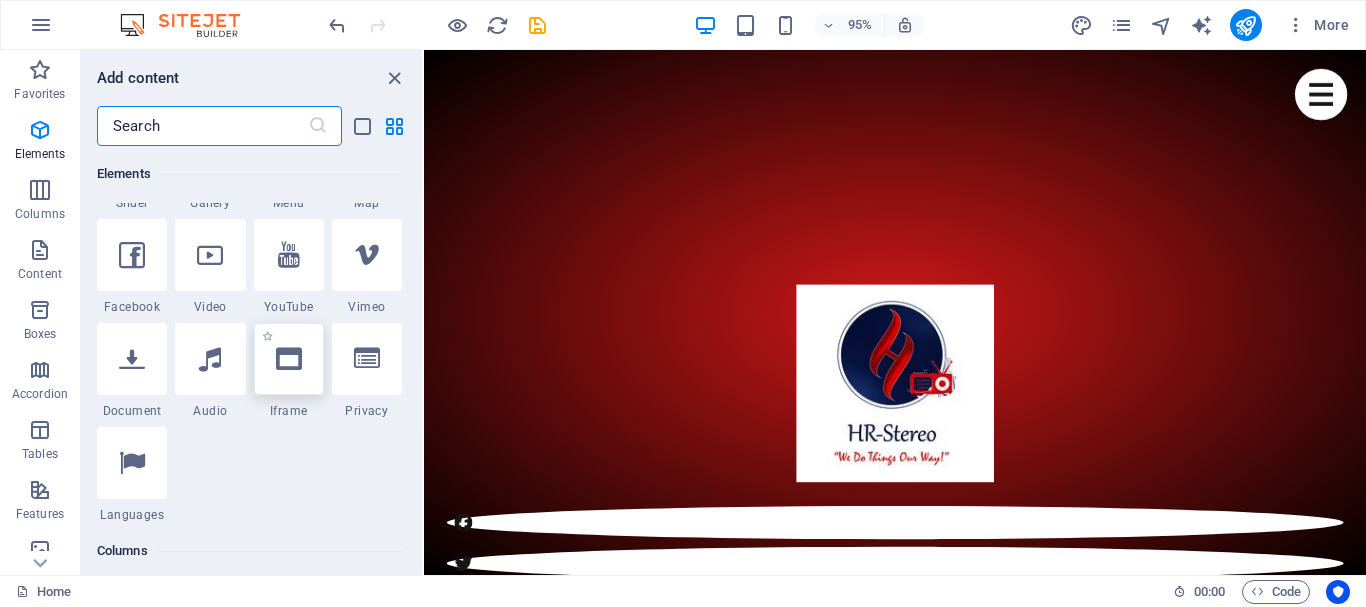 click at bounding box center [289, 359] 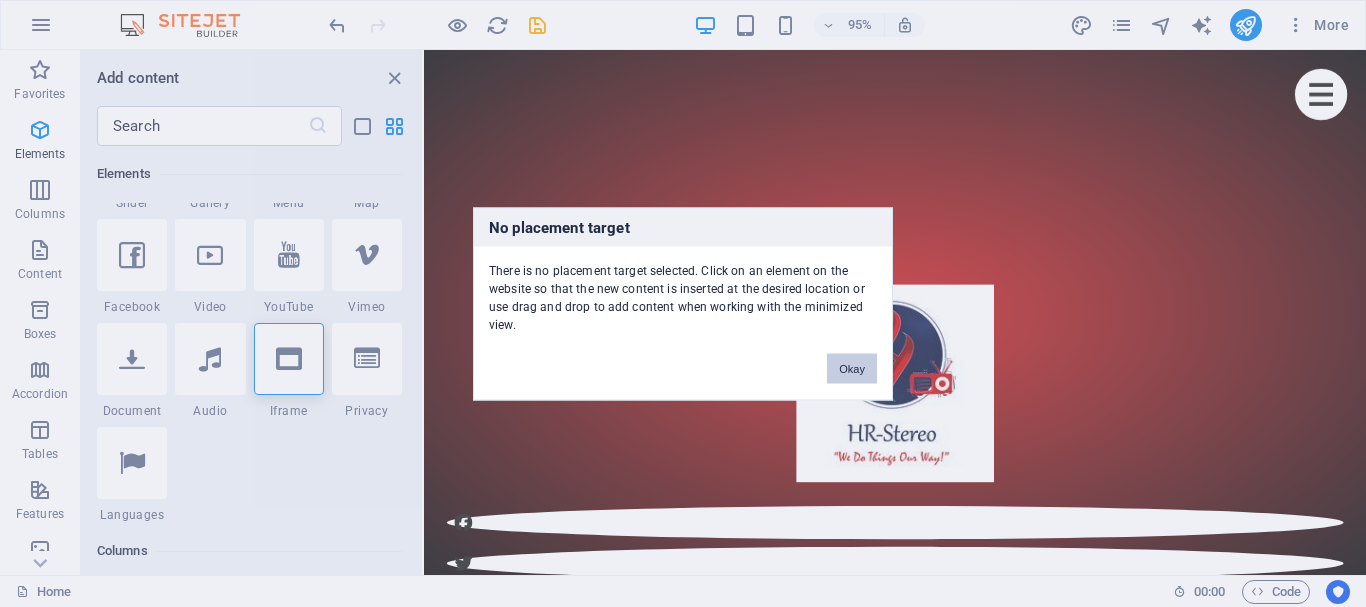 click on "Okay" at bounding box center (852, 368) 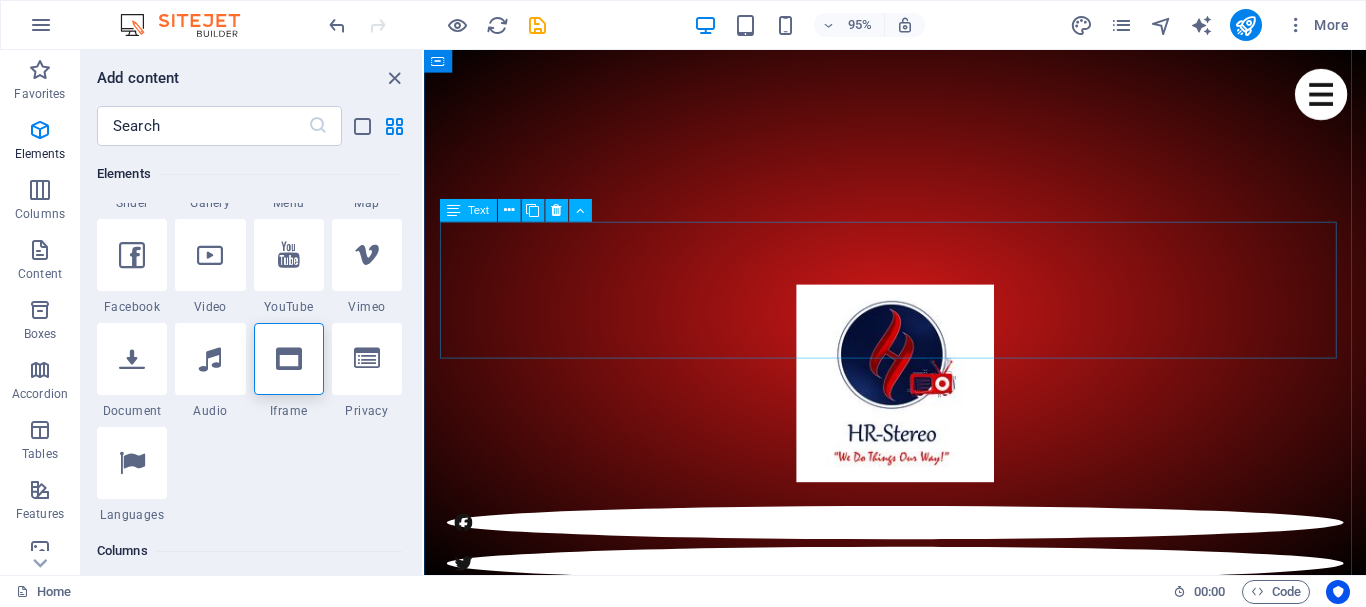 click on "We quench your musical thirst, bring you World News, Events updates, Sport, Edutainment, Celebrity Gossip, Talk Shows, Interviews, Arts & Current Affairs to your fingertips." at bounding box center [920, 5999] 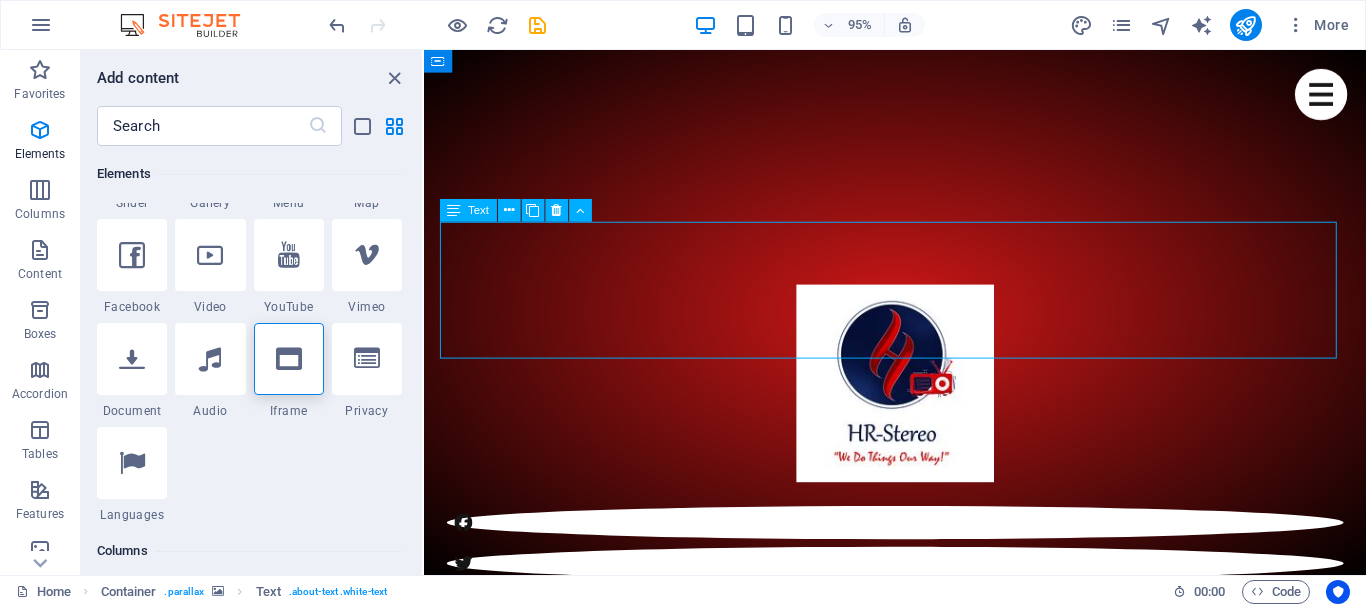 click on "We quench your musical thirst, bring you World News, Events updates, Sport, Edutainment, Celebrity Gossip, Talk Shows, Interviews, Arts & Current Affairs to your fingertips." at bounding box center (920, 5999) 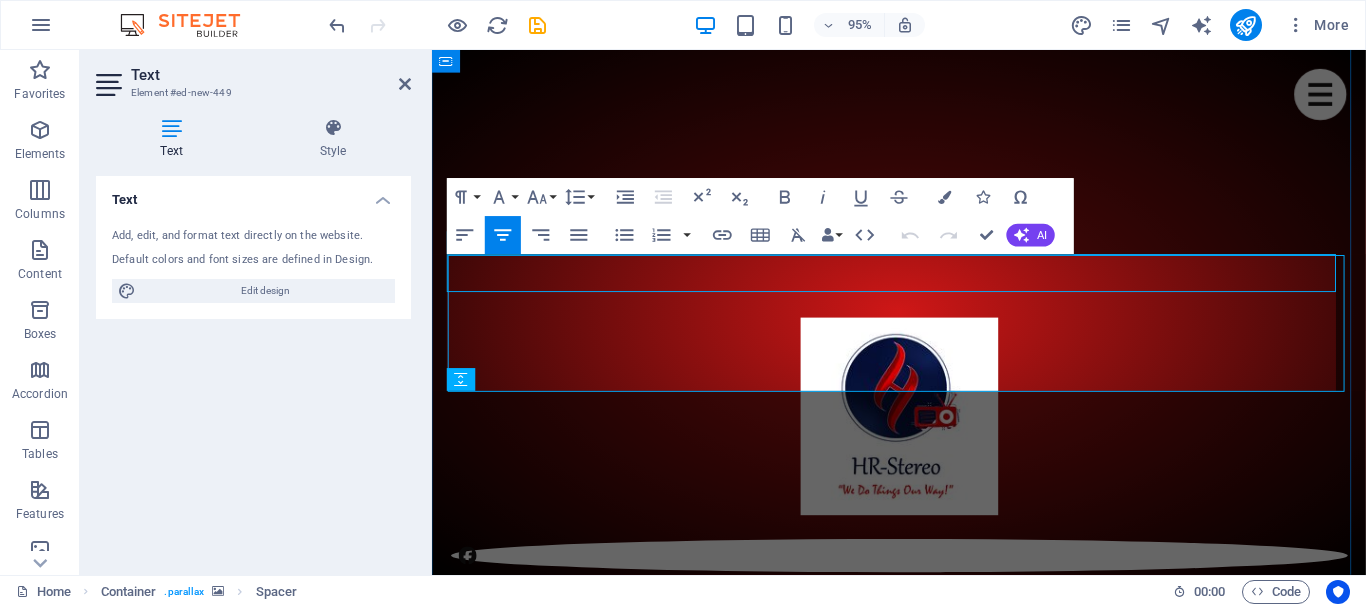 scroll, scrollTop: 935, scrollLeft: 0, axis: vertical 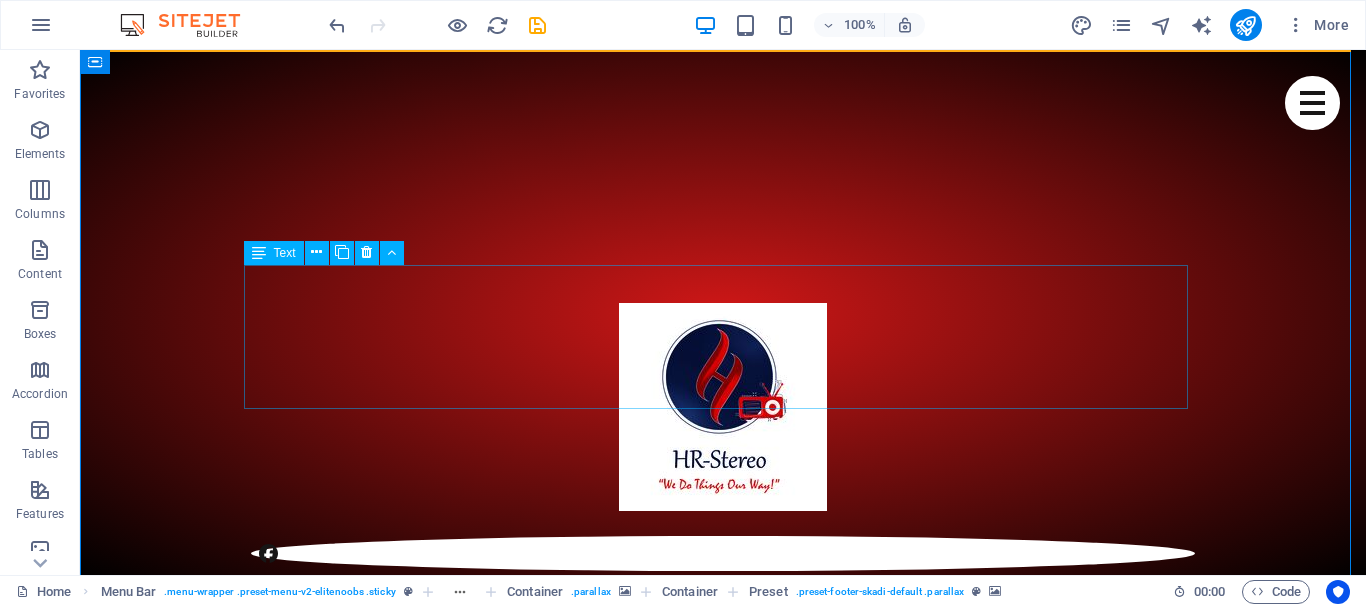click on "We quench your musical thirst, bring you World News, Events updates, Sport, Edutainment, Celebrity Gossip, Talk Shows, Interviews, Arts & Current Affairs to your fingertips." at bounding box center (723, 6919) 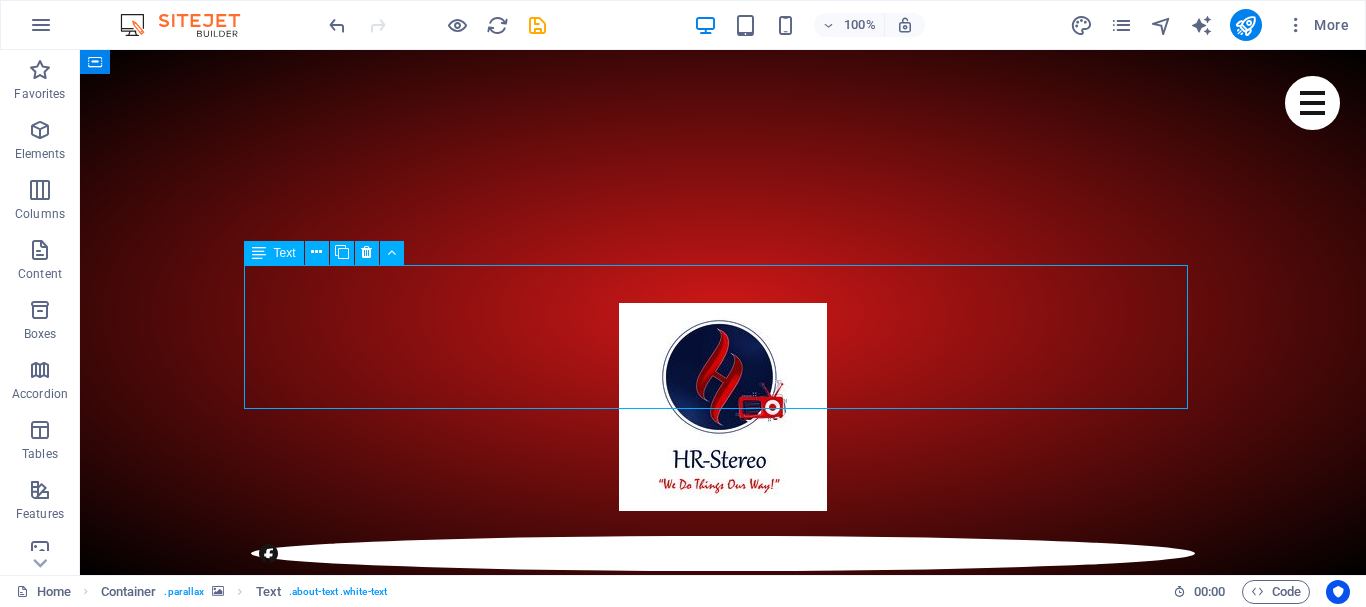 click on "We quench your musical thirst, bring you World News, Events updates, Sport, Edutainment, Celebrity Gossip, Talk Shows, Interviews, Arts & Current Affairs to your fingertips." at bounding box center [723, 6919] 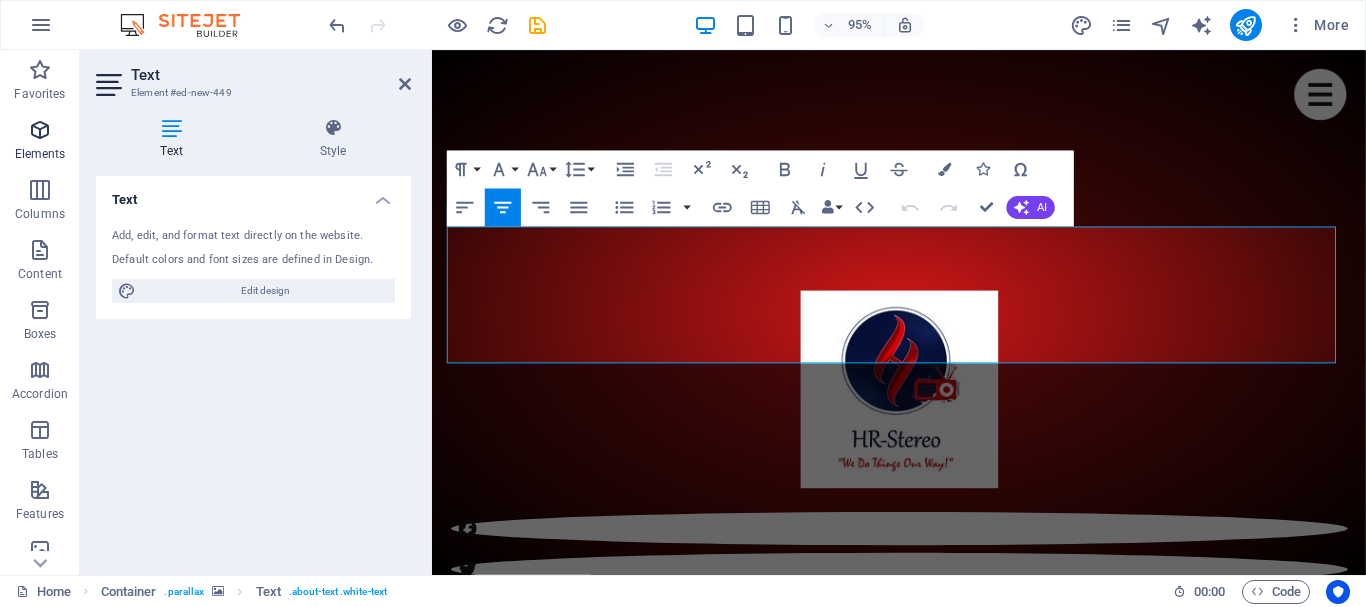 click at bounding box center [40, 130] 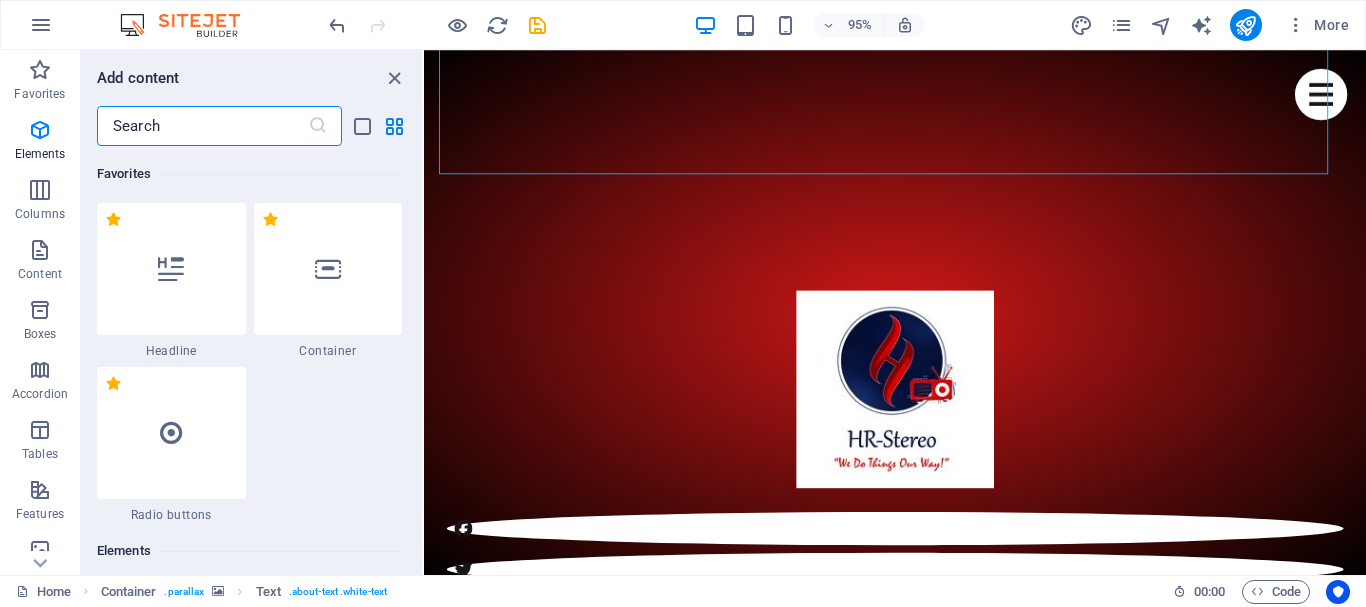 scroll, scrollTop: 1134, scrollLeft: 0, axis: vertical 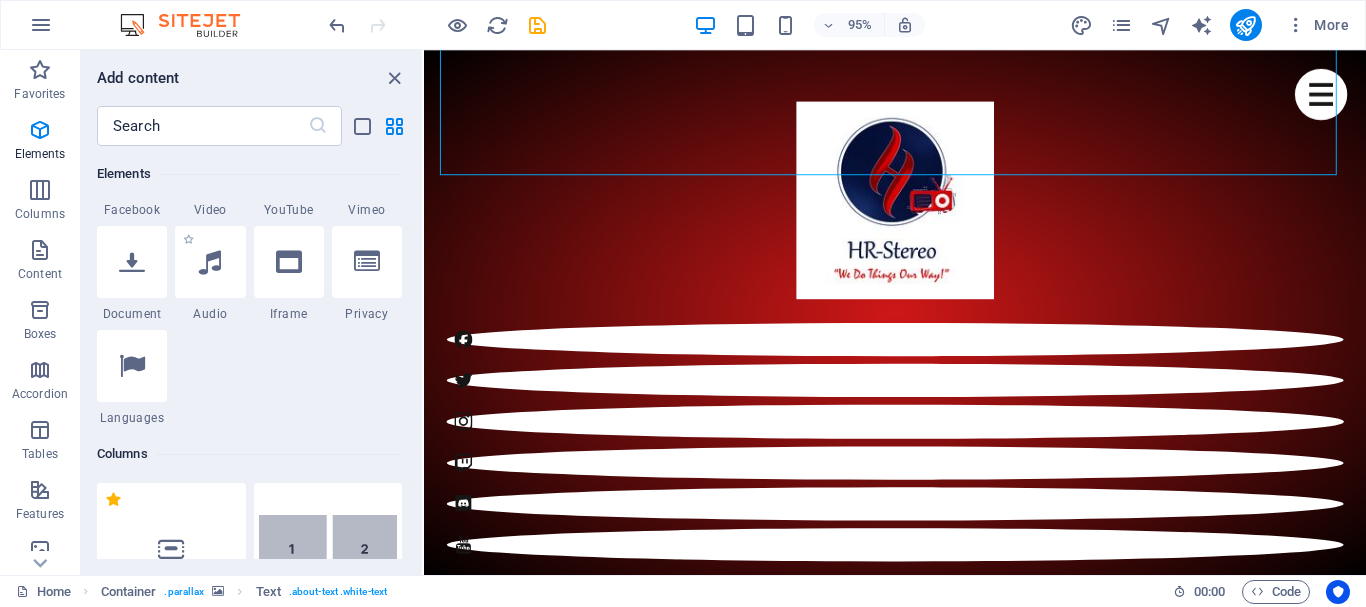 click on "1 Star Audio" at bounding box center (210, 274) 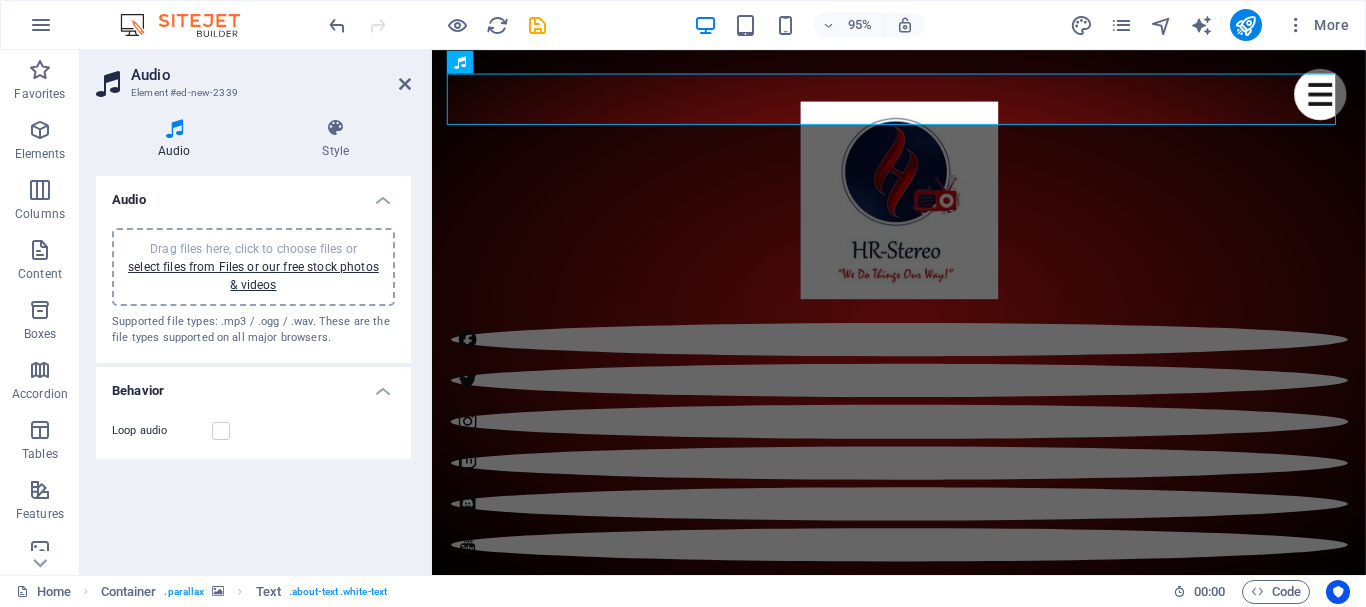 scroll, scrollTop: 547, scrollLeft: 0, axis: vertical 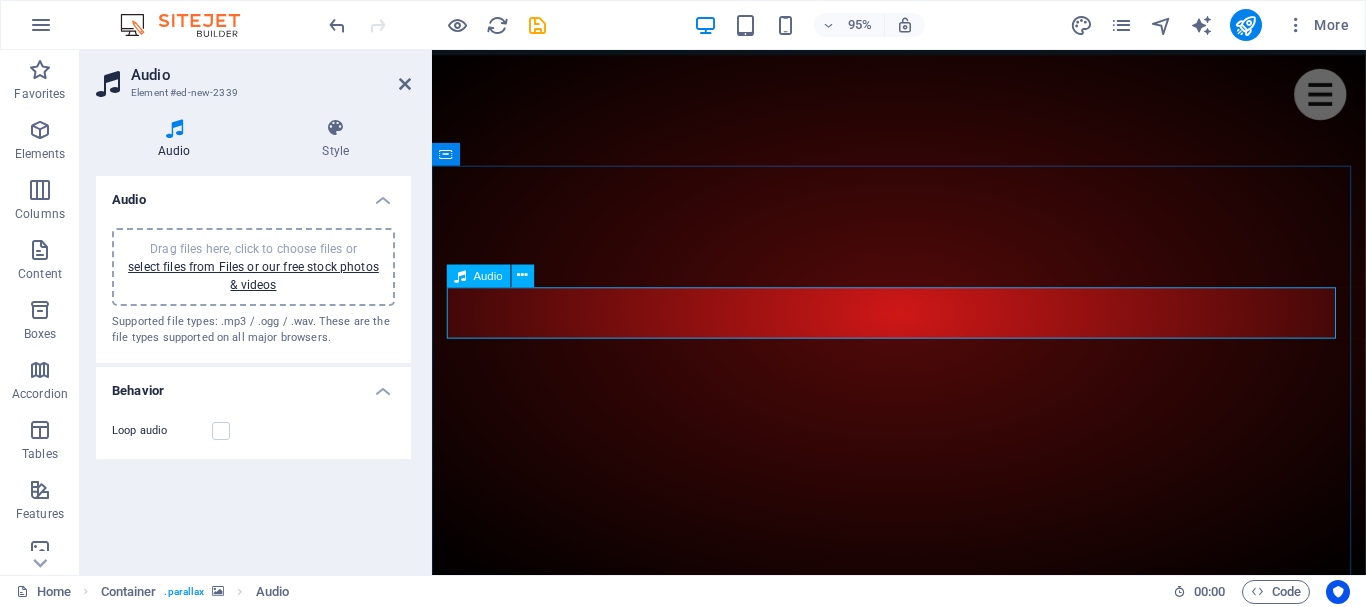 click at bounding box center (924, 6011) 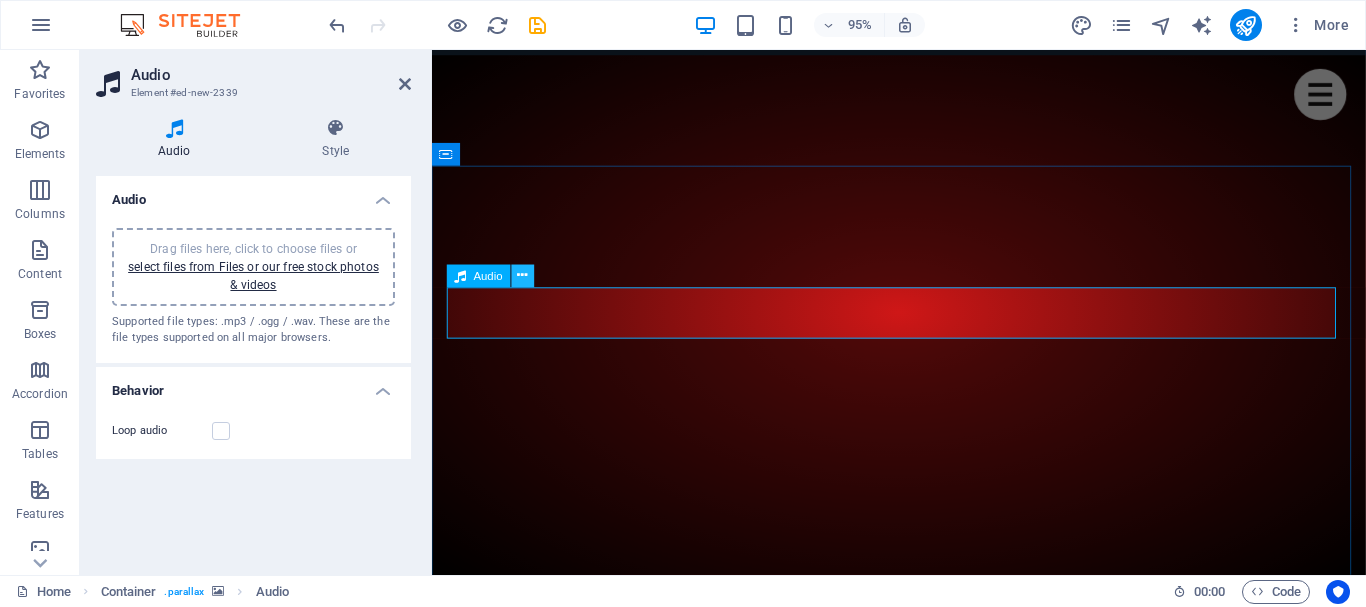 click at bounding box center [523, 276] 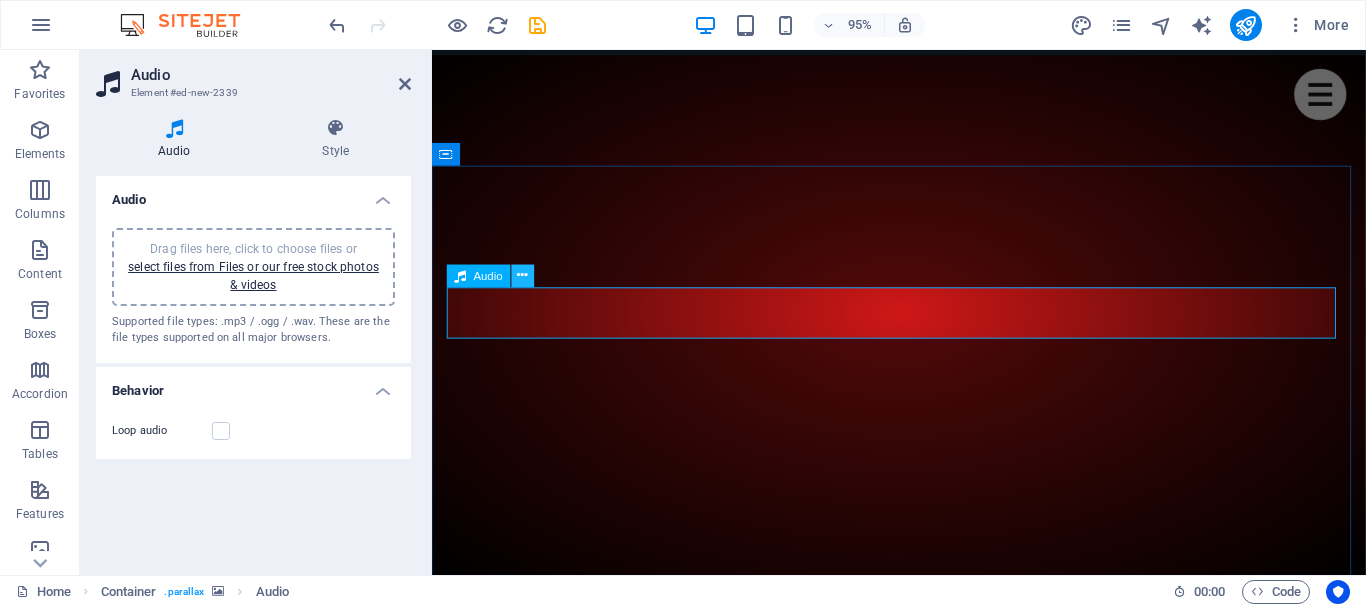 click at bounding box center [523, 276] 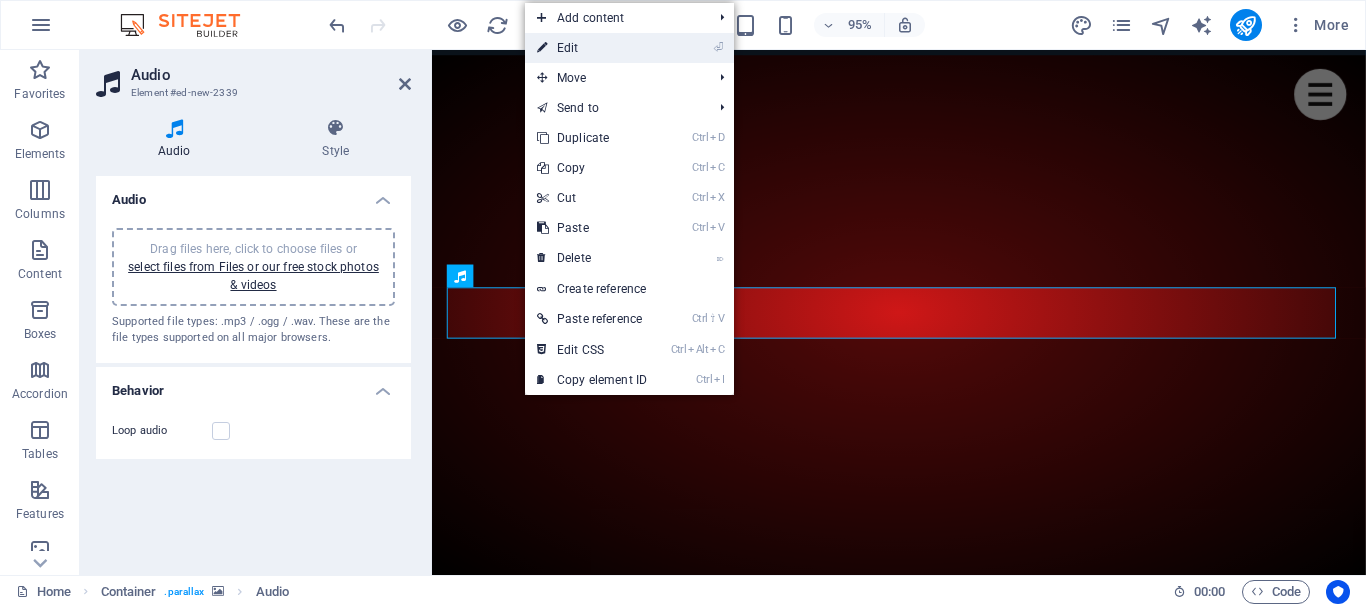 click on "⏎  Edit" at bounding box center (592, 48) 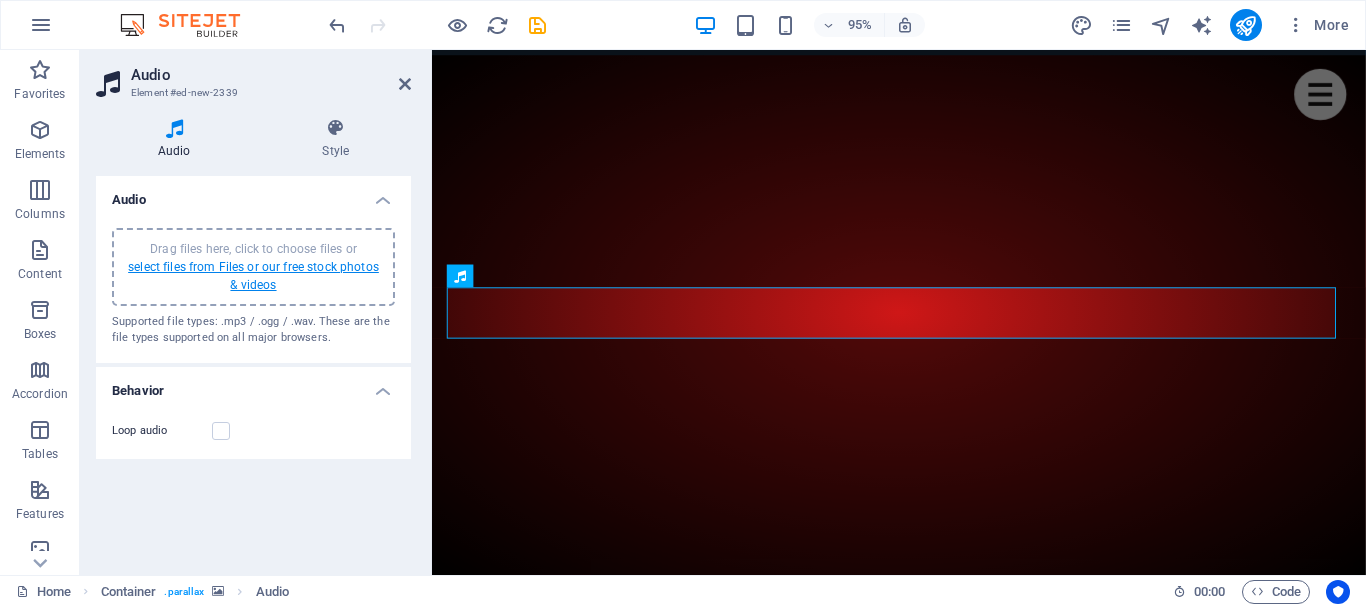 click on "select files from Files or our free stock photos & videos" at bounding box center [253, 276] 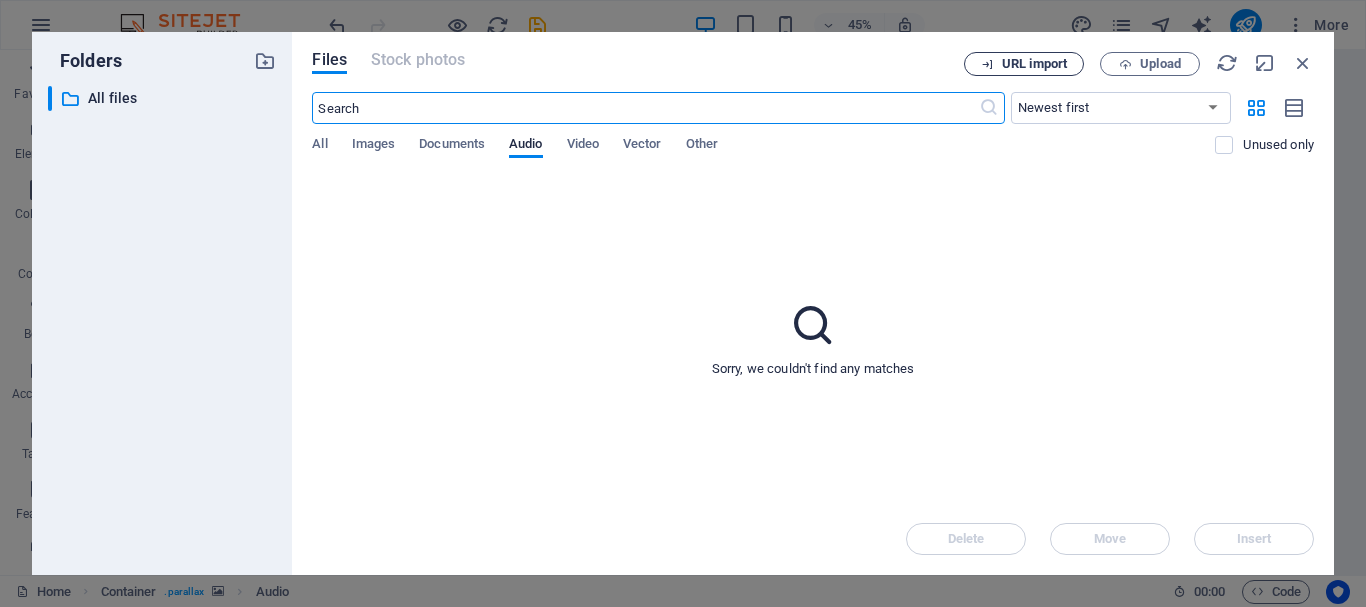 click on "URL import" at bounding box center (1034, 64) 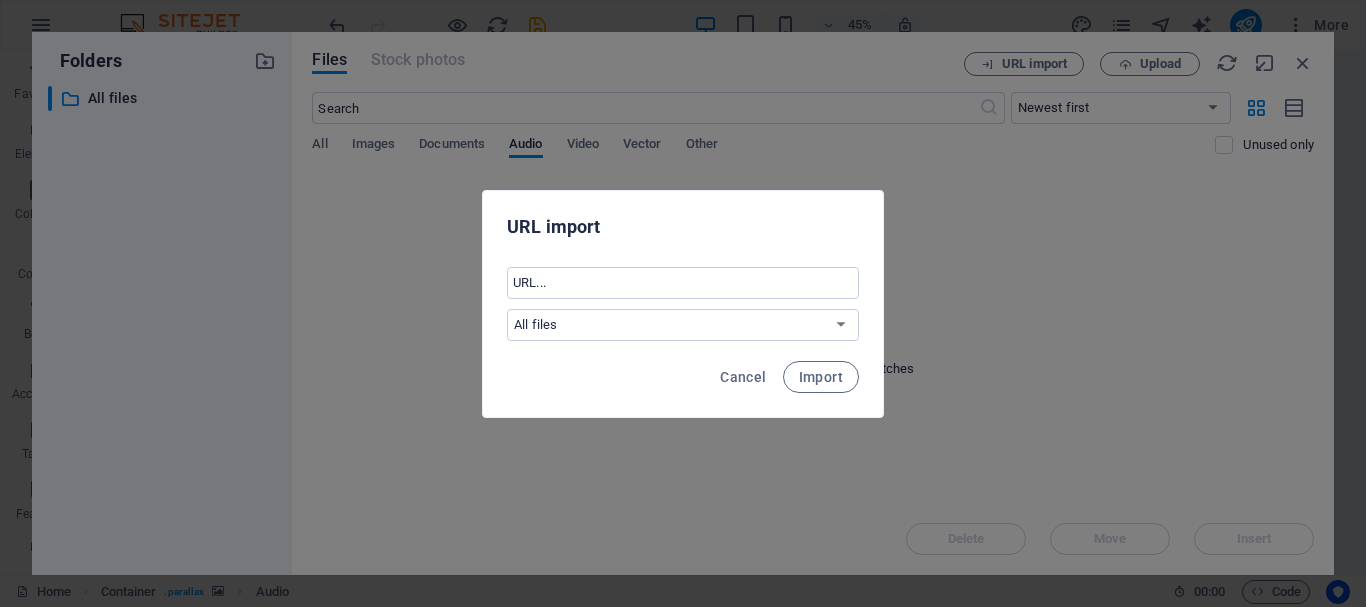 click on "URL import" at bounding box center (683, 225) 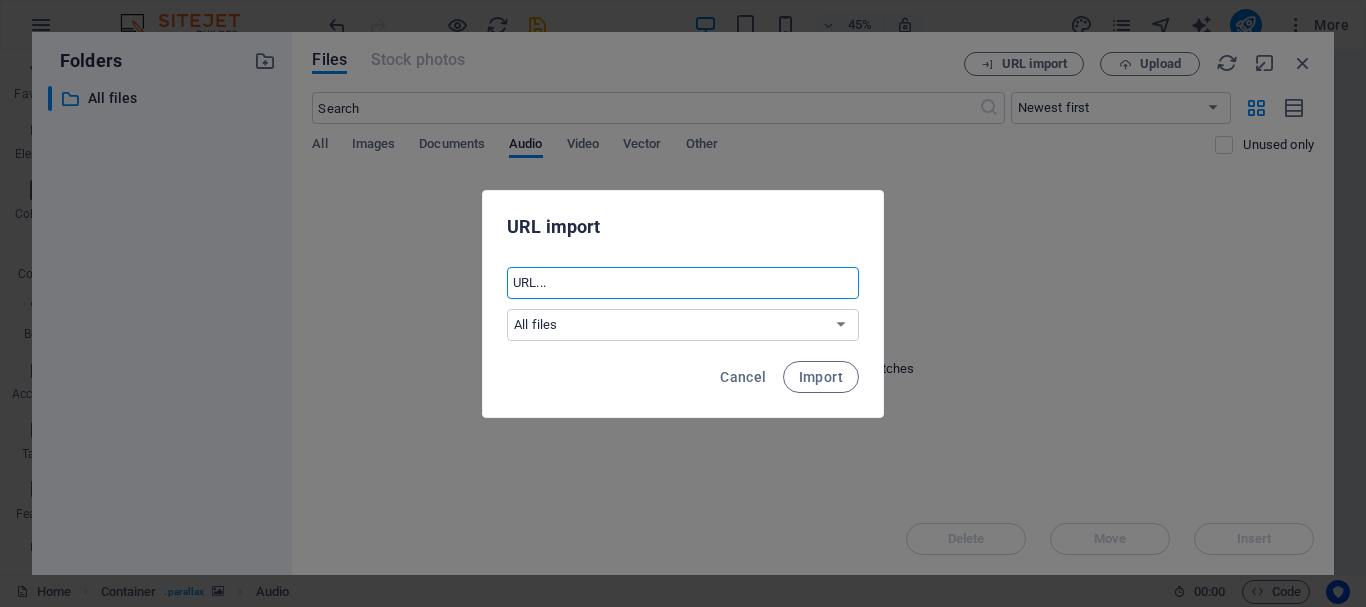 click at bounding box center [683, 283] 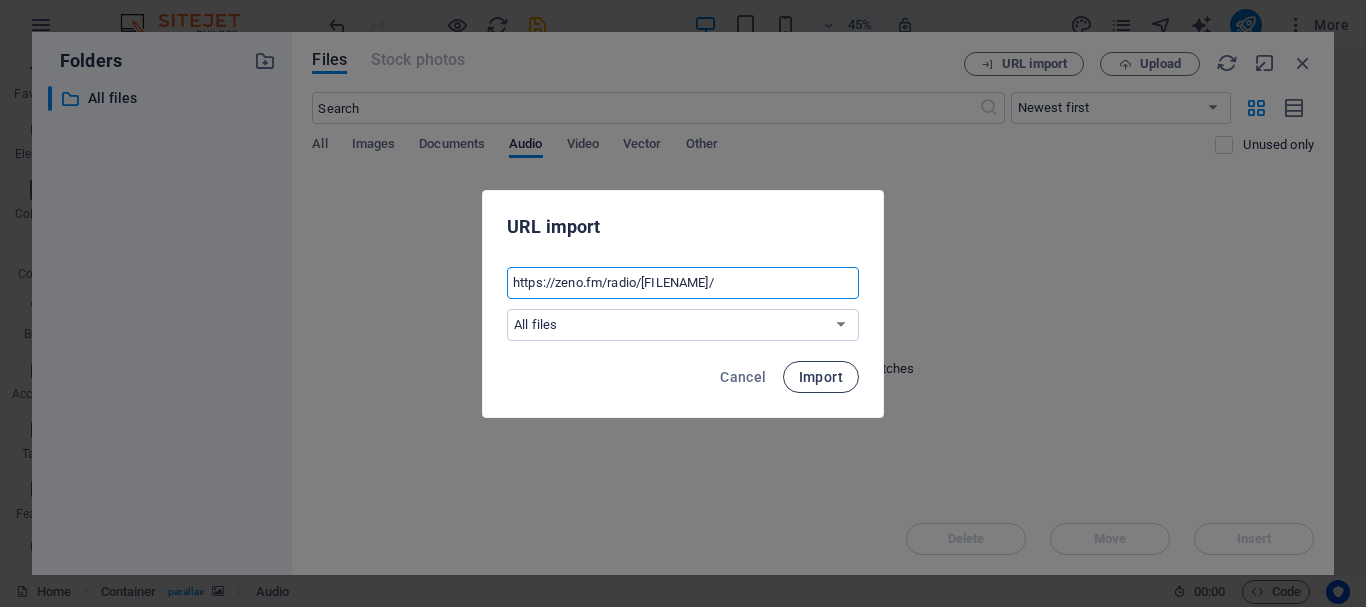 type on "https://zeno.fm/radio/hr-stereohd40bcxuquhvv/" 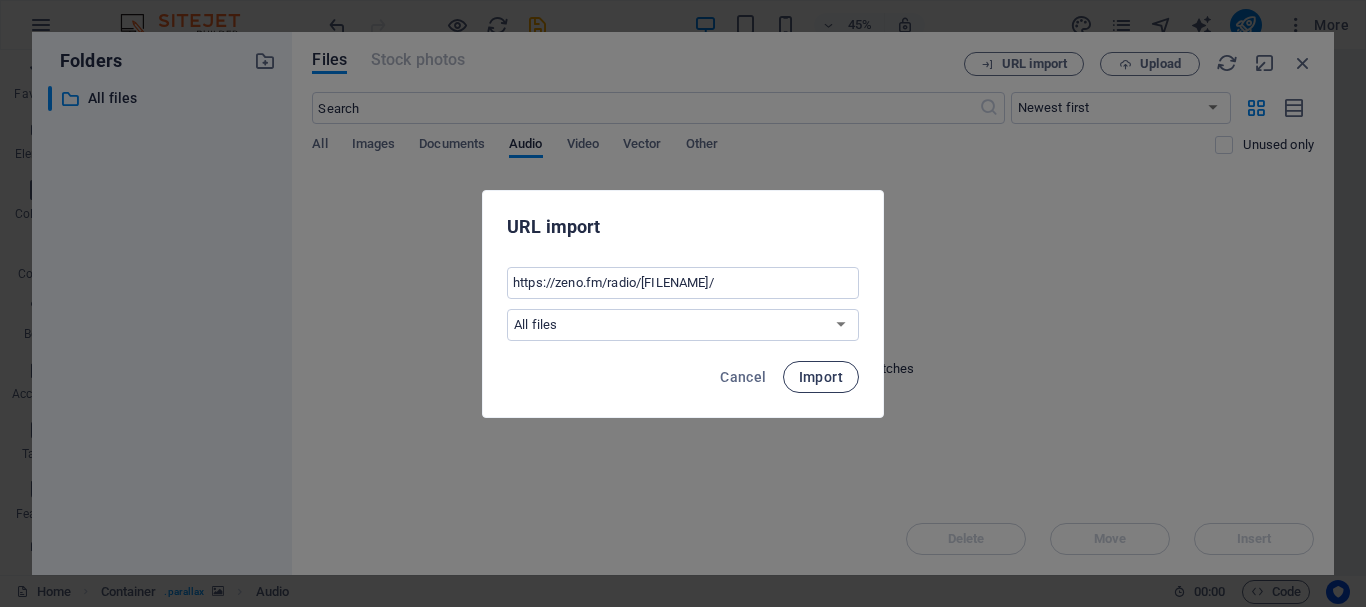 click on "Import" at bounding box center (821, 377) 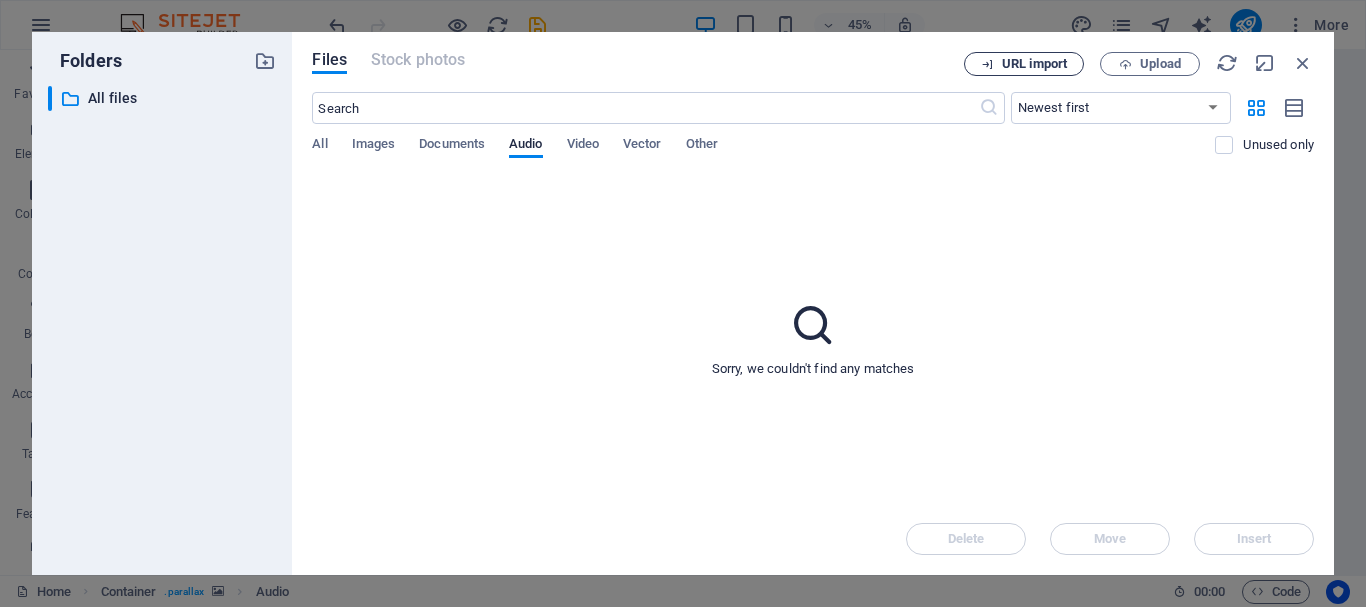 click on "URL import" at bounding box center (1034, 64) 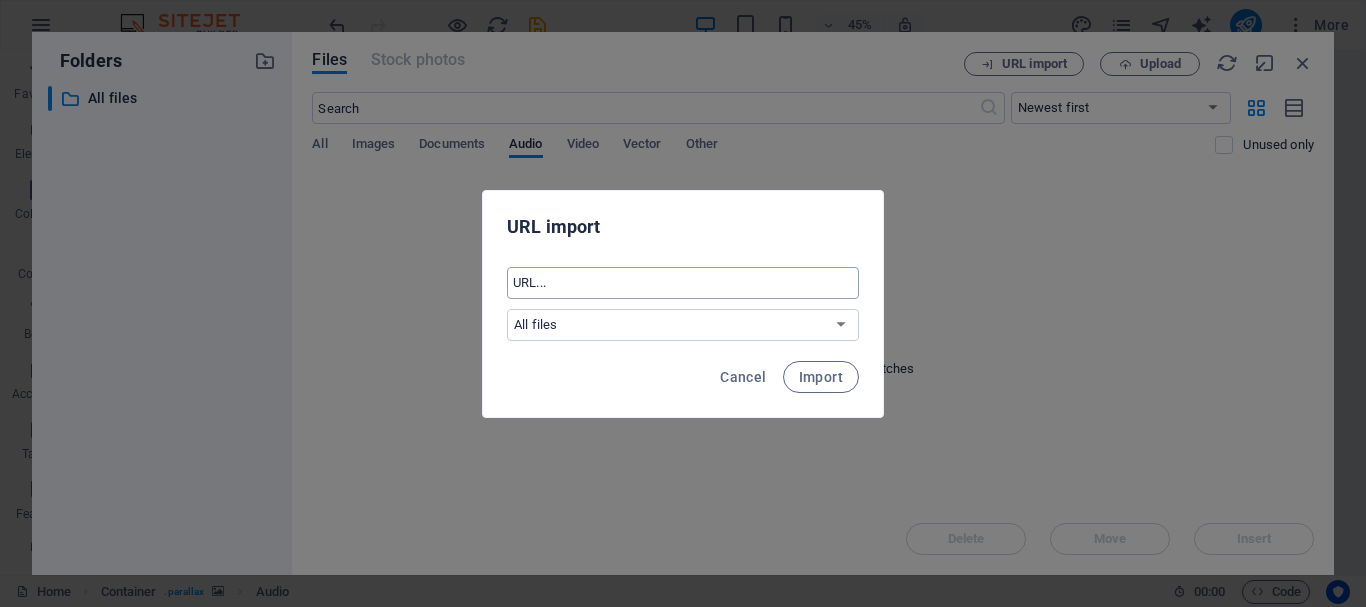 click at bounding box center (683, 283) 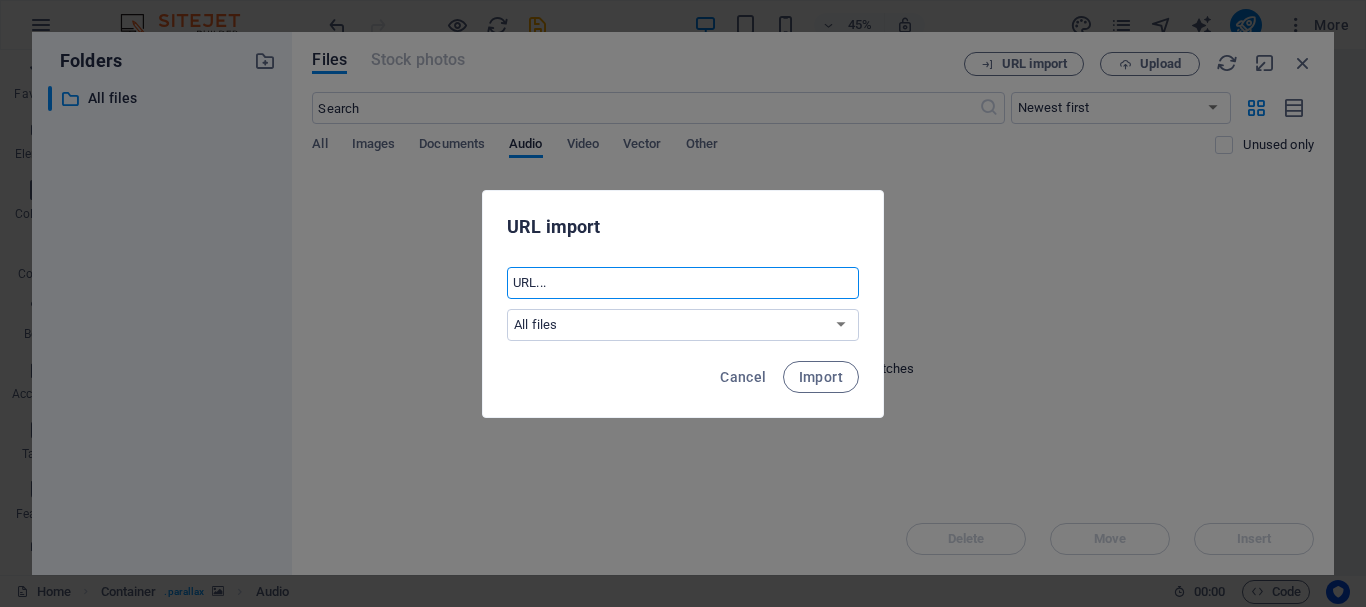 paste on "https://zeno.fm/radio/hr-stereohd40bcxuquhvv/" 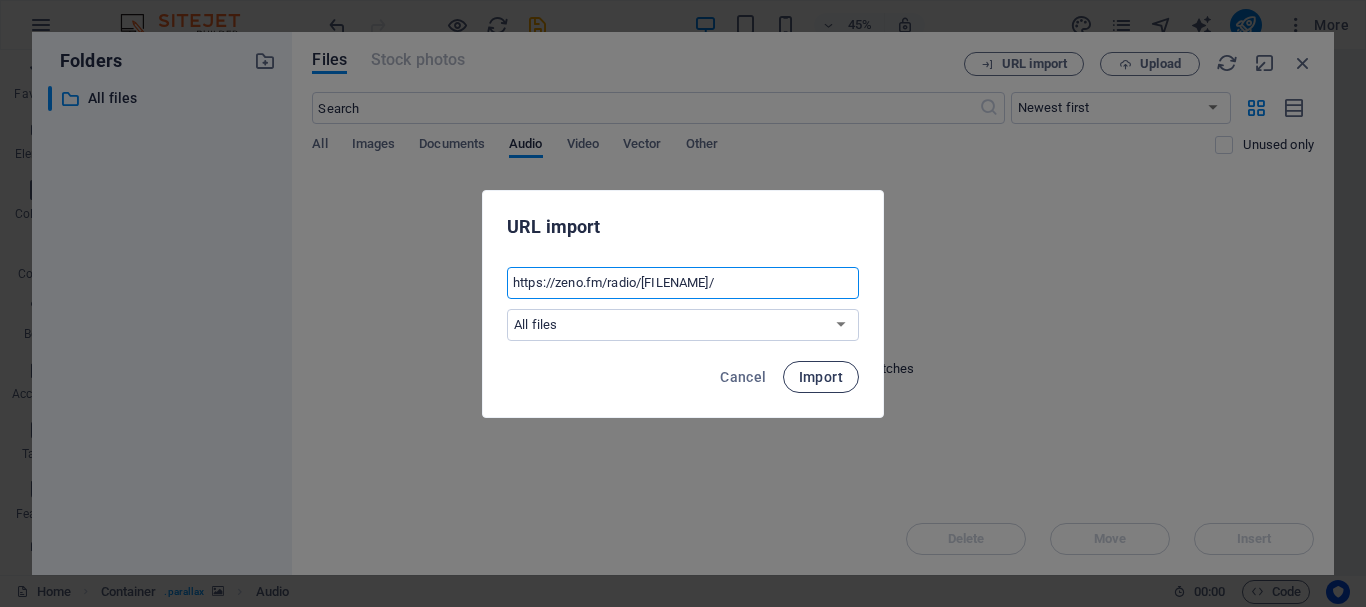 type on "https://zeno.fm/radio/hr-stereohd40bcxuquhvv/" 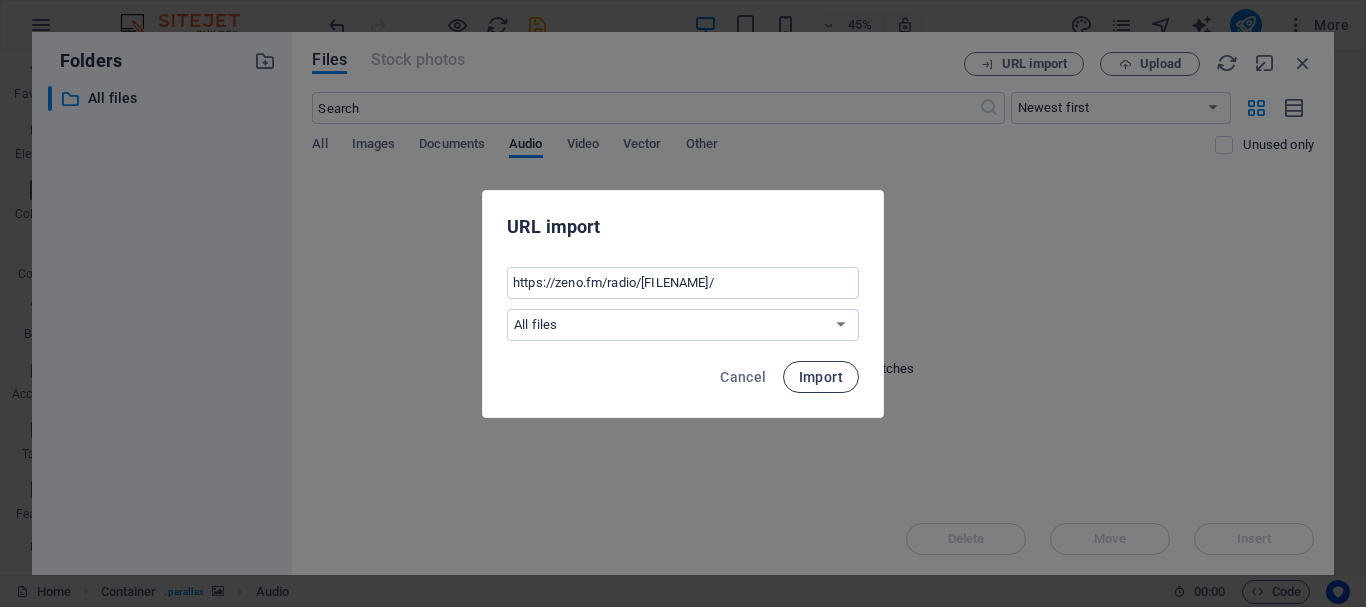 click on "Import" at bounding box center (821, 377) 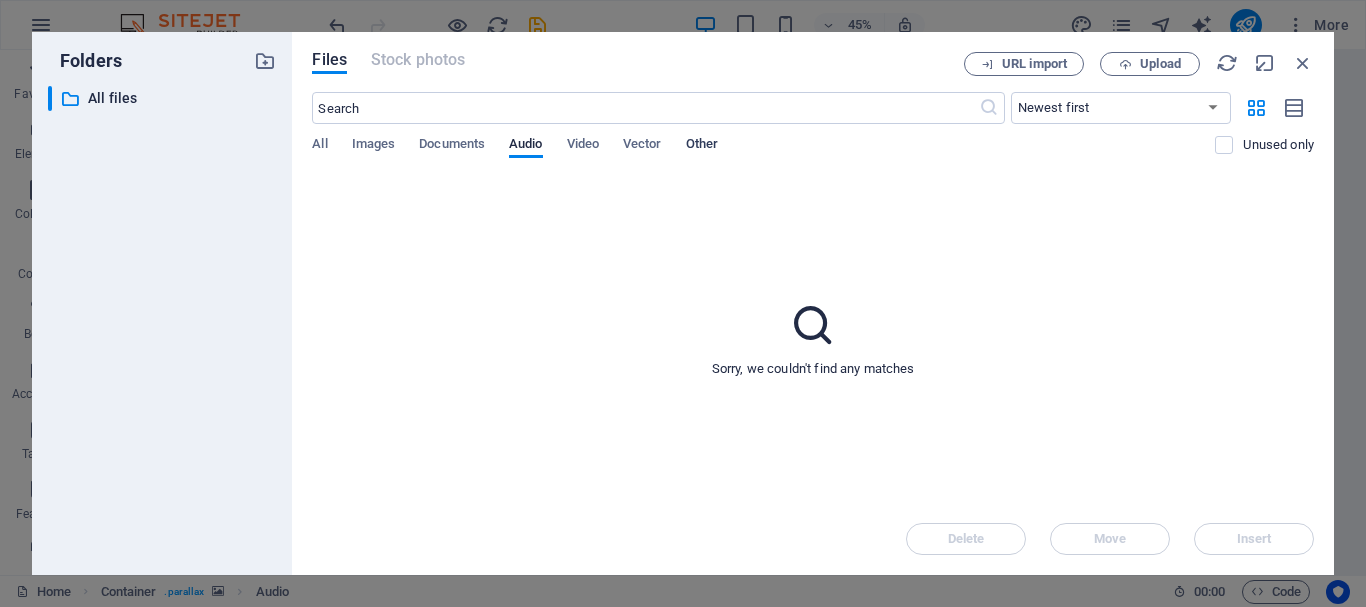 click on "Other" at bounding box center [702, 146] 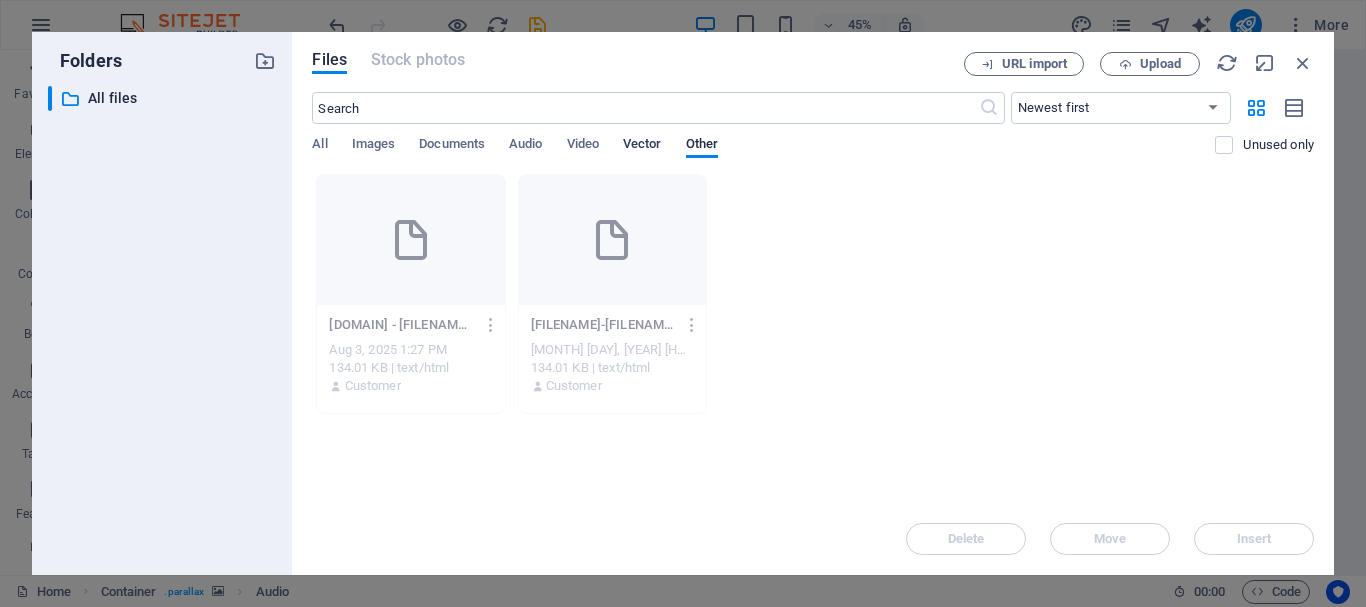click on "Vector" at bounding box center [642, 146] 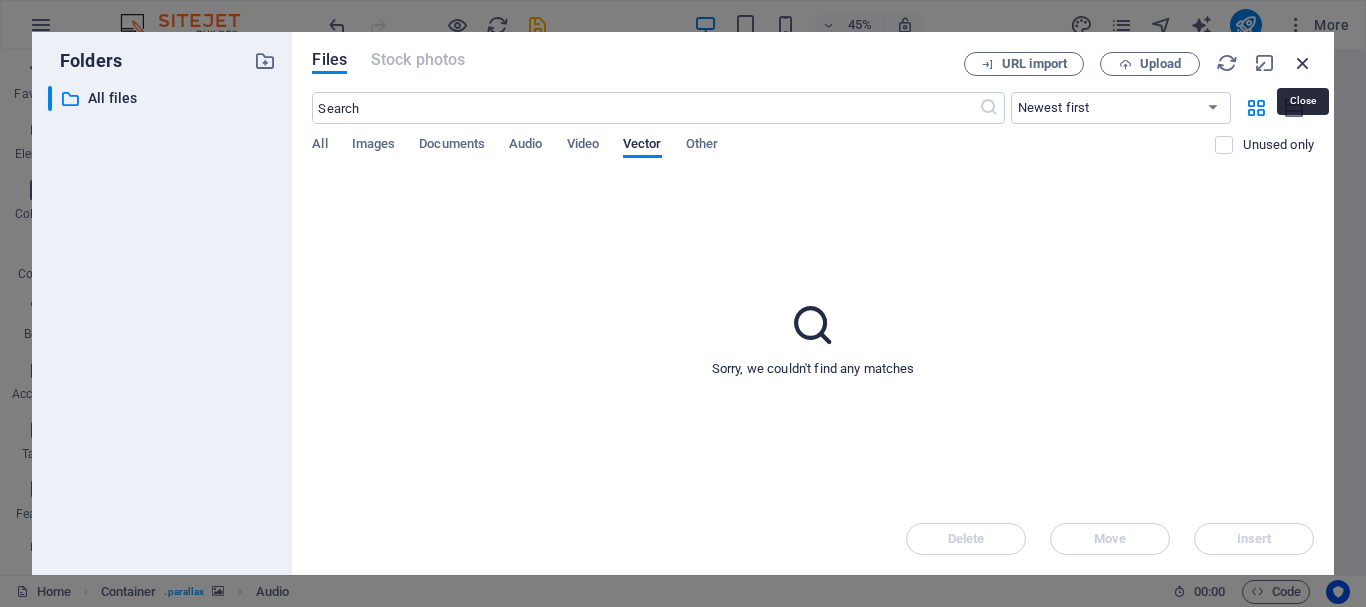 click at bounding box center [1303, 63] 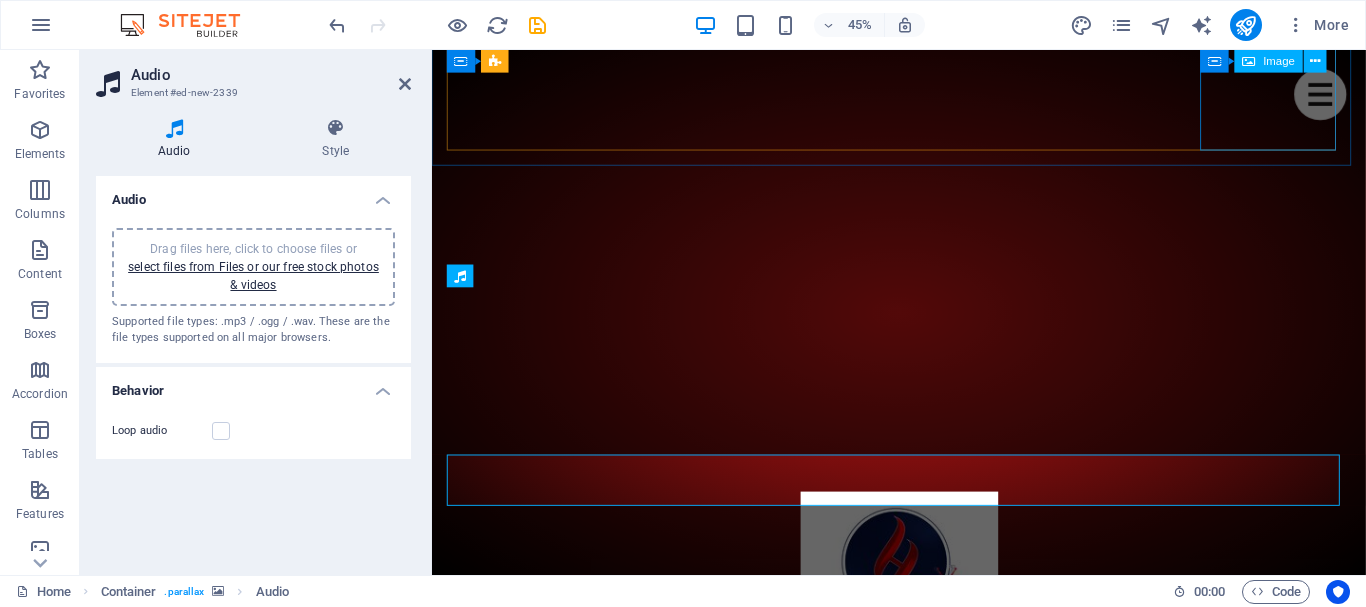 scroll, scrollTop: 547, scrollLeft: 0, axis: vertical 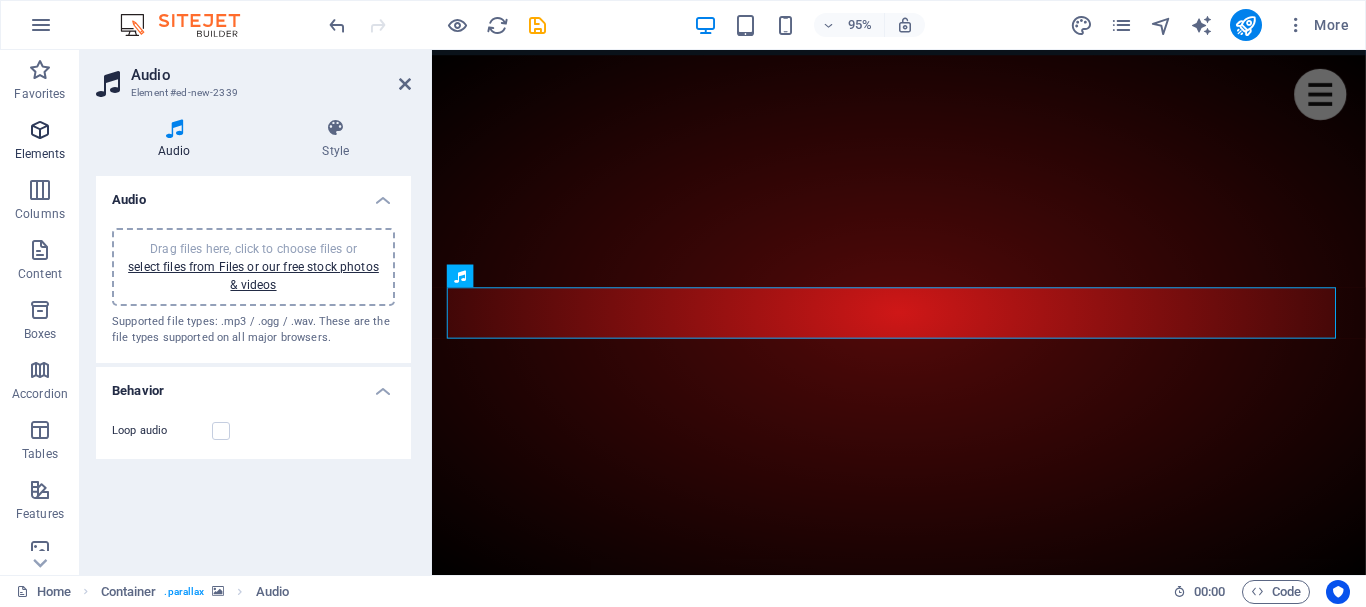 click at bounding box center (40, 130) 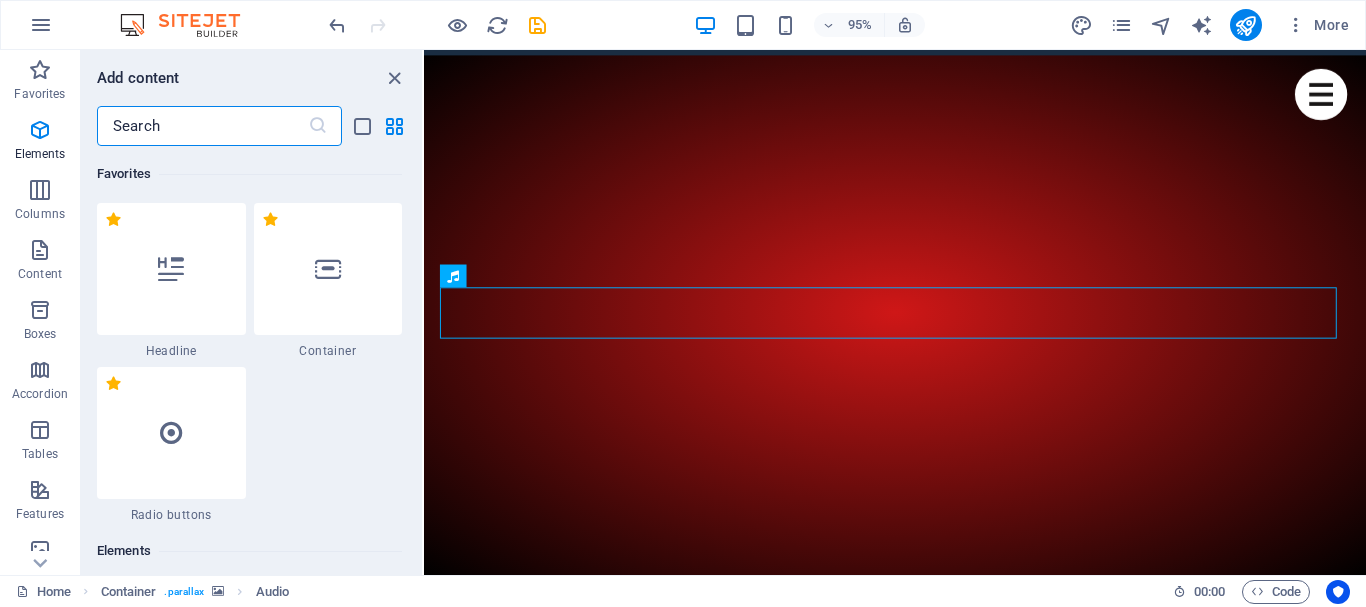 scroll, scrollTop: 377, scrollLeft: 0, axis: vertical 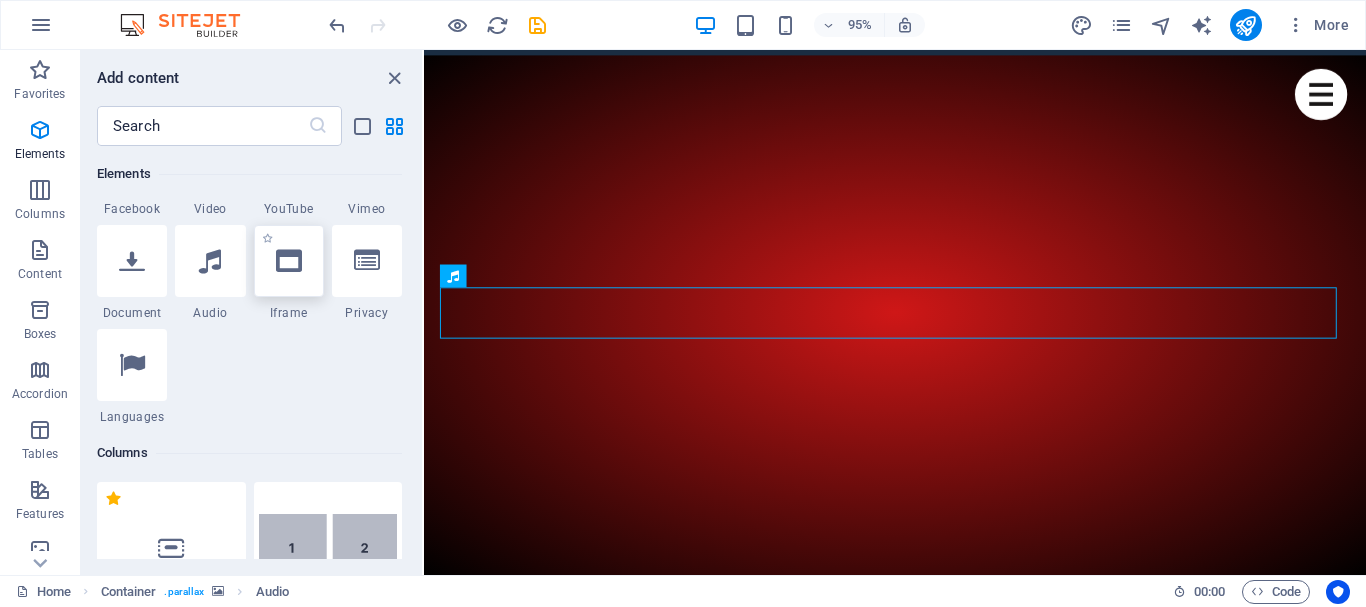 click at bounding box center [289, 261] 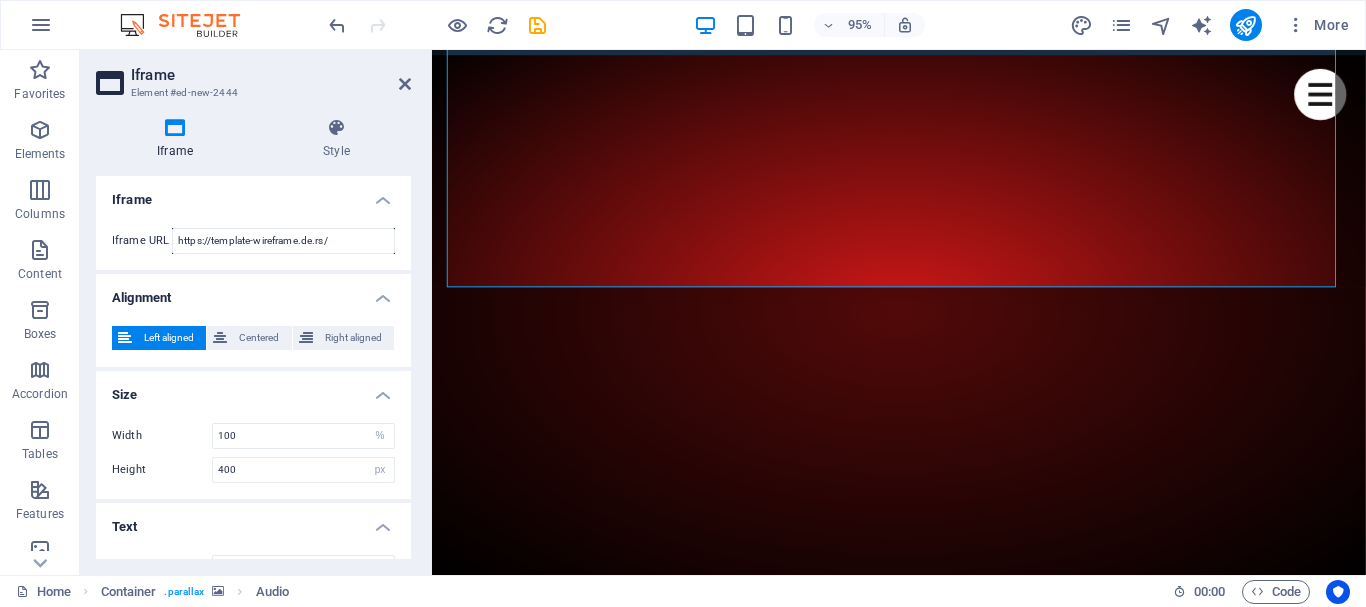 scroll, scrollTop: 947, scrollLeft: 0, axis: vertical 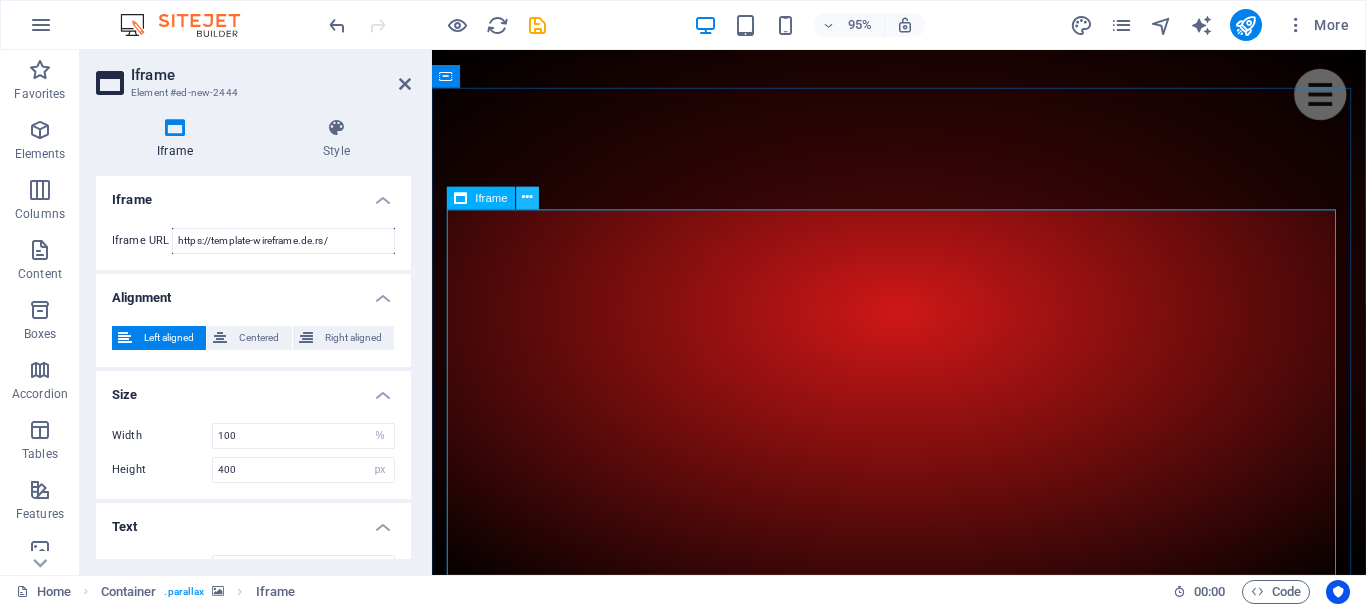 click at bounding box center (528, 198) 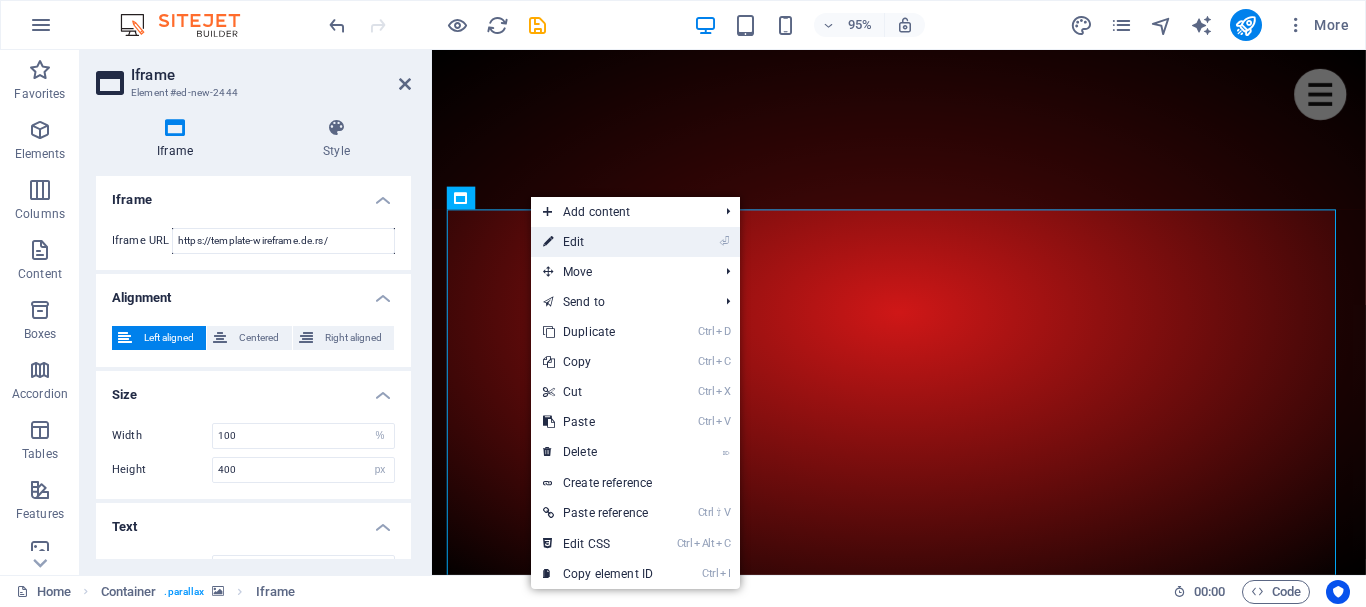 click on "⏎  Edit" at bounding box center [598, 242] 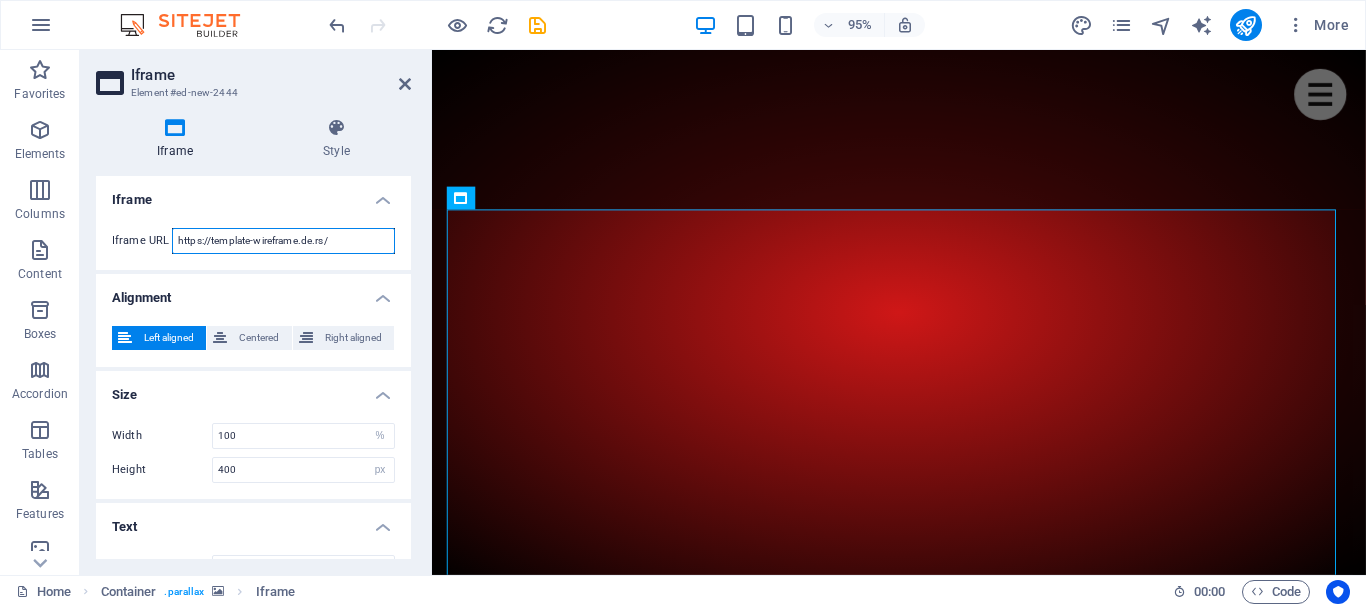 click on "https://template-wireframe.de.rs/" at bounding box center [283, 241] 